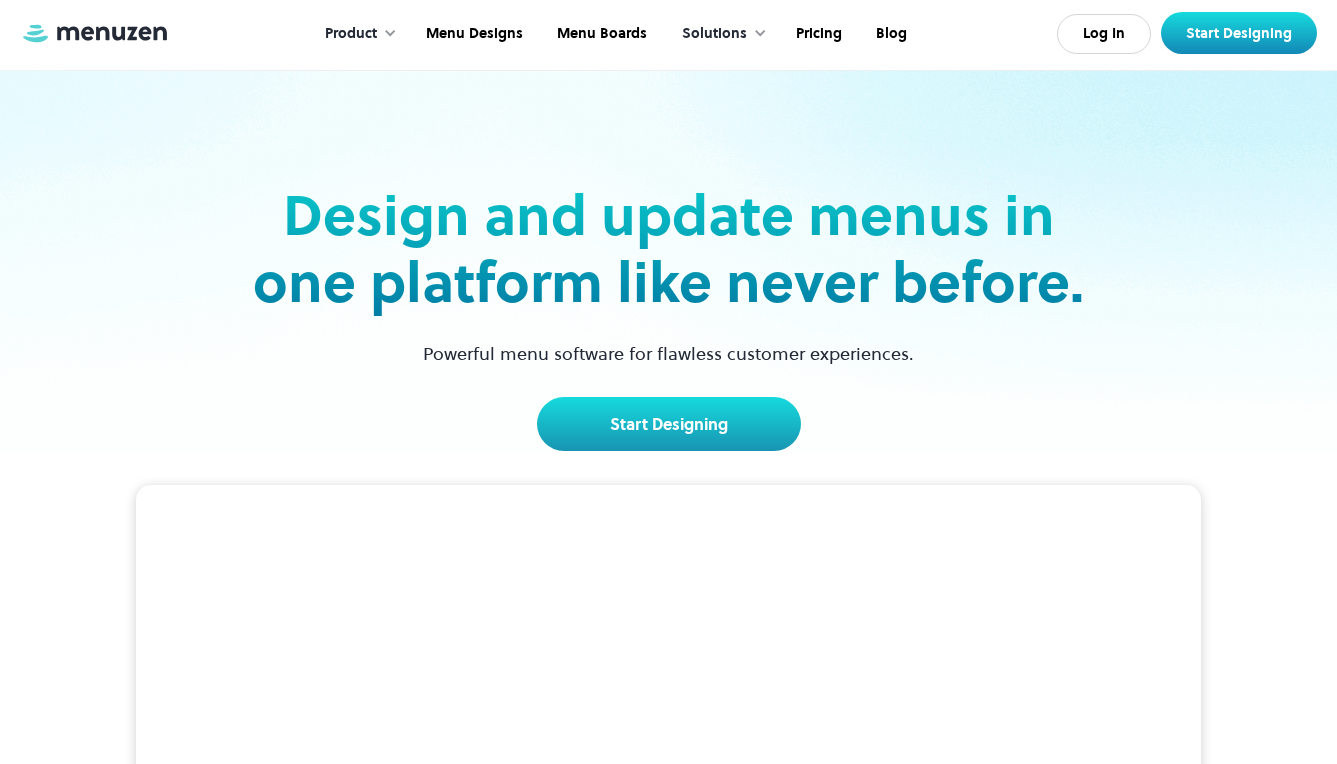 scroll, scrollTop: 0, scrollLeft: 0, axis: both 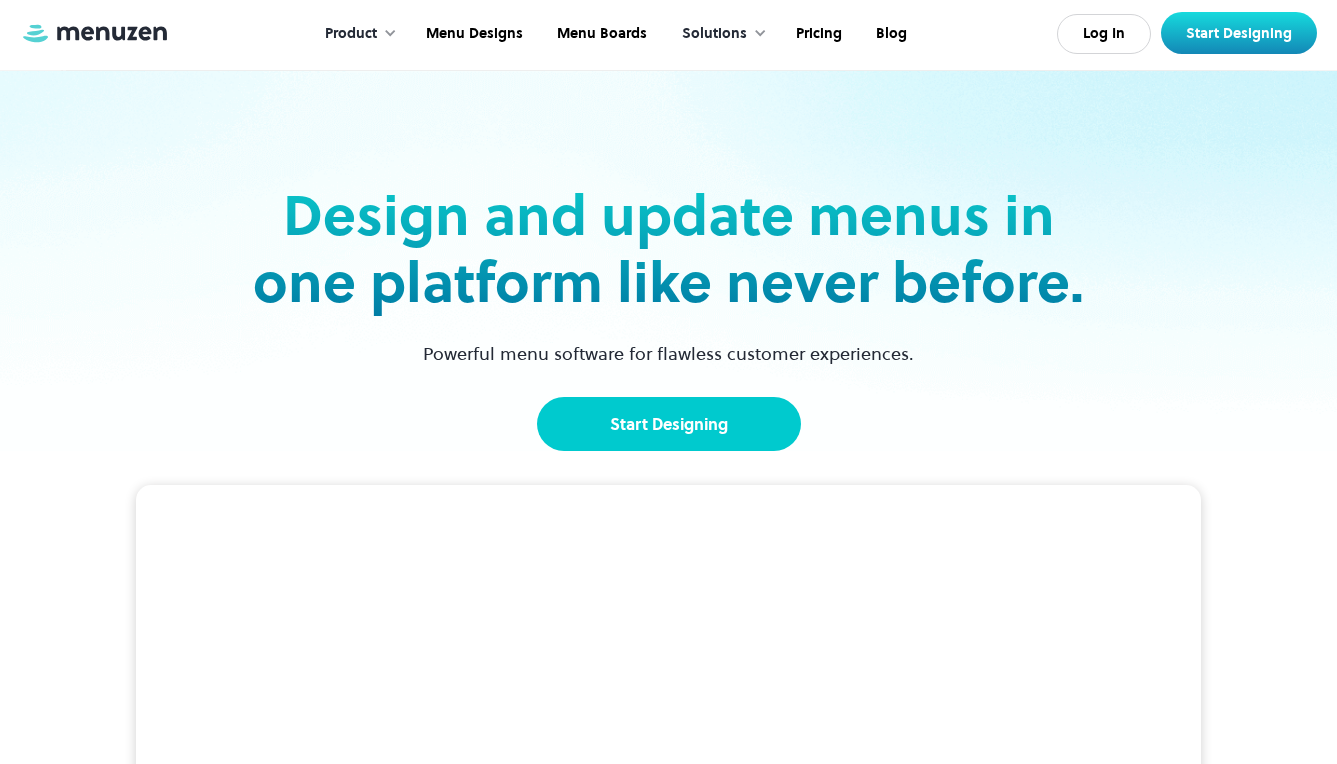 click on "Start Designing" at bounding box center (669, 424) 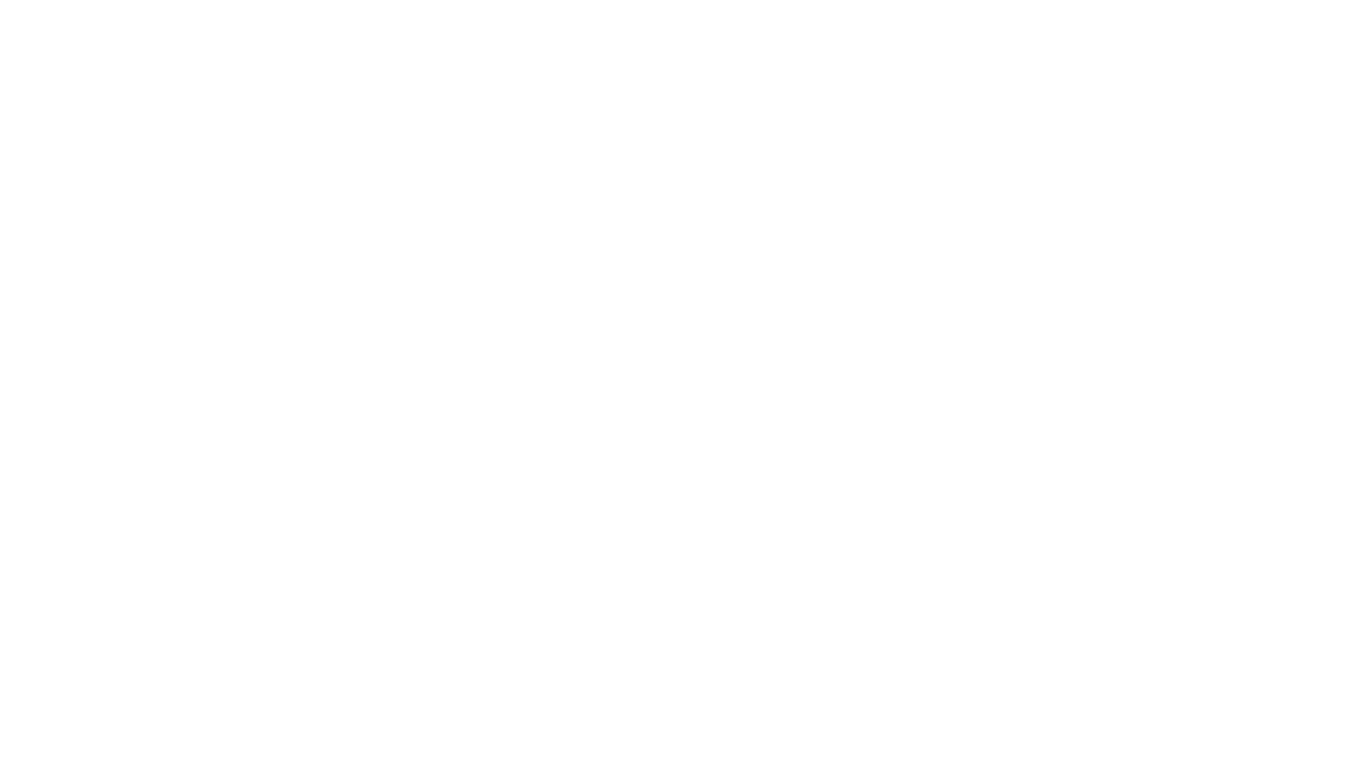 scroll, scrollTop: 0, scrollLeft: 0, axis: both 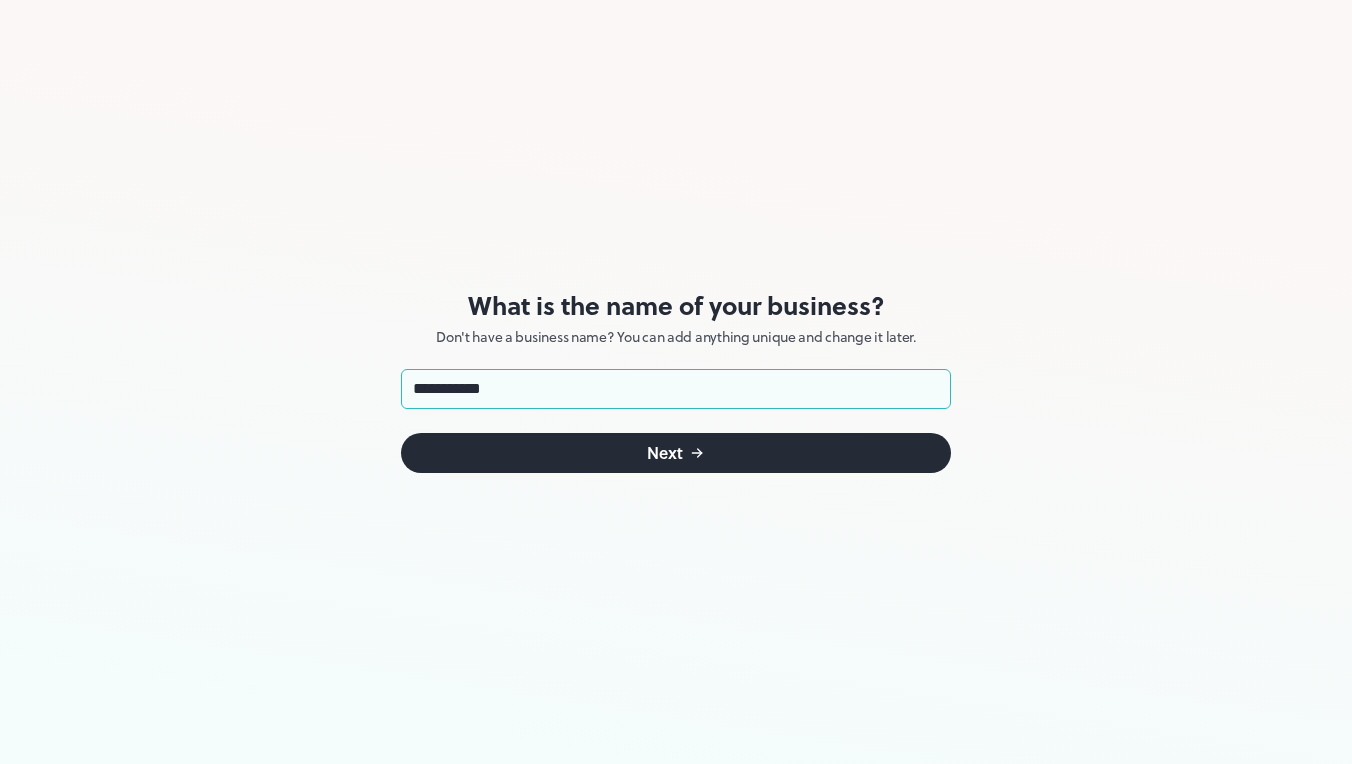 type on "**********" 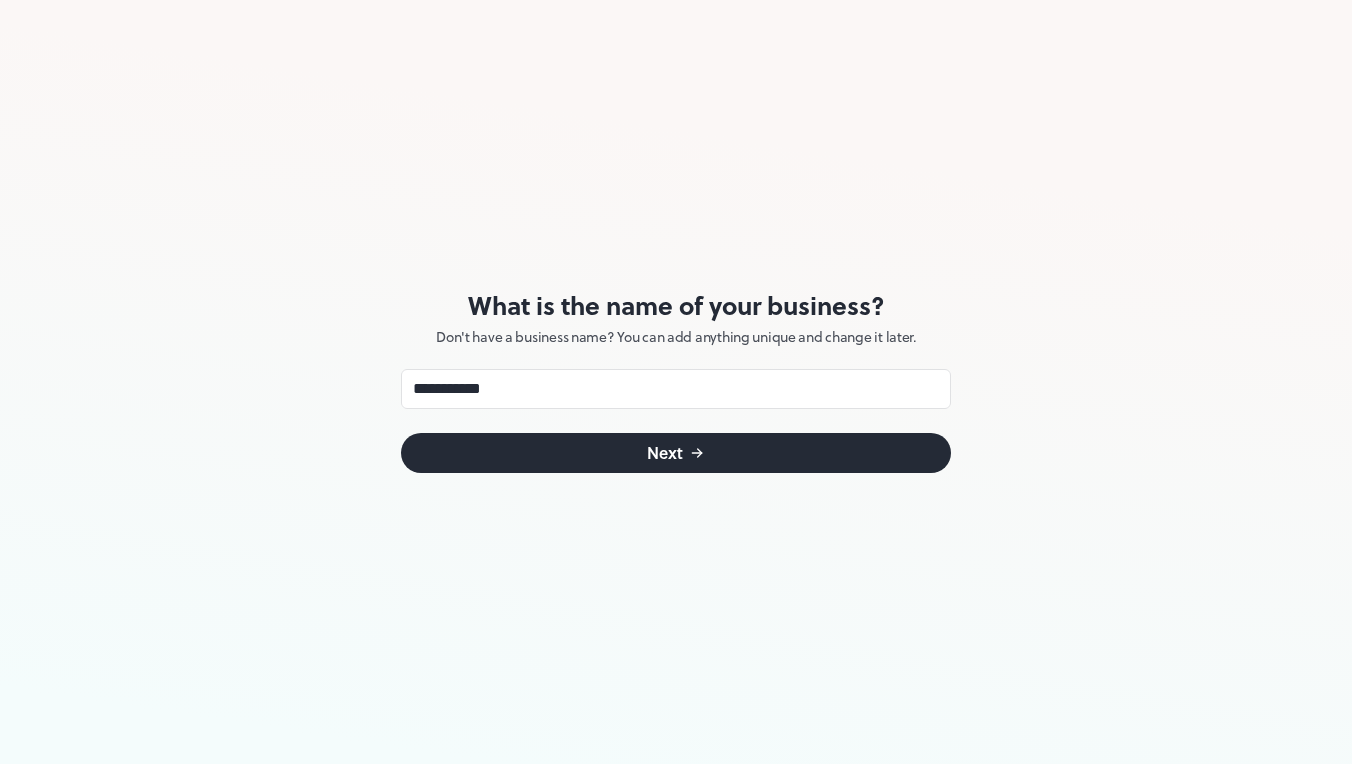 click on "Next" at bounding box center [676, 453] 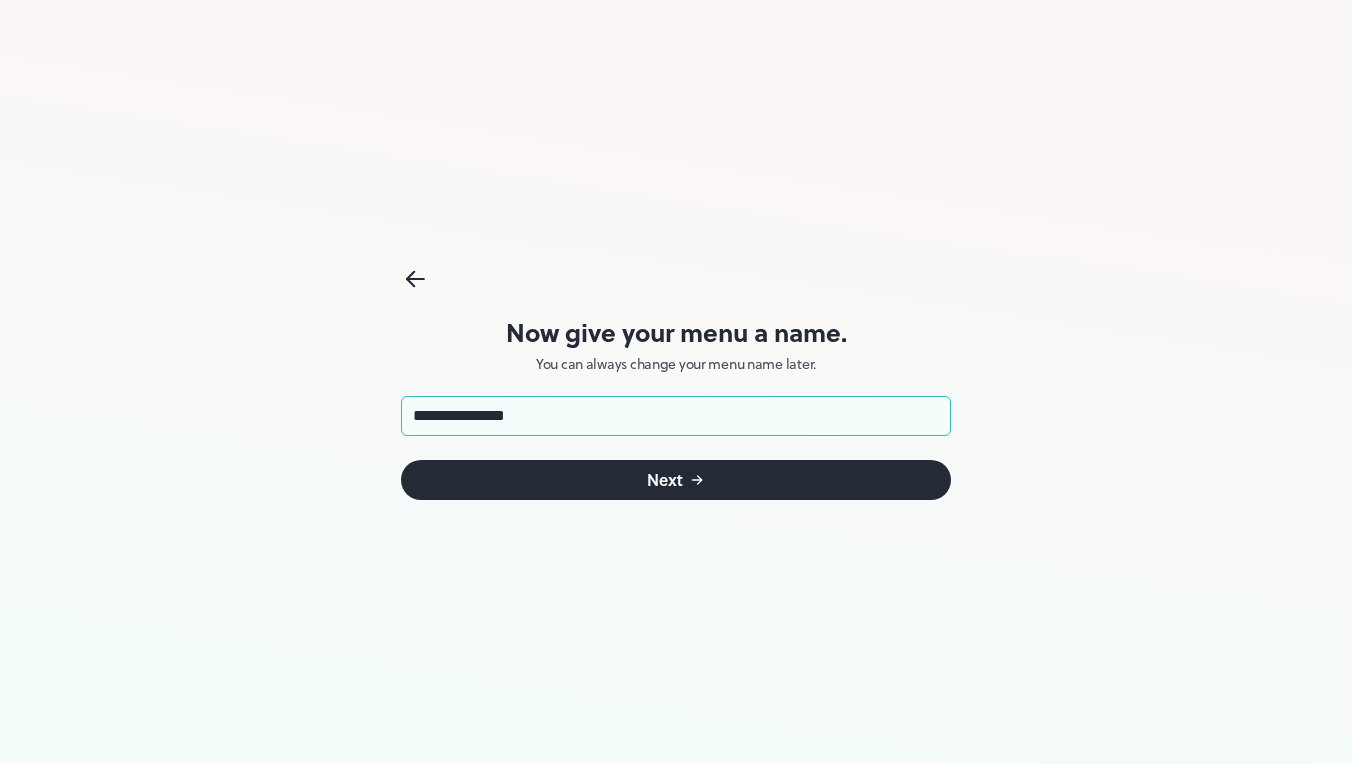type on "**********" 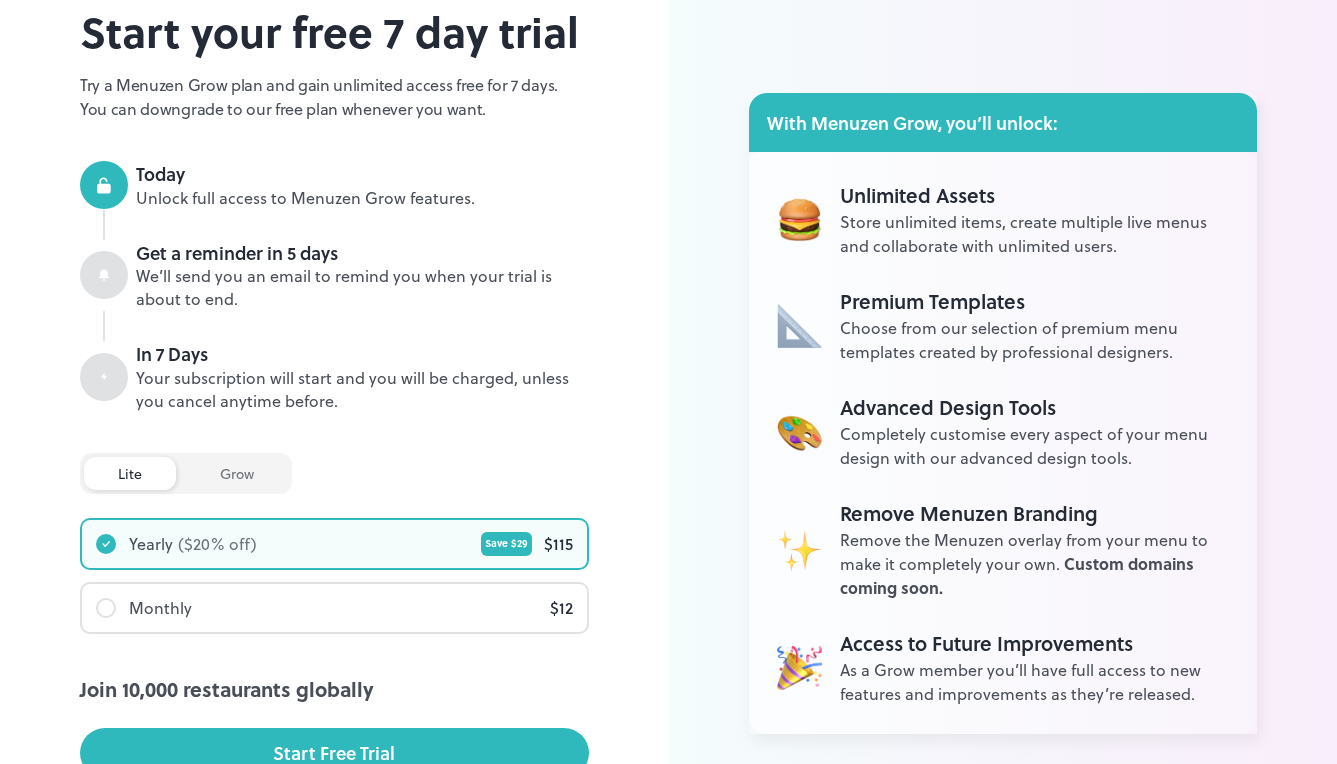 scroll, scrollTop: 129, scrollLeft: 0, axis: vertical 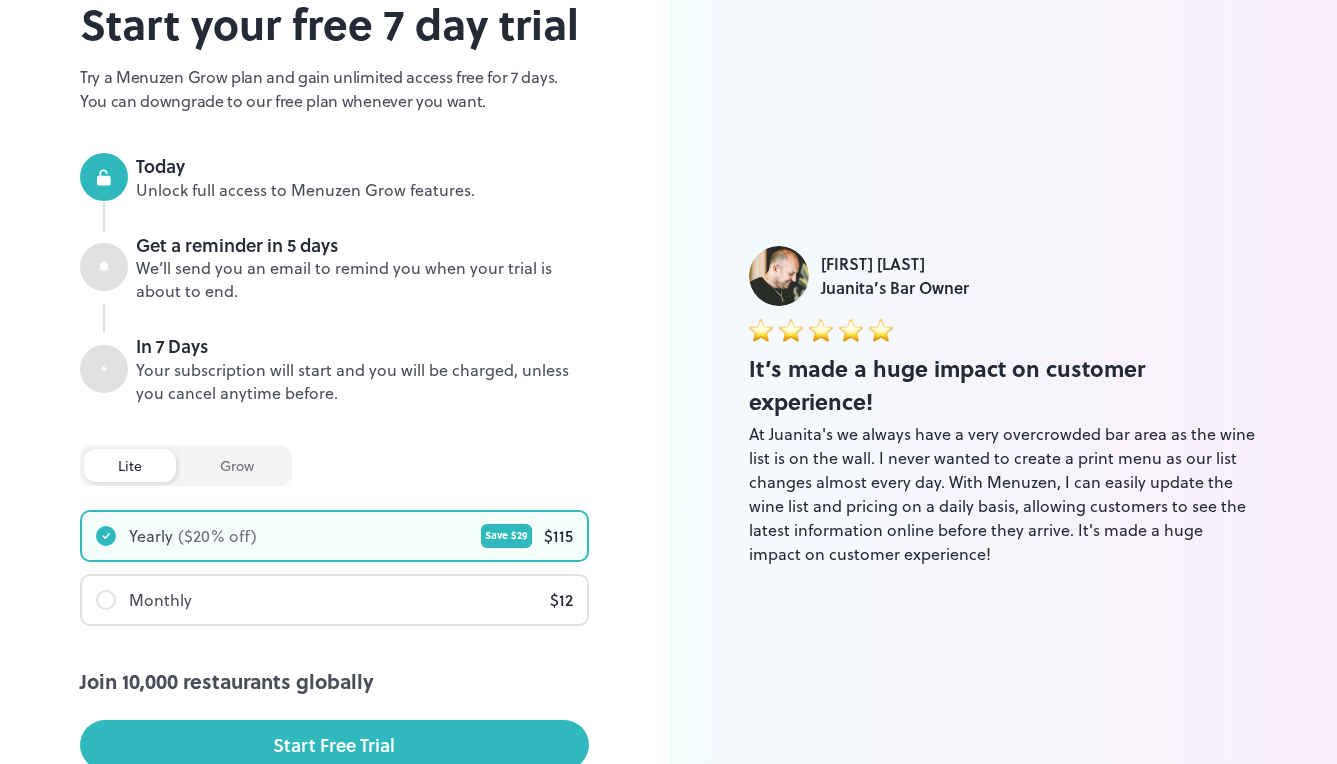 click on "grow" at bounding box center (237, 465) 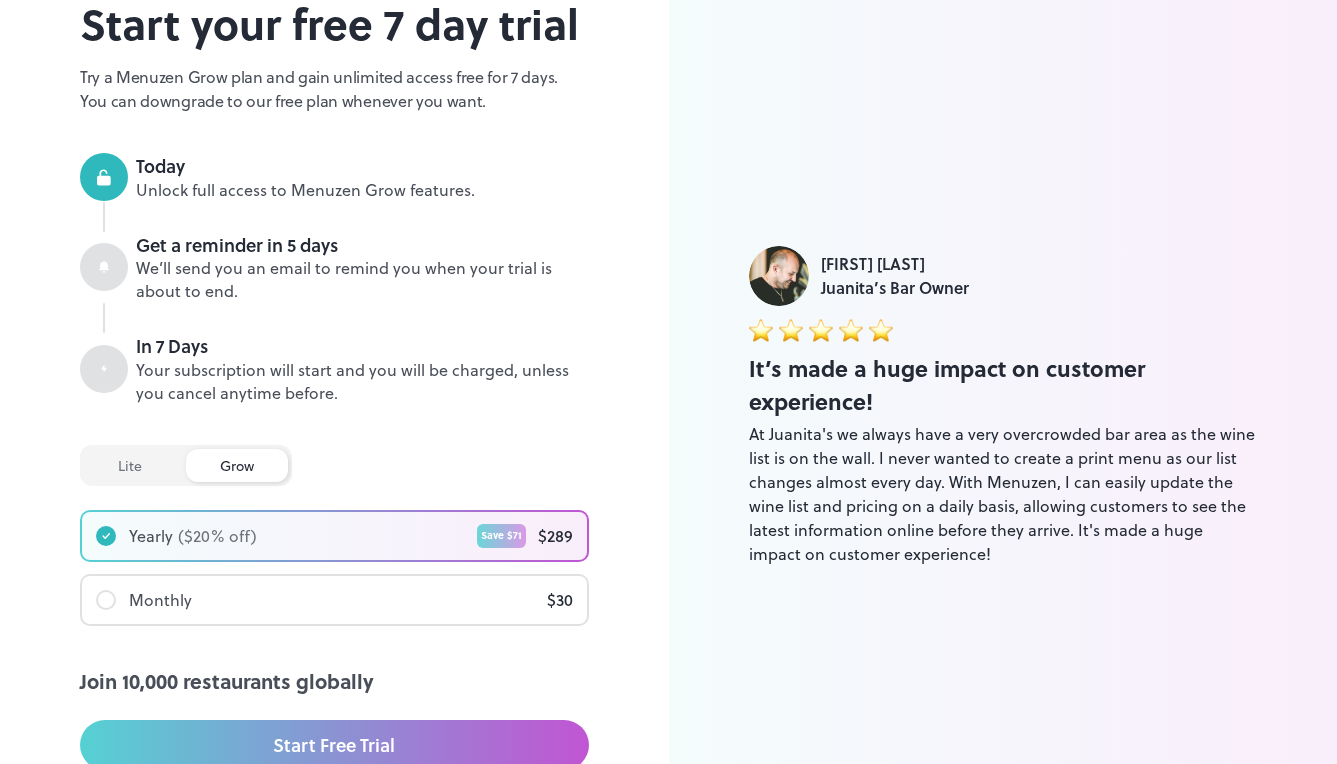 click on "lite" at bounding box center (130, 465) 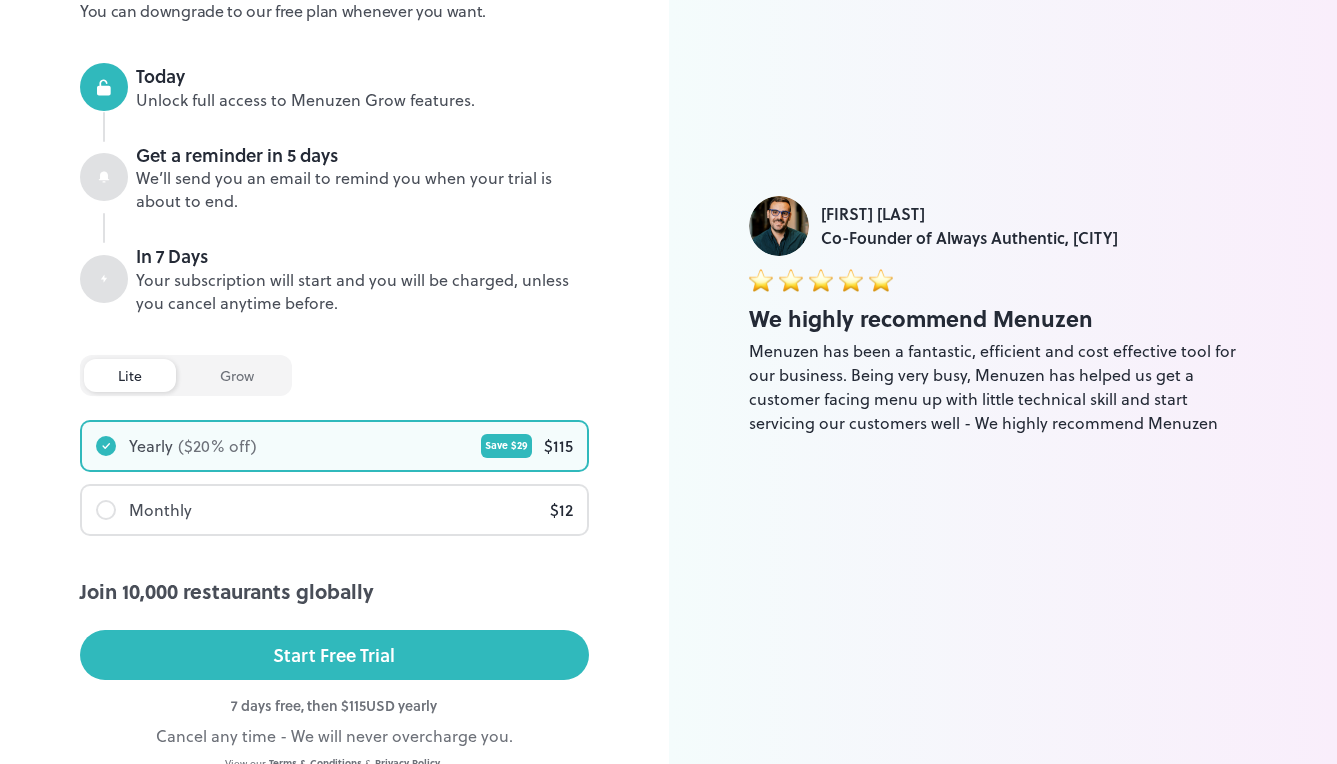 scroll, scrollTop: 256, scrollLeft: 0, axis: vertical 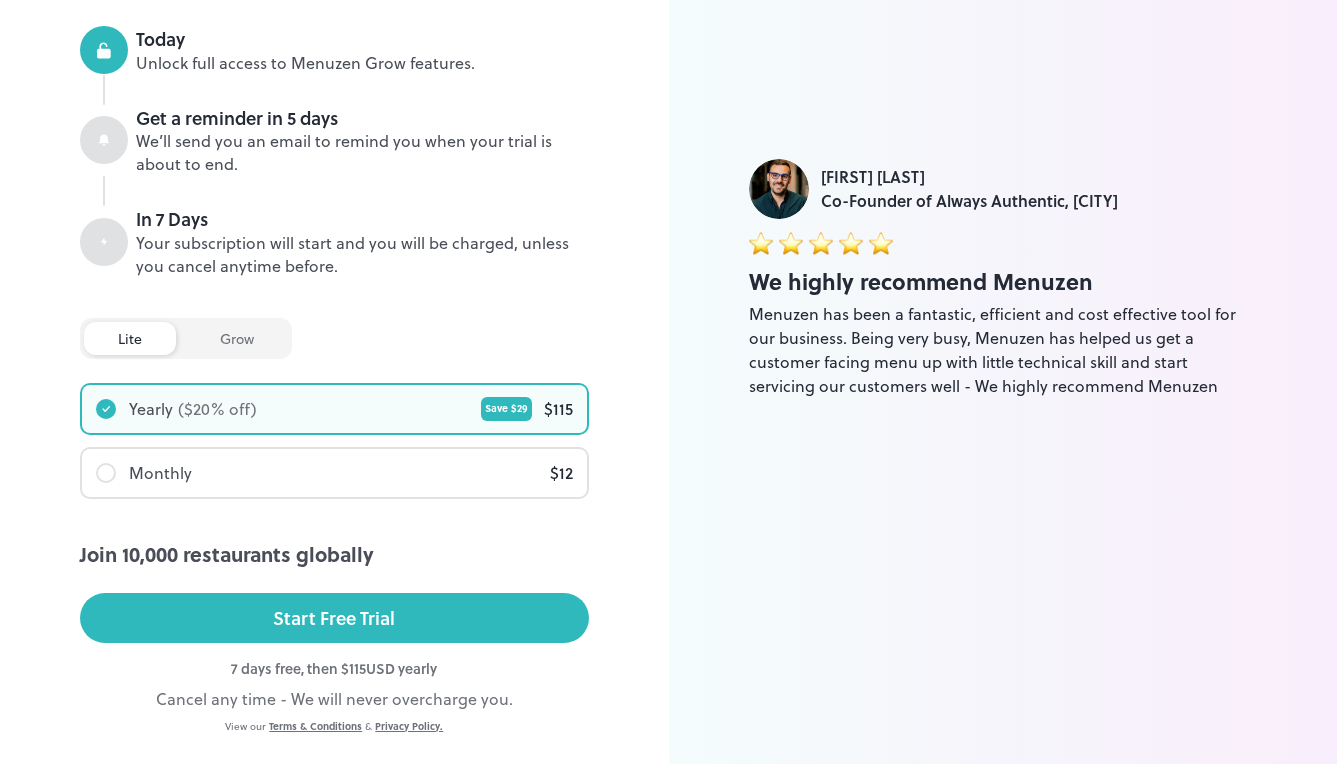click on "Monthly $ 12" at bounding box center (334, 473) 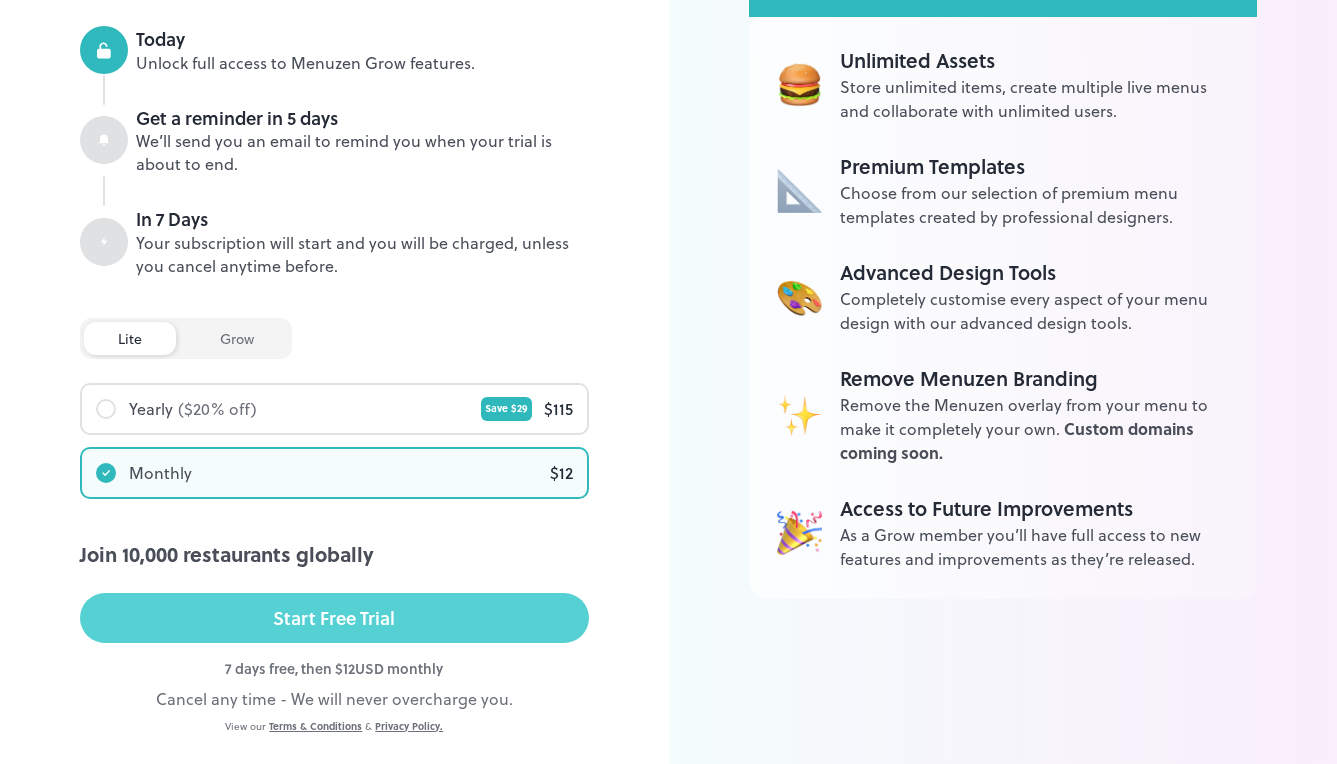 click on "Start Free Trial" at bounding box center [334, 618] 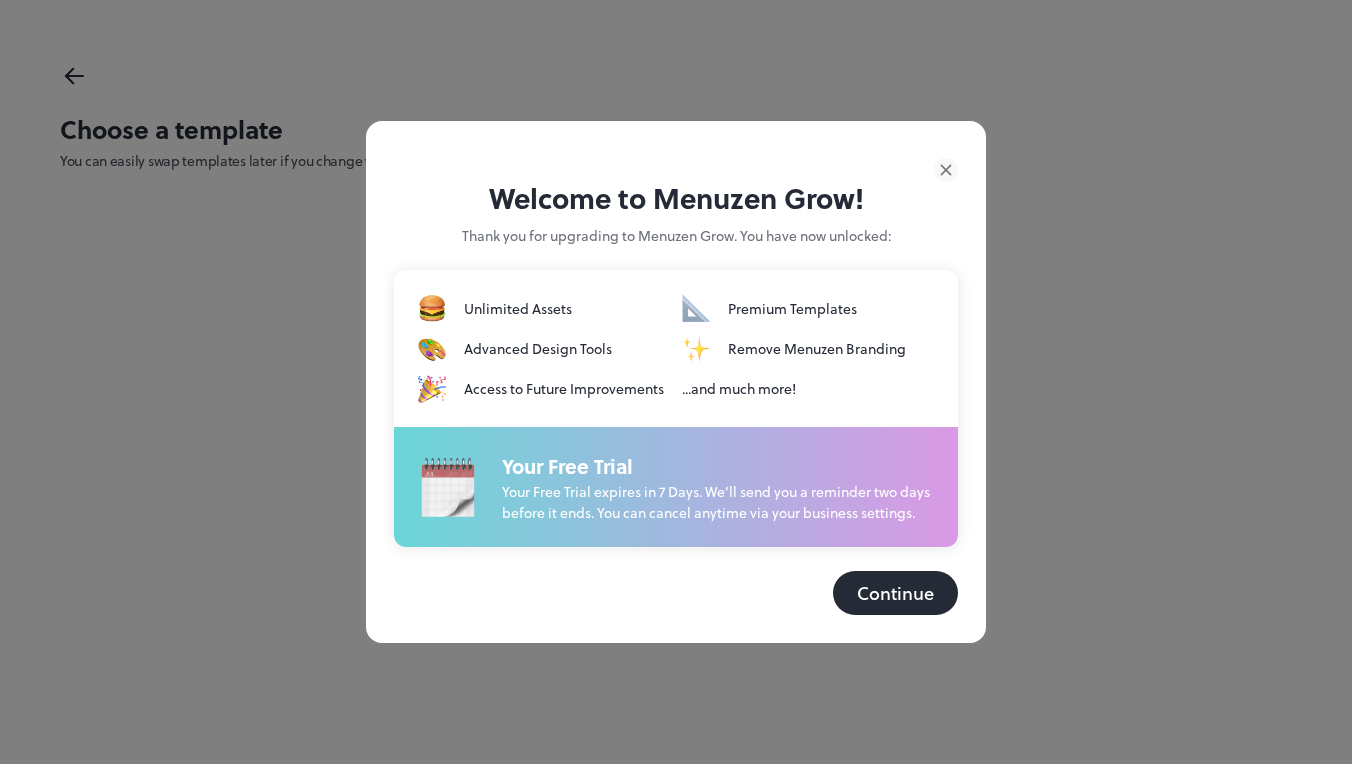 scroll, scrollTop: 0, scrollLeft: 0, axis: both 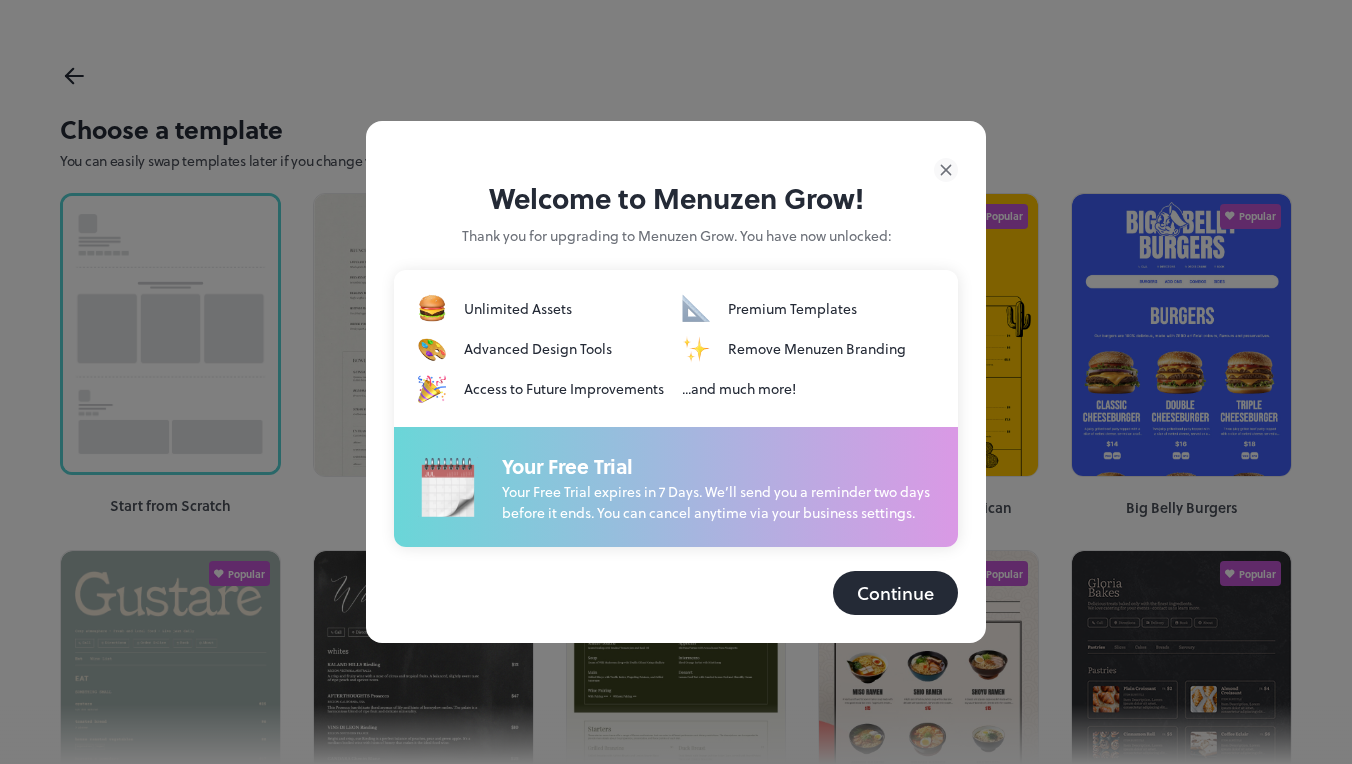 click on "Continue" at bounding box center (895, 593) 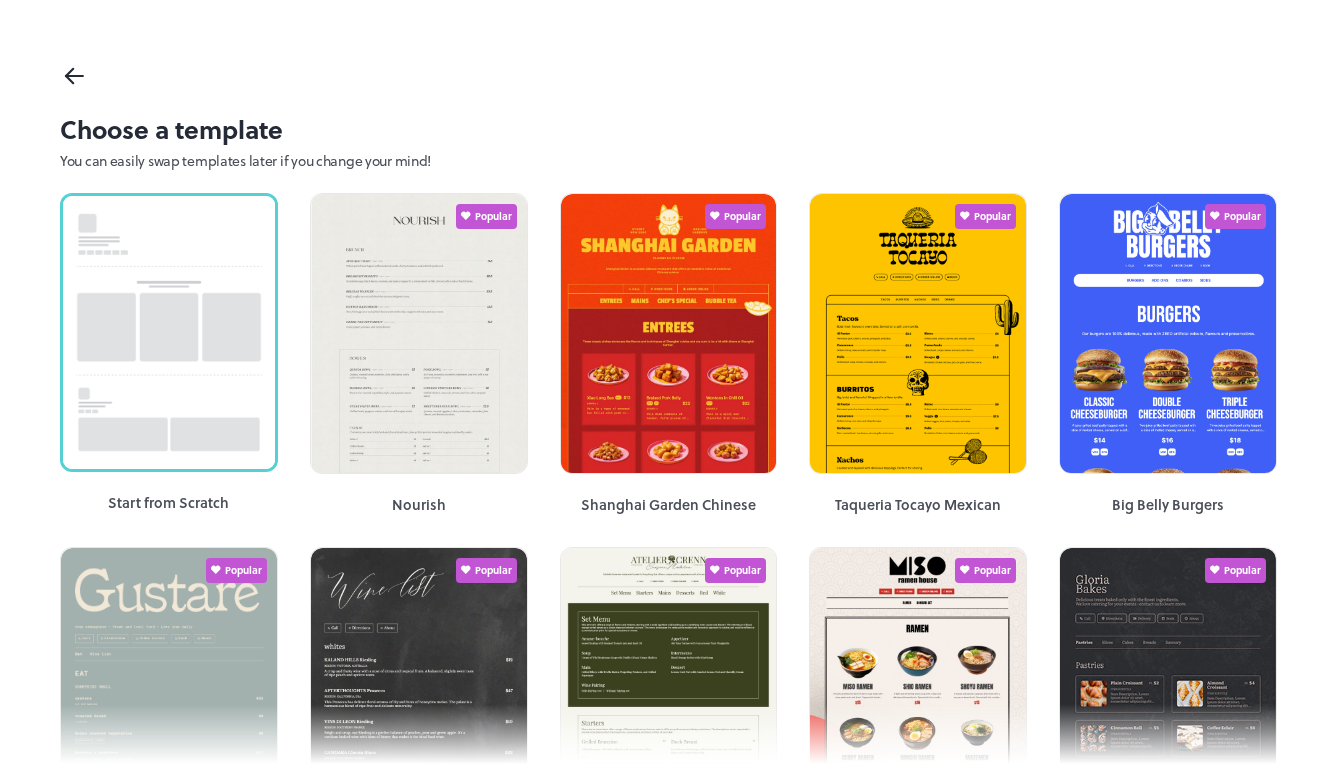 scroll, scrollTop: 0, scrollLeft: 0, axis: both 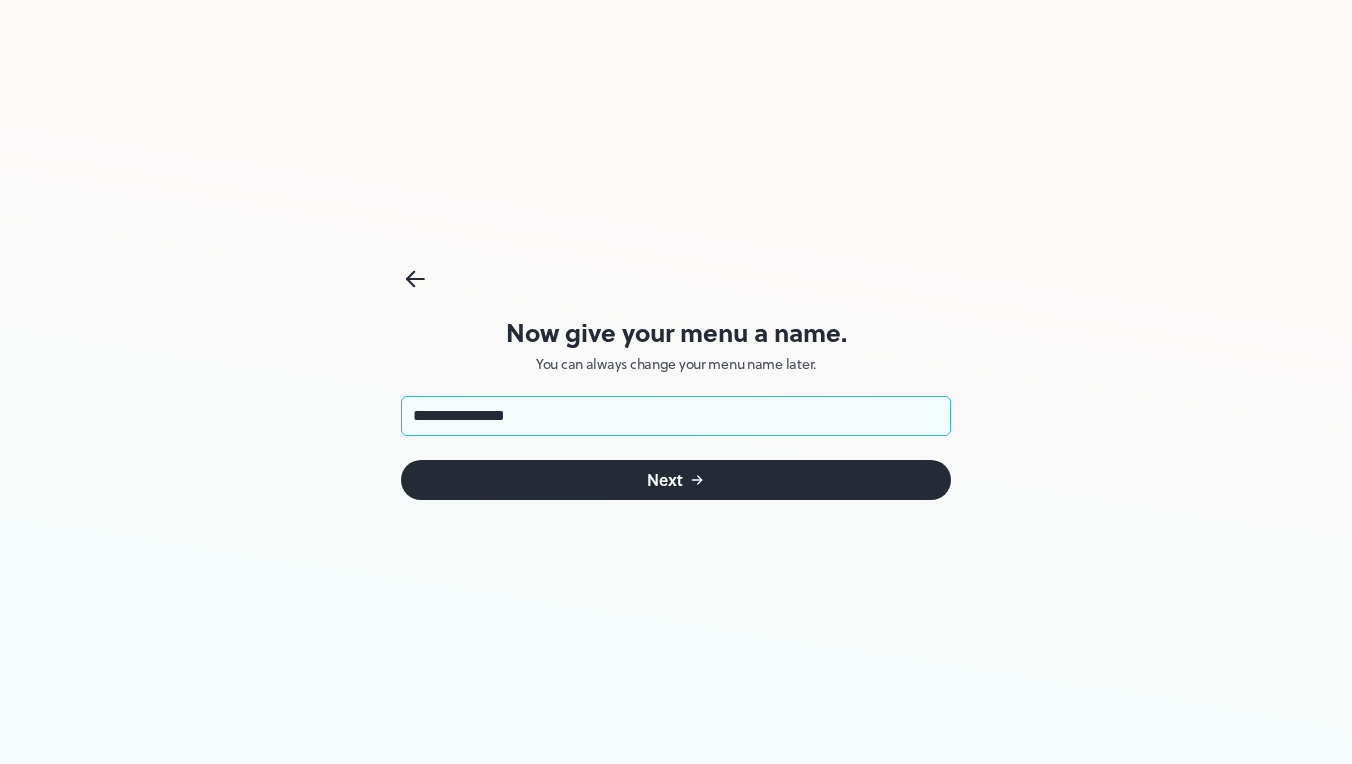 click on "Next" at bounding box center [676, 480] 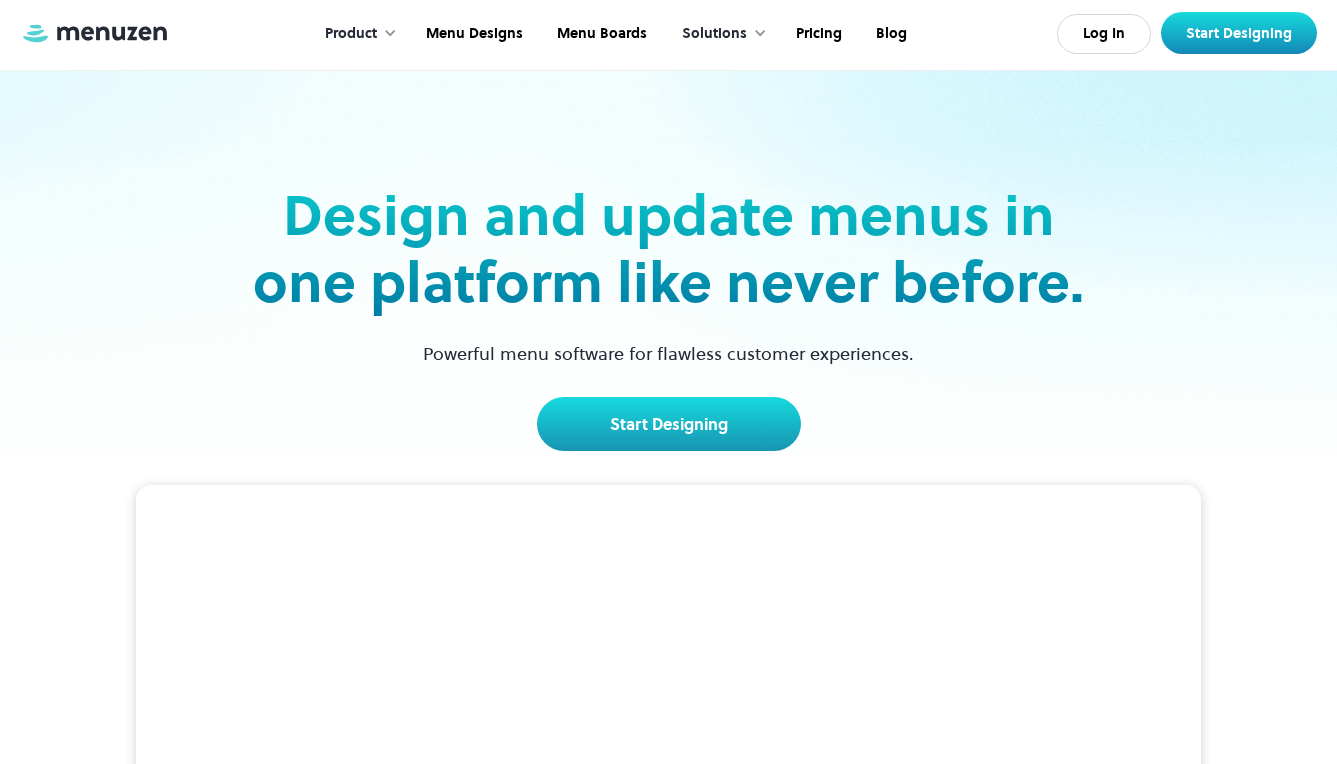 scroll, scrollTop: 0, scrollLeft: 0, axis: both 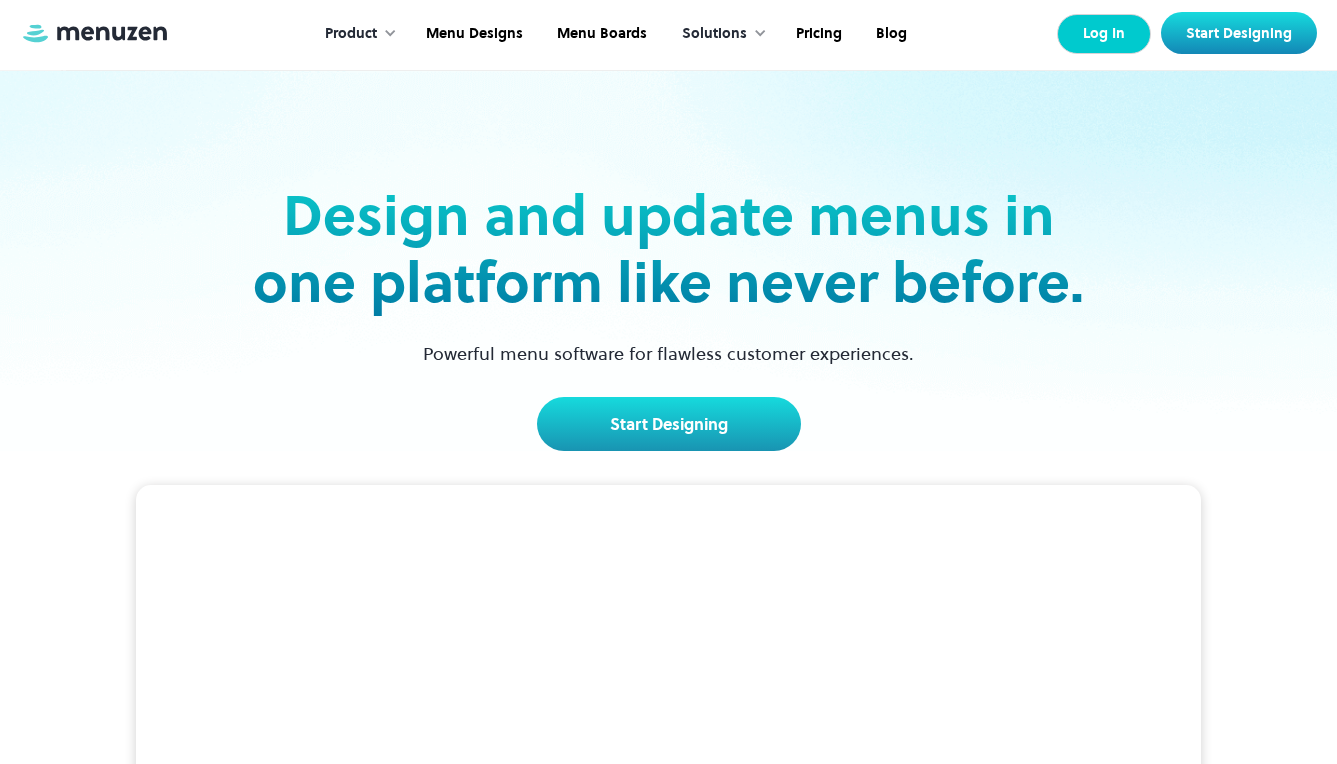 click on "Log In" at bounding box center (1104, 34) 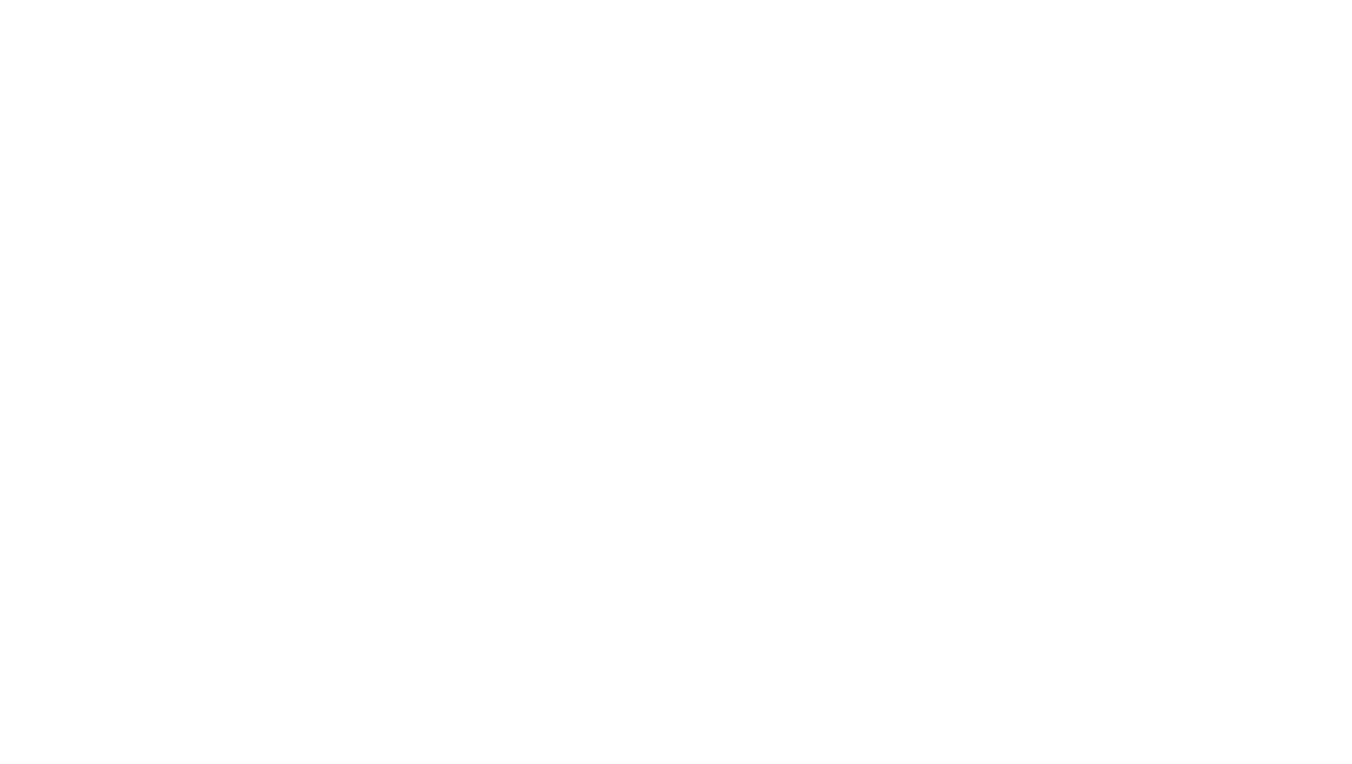 scroll, scrollTop: 0, scrollLeft: 0, axis: both 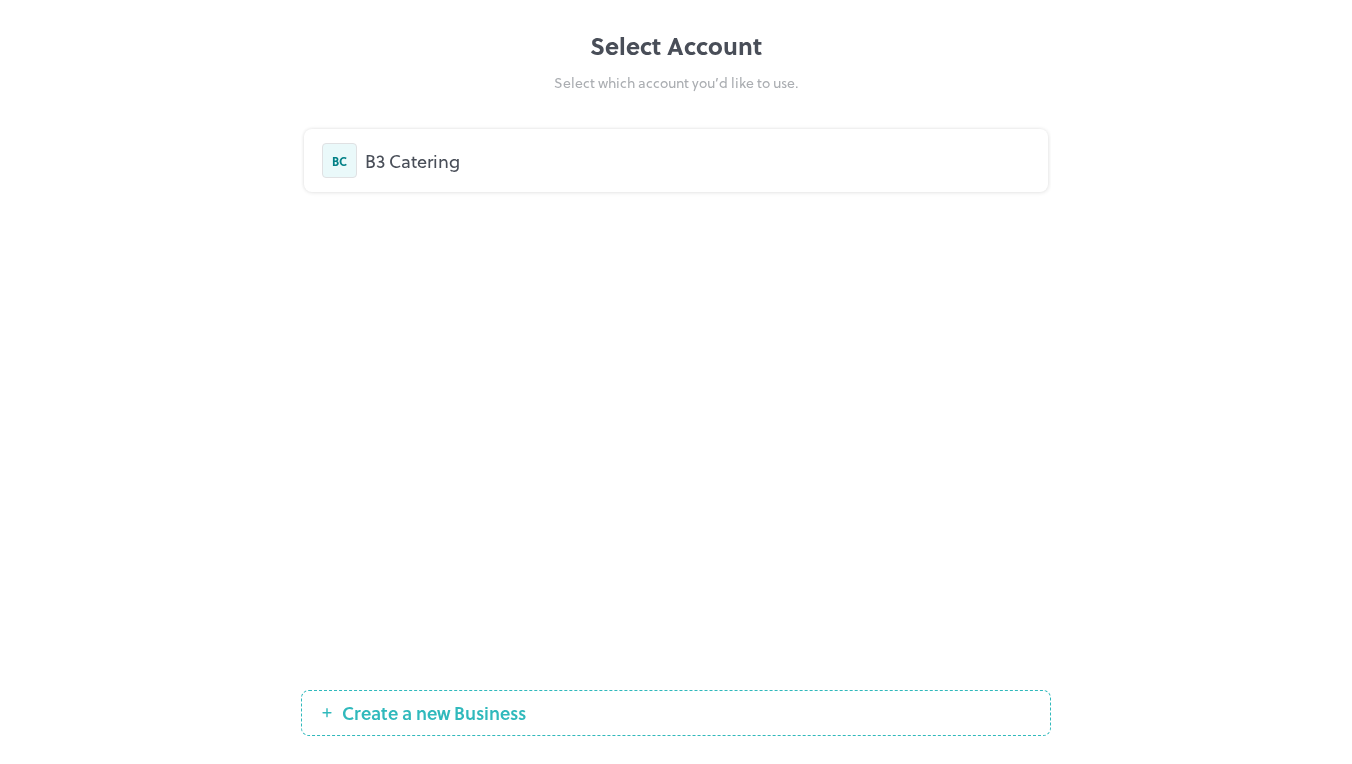 click on "B3 Catering" at bounding box center (697, 160) 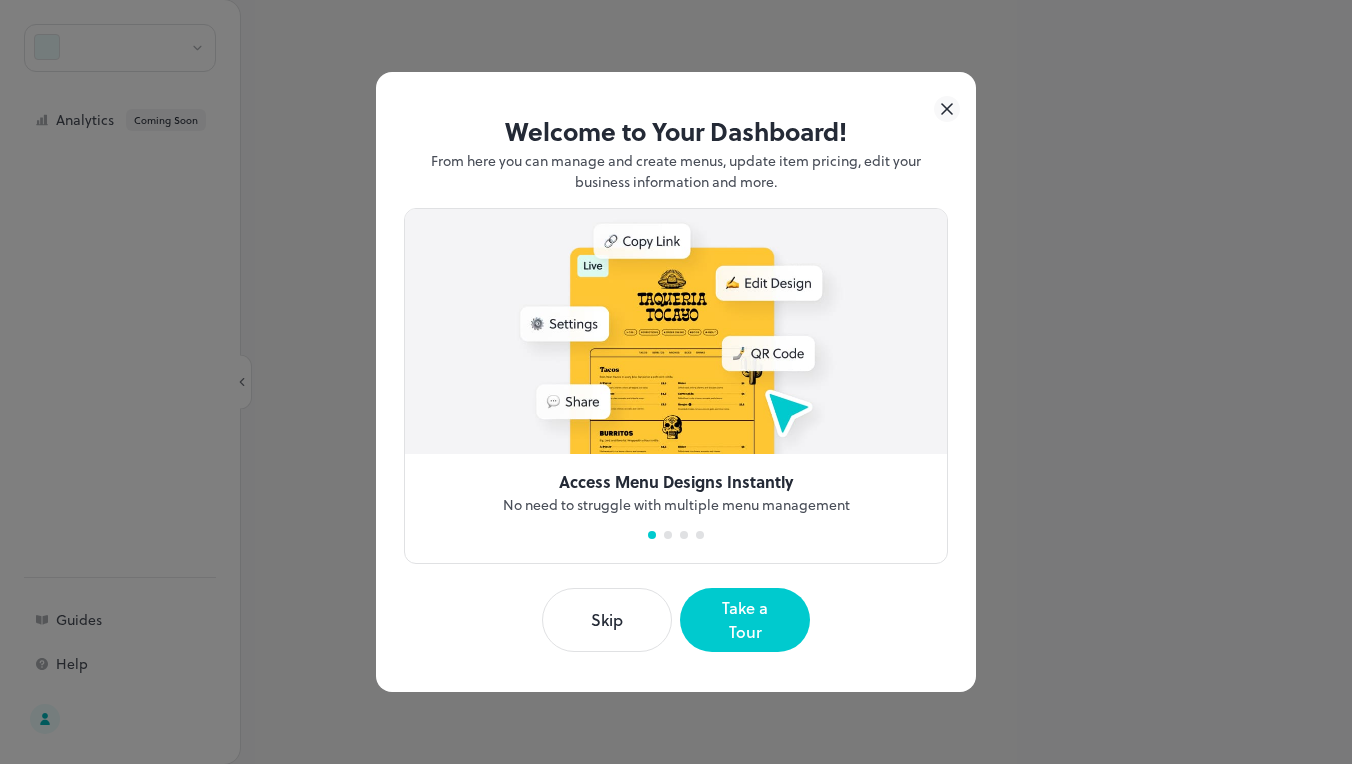 scroll, scrollTop: 0, scrollLeft: 0, axis: both 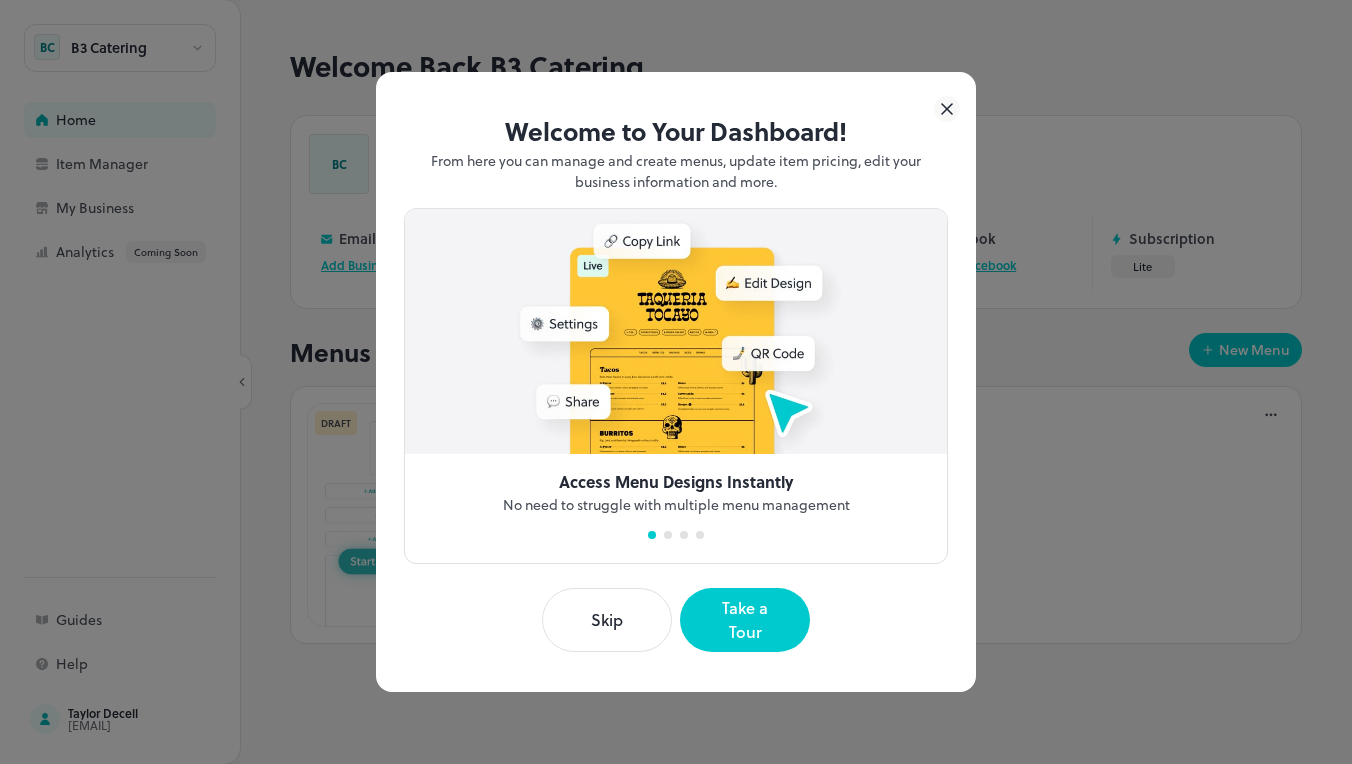 click on "Skip" at bounding box center (607, 620) 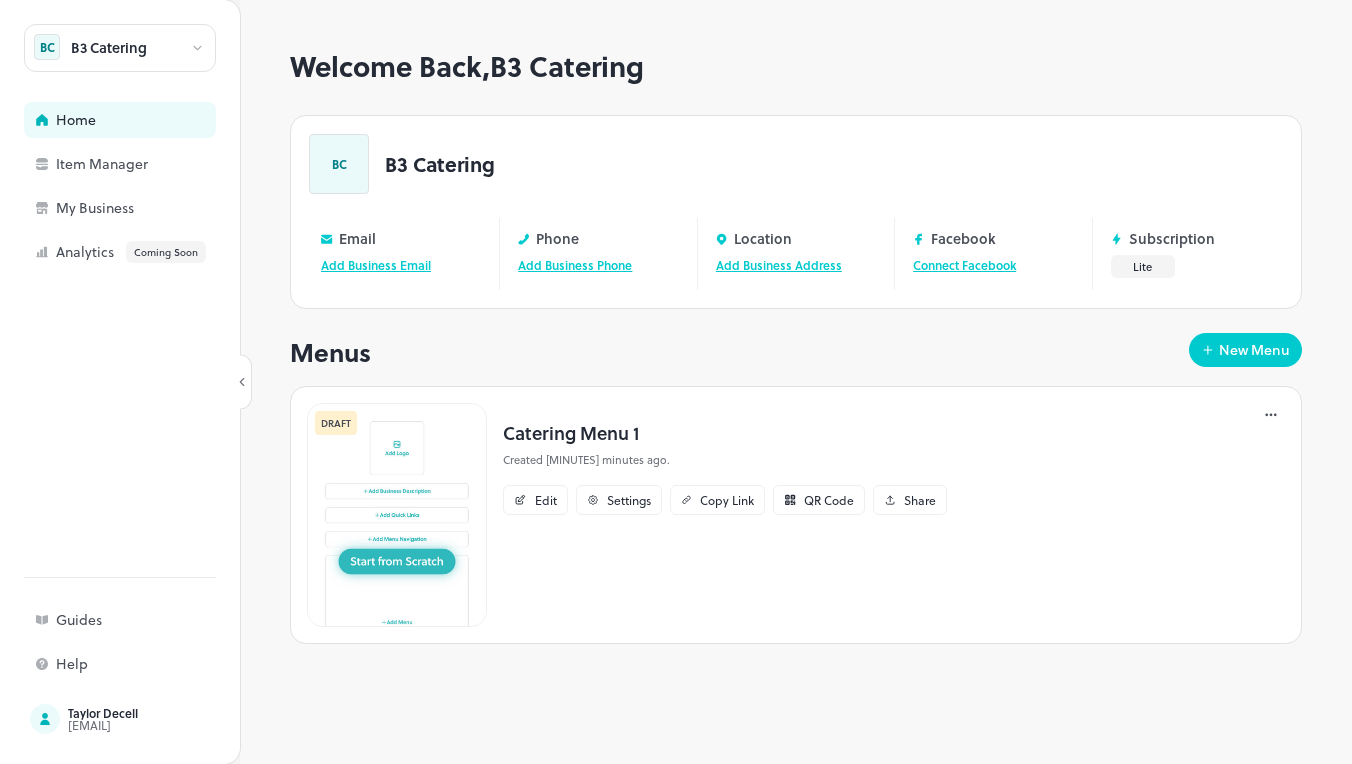 click on "Add Business Email" at bounding box center [376, 265] 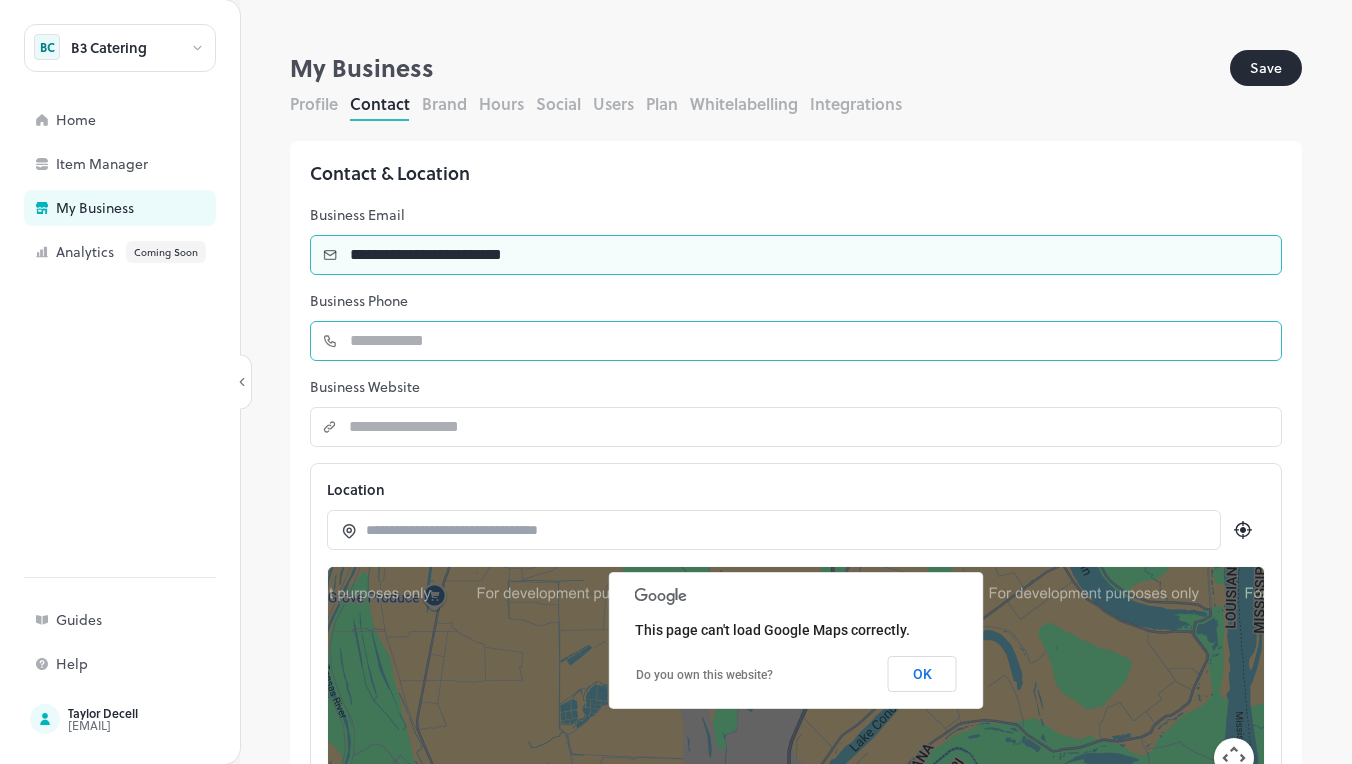 type on "**********" 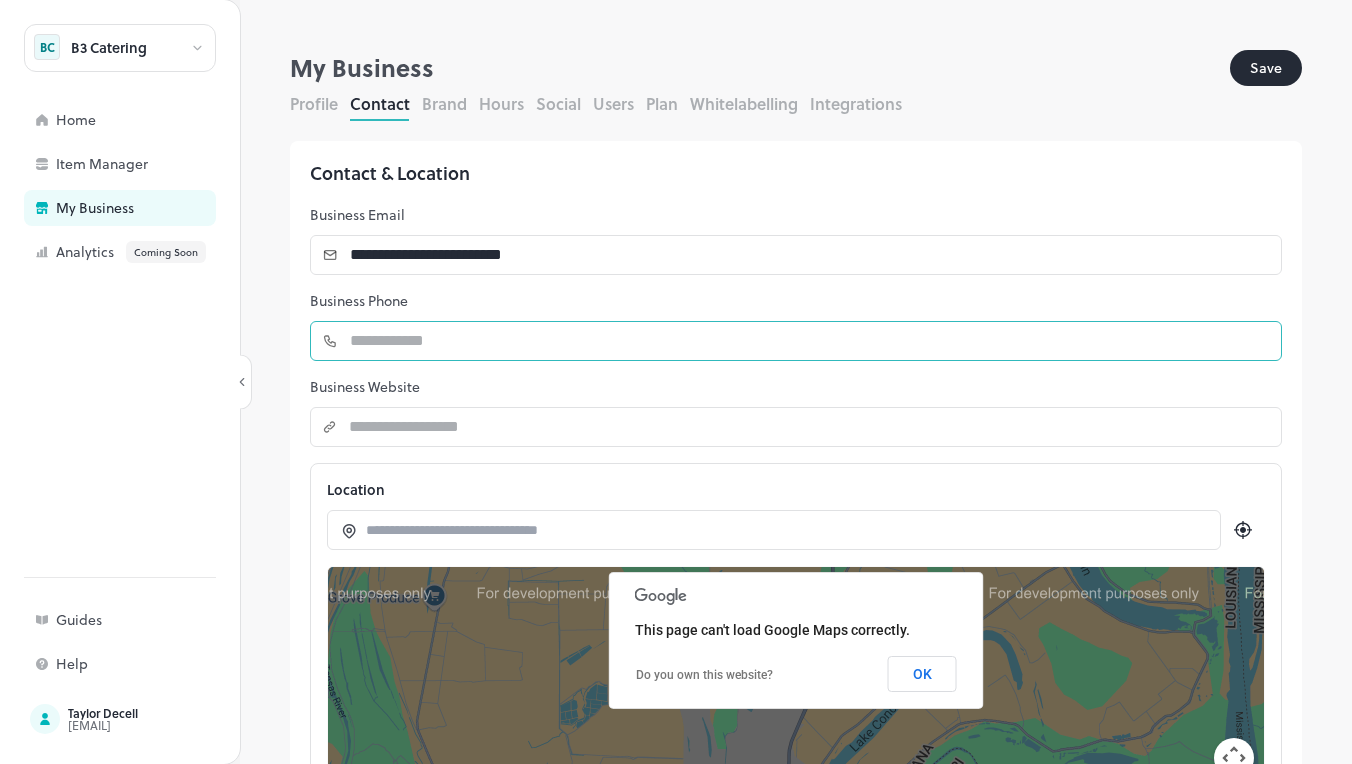 click at bounding box center (810, 341) 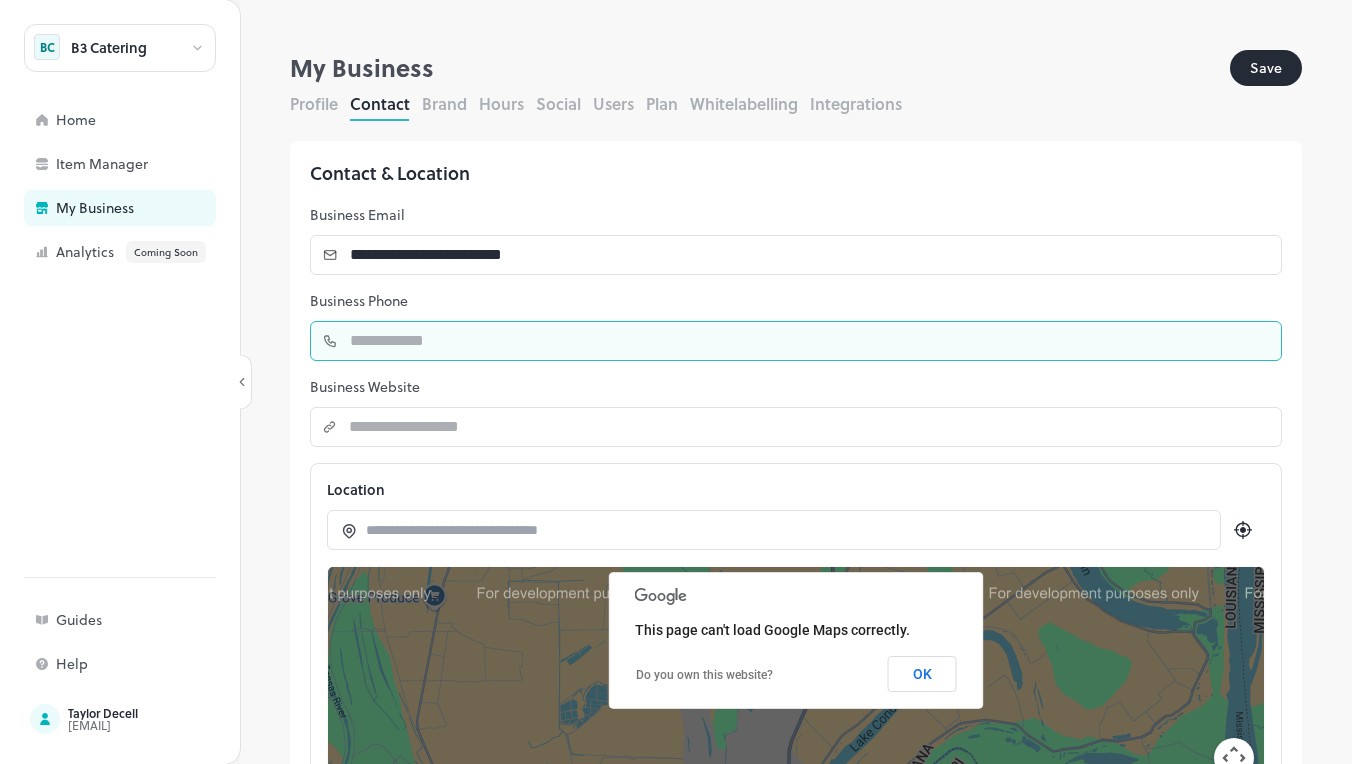 type on "***" 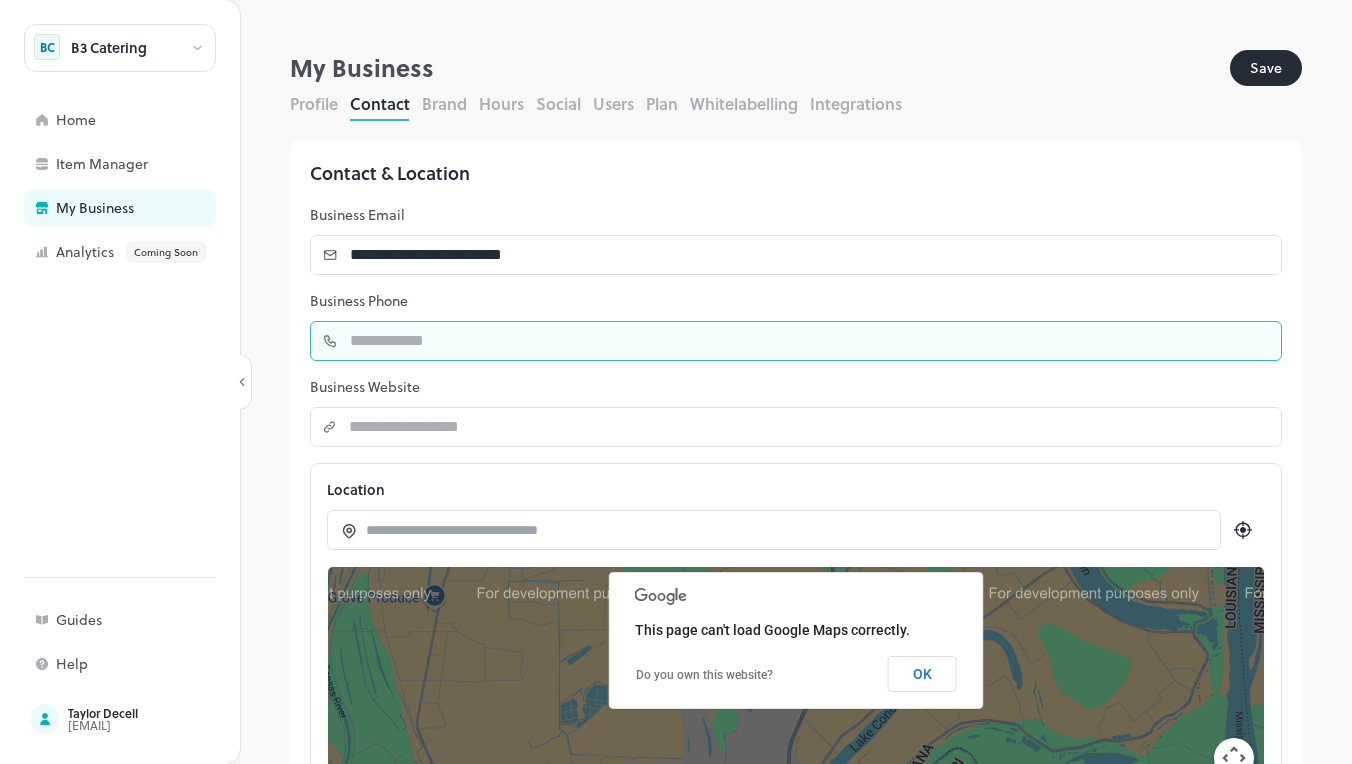 type 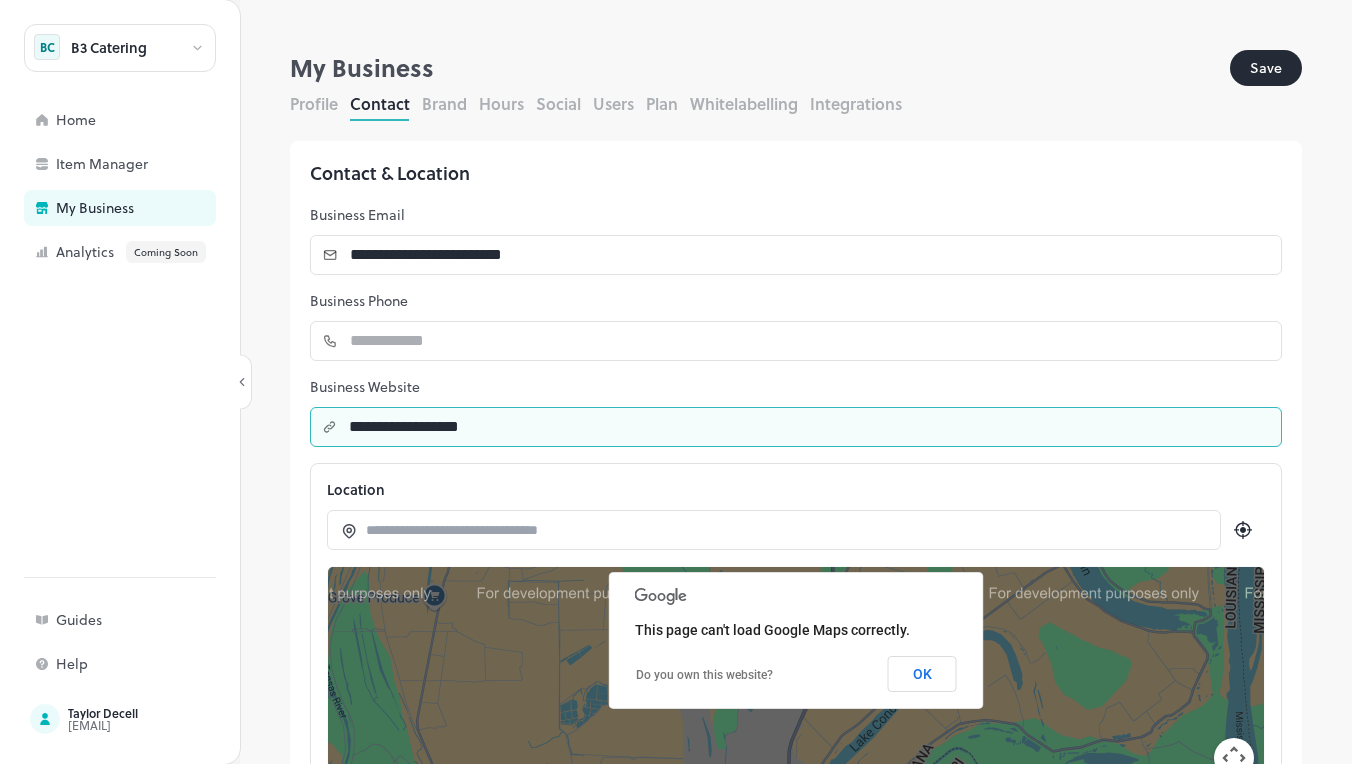 type on "**********" 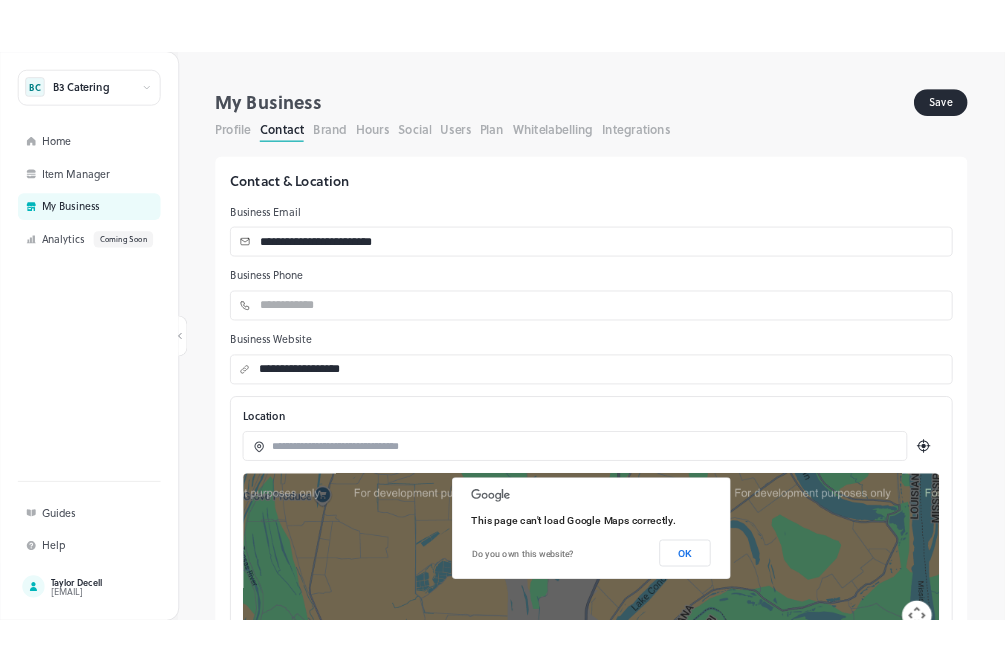 scroll, scrollTop: 0, scrollLeft: 0, axis: both 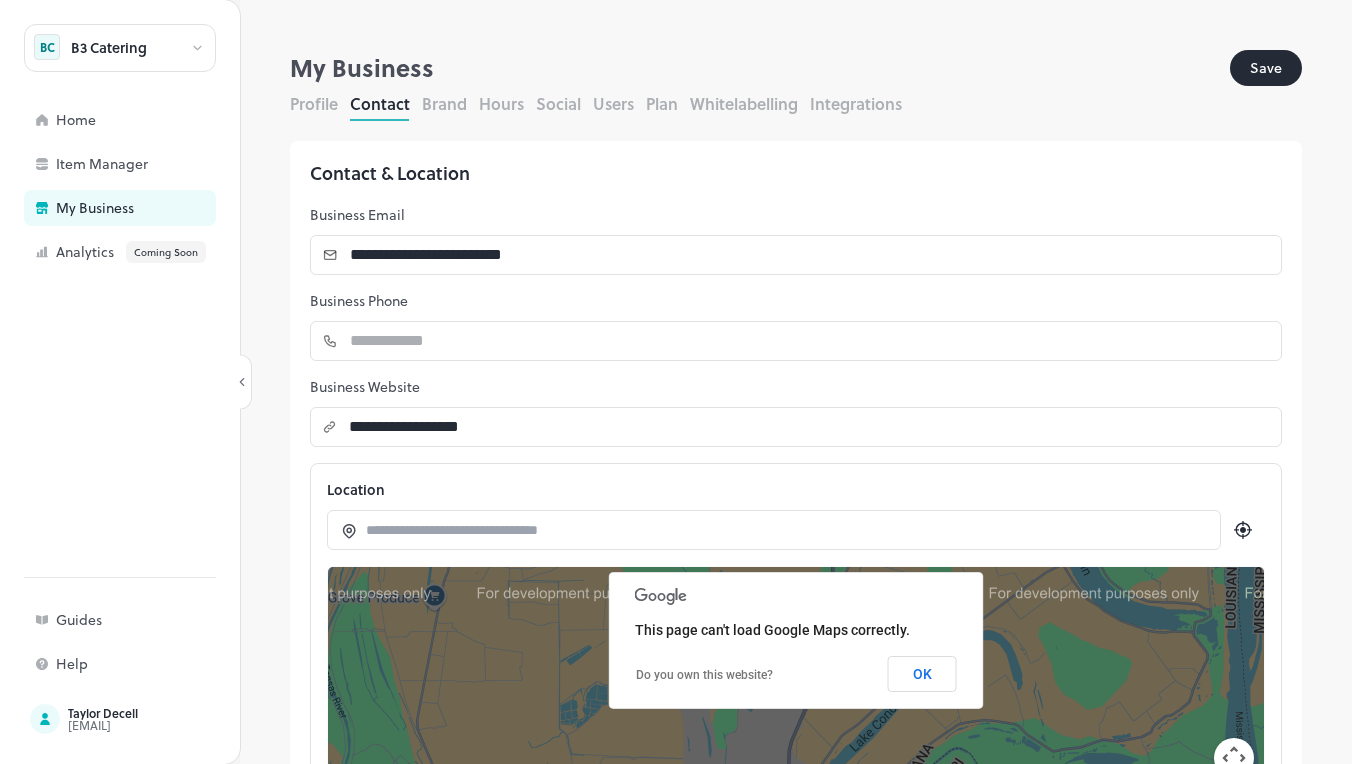 click on "Brand" at bounding box center (444, 103) 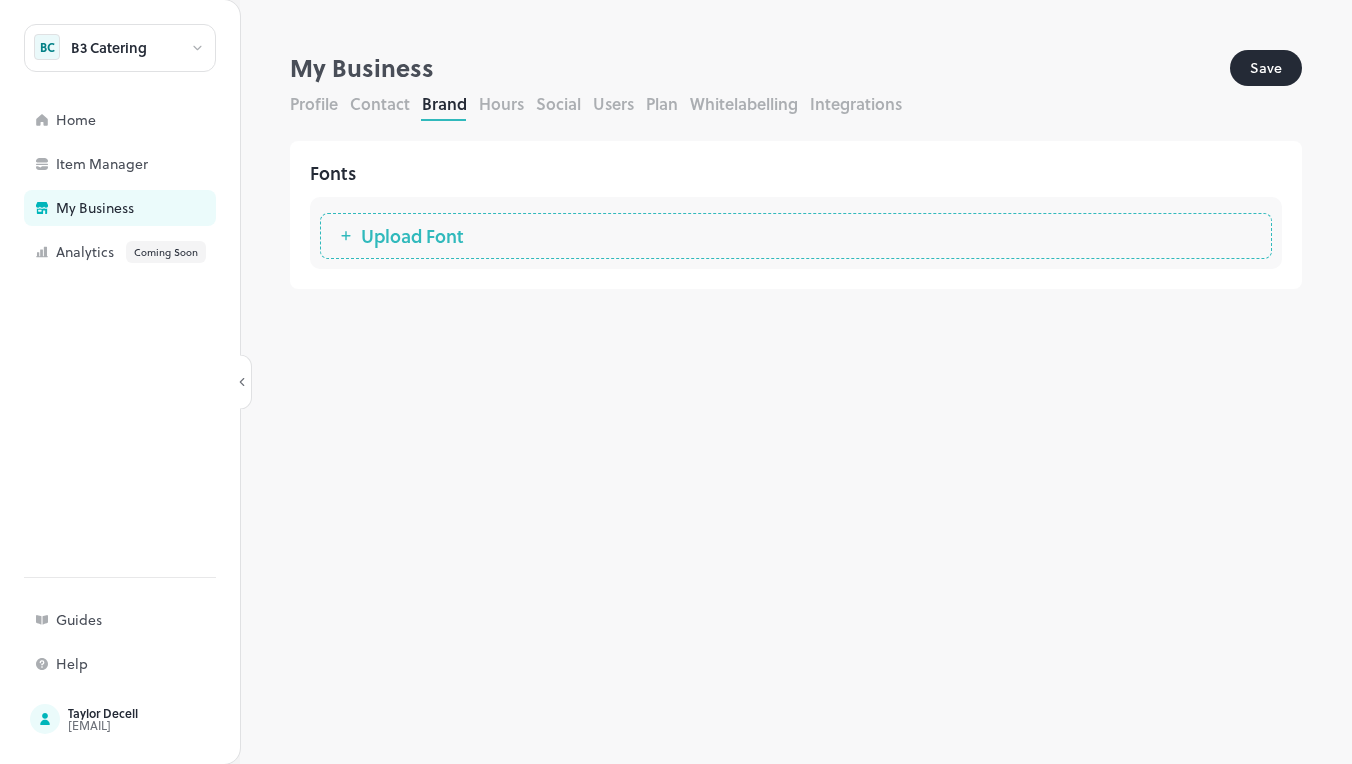 click on "Upload Font" at bounding box center (412, 236) 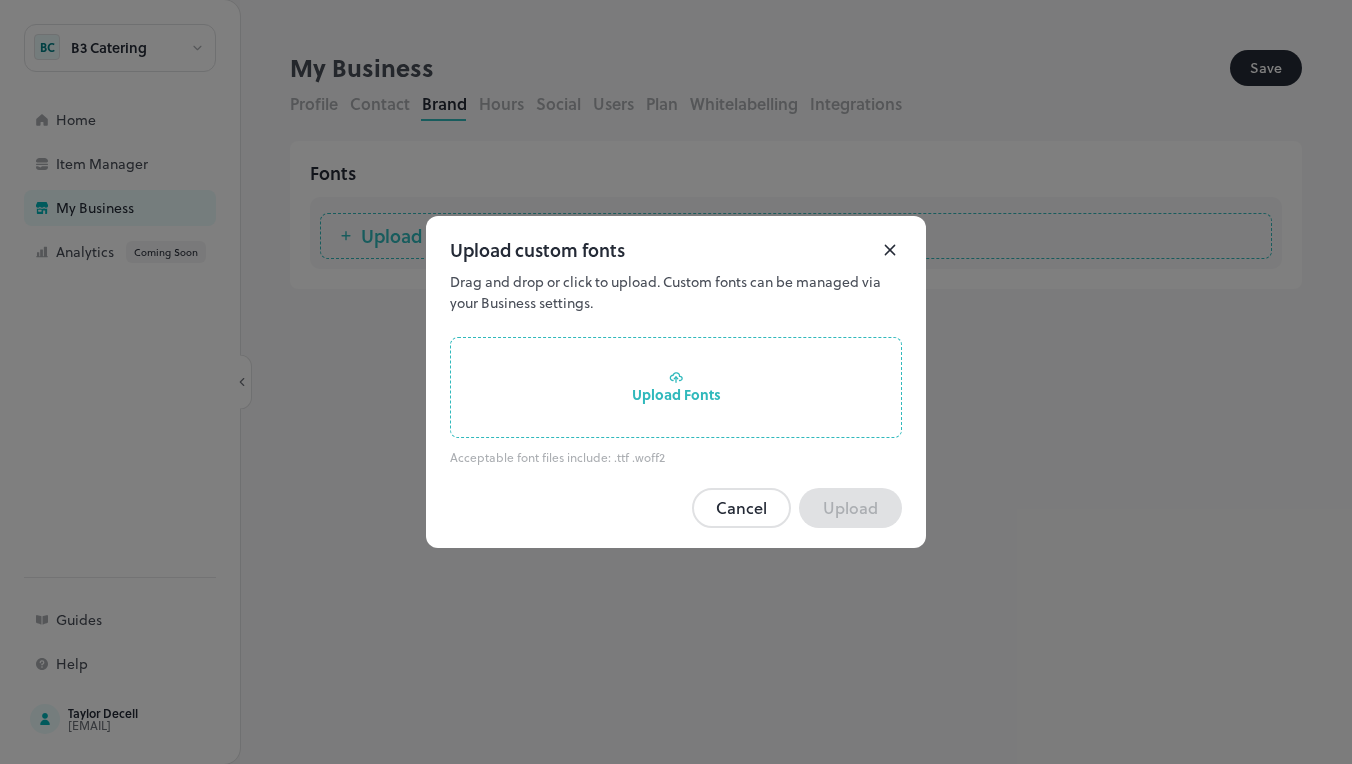 click 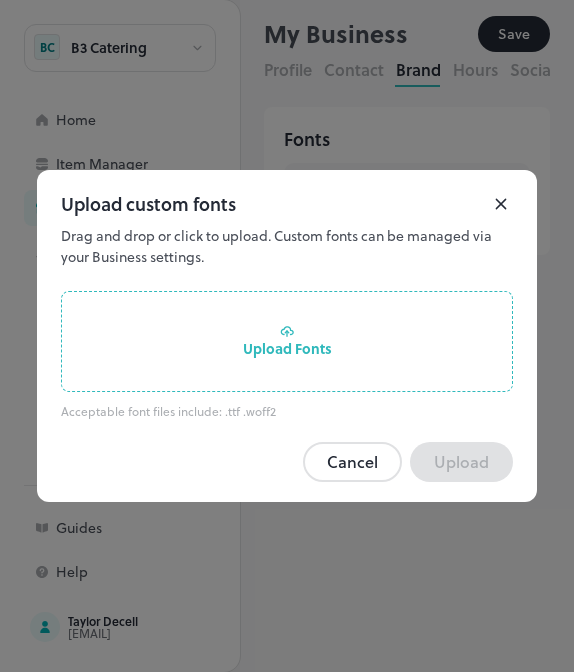 click on "Upload Fonts" at bounding box center (287, 341) 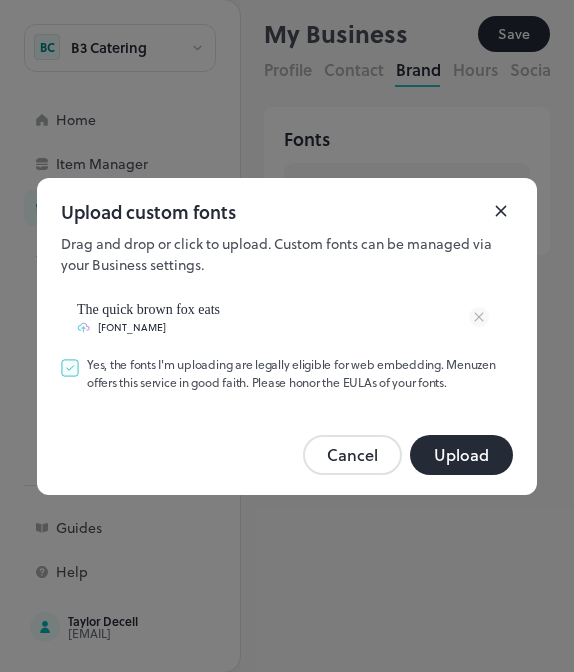 click on "Upload" at bounding box center [461, 455] 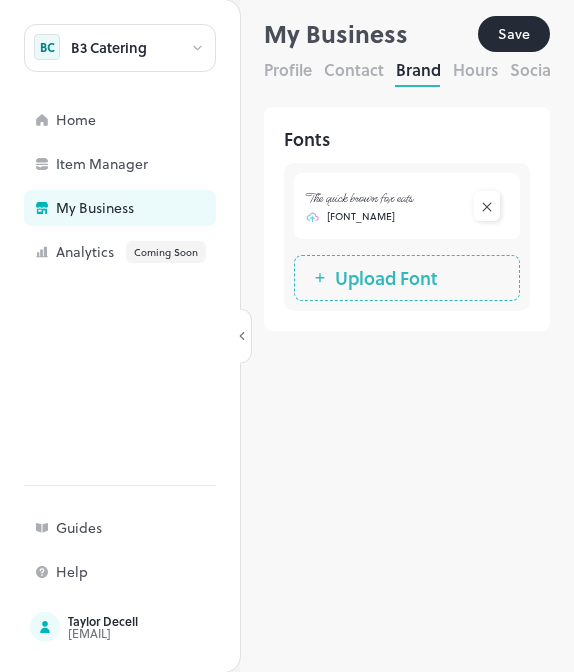 click on "Upload Font" at bounding box center [386, 278] 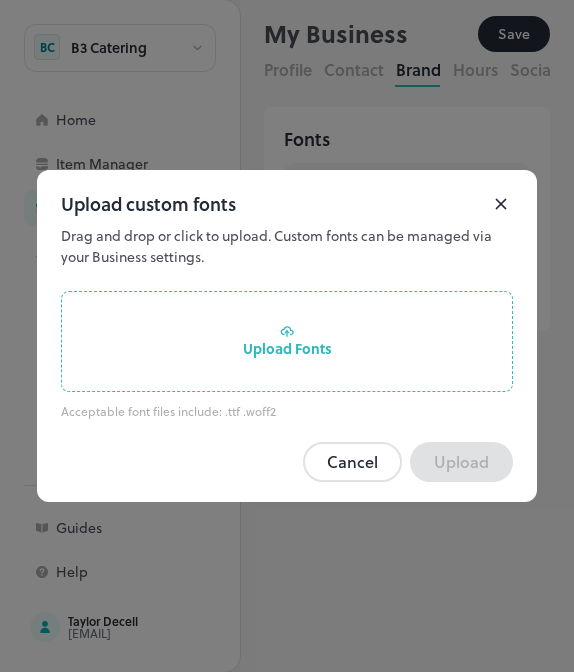 click on "Upload Fonts" at bounding box center (287, 341) 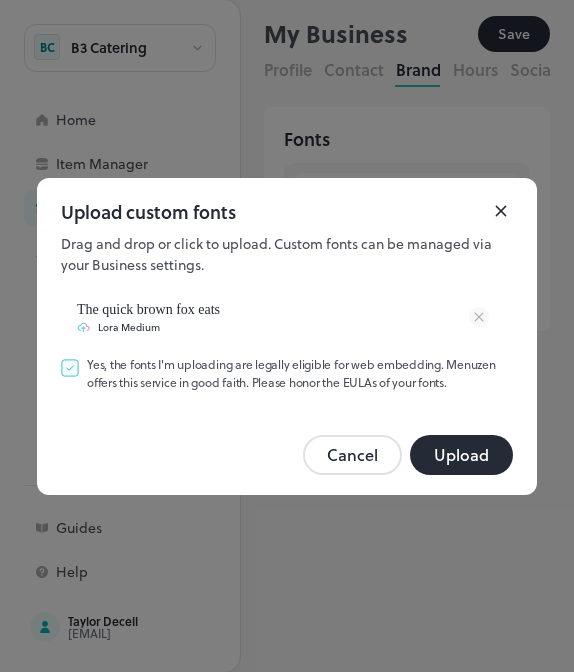 click on "Upload" at bounding box center [461, 455] 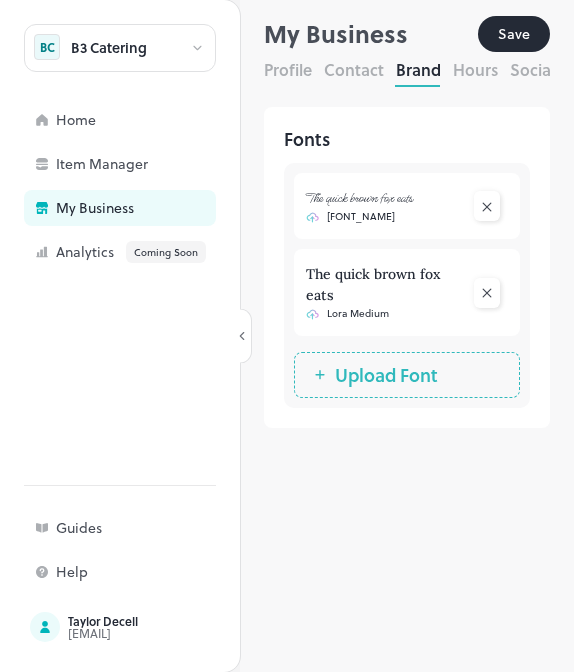 click on "Upload Font" at bounding box center [386, 375] 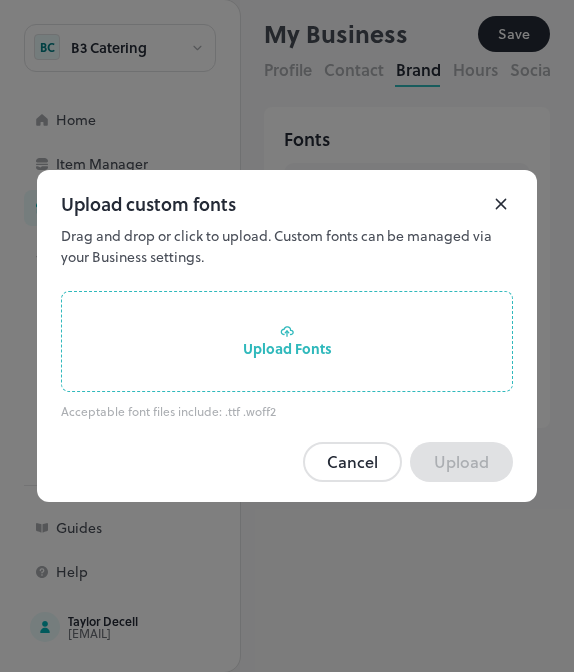 click on "Upload Fonts" at bounding box center (287, 341) 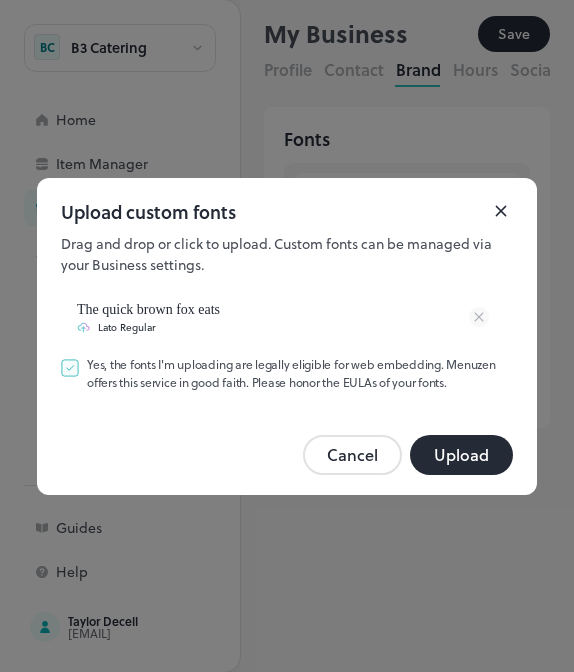 click on "Upload" at bounding box center (461, 455) 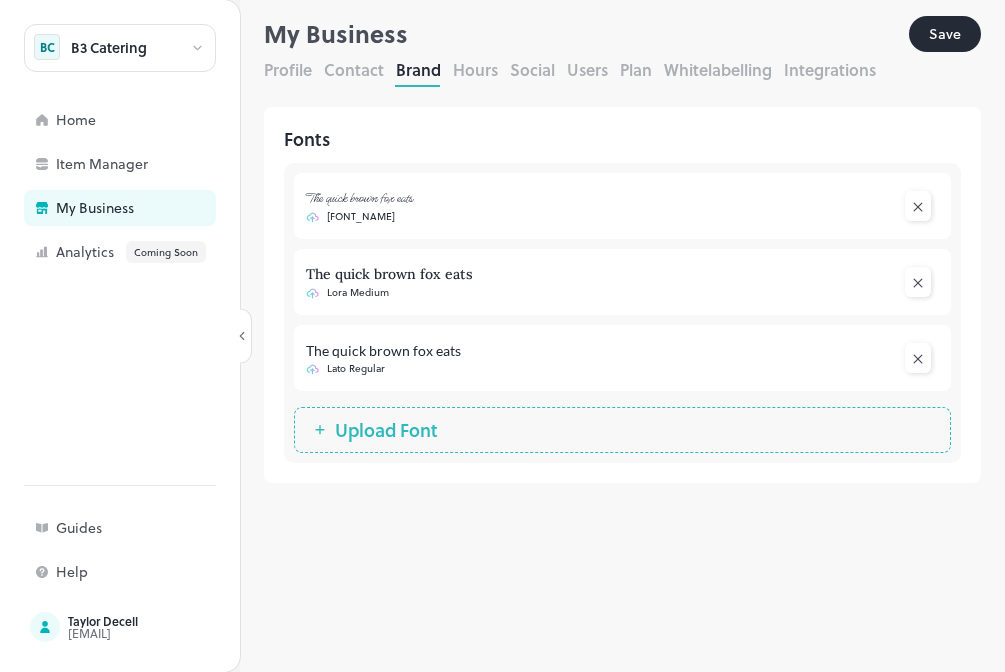 click on "Hours" at bounding box center [475, 69] 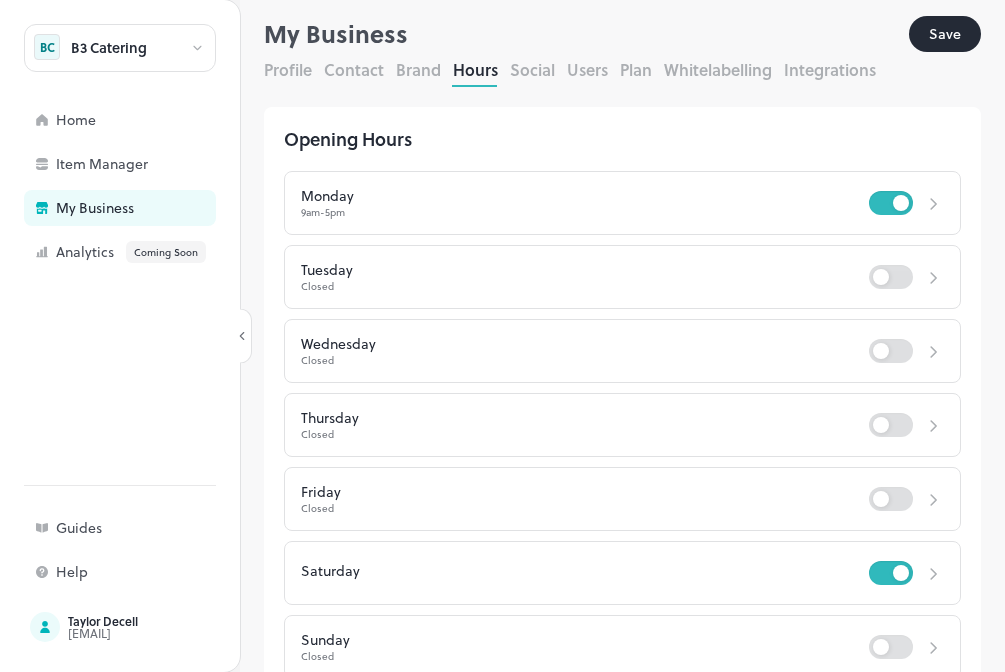 click at bounding box center [928, 203] 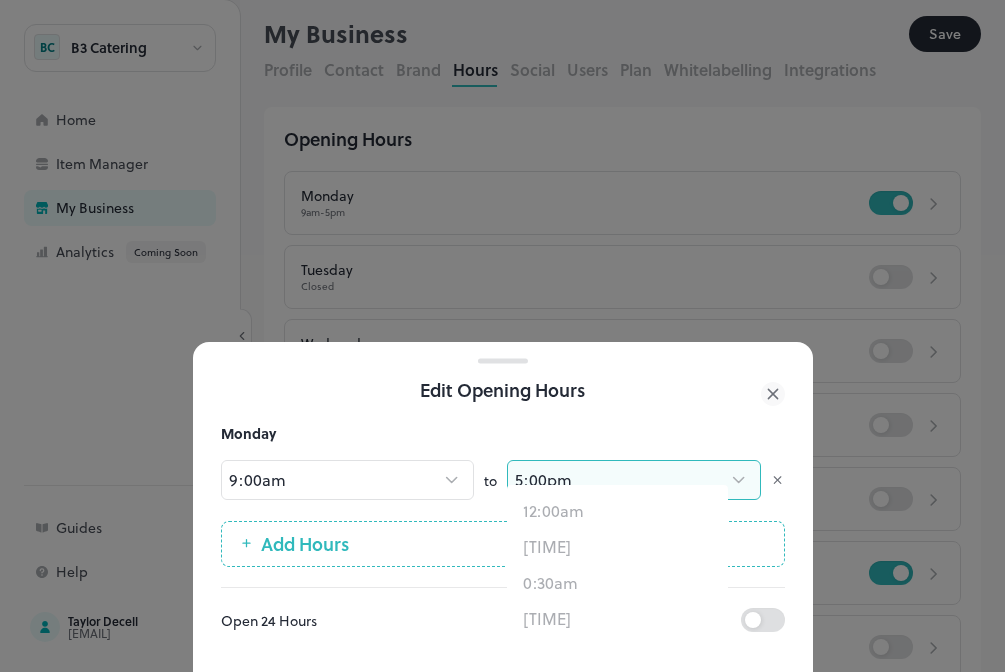 scroll, scrollTop: 2399, scrollLeft: 0, axis: vertical 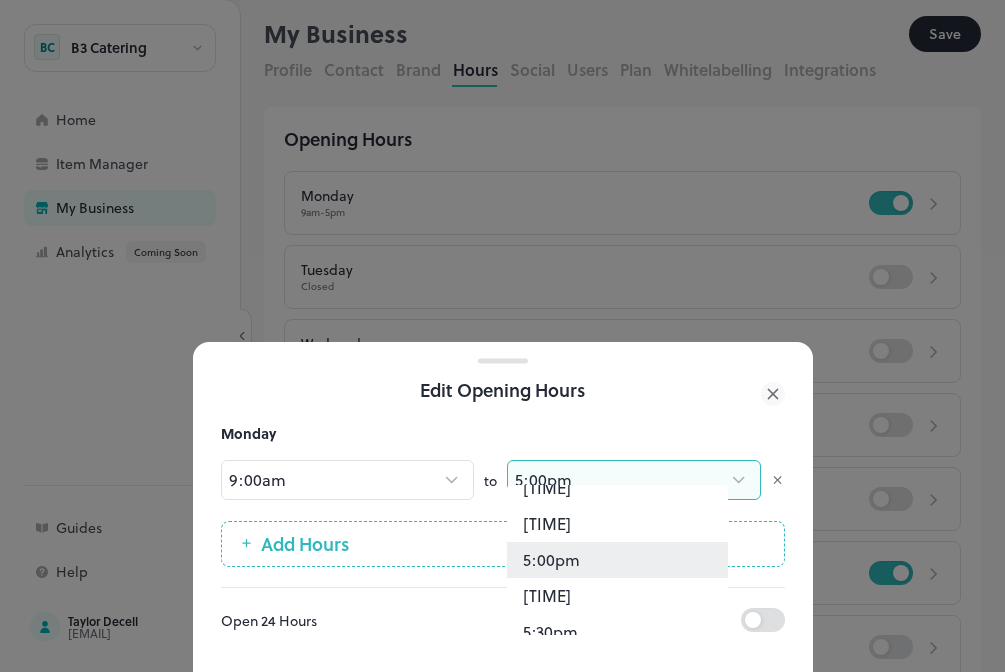 click on "**********" at bounding box center (502, 336) 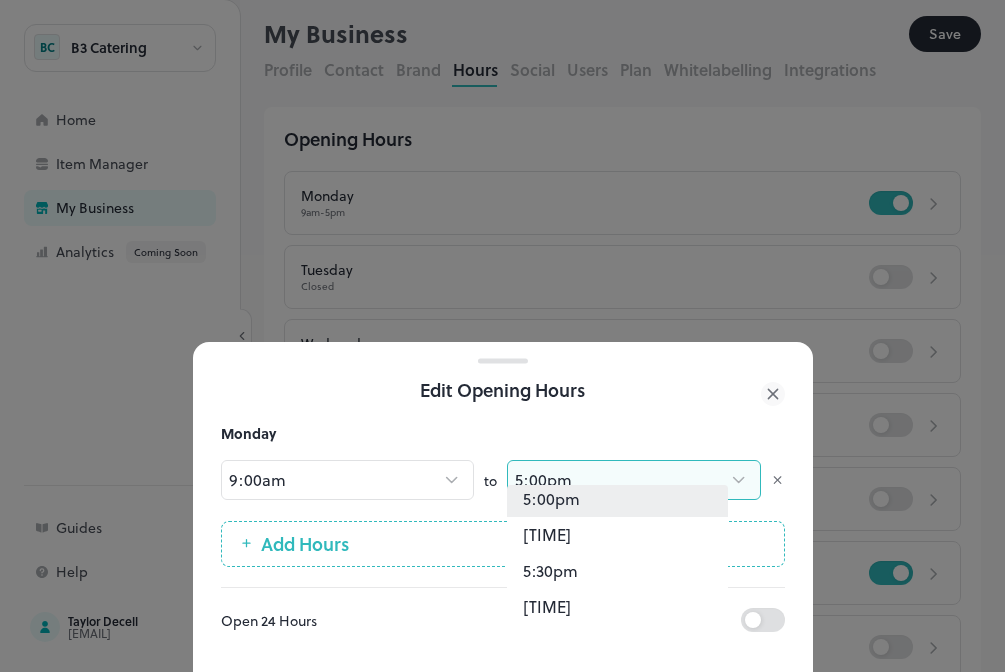 scroll, scrollTop: 2515, scrollLeft: 0, axis: vertical 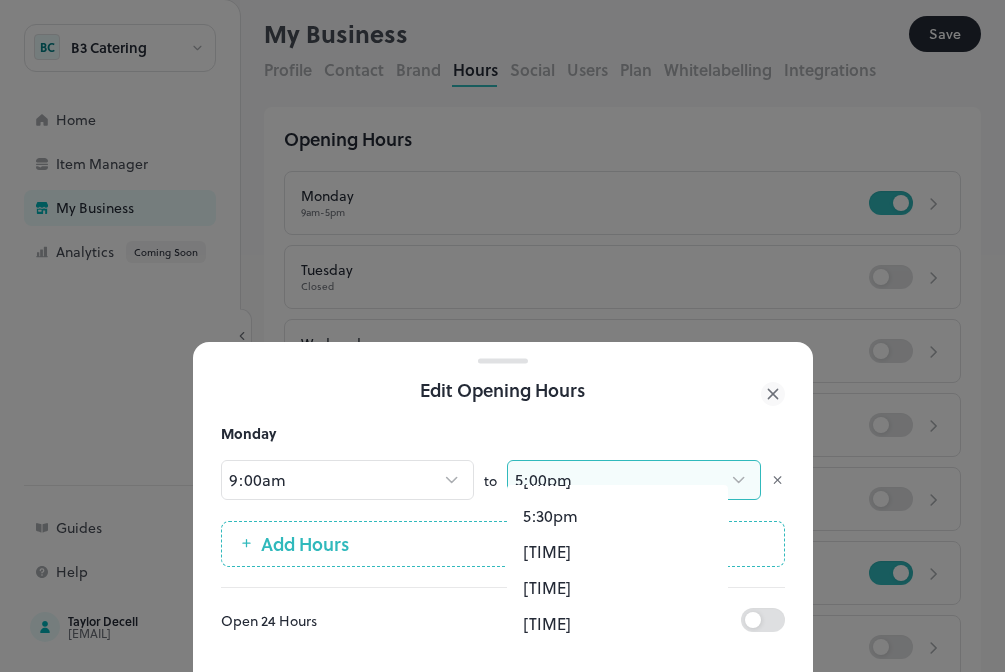 click on "[TIME]" at bounding box center (617, 588) 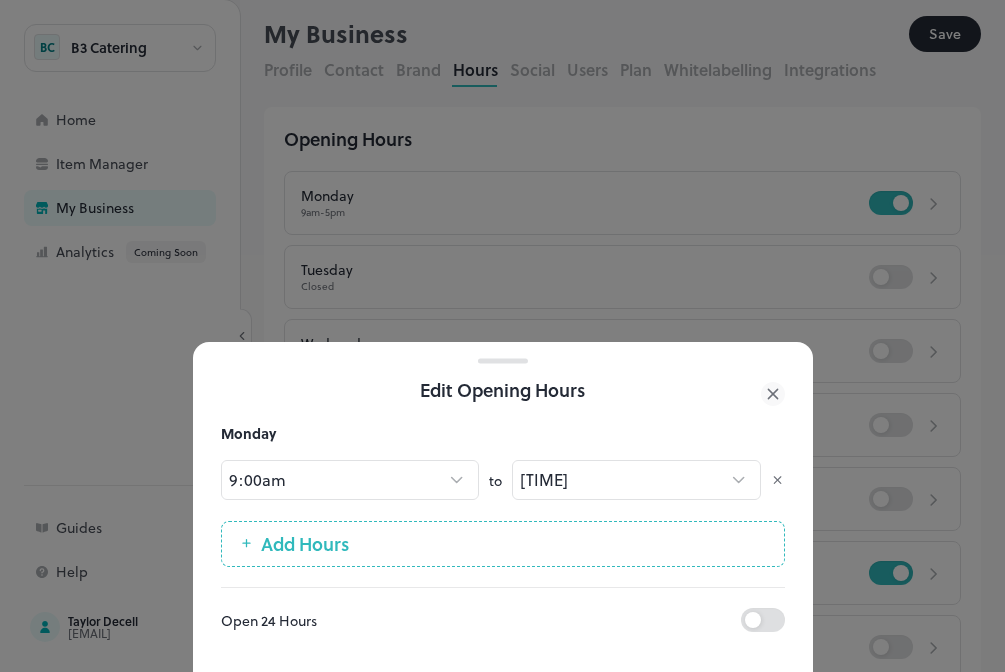 click 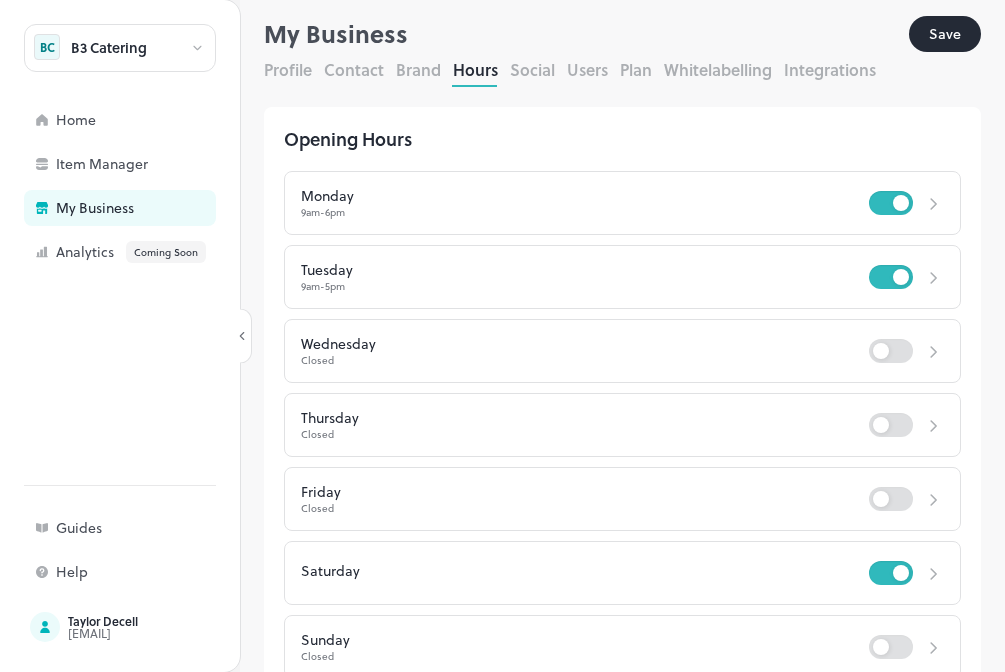click 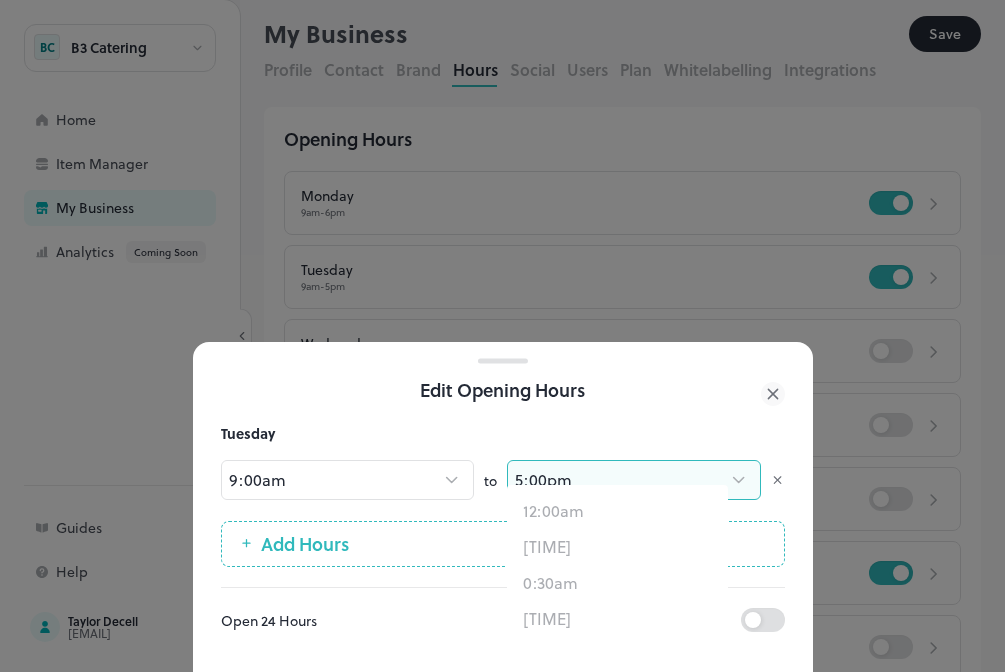 click on "**********" at bounding box center [502, 336] 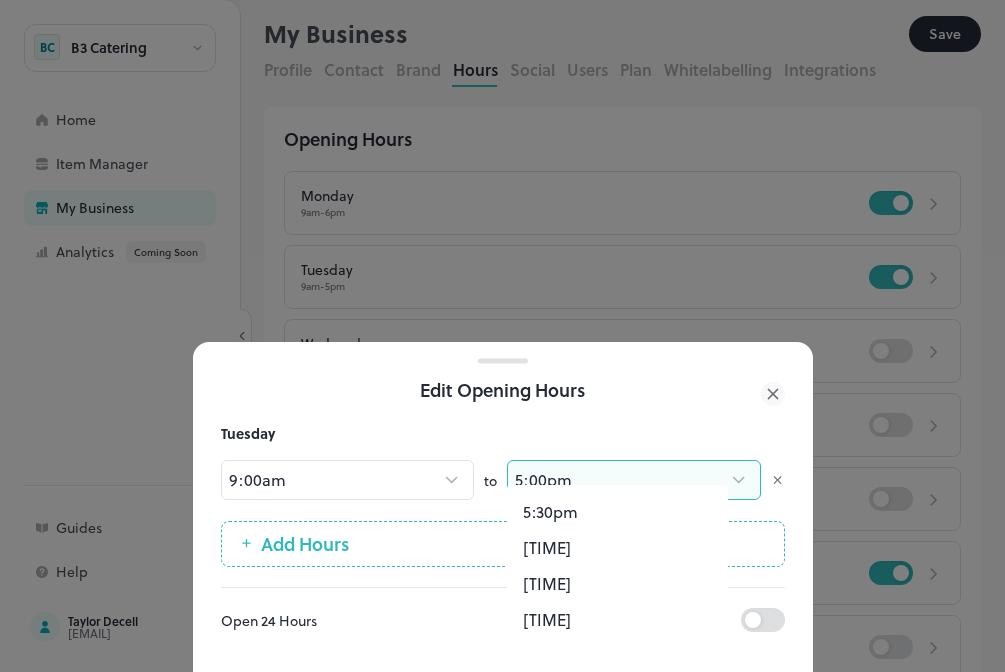scroll, scrollTop: 2522, scrollLeft: 0, axis: vertical 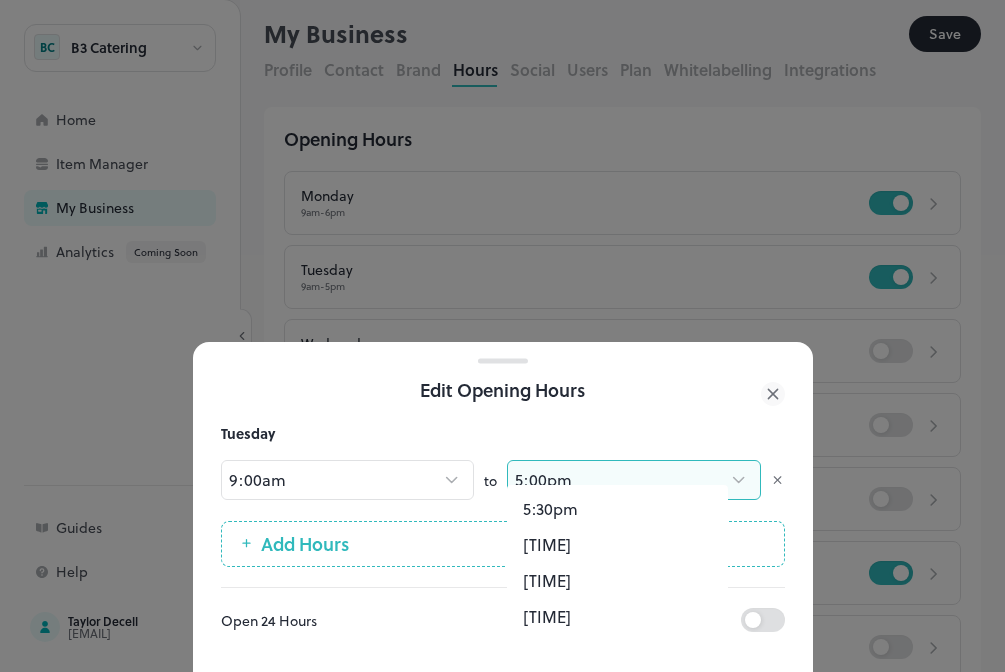 click on "[TIME]" at bounding box center (617, 581) 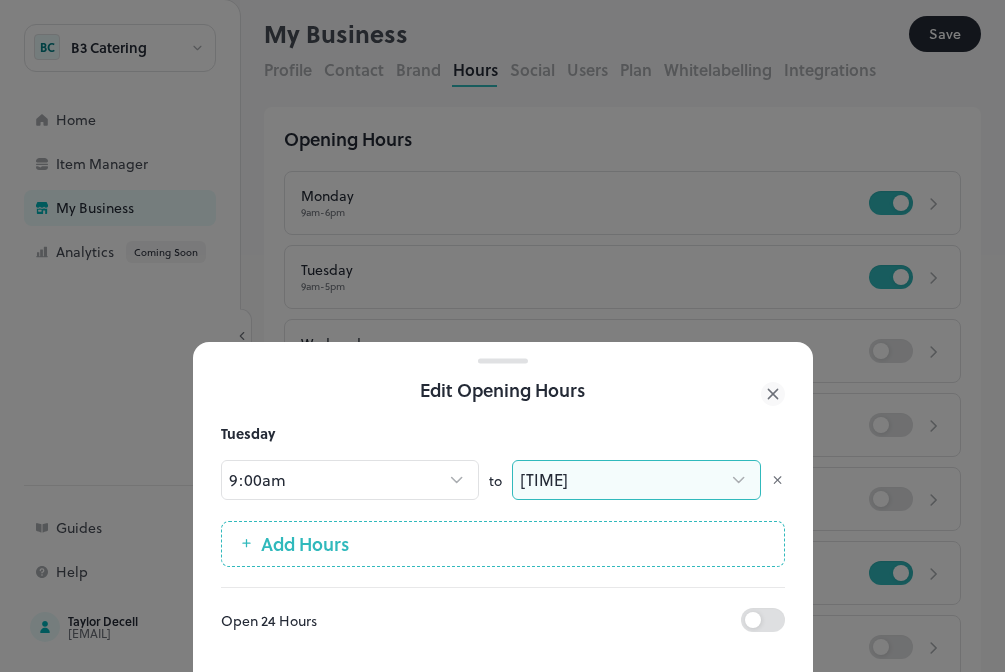 type on "****" 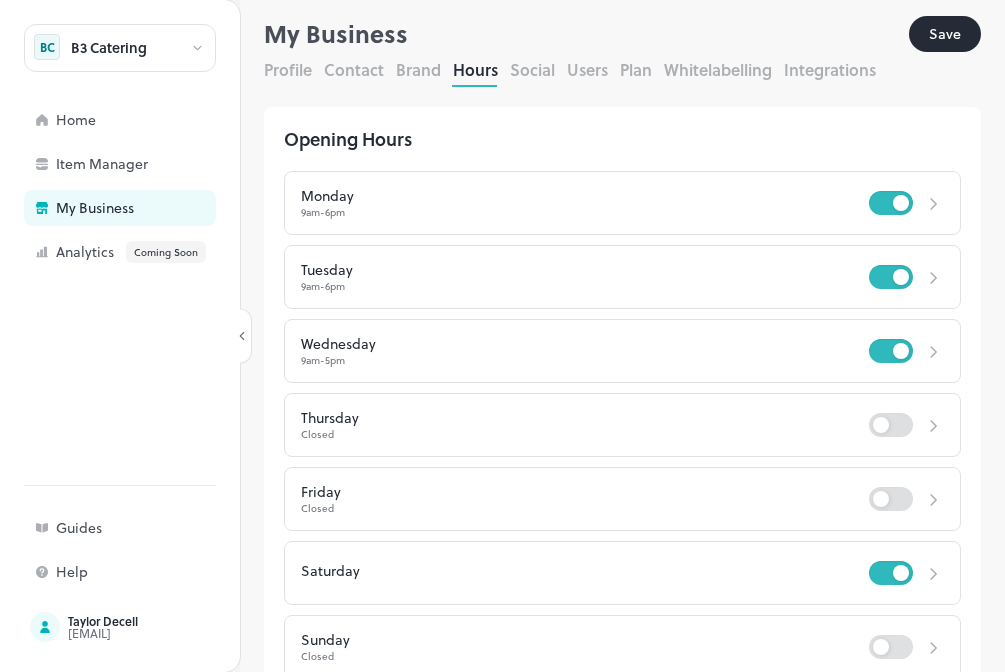 click on "Wednesday [TIME]  -  [TIME]" at bounding box center [622, 351] 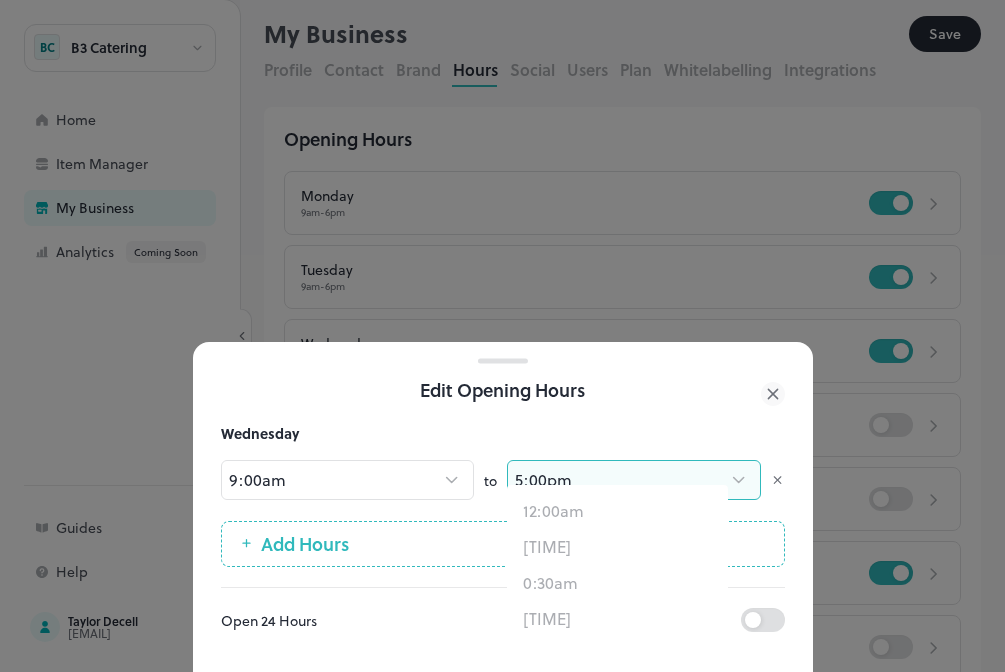 click on "**********" at bounding box center [502, 336] 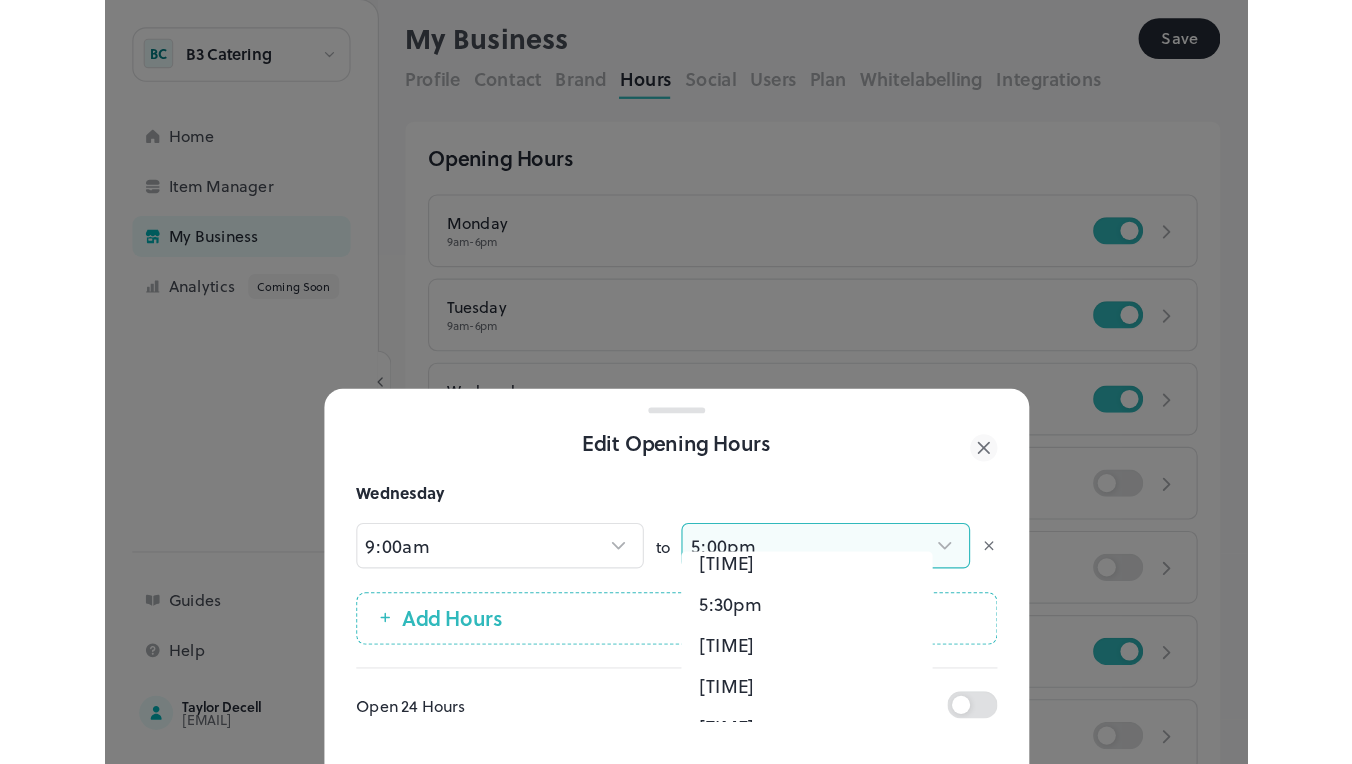 scroll, scrollTop: 2517, scrollLeft: 0, axis: vertical 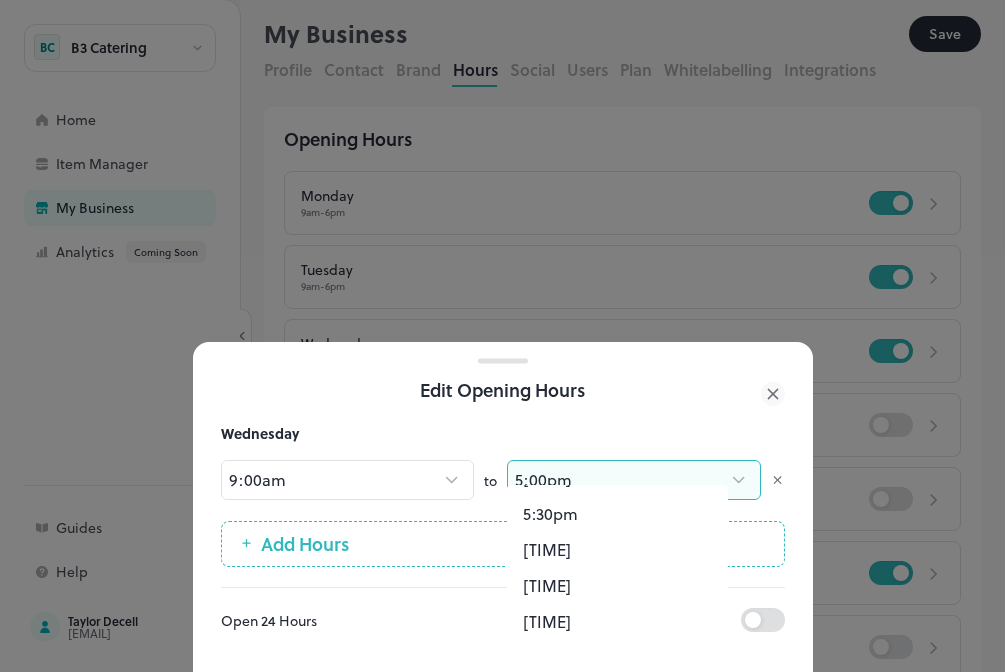click on "[TIME]" at bounding box center [617, 586] 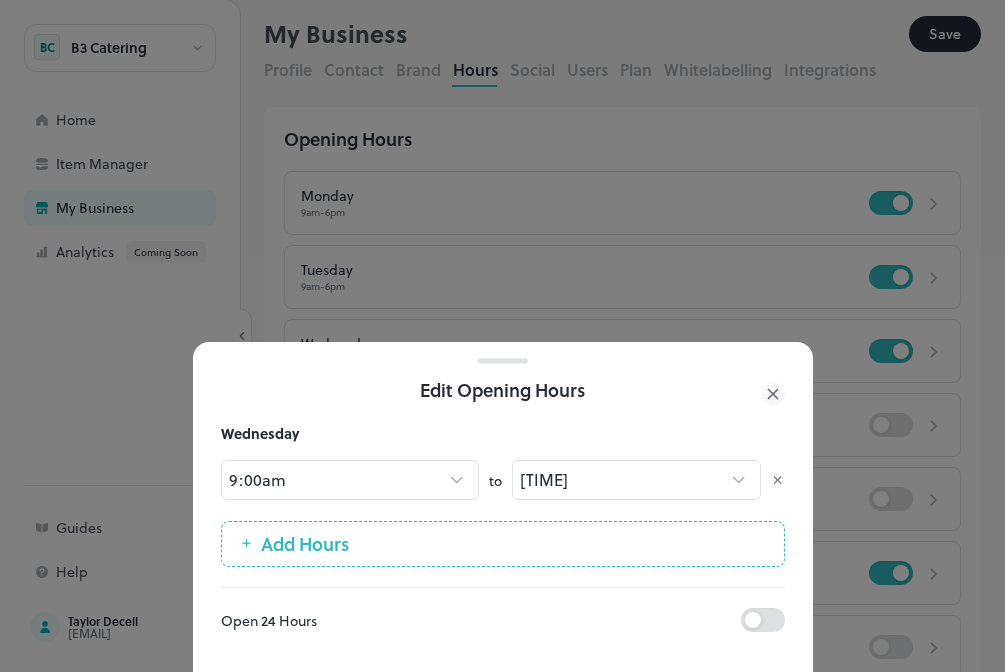 click 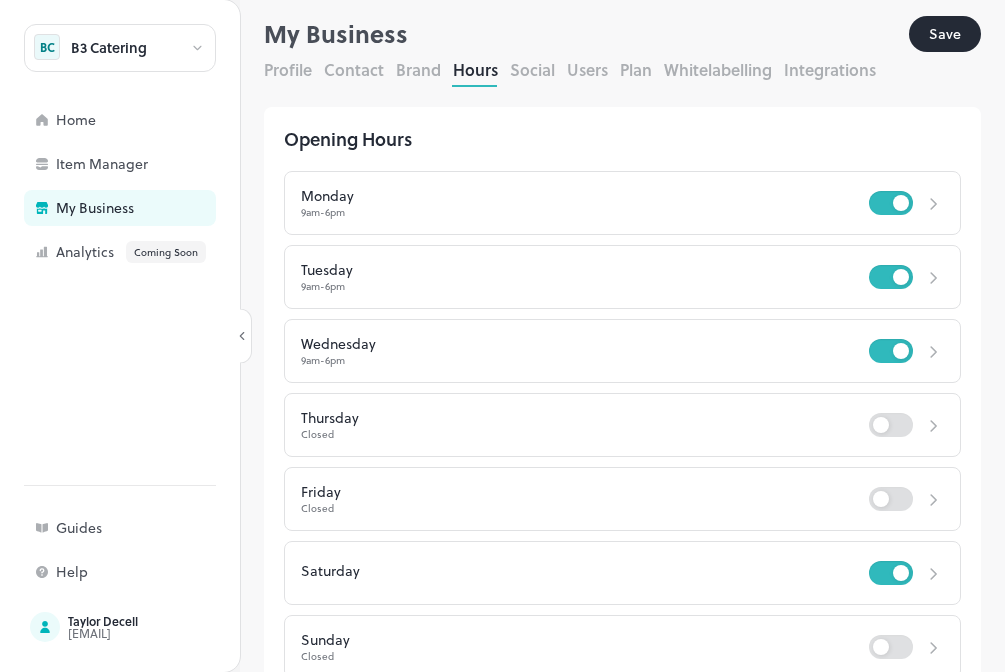 click at bounding box center (502, 336) 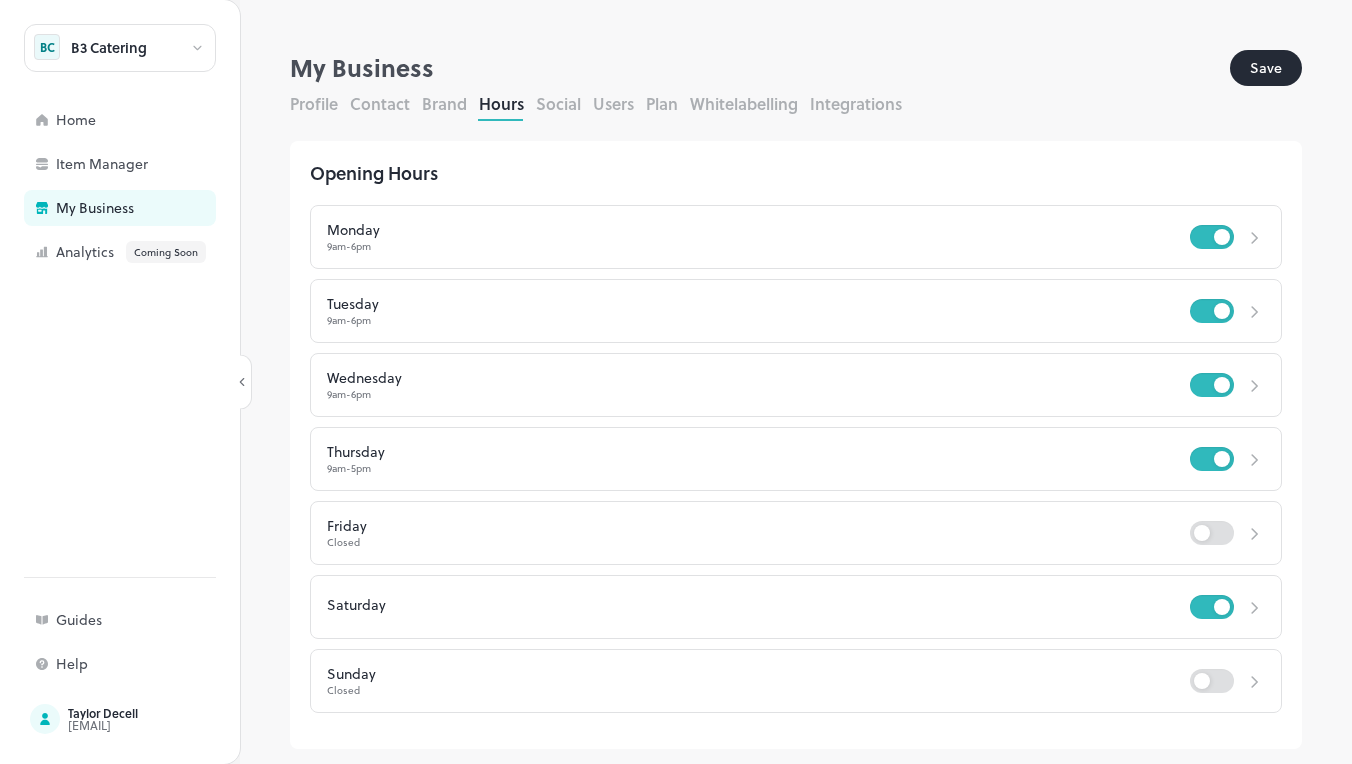 click at bounding box center [1249, 459] 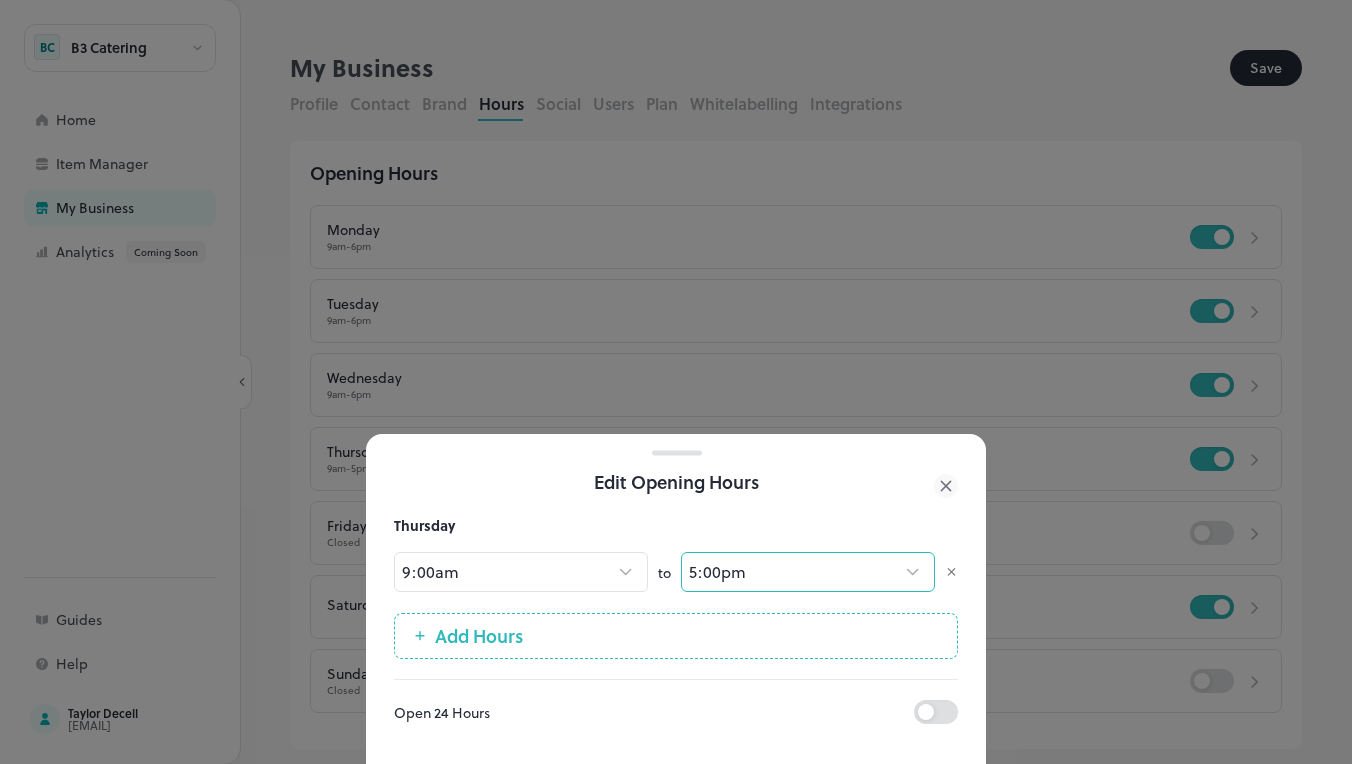 click on "**********" at bounding box center [676, 382] 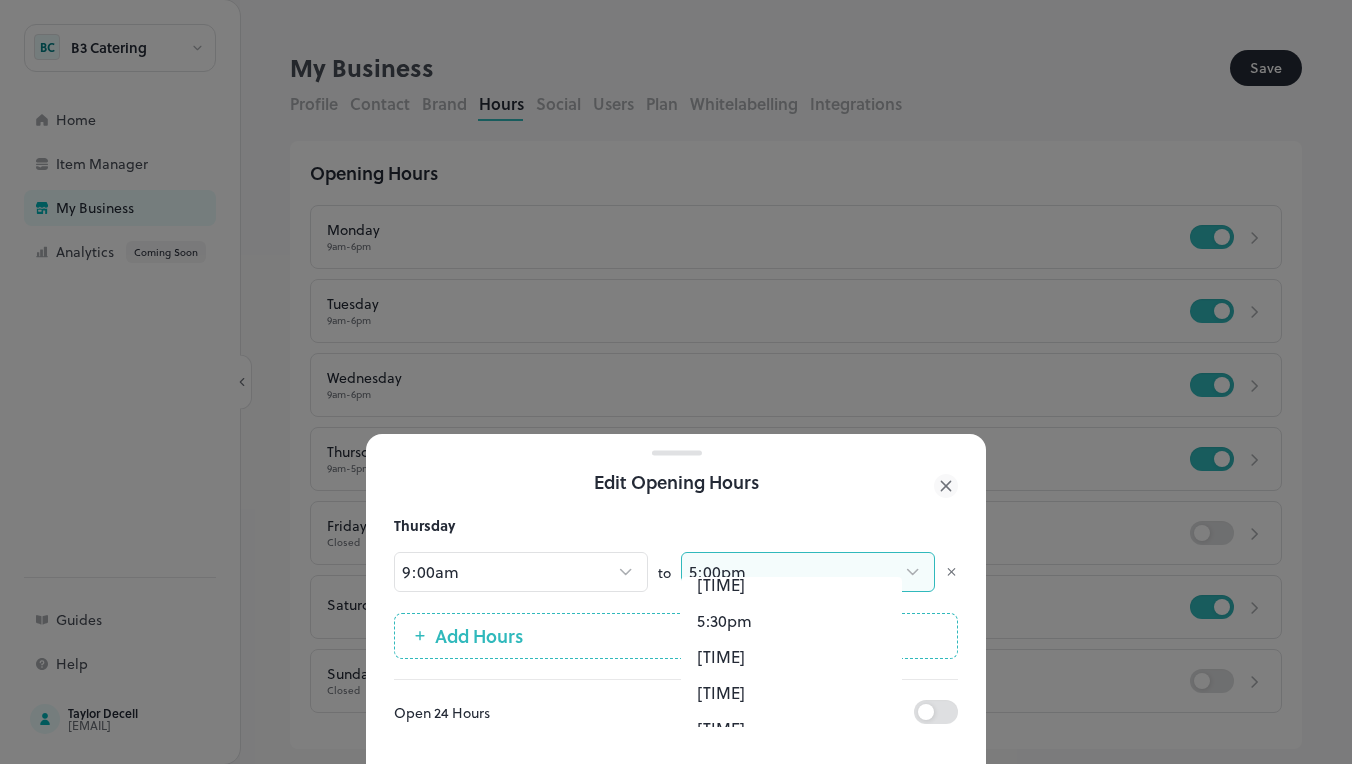 scroll, scrollTop: 2530, scrollLeft: 0, axis: vertical 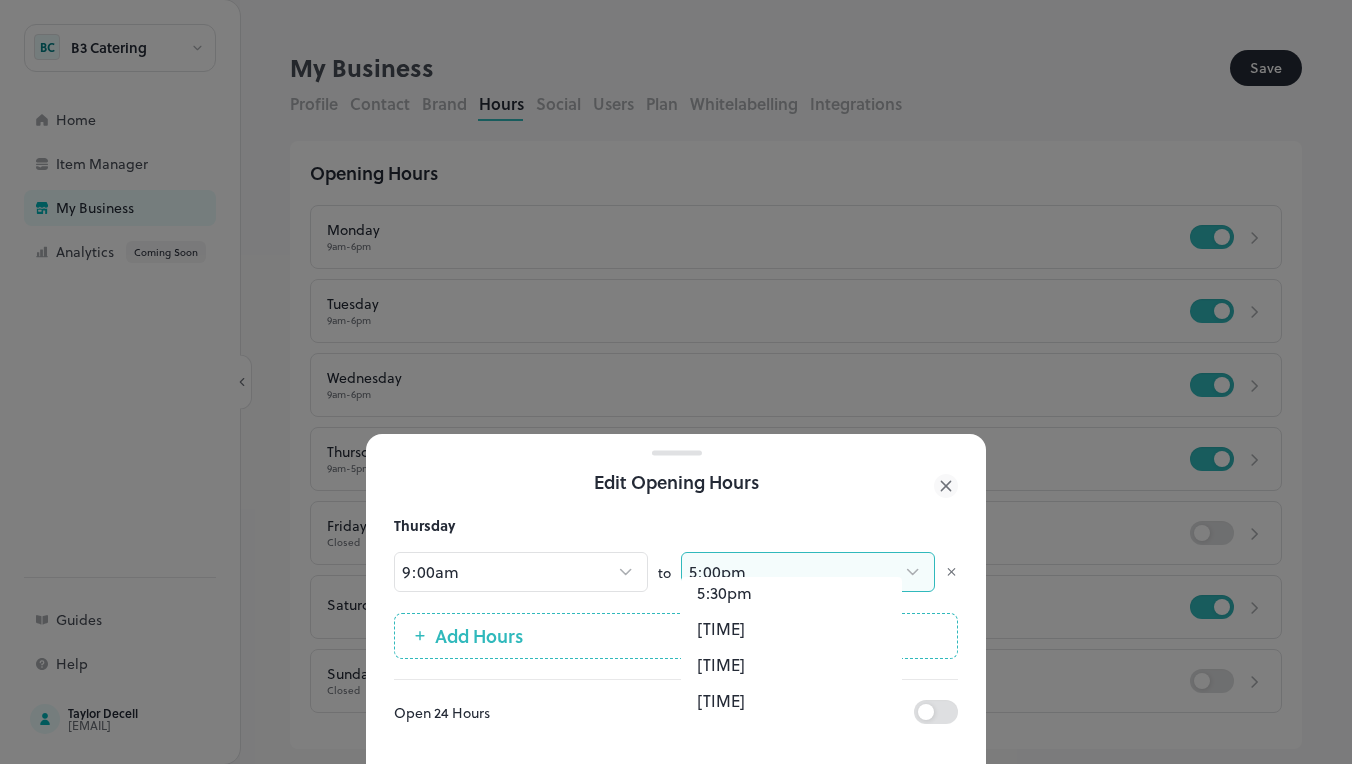 click on "[TIME]" at bounding box center (791, 665) 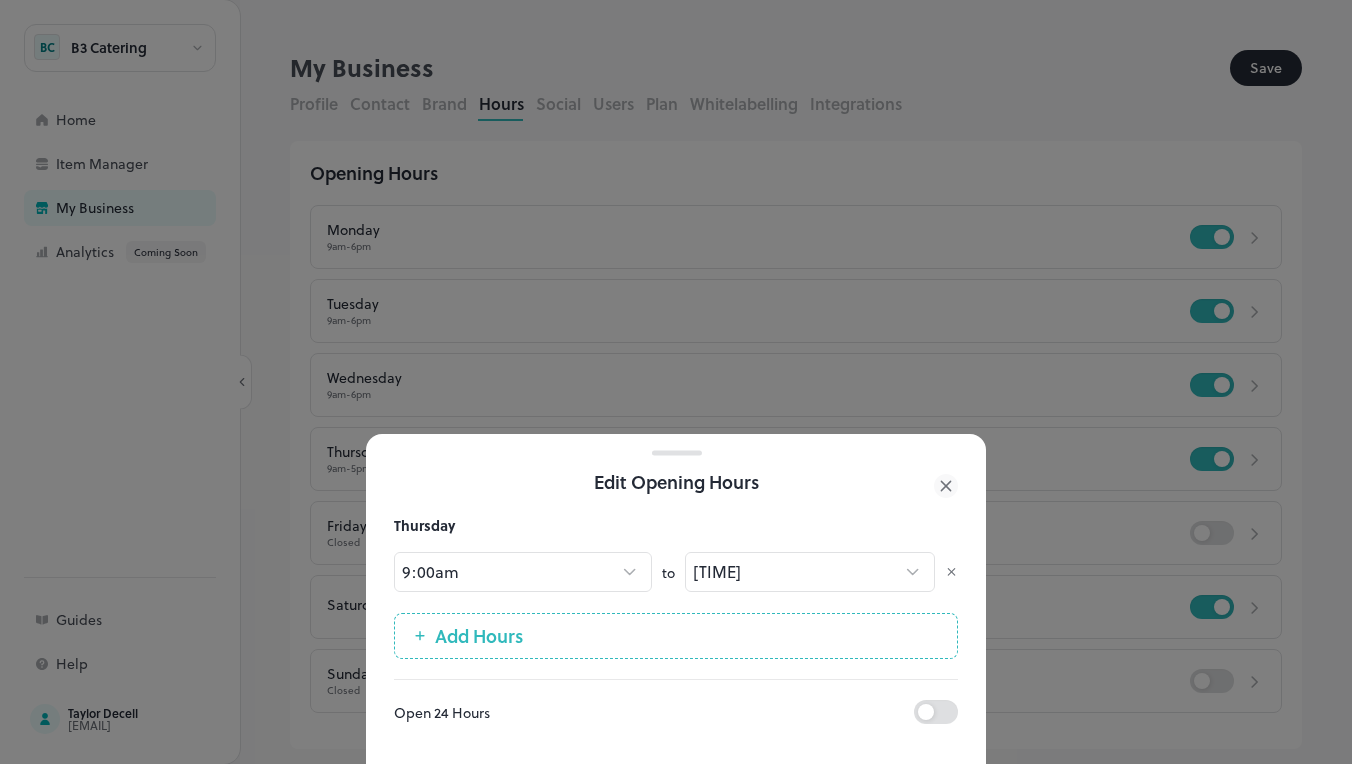 click 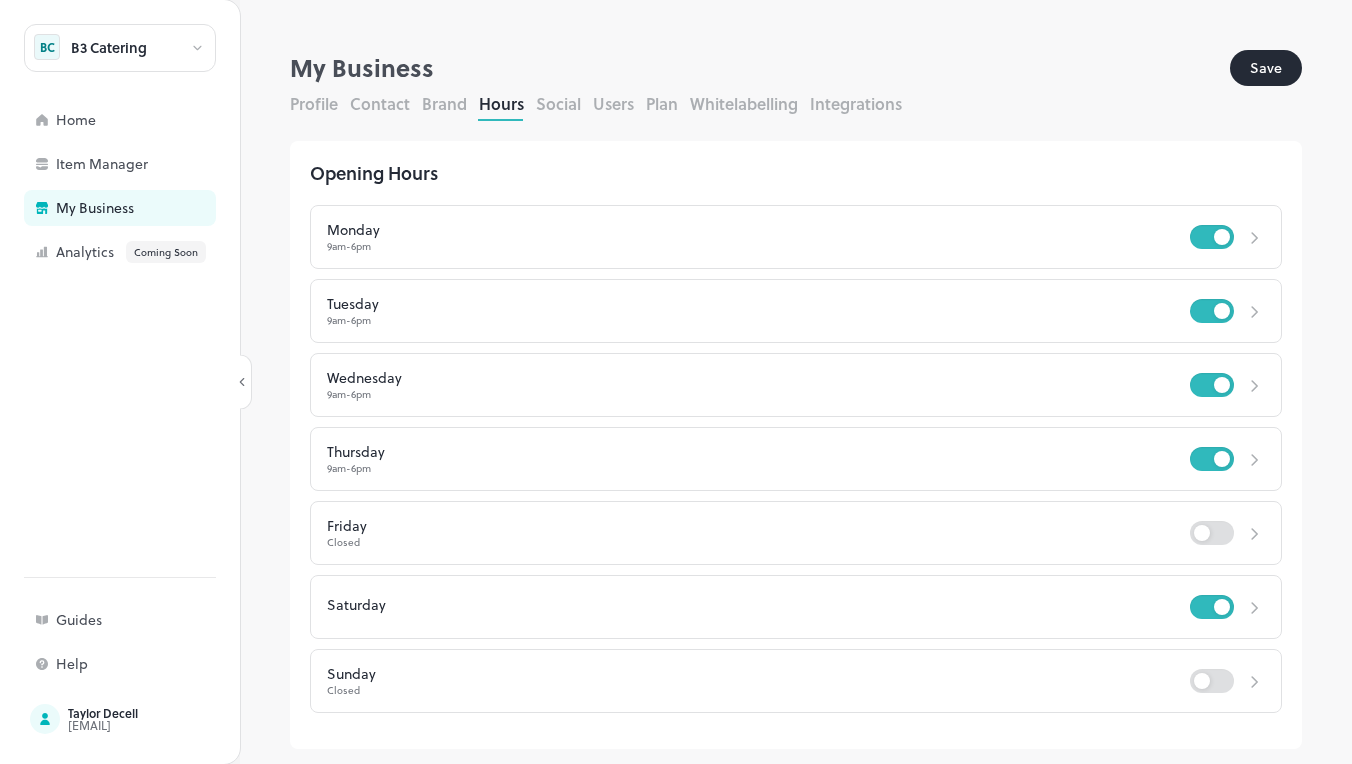 click at bounding box center [1249, 533] 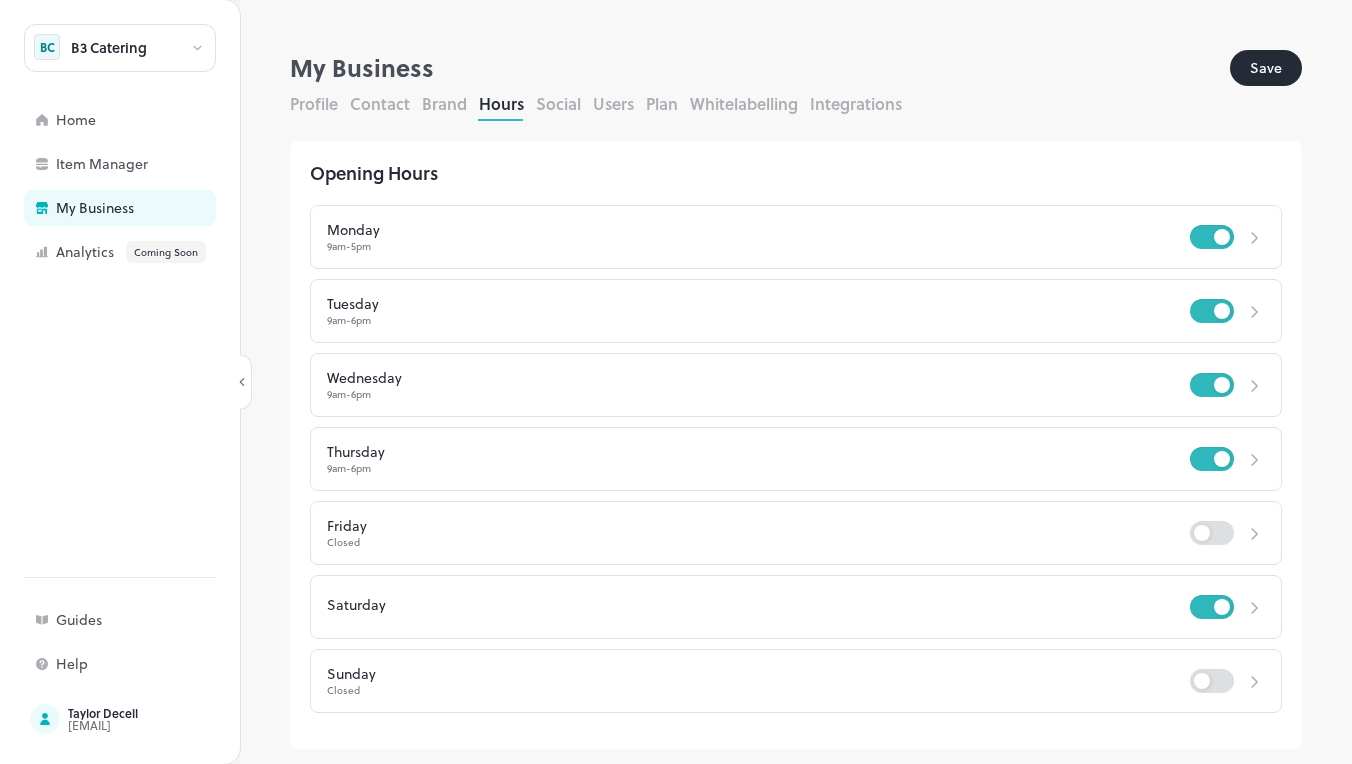 click 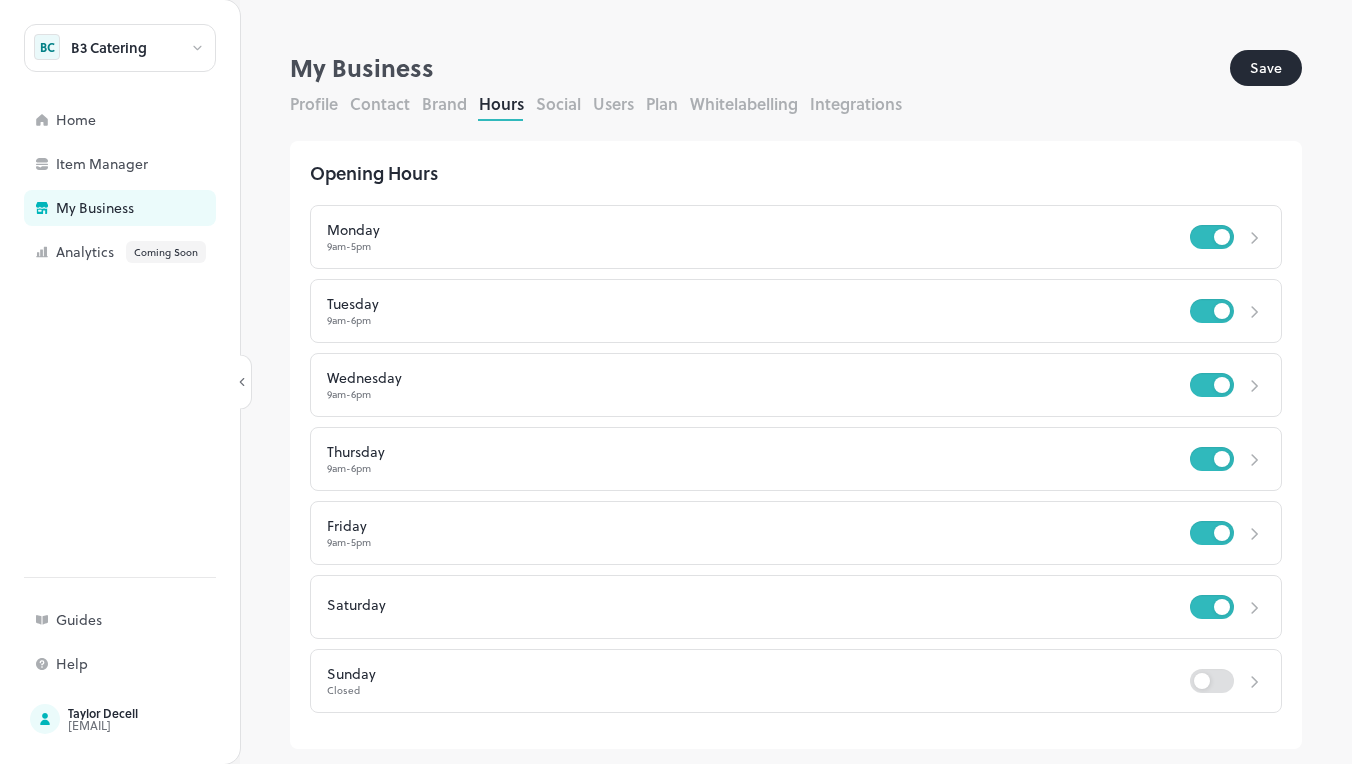 click at bounding box center (1249, 533) 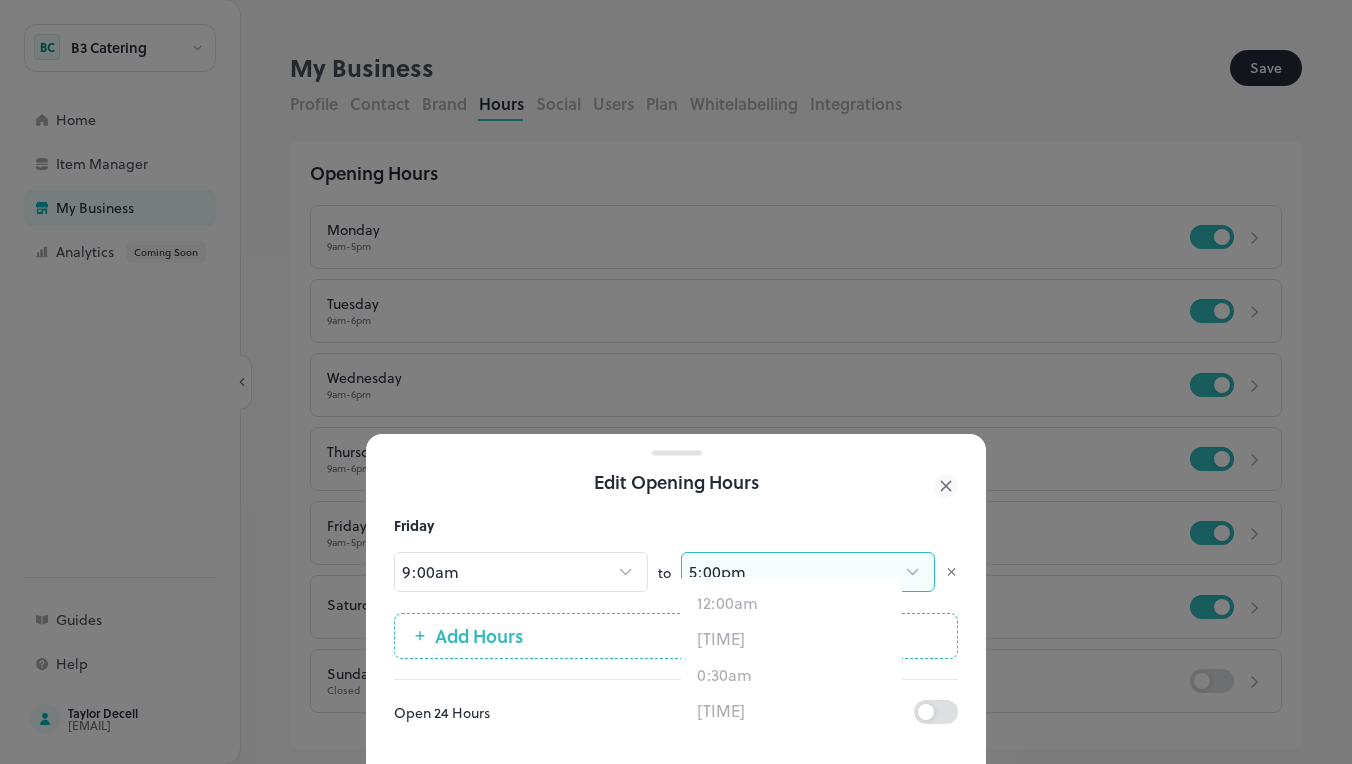 click on "**********" at bounding box center [676, 382] 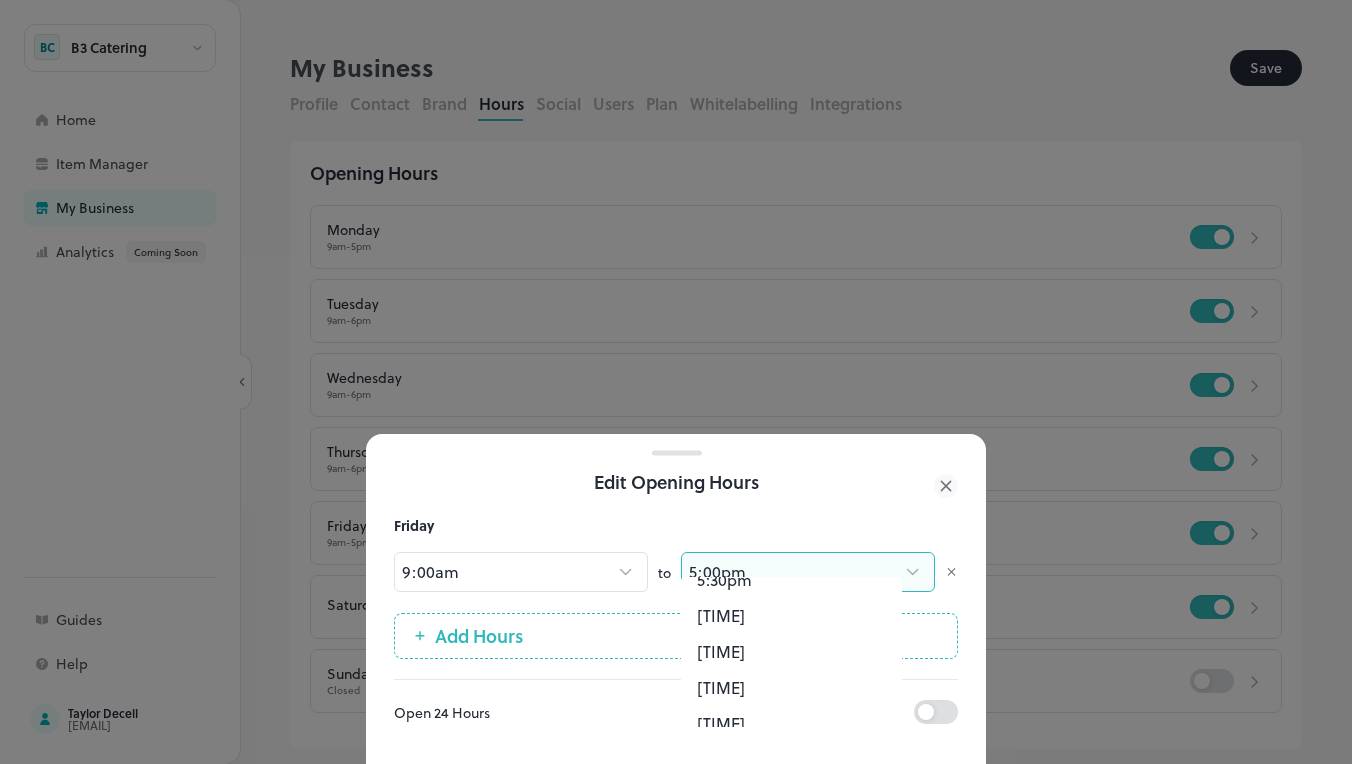 scroll, scrollTop: 2552, scrollLeft: 0, axis: vertical 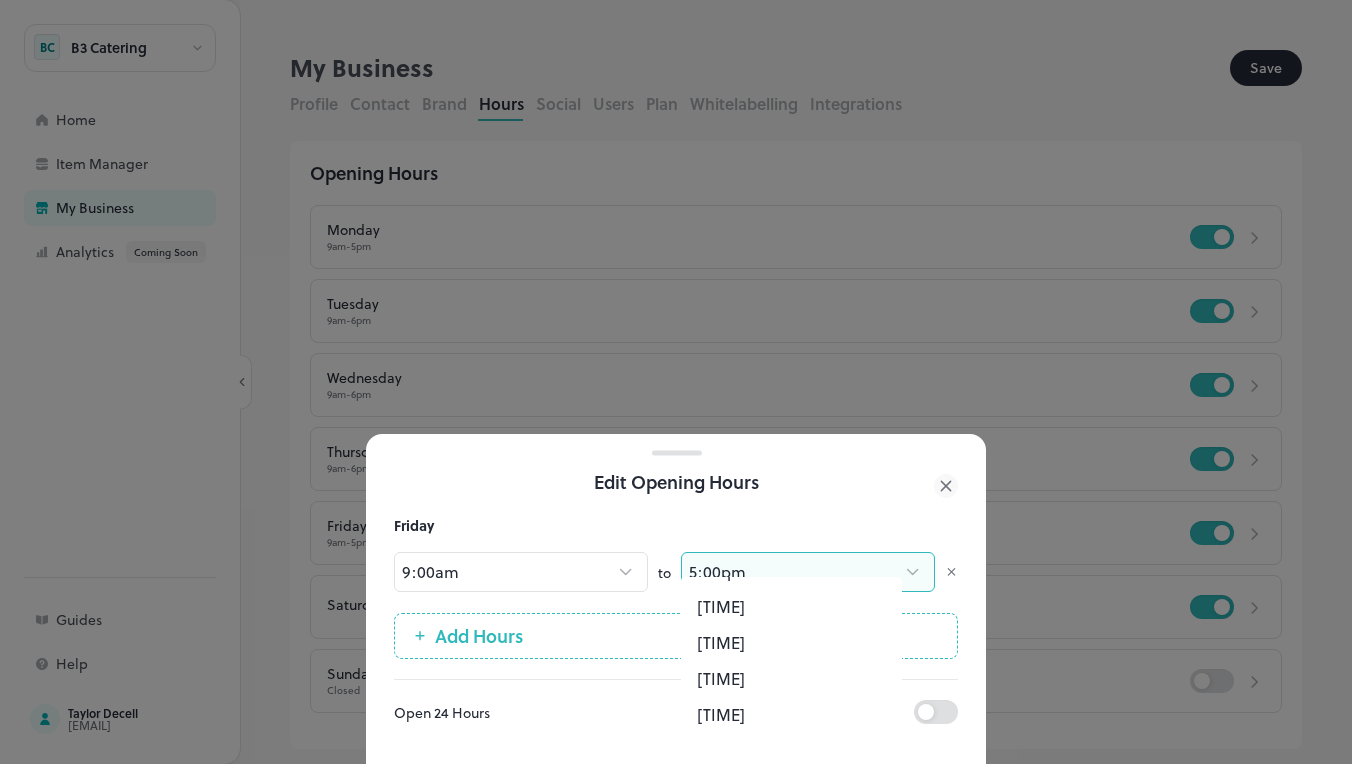 click on "[TIME]" at bounding box center (791, 643) 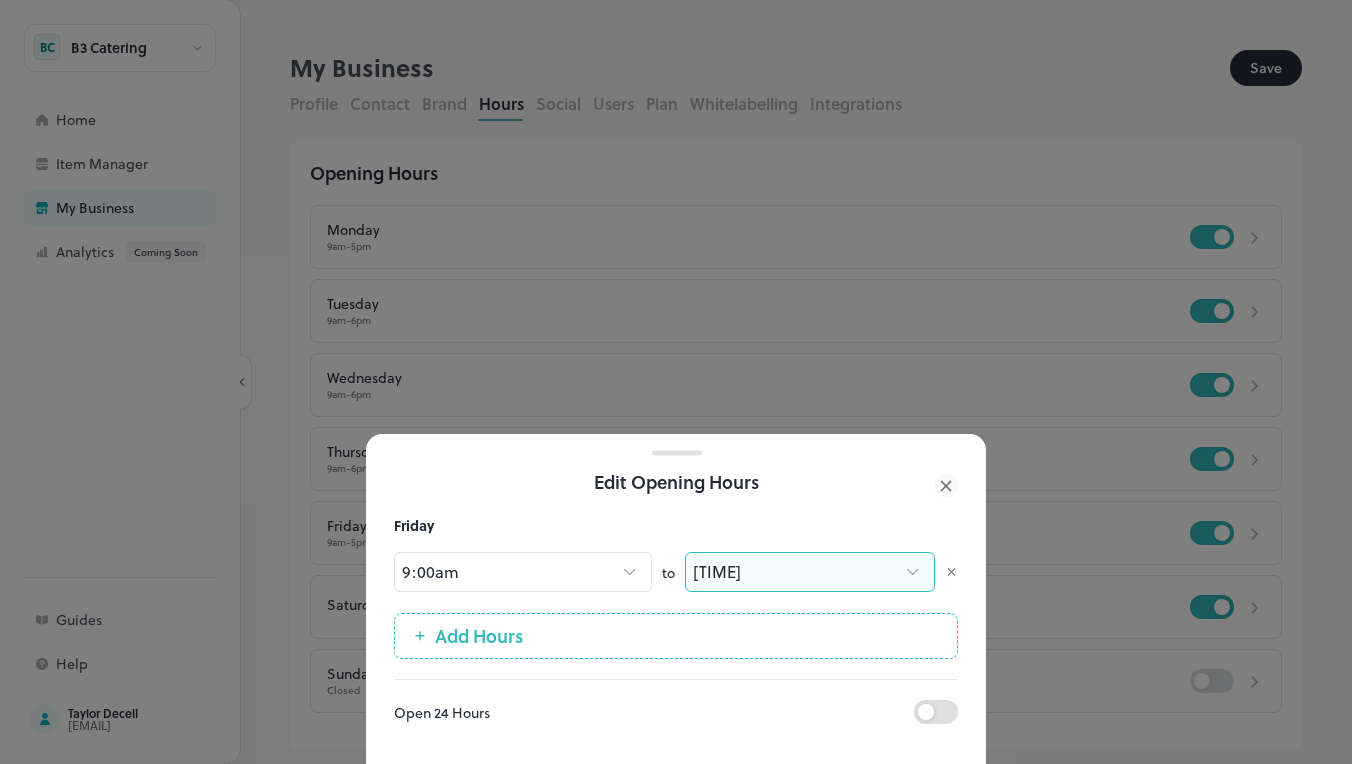 click 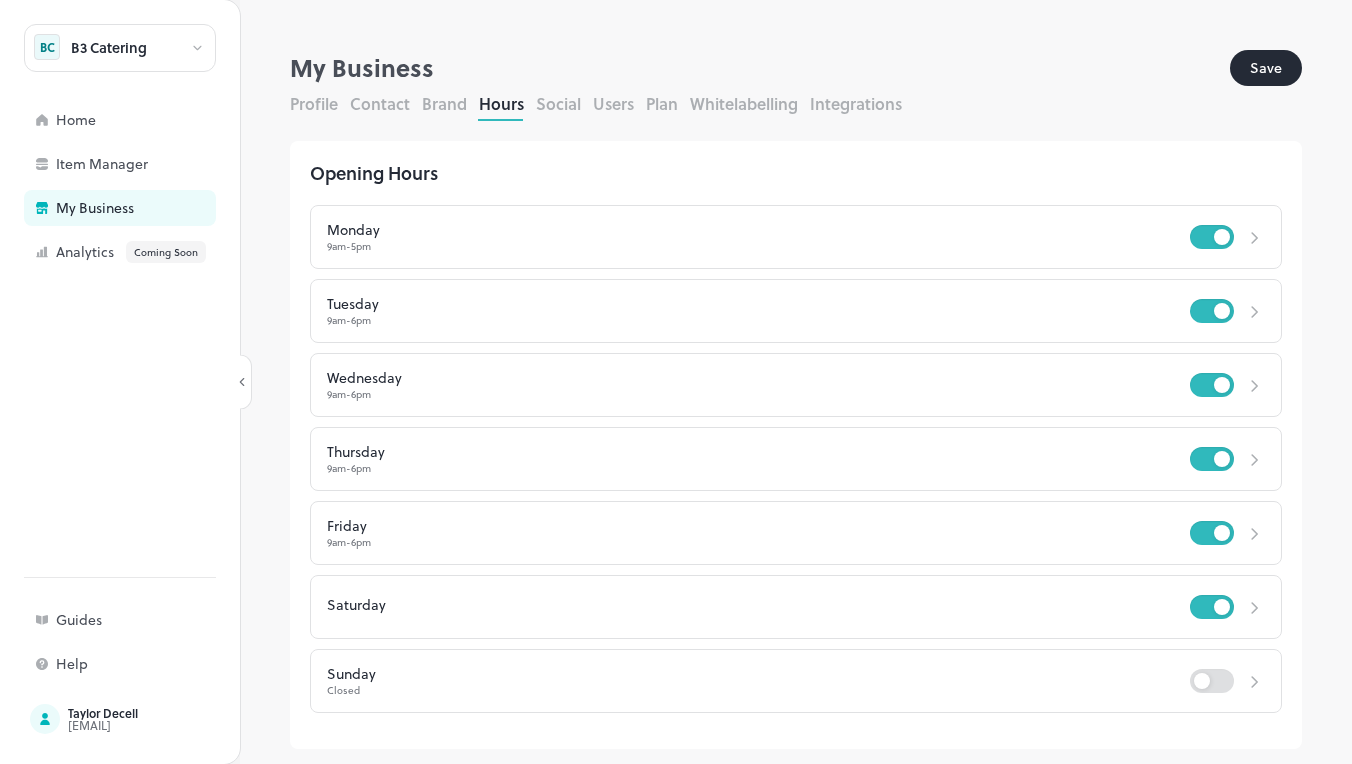 click at bounding box center (1249, 607) 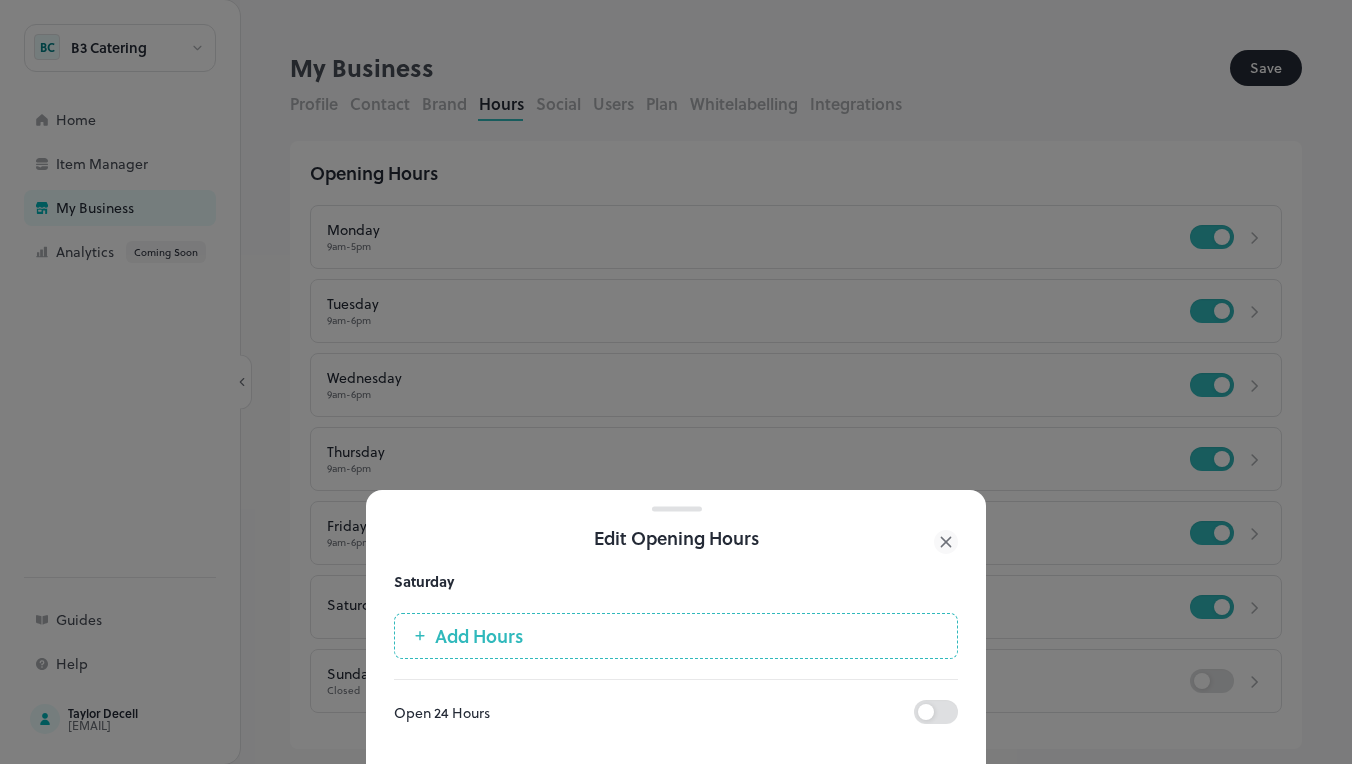 click on "Add Hours" at bounding box center (676, 636) 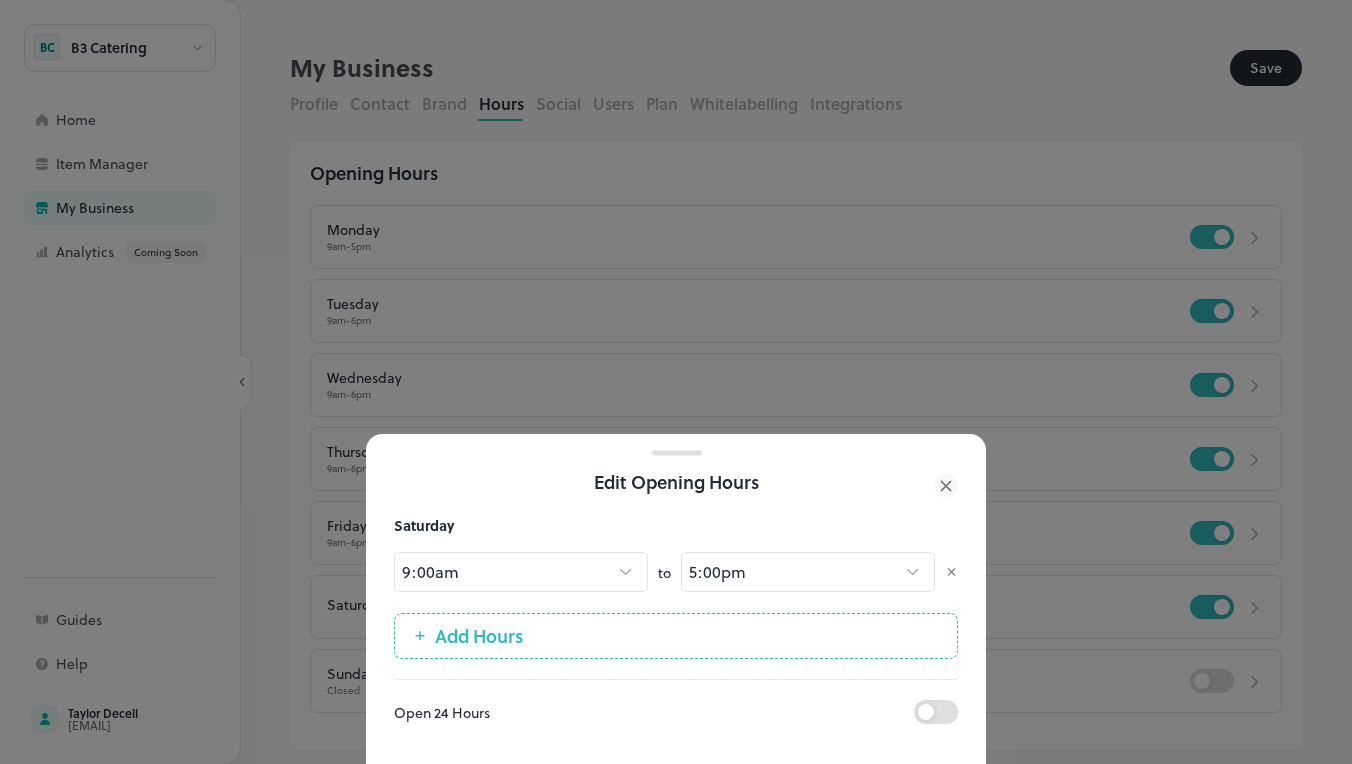 click 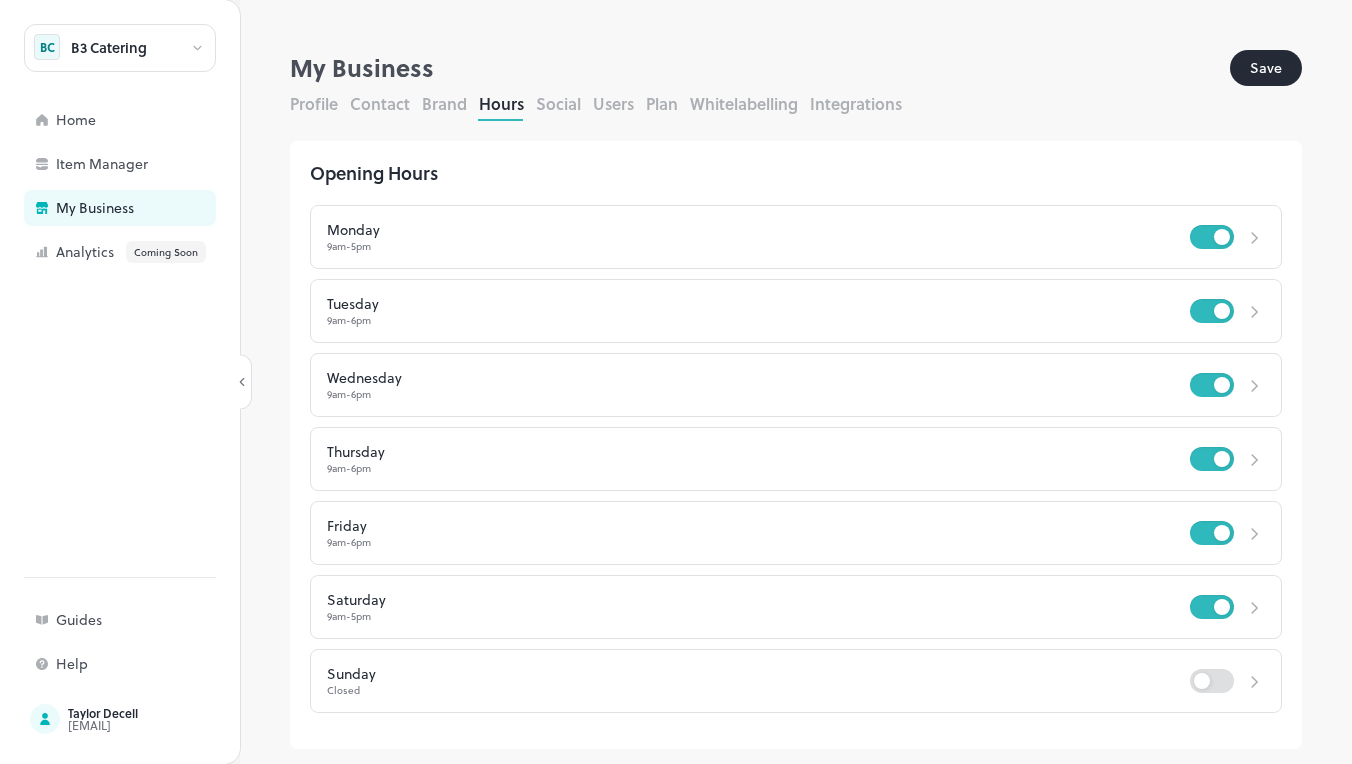 click 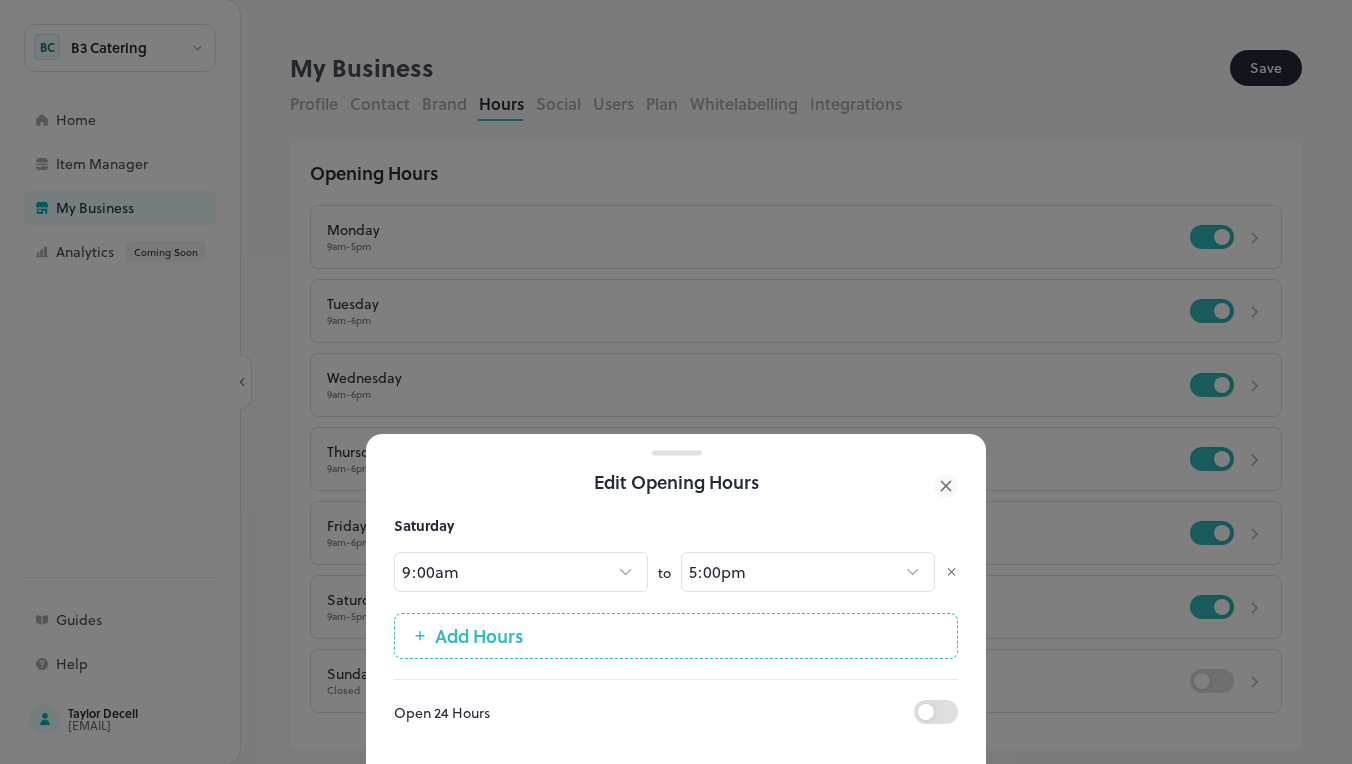 click at bounding box center (676, 382) 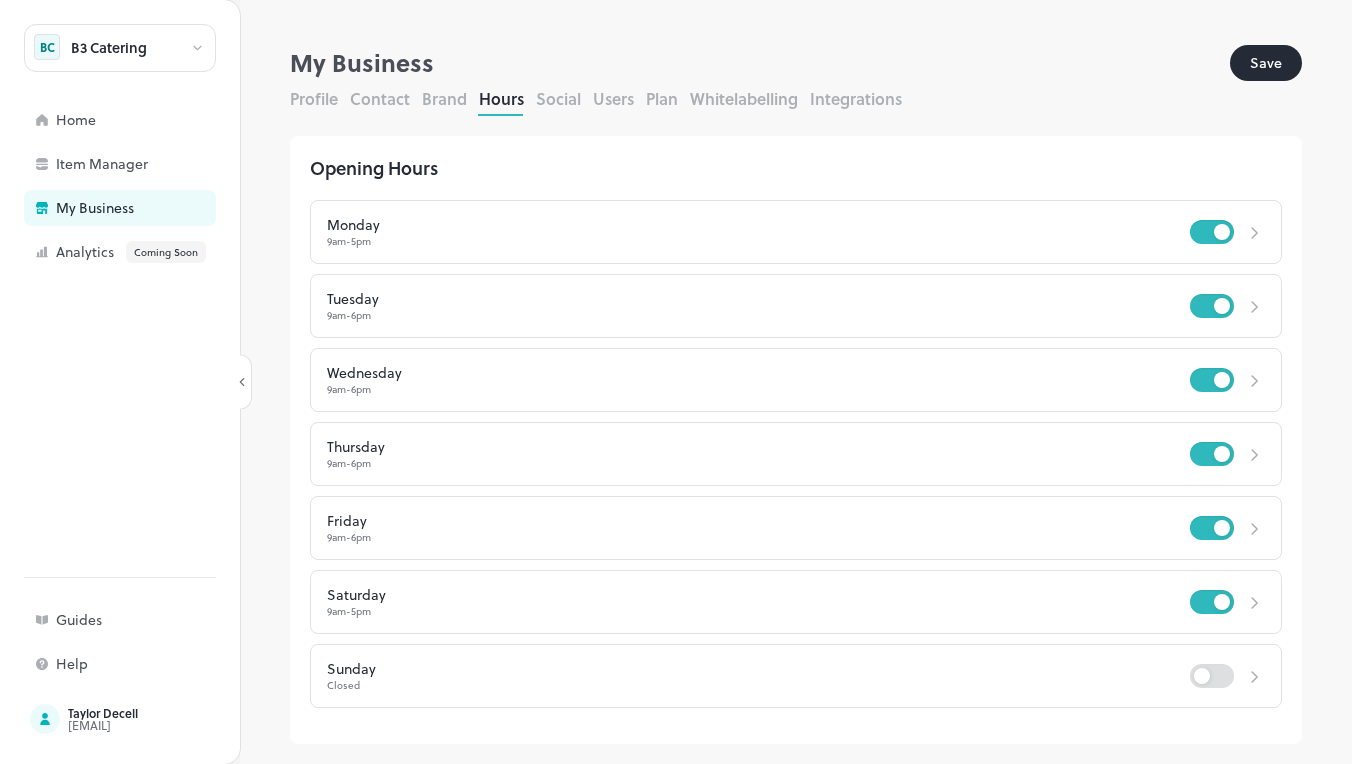 scroll, scrollTop: 5, scrollLeft: 0, axis: vertical 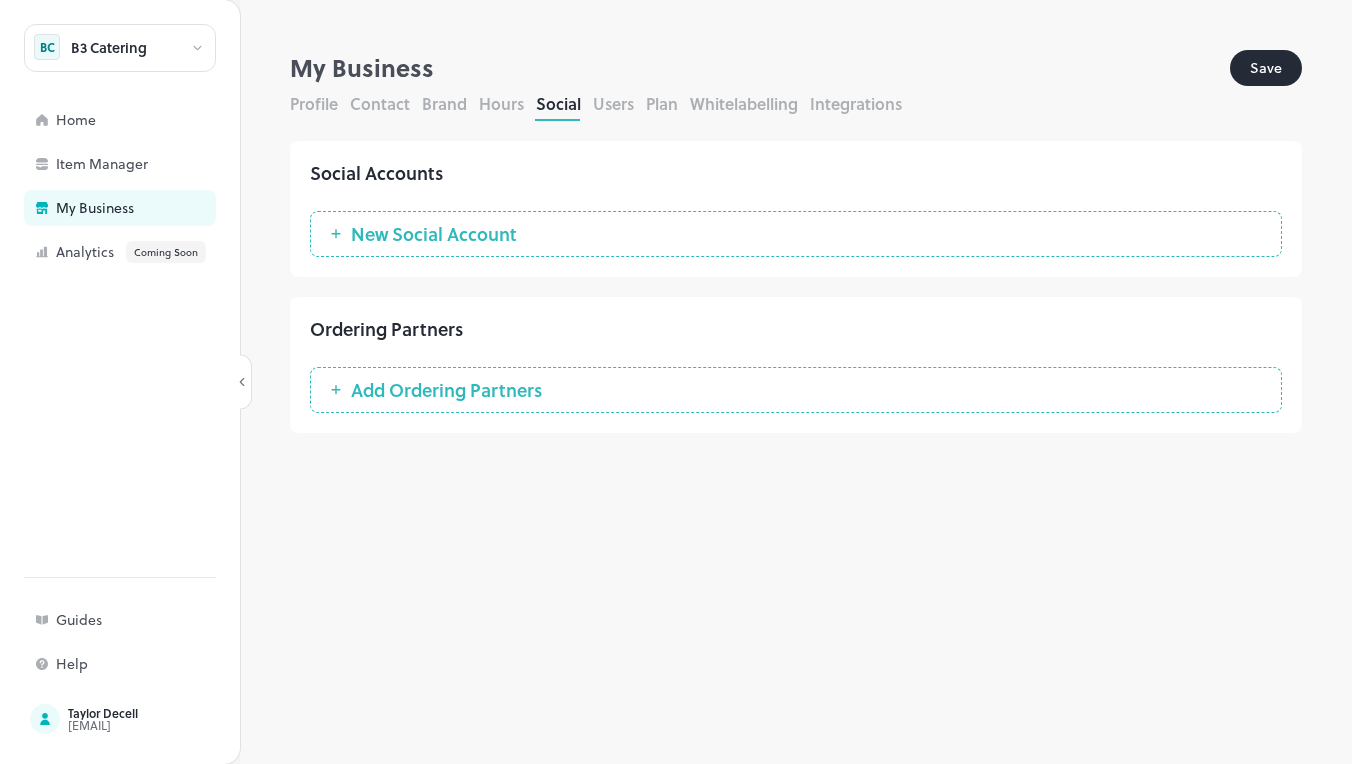 click on "New Social Account" at bounding box center [434, 234] 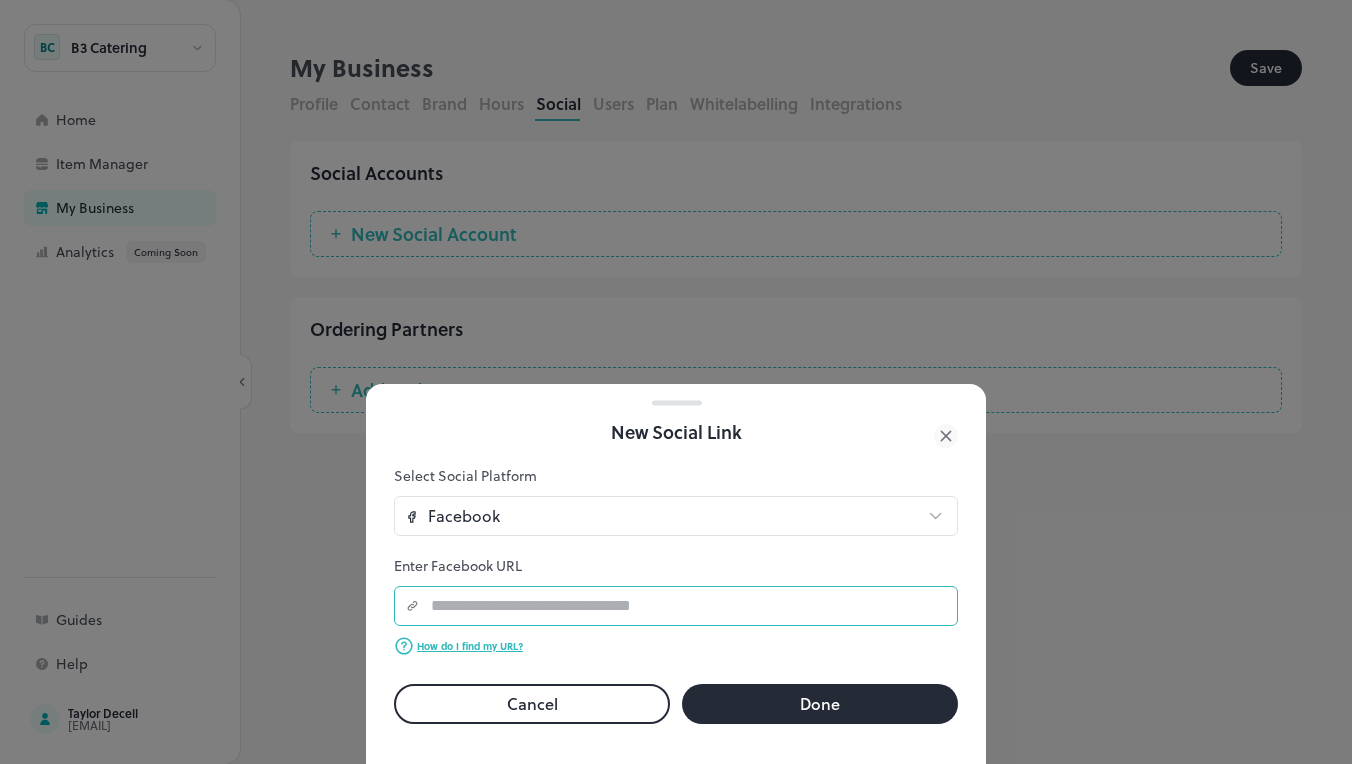 click at bounding box center [688, 606] 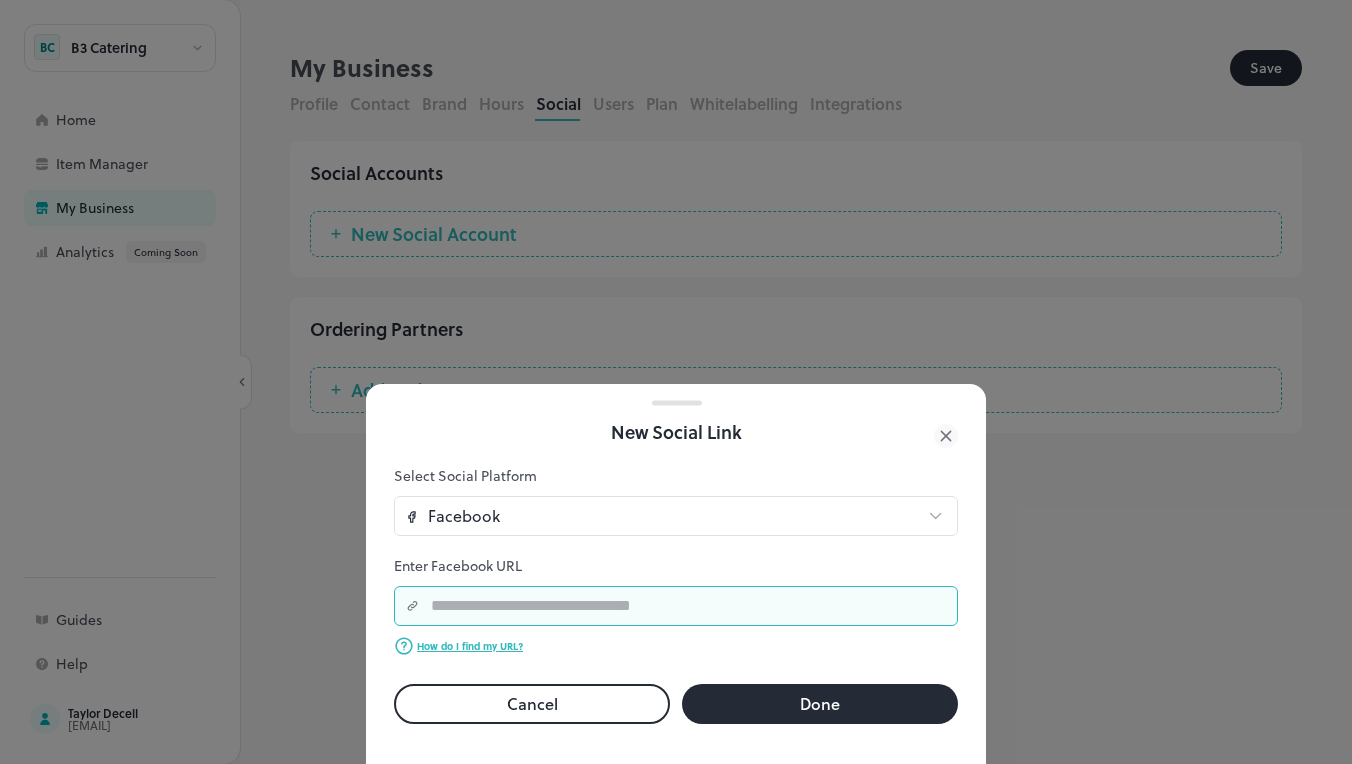 paste on "**********" 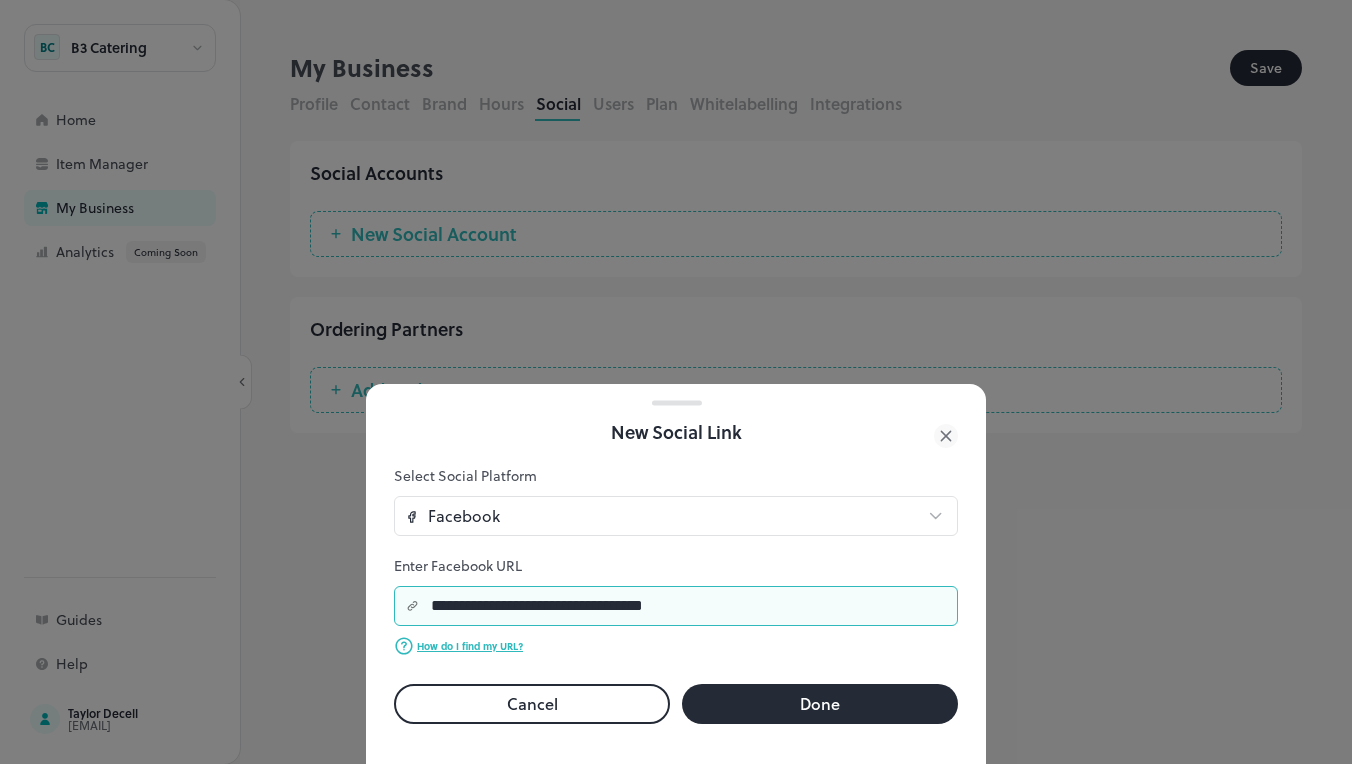 type on "**********" 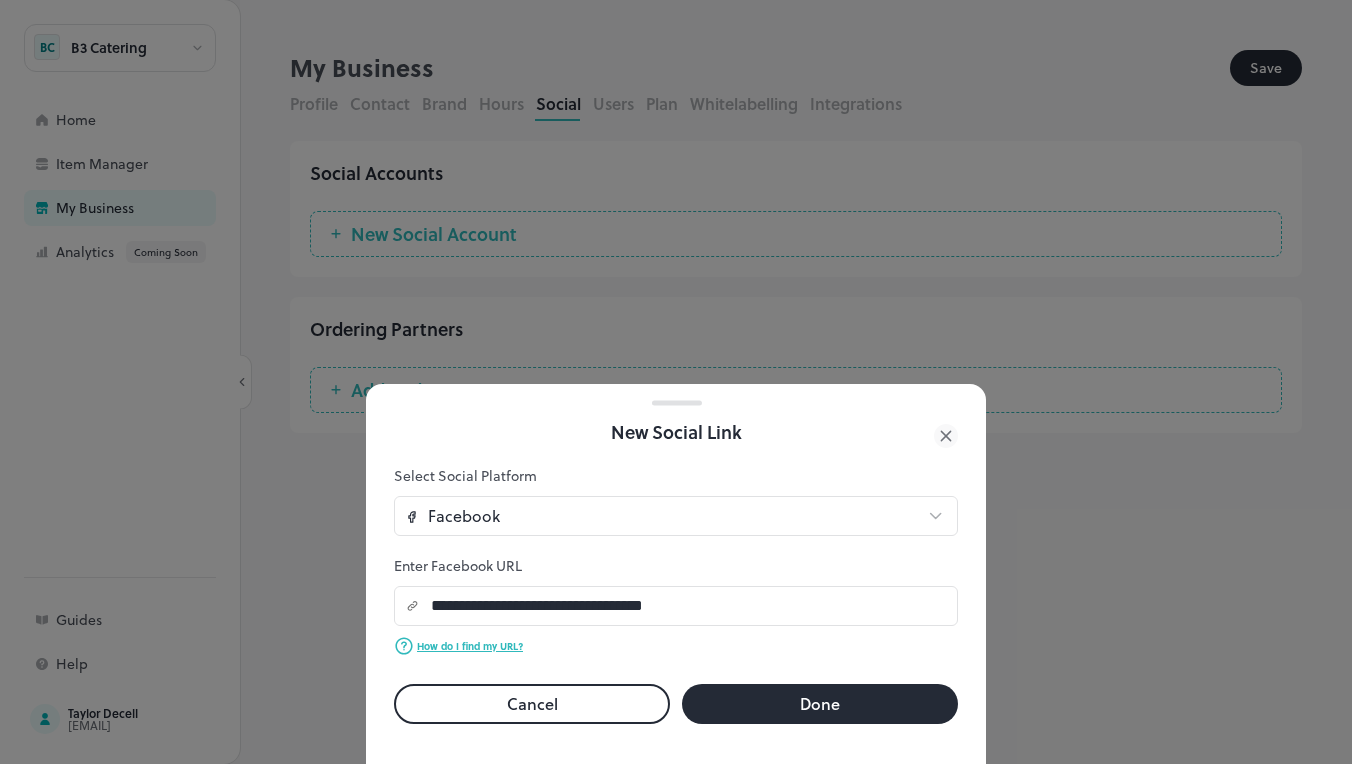 click on "How do I find my URL?" at bounding box center [470, 646] 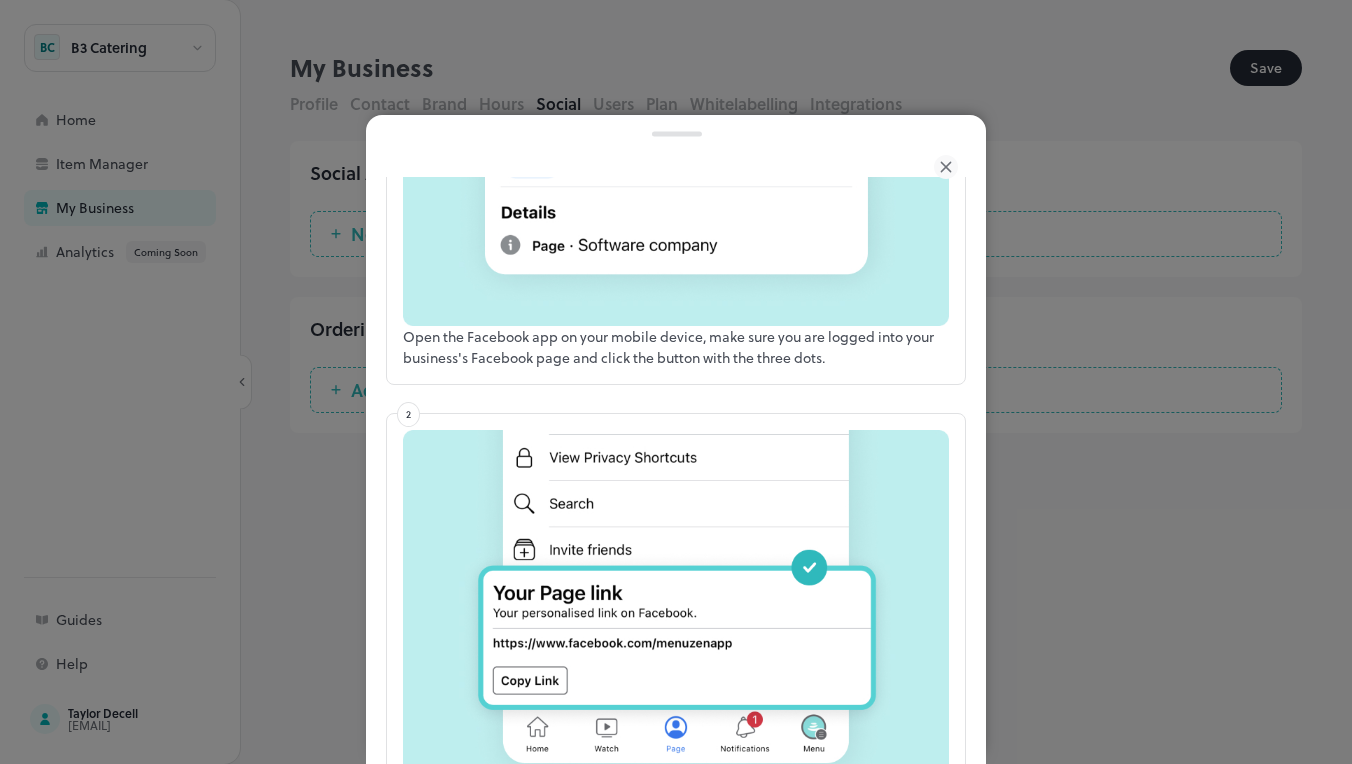 scroll, scrollTop: 446, scrollLeft: 0, axis: vertical 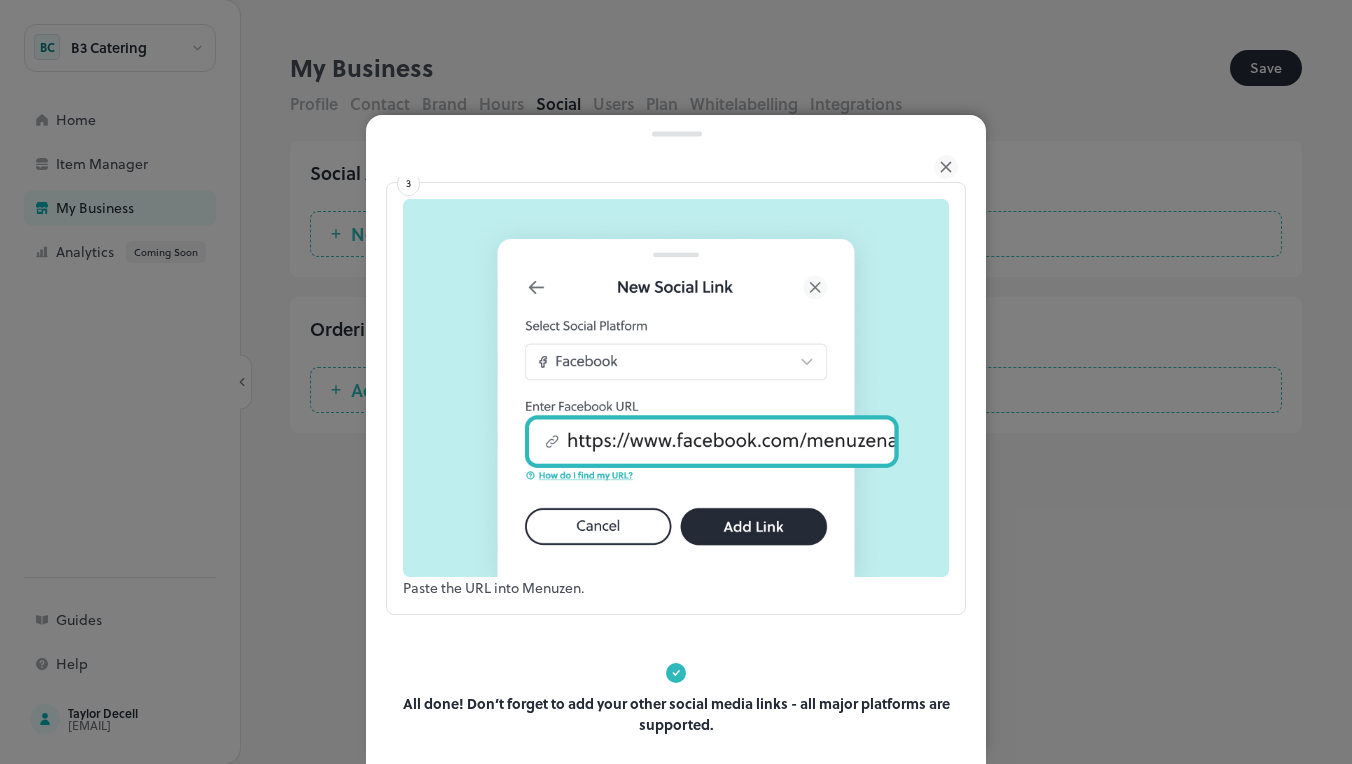 click at bounding box center (676, 382) 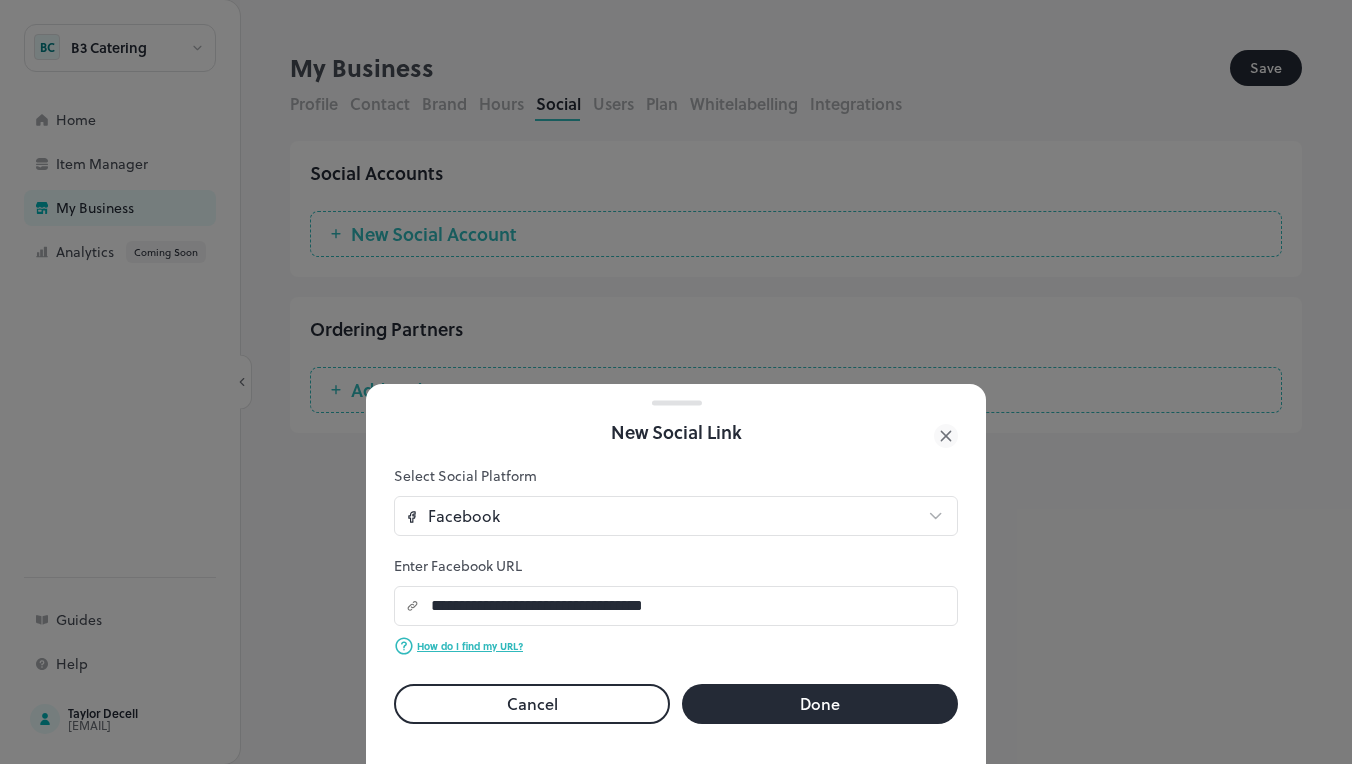 click on "Done" at bounding box center [820, 704] 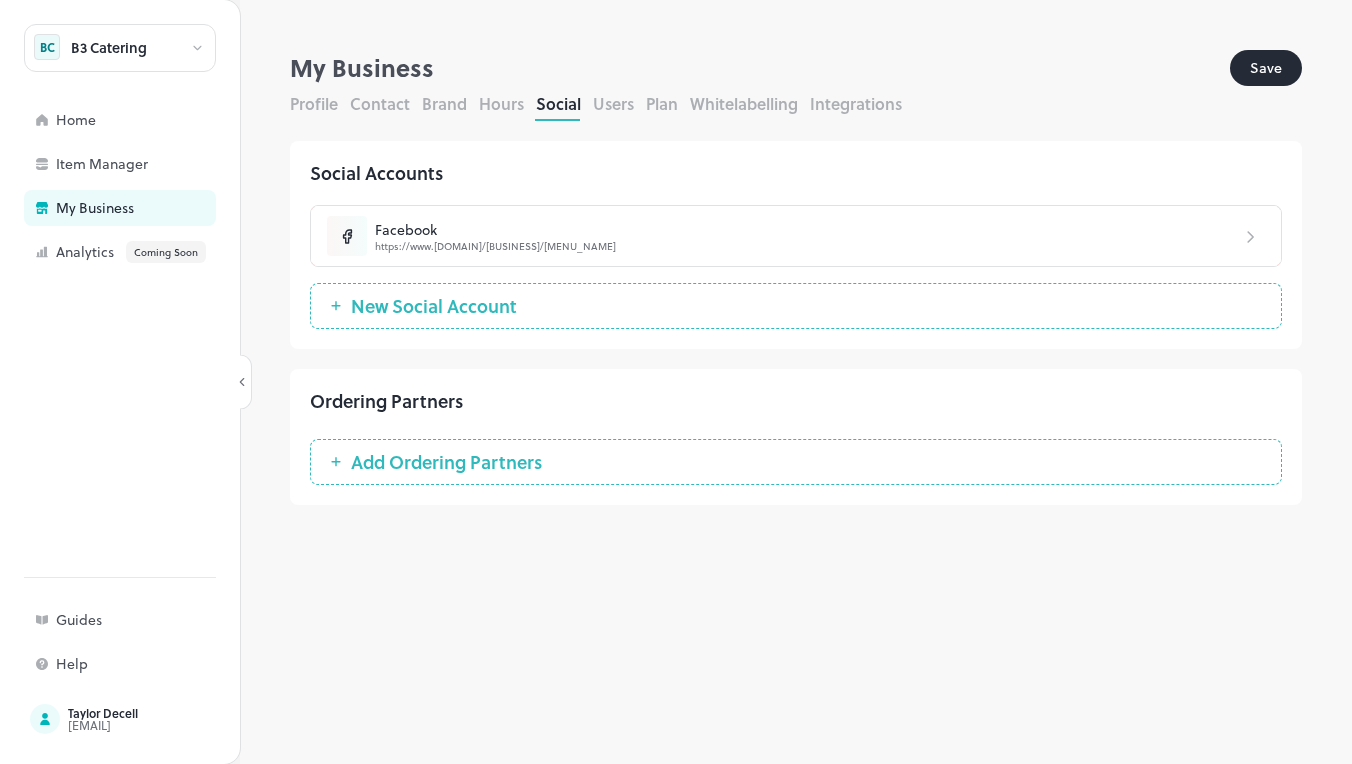 click on "New Social Account" at bounding box center (434, 306) 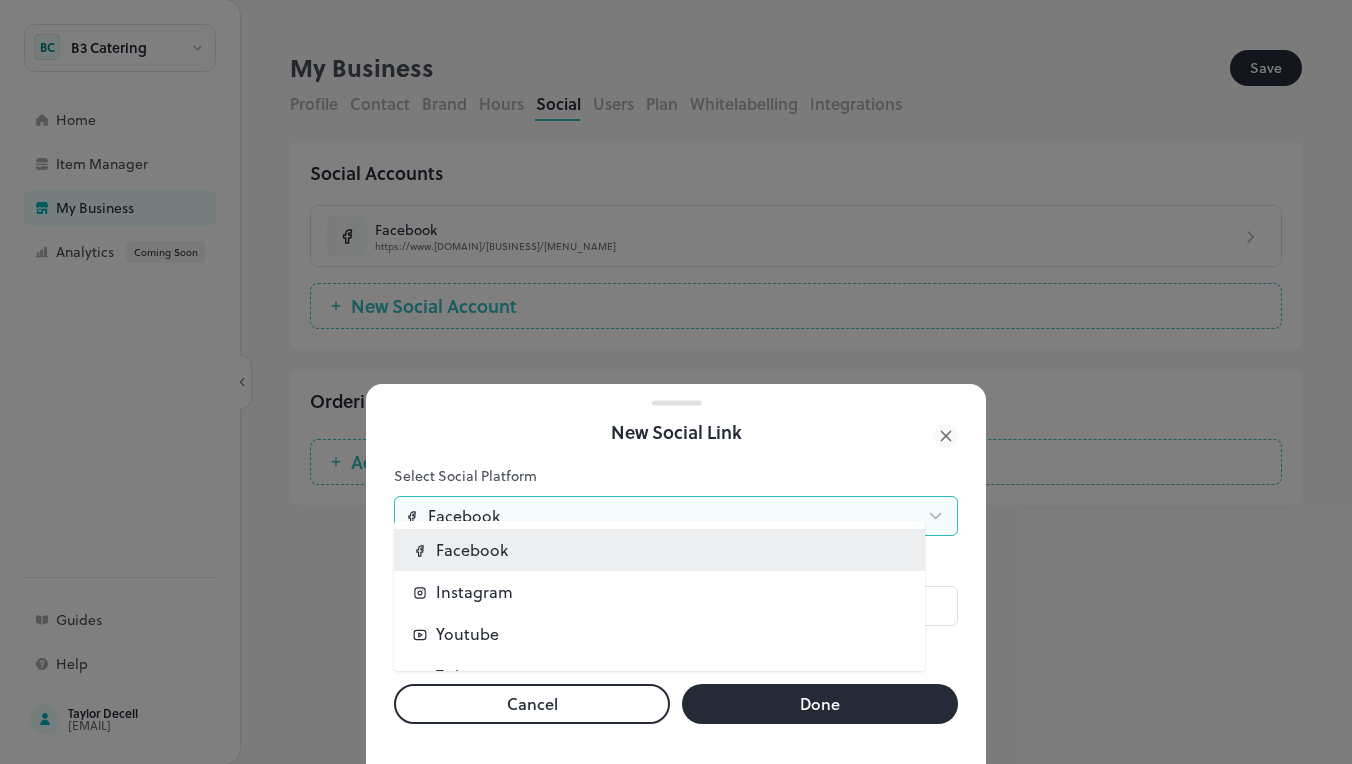 click on "**********" at bounding box center (676, 382) 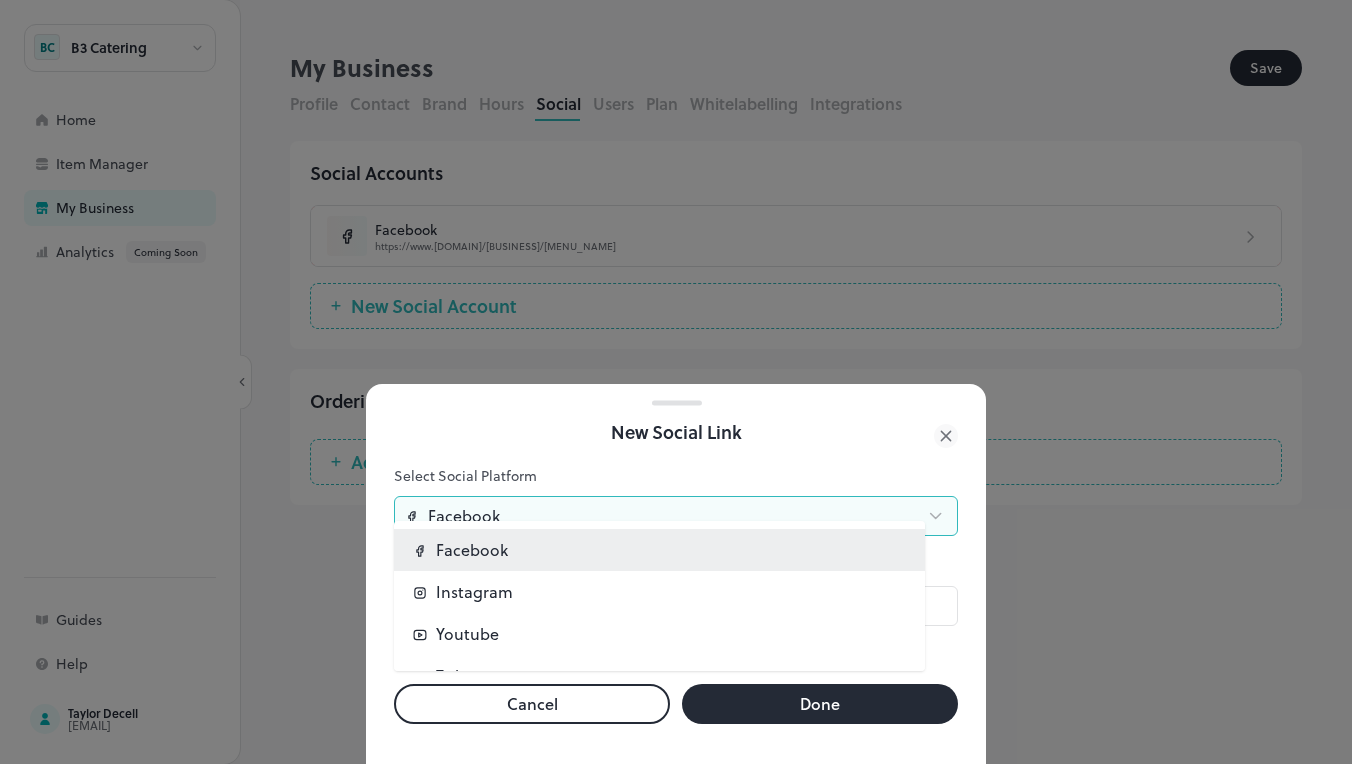 click on "Instagram" at bounding box center [659, 592] 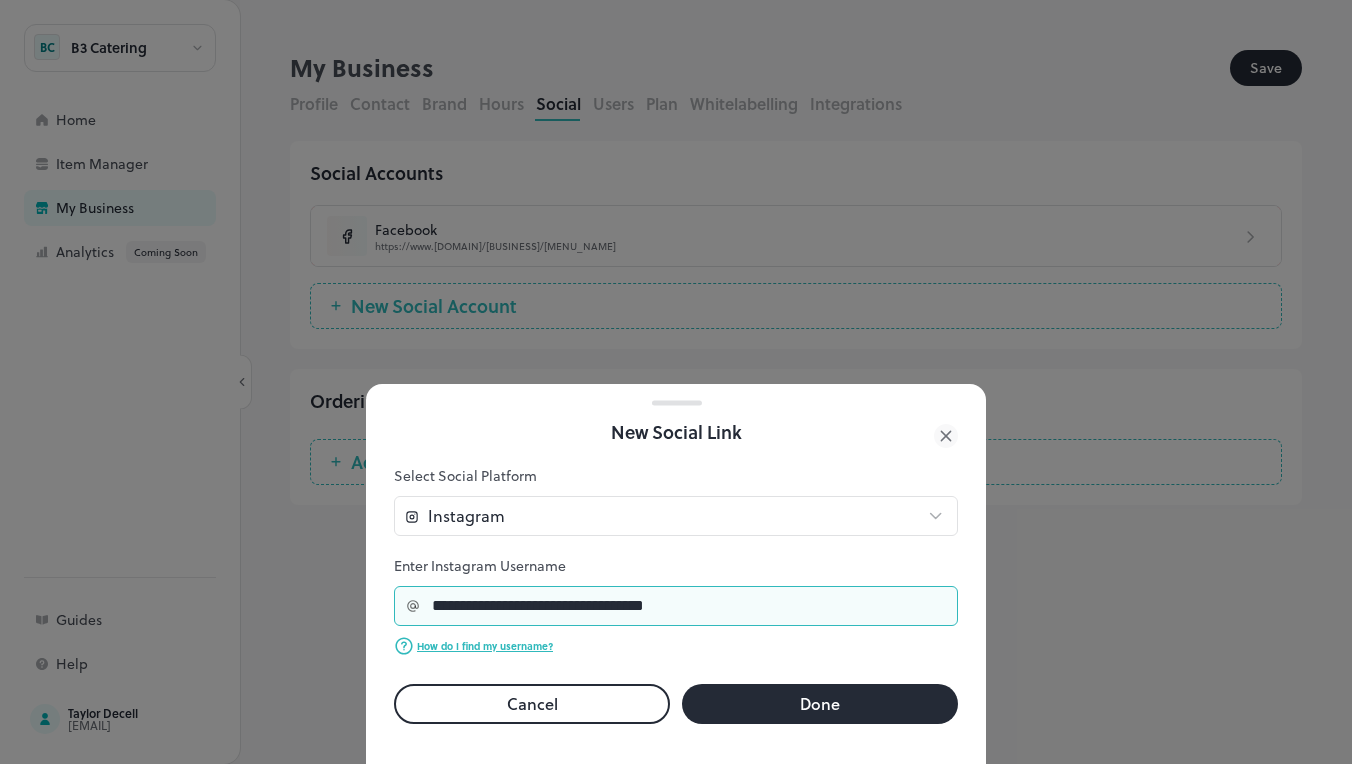 drag, startPoint x: 737, startPoint y: 584, endPoint x: 294, endPoint y: 613, distance: 443.94818 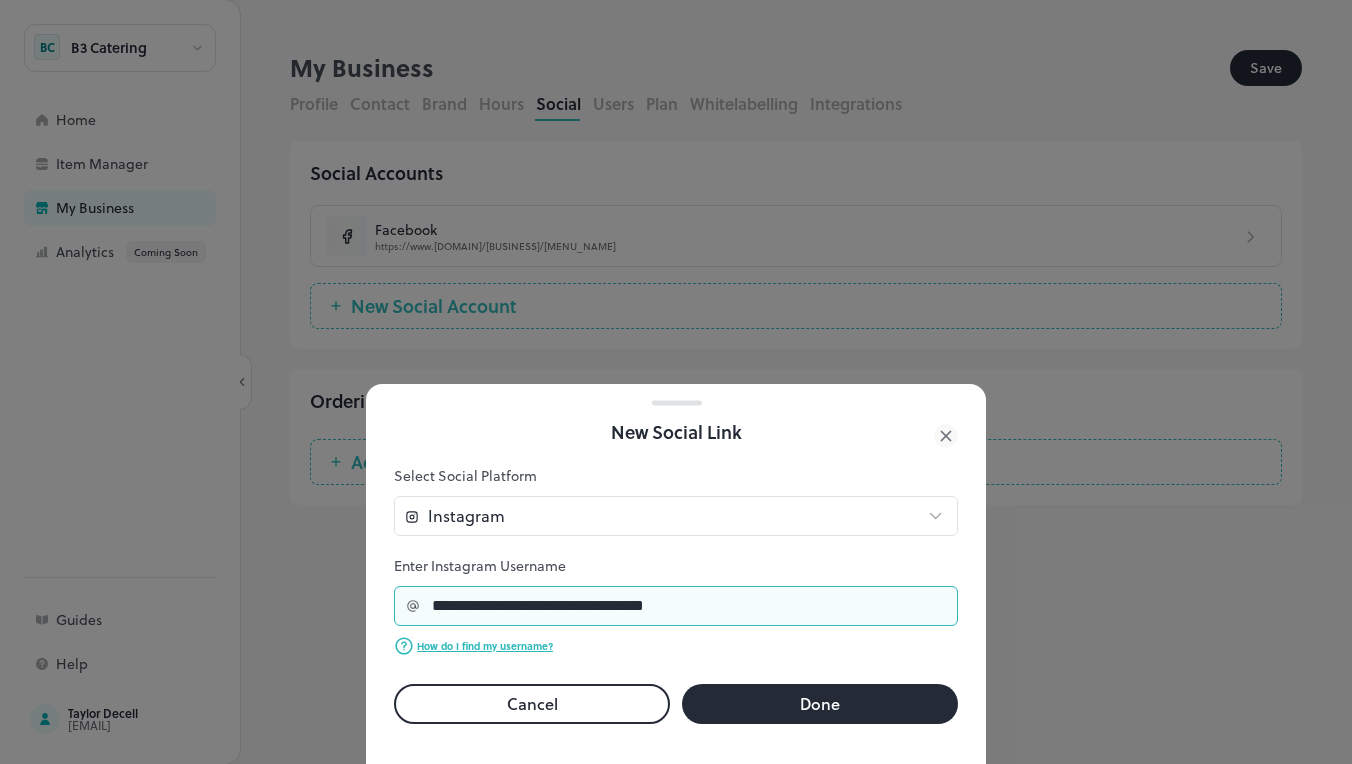 drag, startPoint x: 747, startPoint y: 593, endPoint x: 397, endPoint y: 591, distance: 350.0057 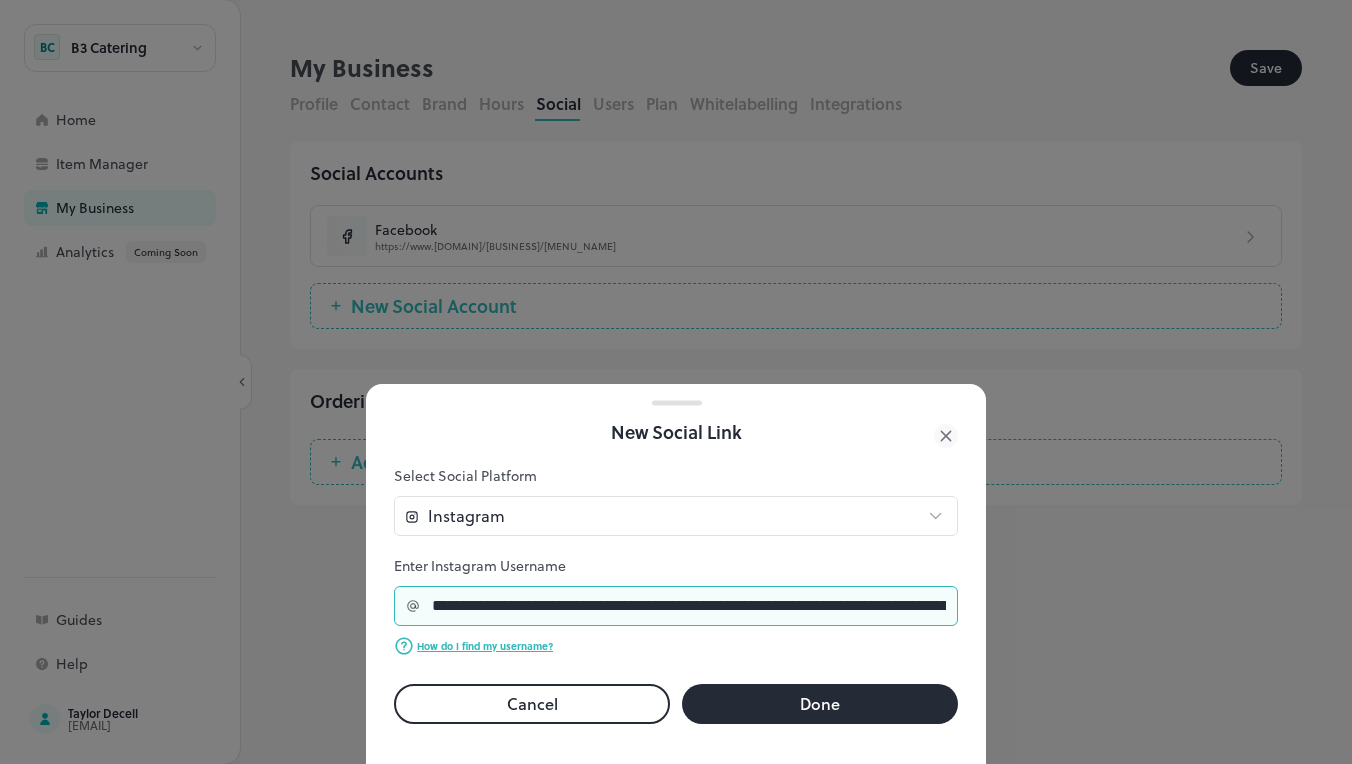 drag, startPoint x: 506, startPoint y: 592, endPoint x: 225, endPoint y: 643, distance: 285.5906 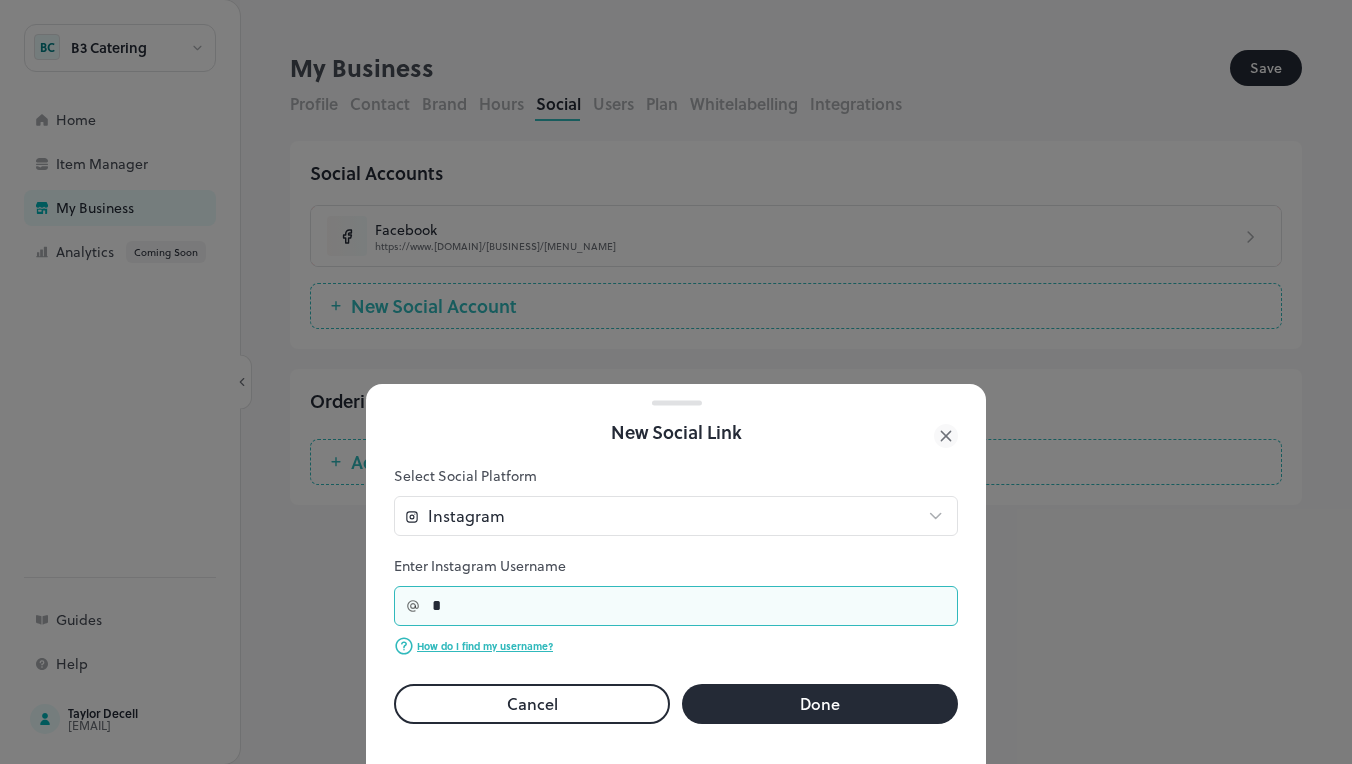 click on "*" at bounding box center [689, 606] 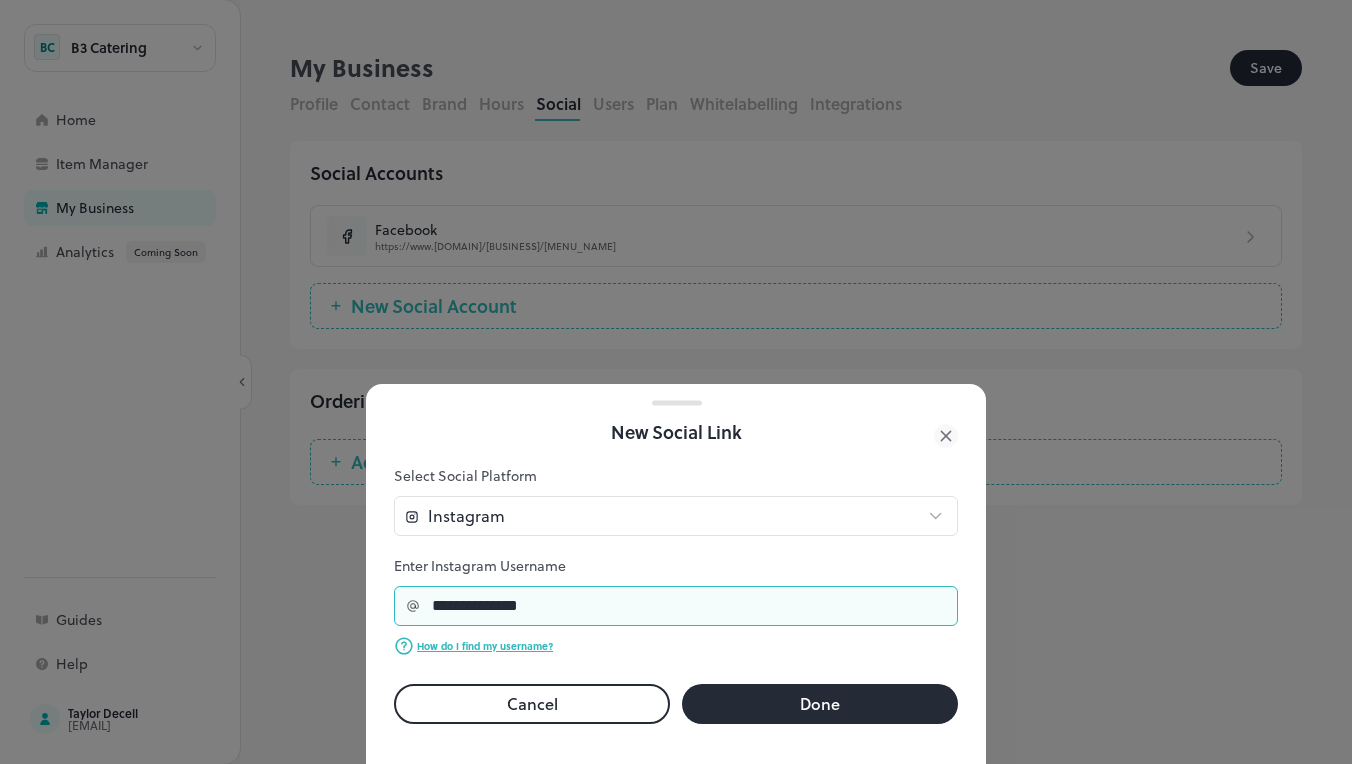 type on "**********" 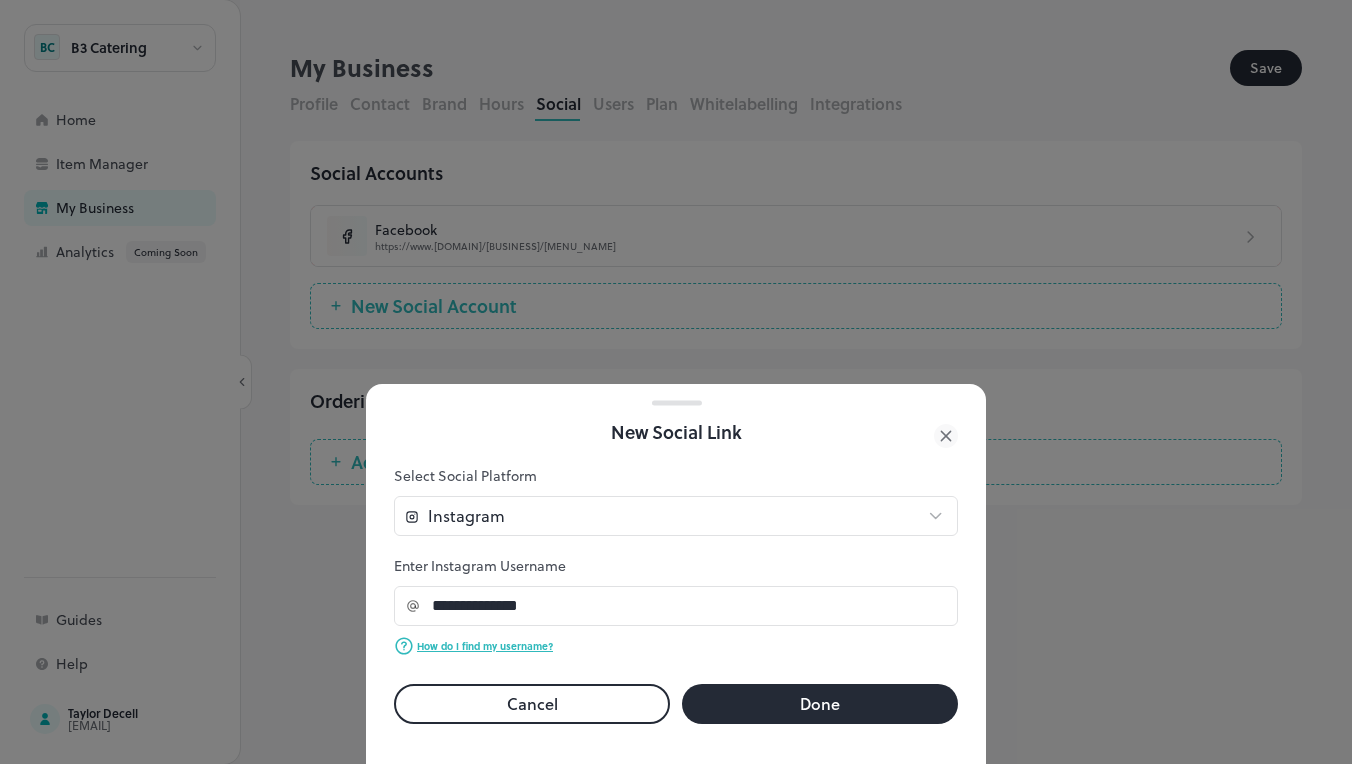 click on "Done" at bounding box center [820, 704] 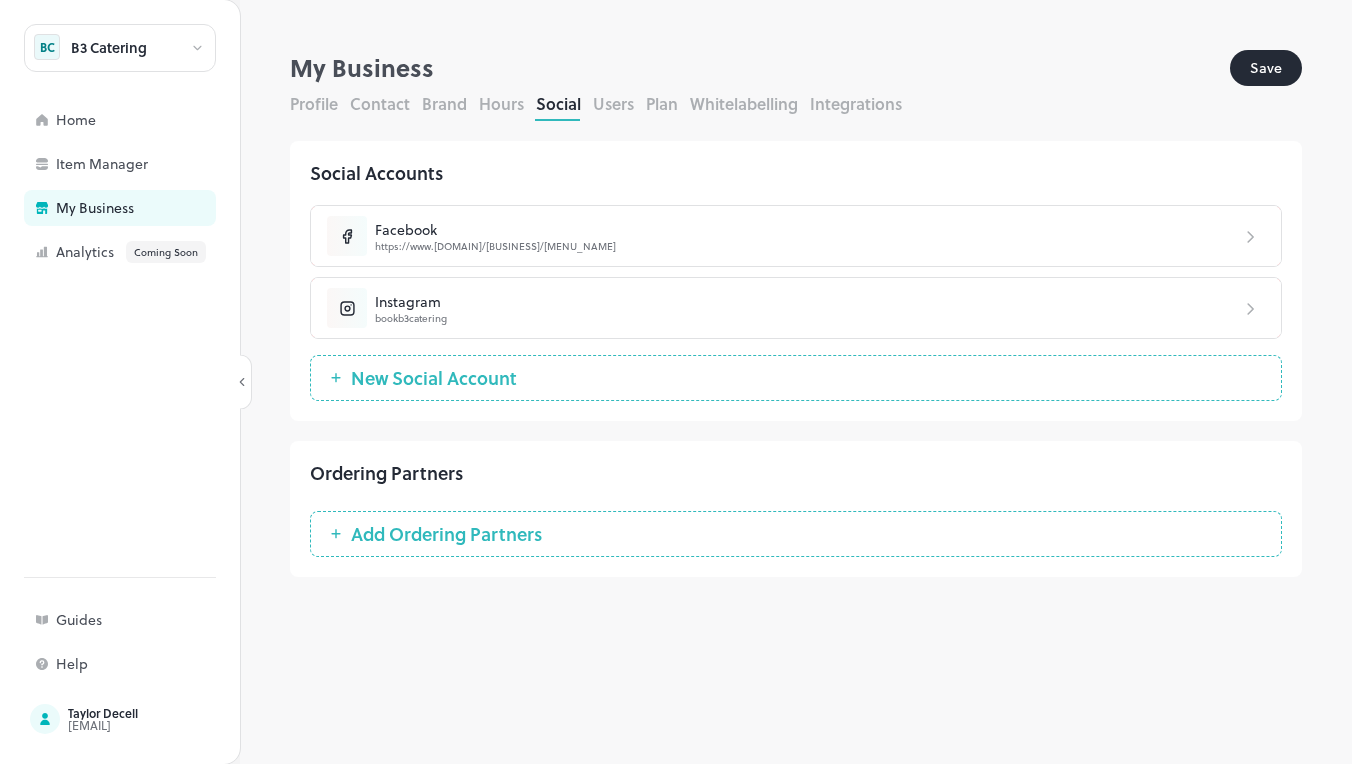 click on "Users" at bounding box center (613, 103) 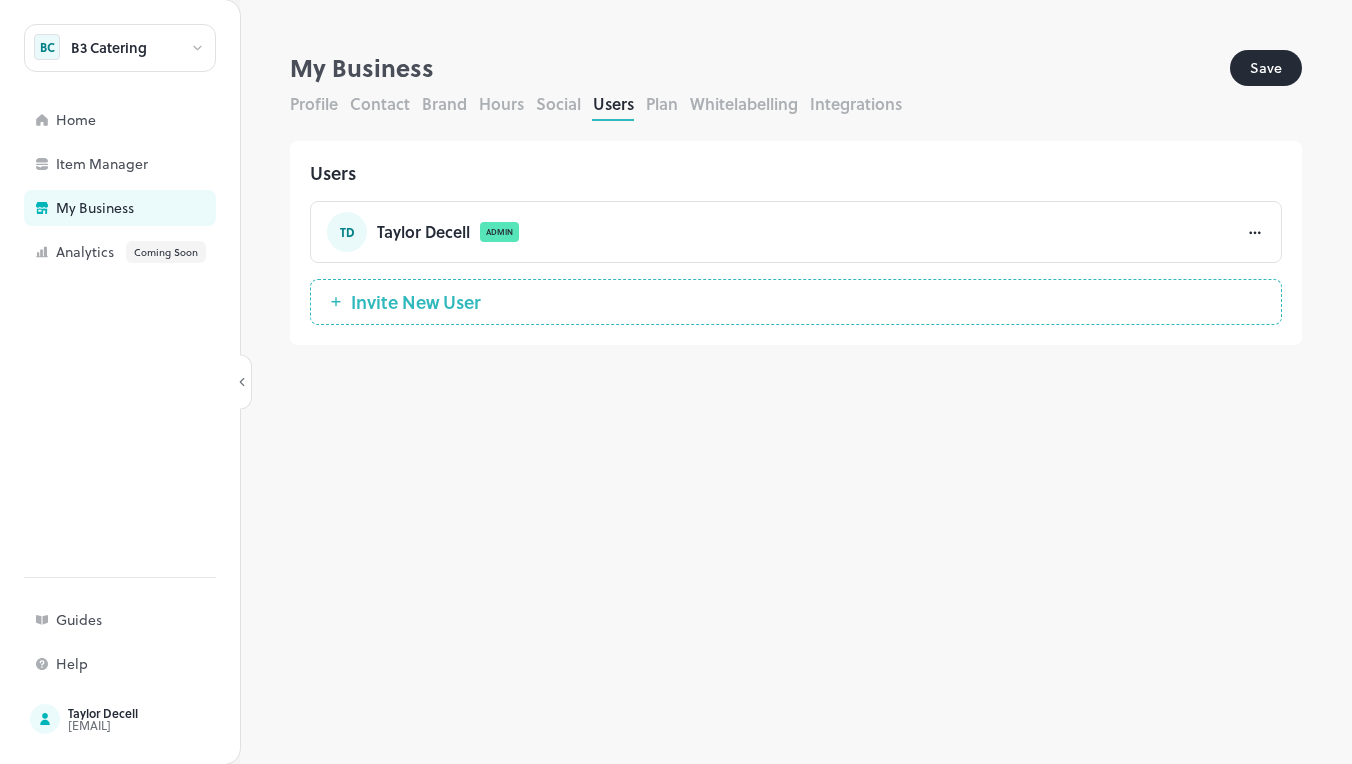 click on "Plan" at bounding box center [662, 103] 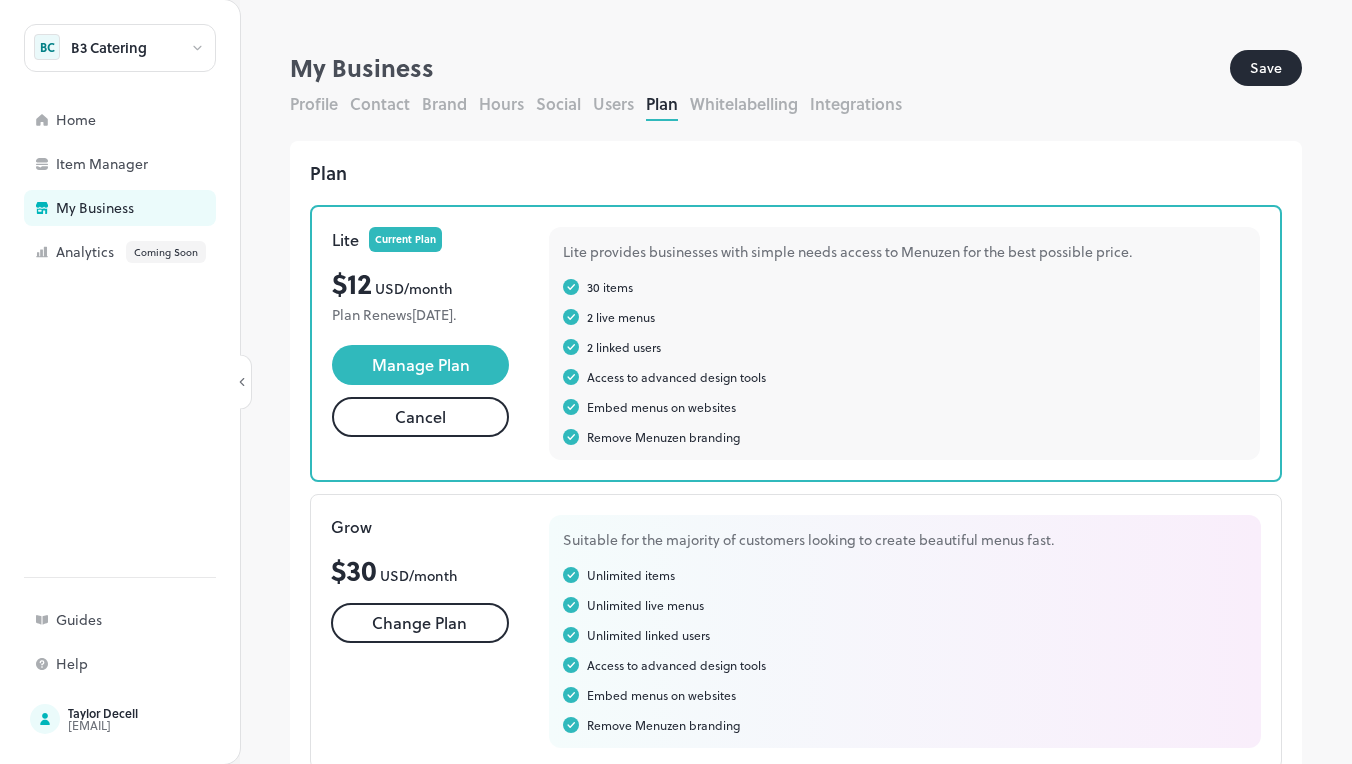 click on "Whitelabelling" at bounding box center (744, 103) 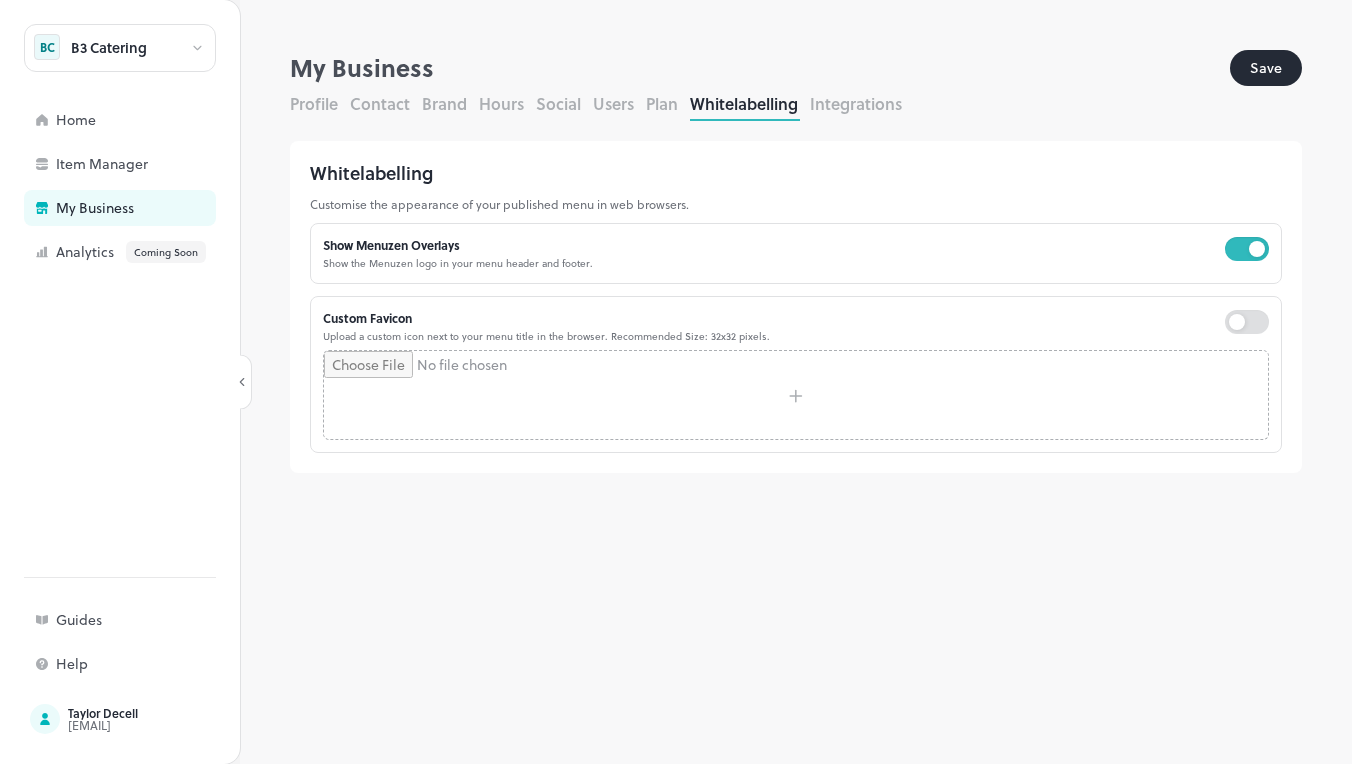 click on "Integrations" at bounding box center [856, 103] 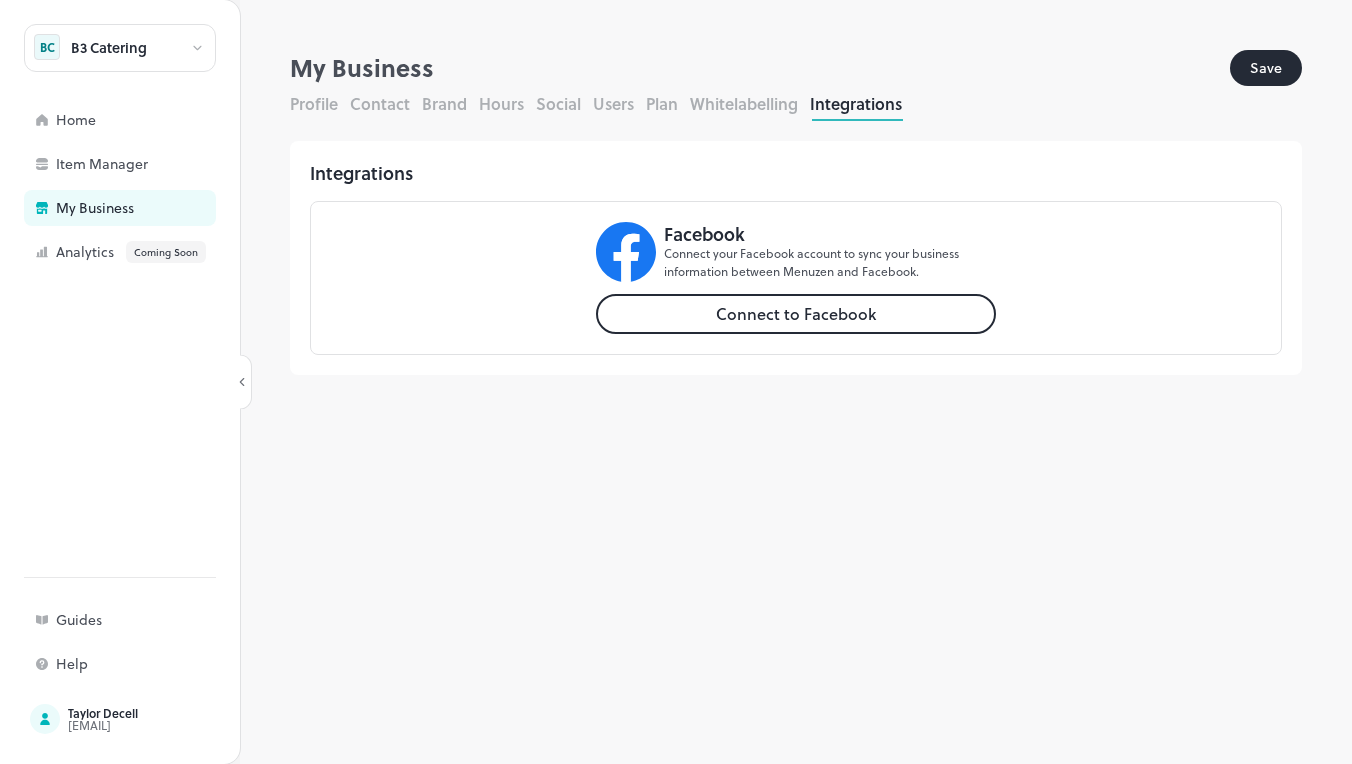 click on "Save" at bounding box center (1266, 68) 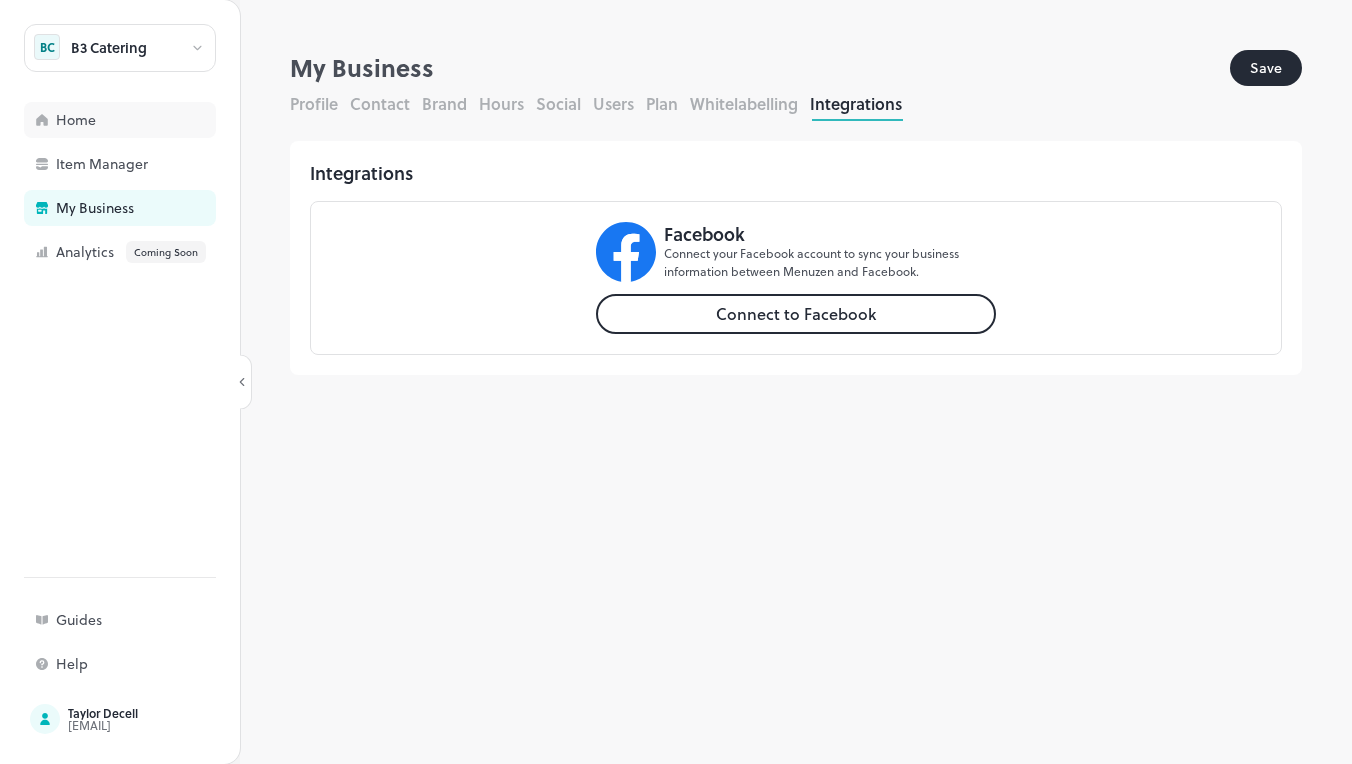 click on "Home" at bounding box center (156, 120) 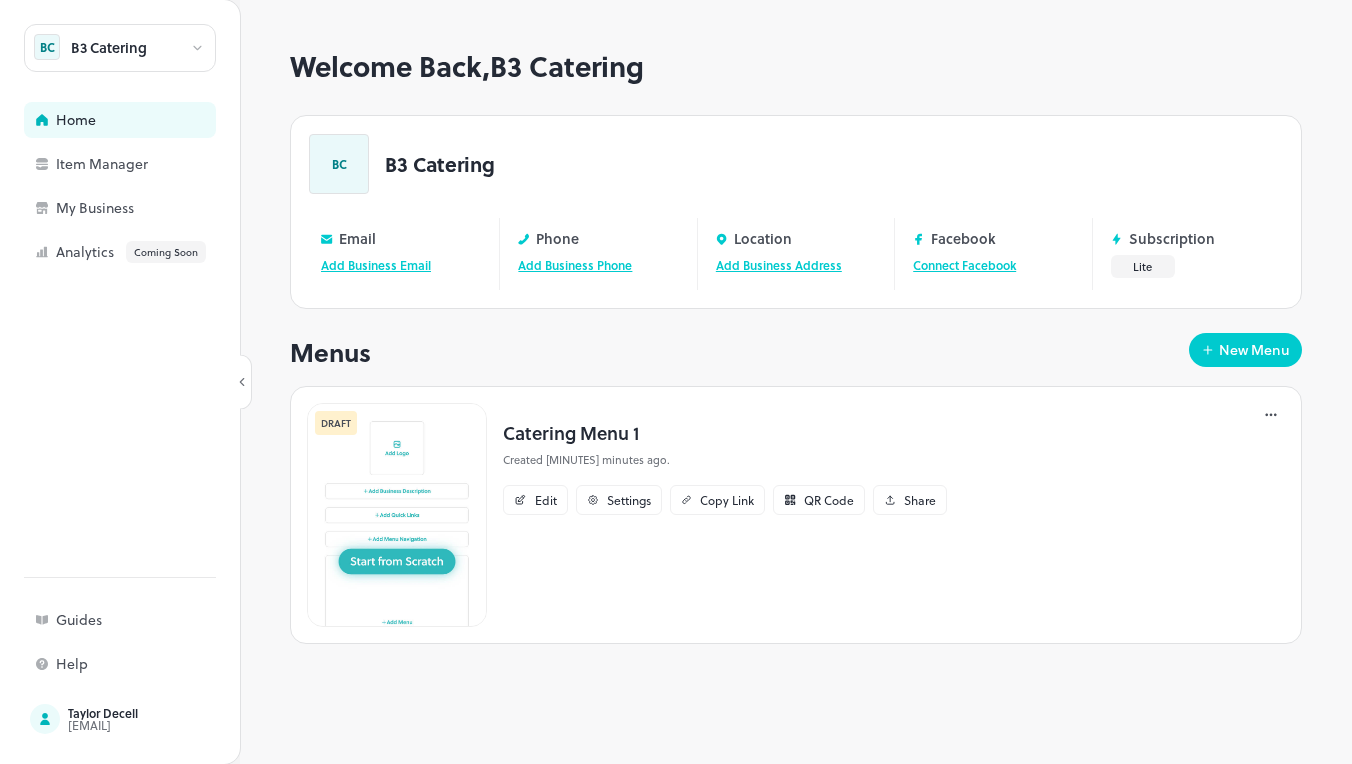 click on "BC B3 Catering" at bounding box center (796, 164) 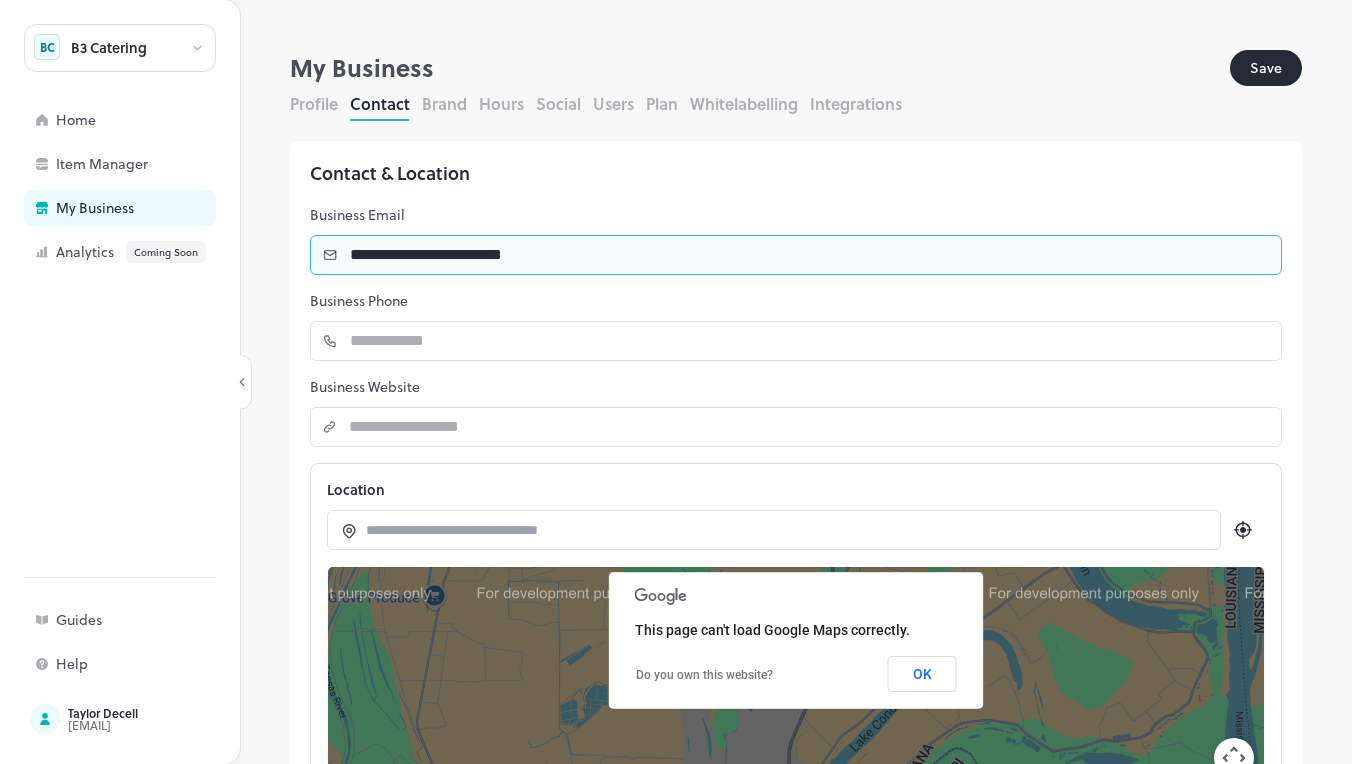 type on "**********" 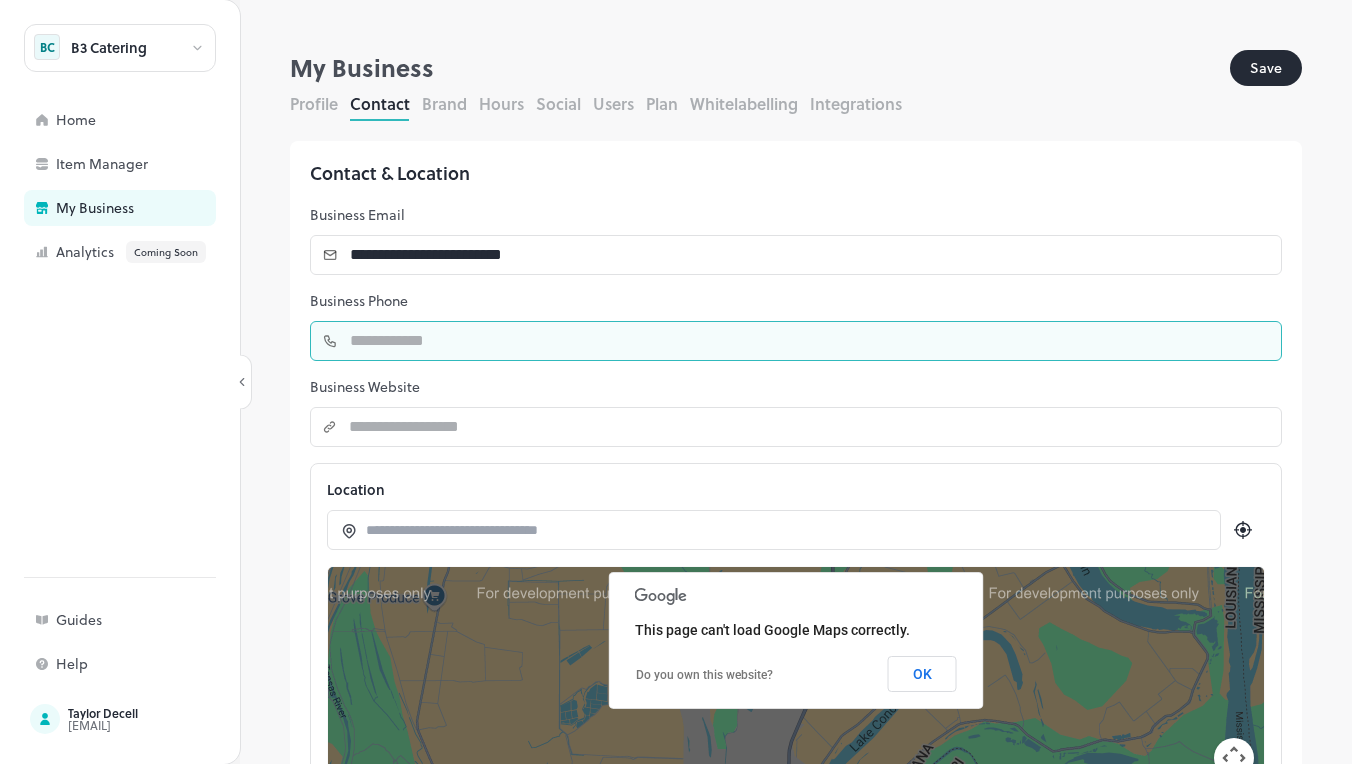 click at bounding box center [810, 341] 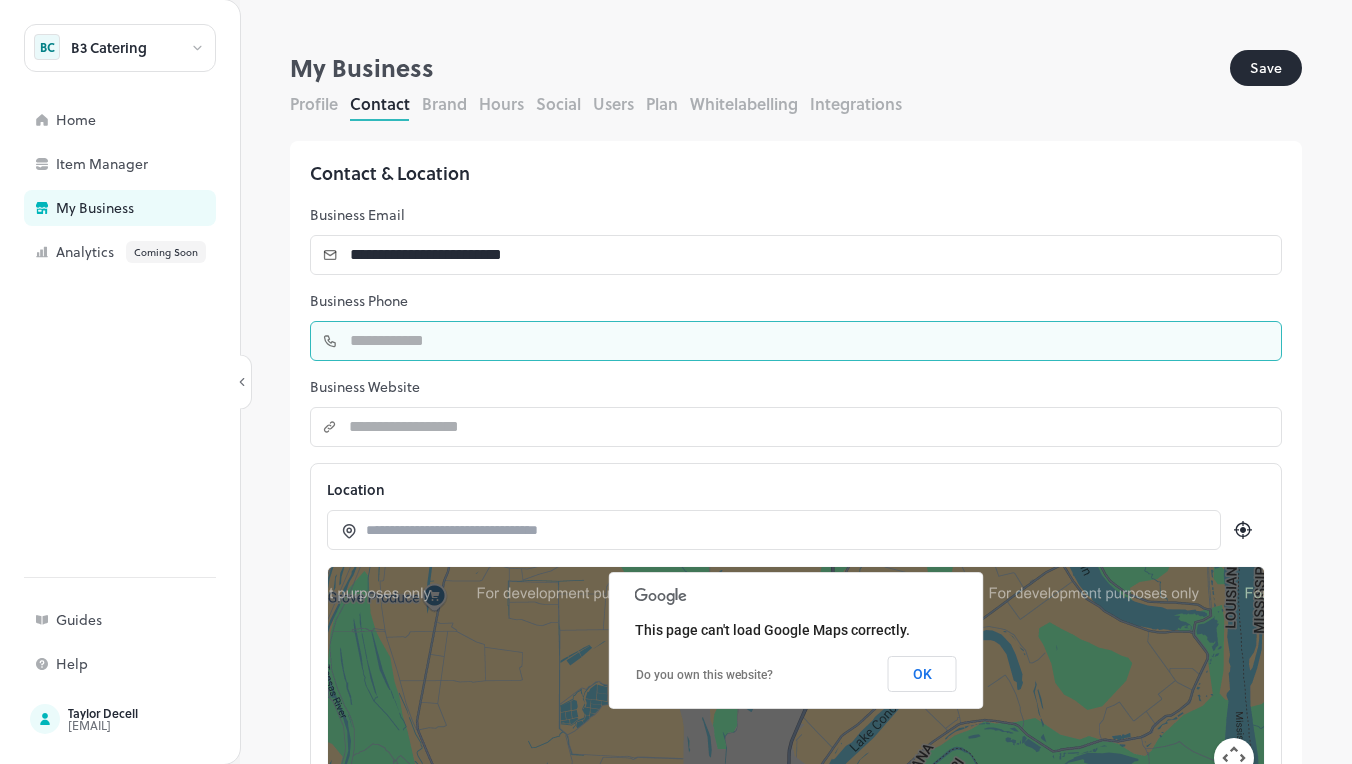 type on "***" 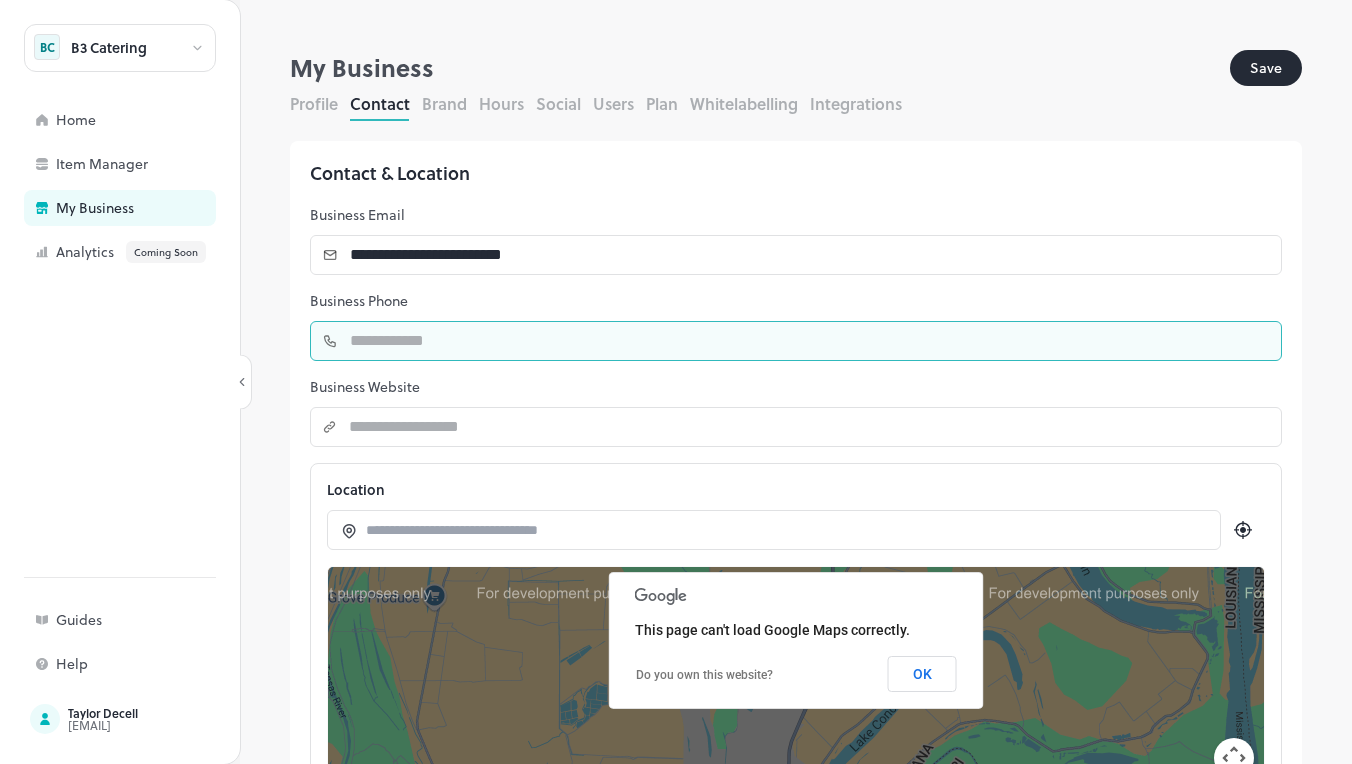 type 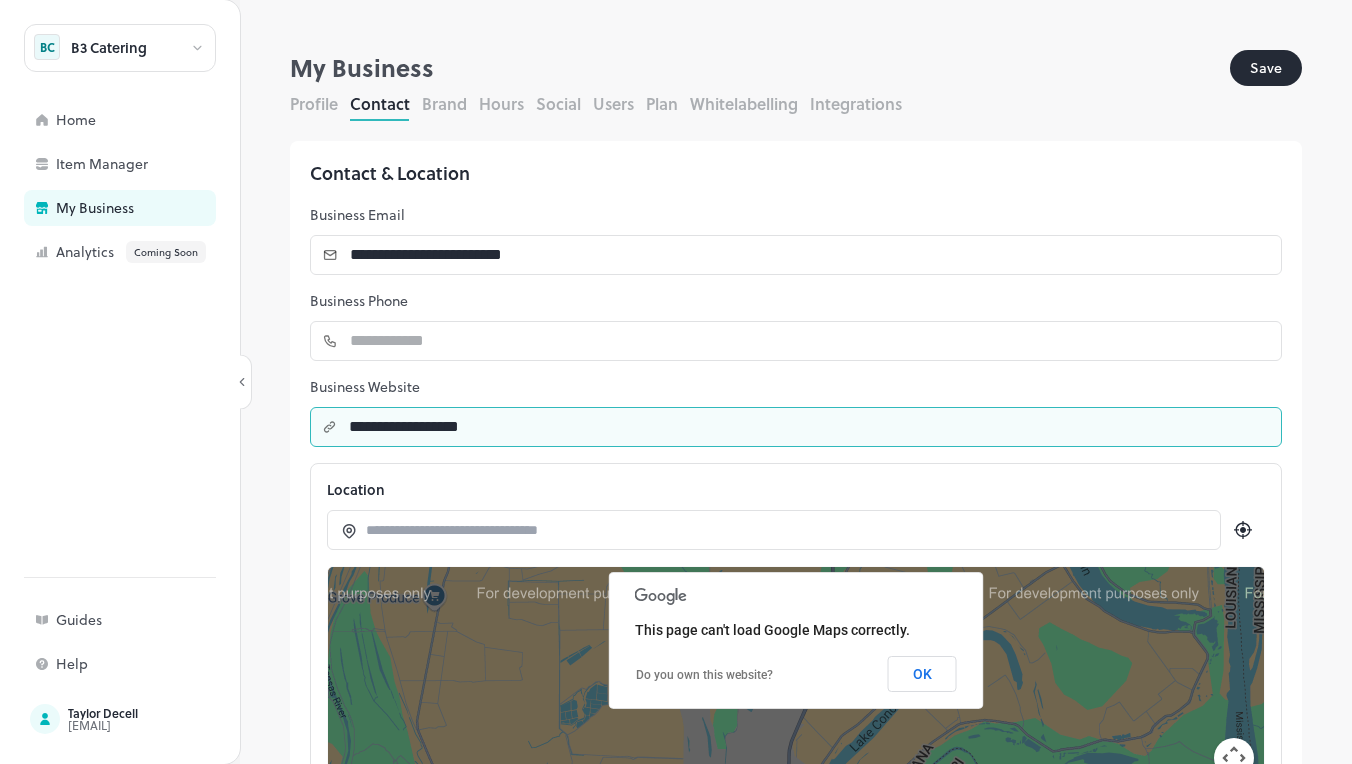 type on "**********" 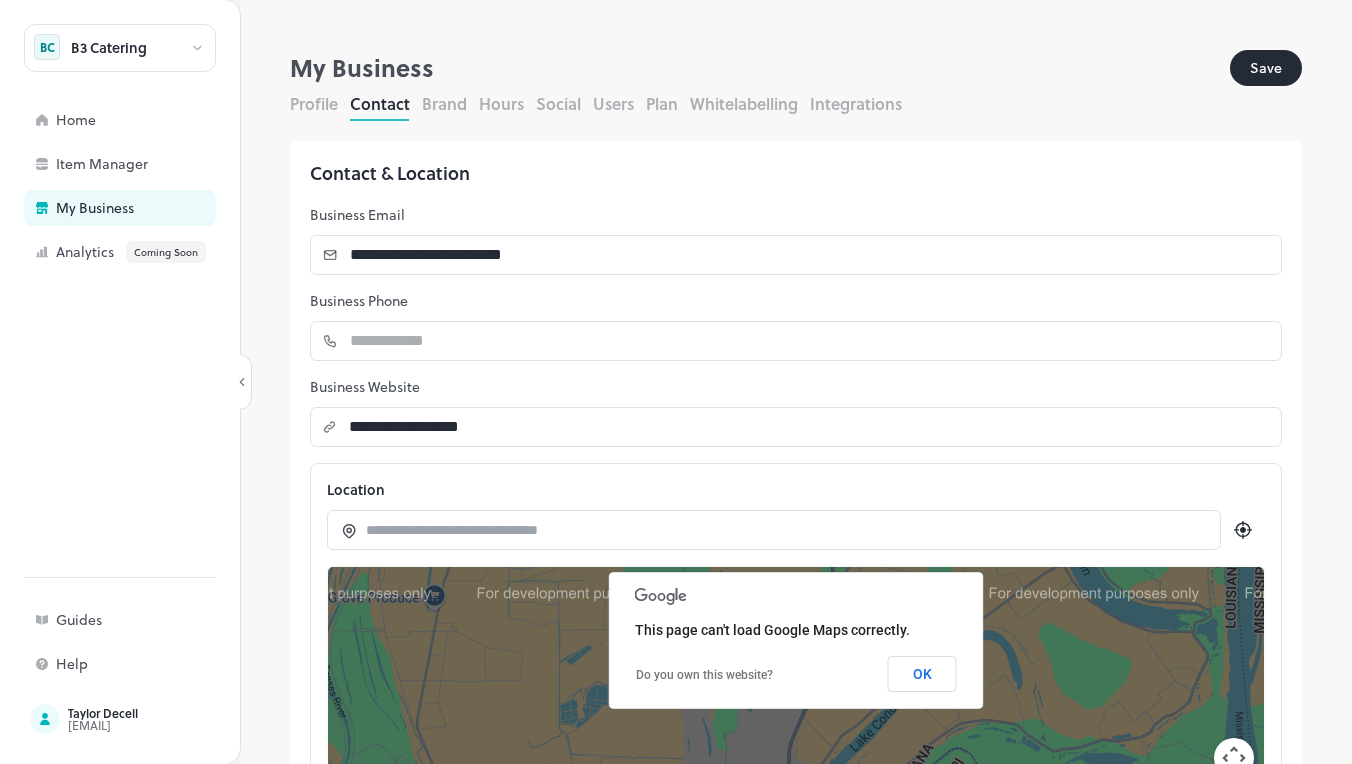 click on "Save" at bounding box center [1266, 68] 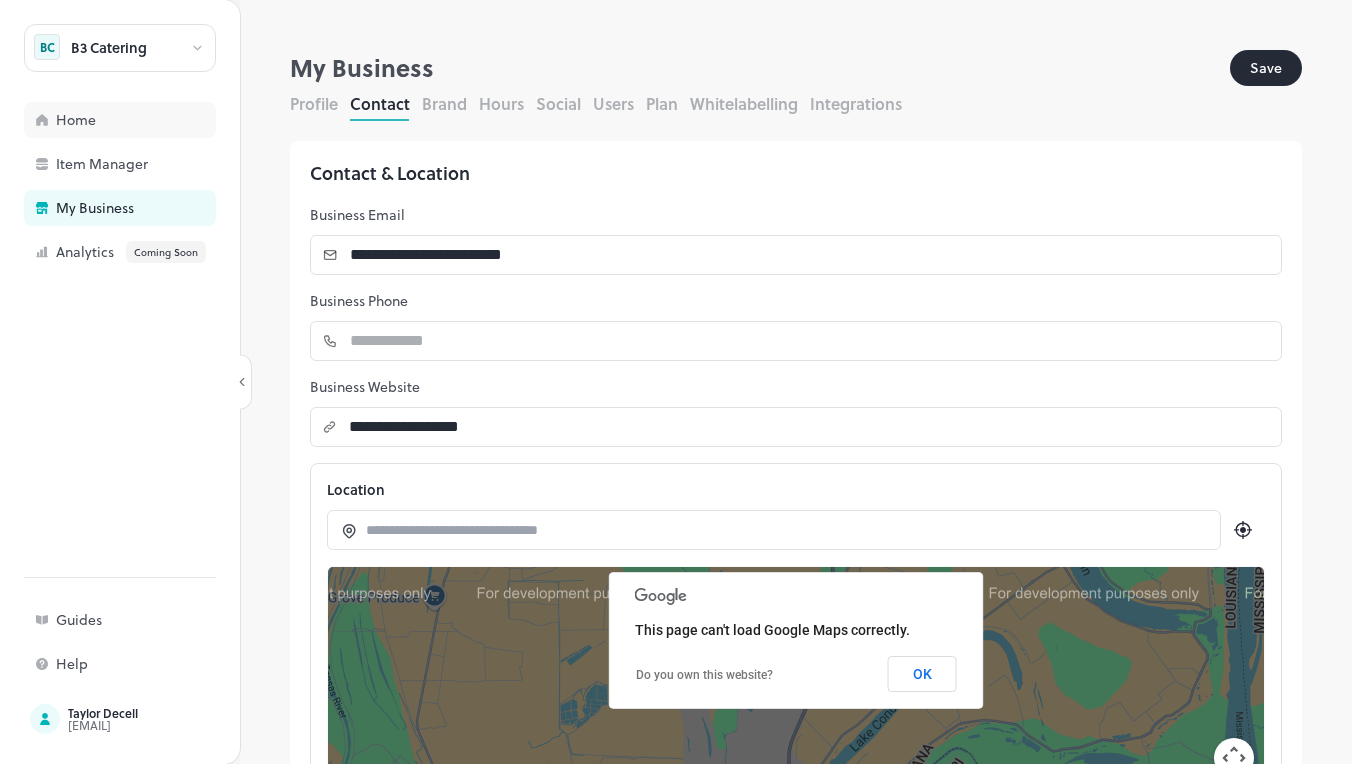 click on "Home" at bounding box center (156, 120) 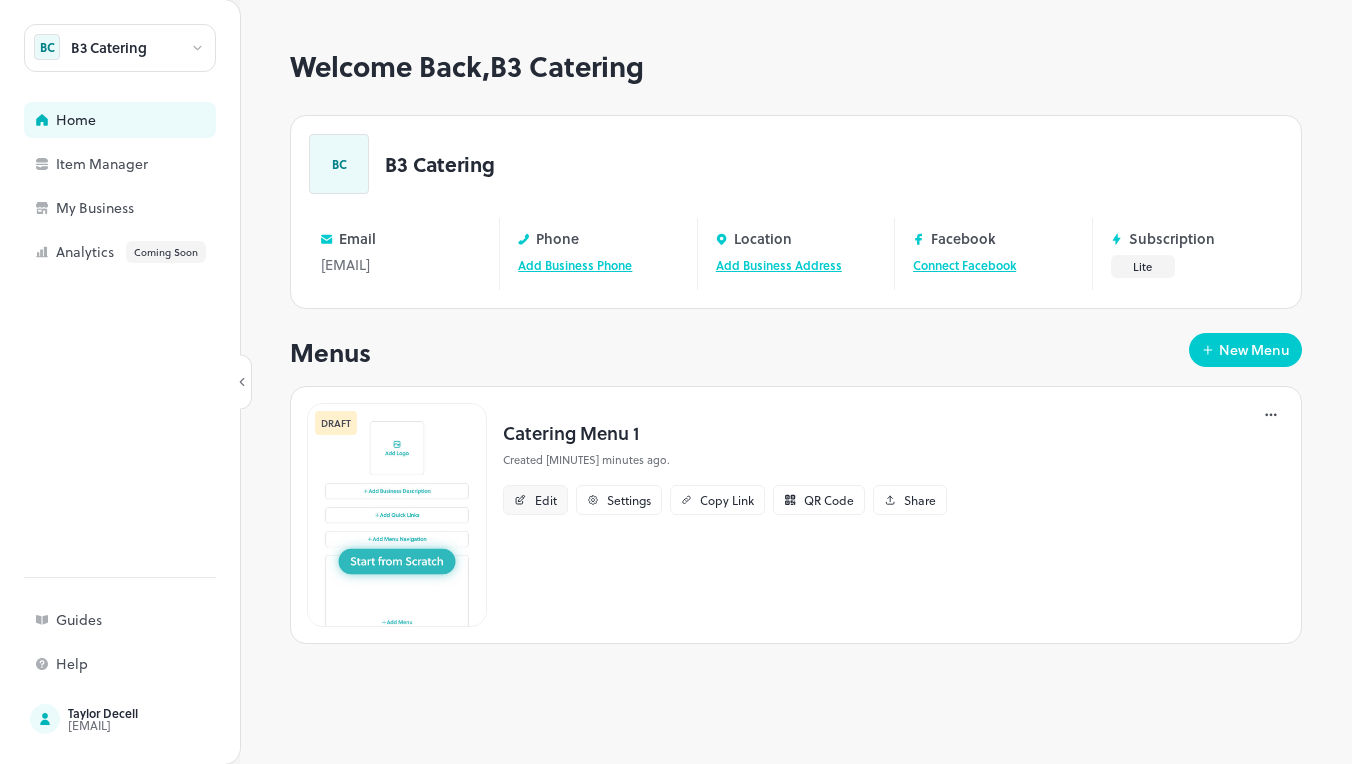 click on "Edit" at bounding box center (535, 500) 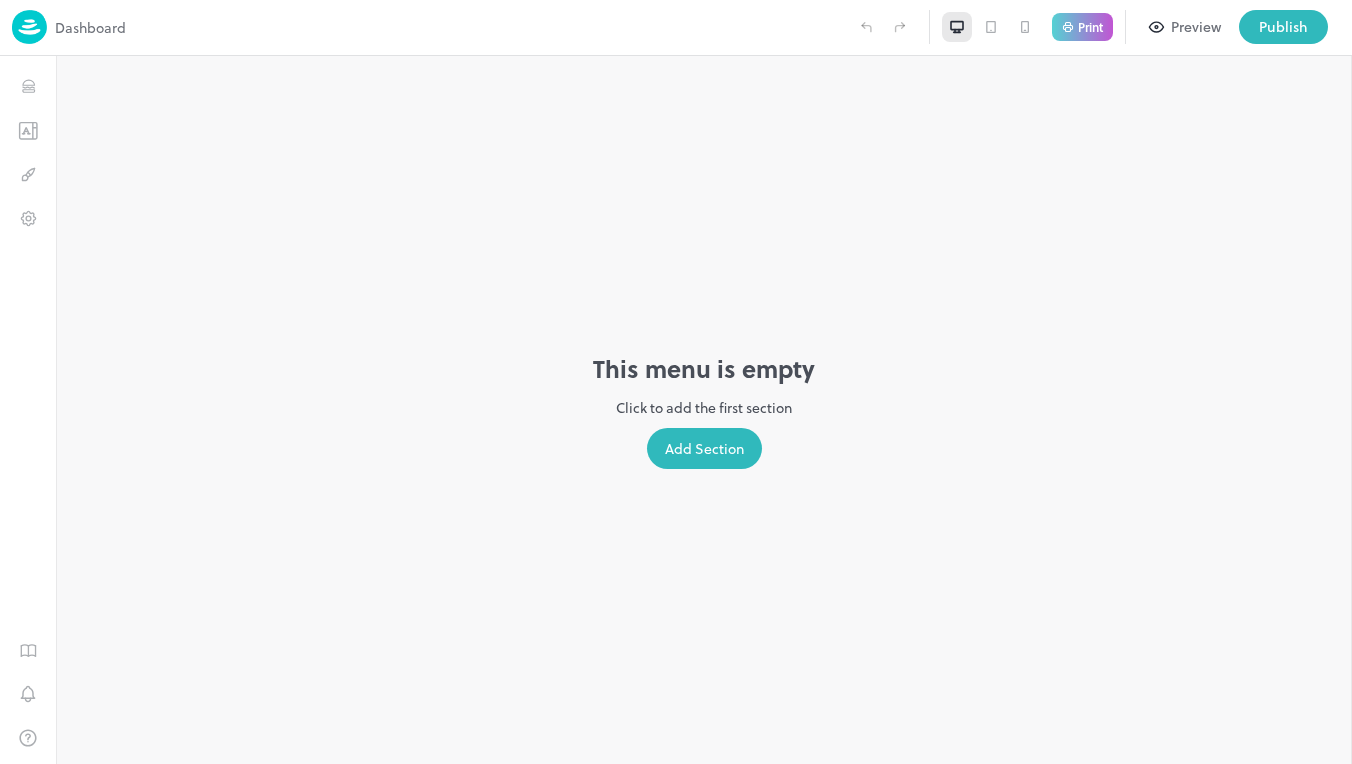 scroll, scrollTop: 0, scrollLeft: 0, axis: both 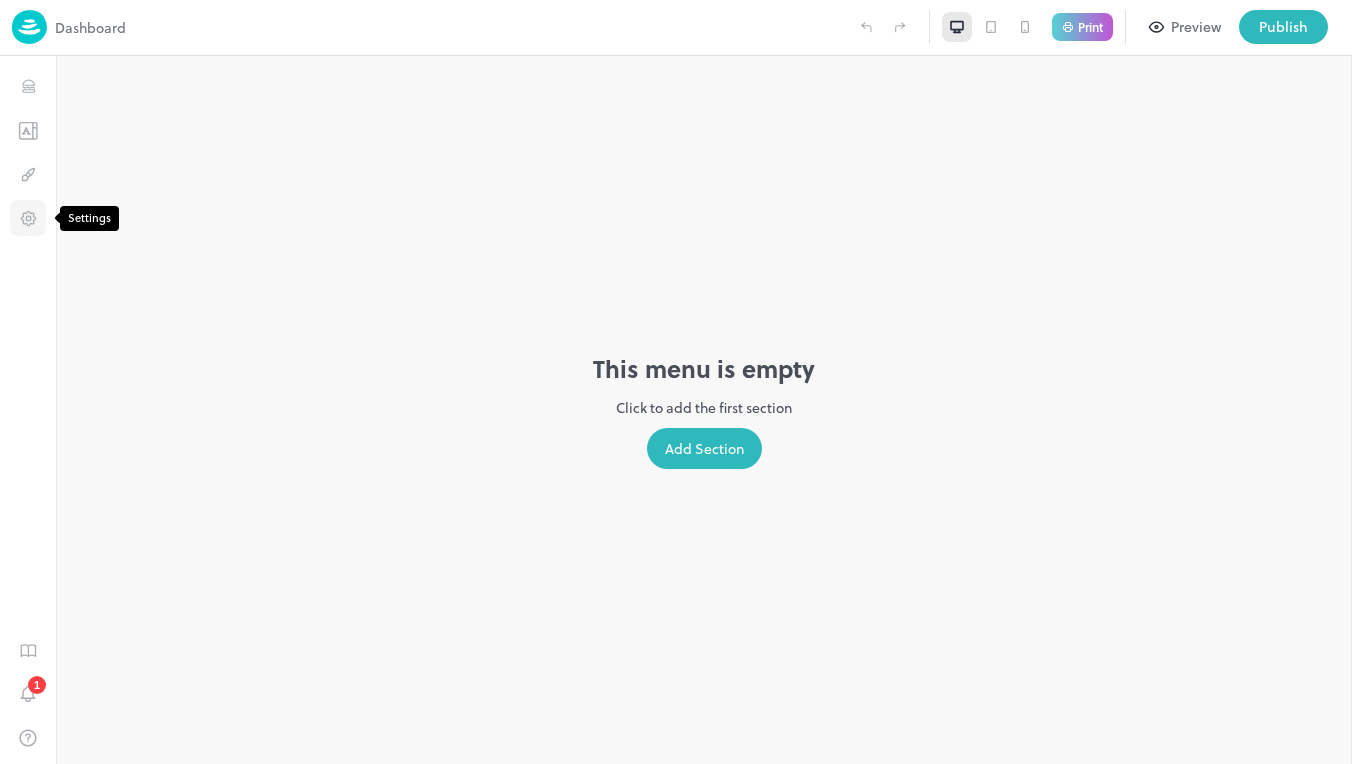 click at bounding box center [28, 218] 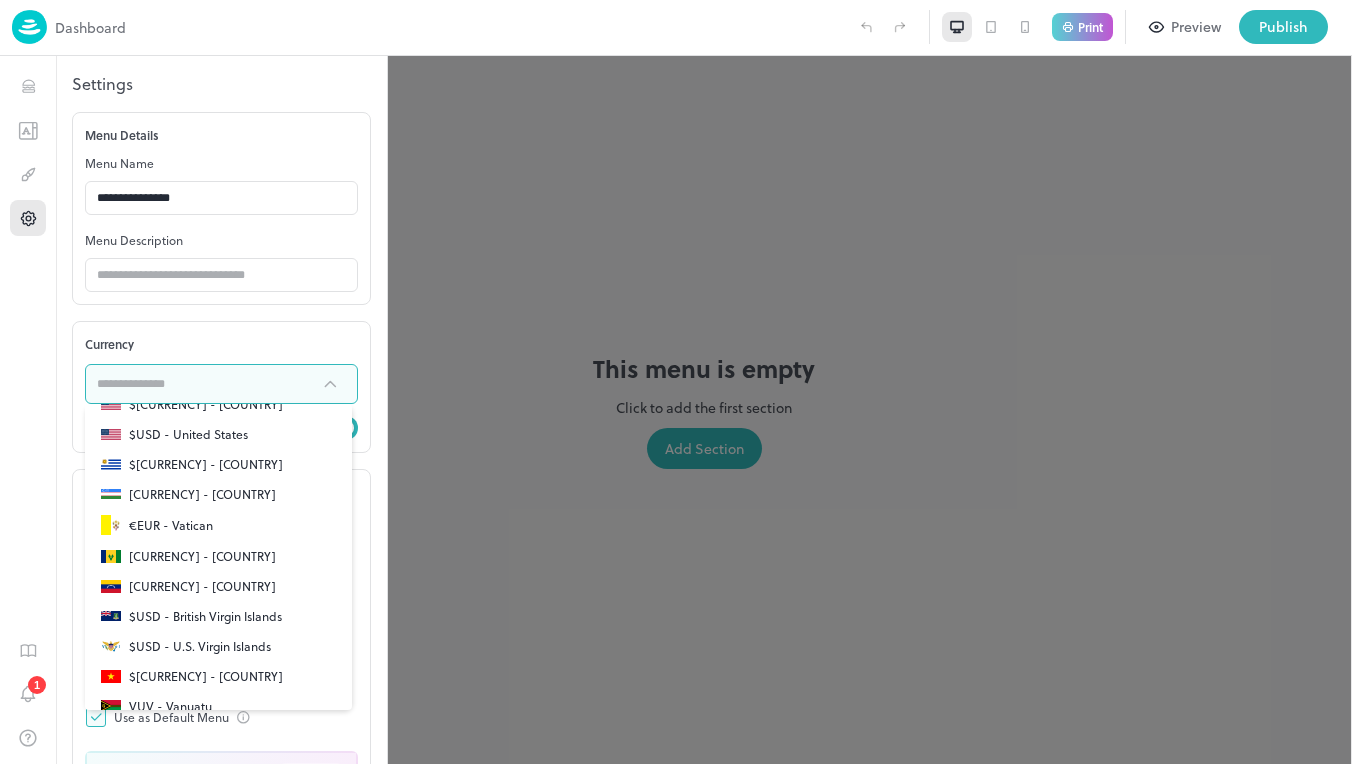 scroll, scrollTop: 6960, scrollLeft: 0, axis: vertical 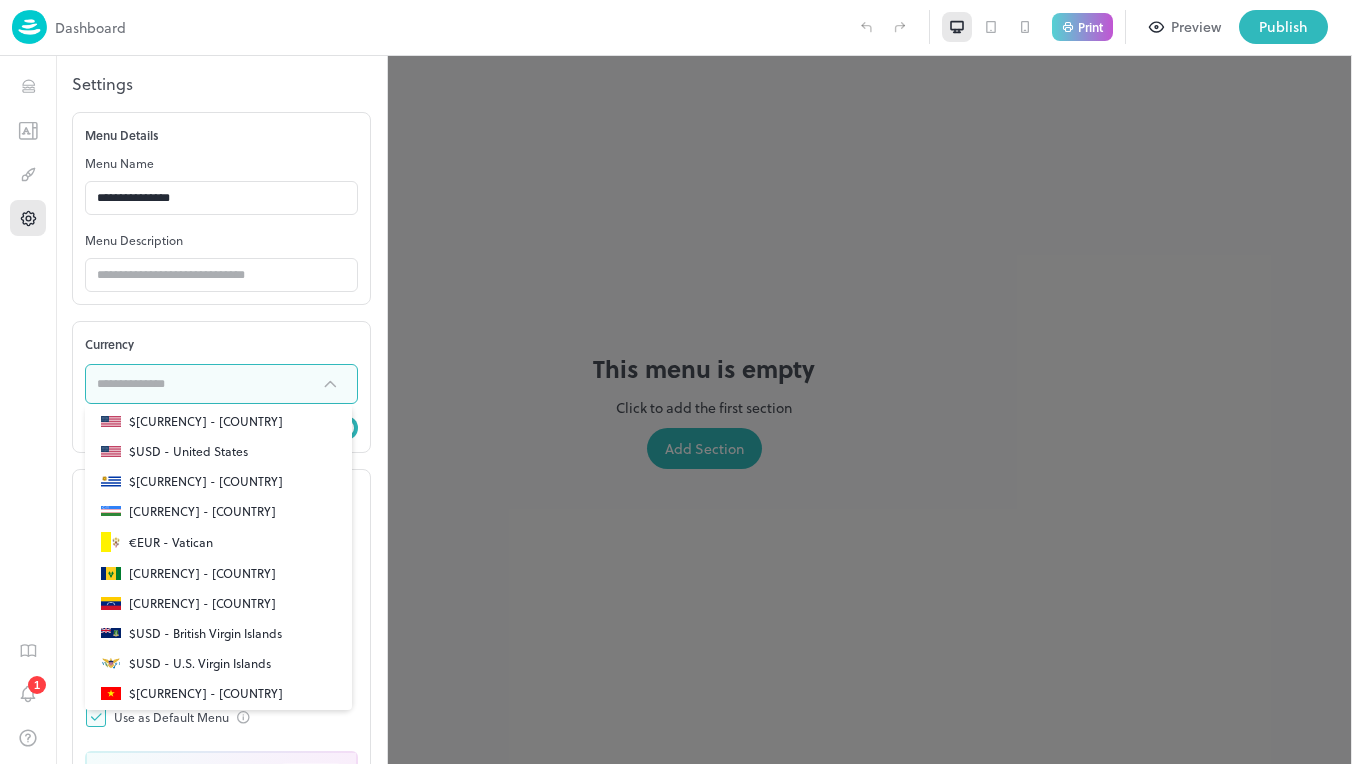 click on "$USD - United States" at bounding box center (218, 451) 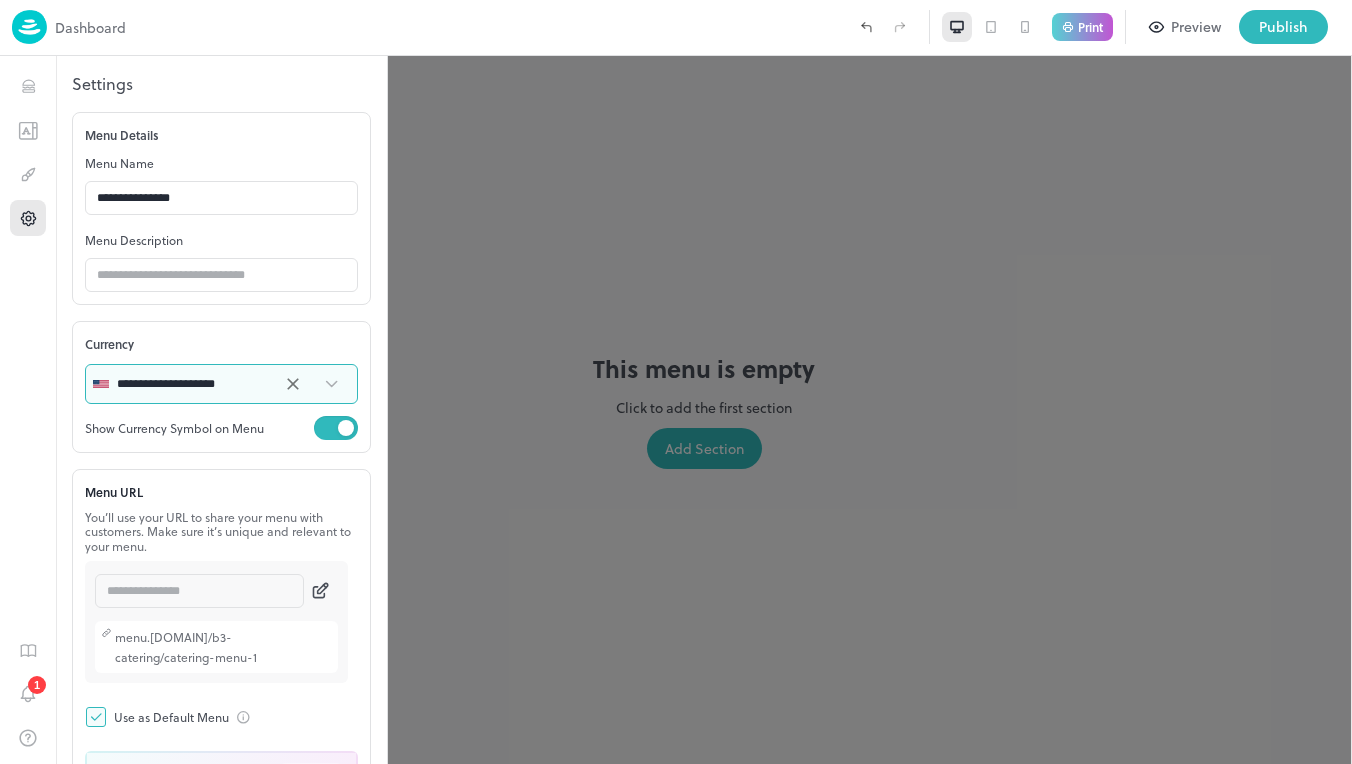 scroll, scrollTop: -2, scrollLeft: 0, axis: vertical 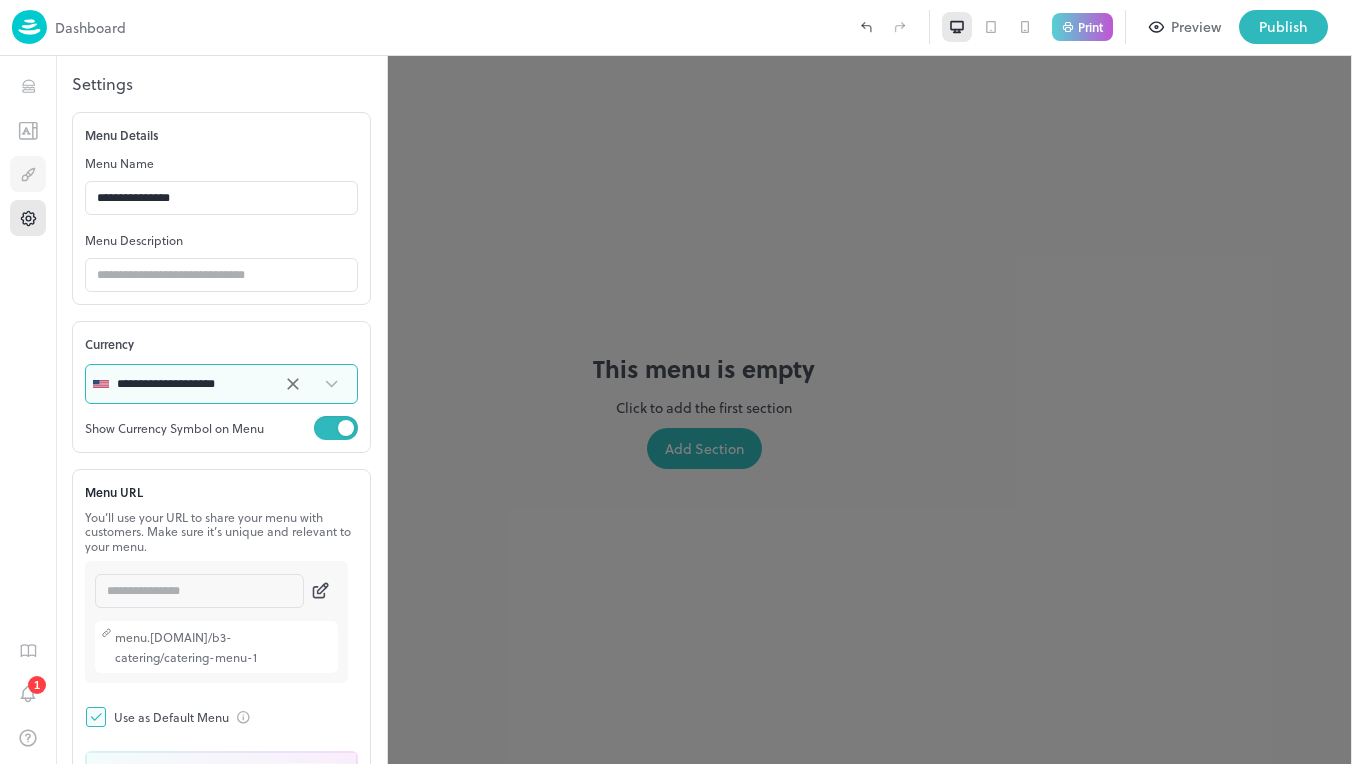 click at bounding box center [28, 174] 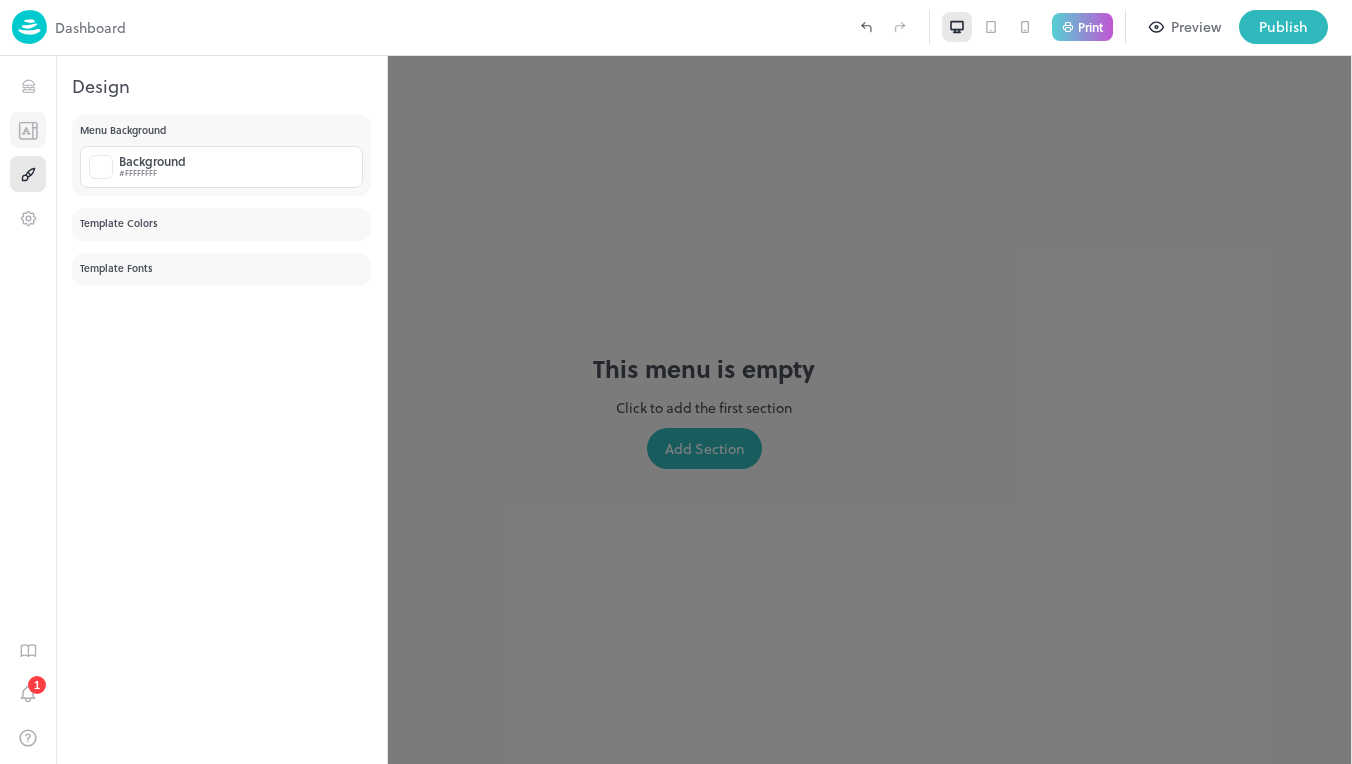 click at bounding box center [28, 130] 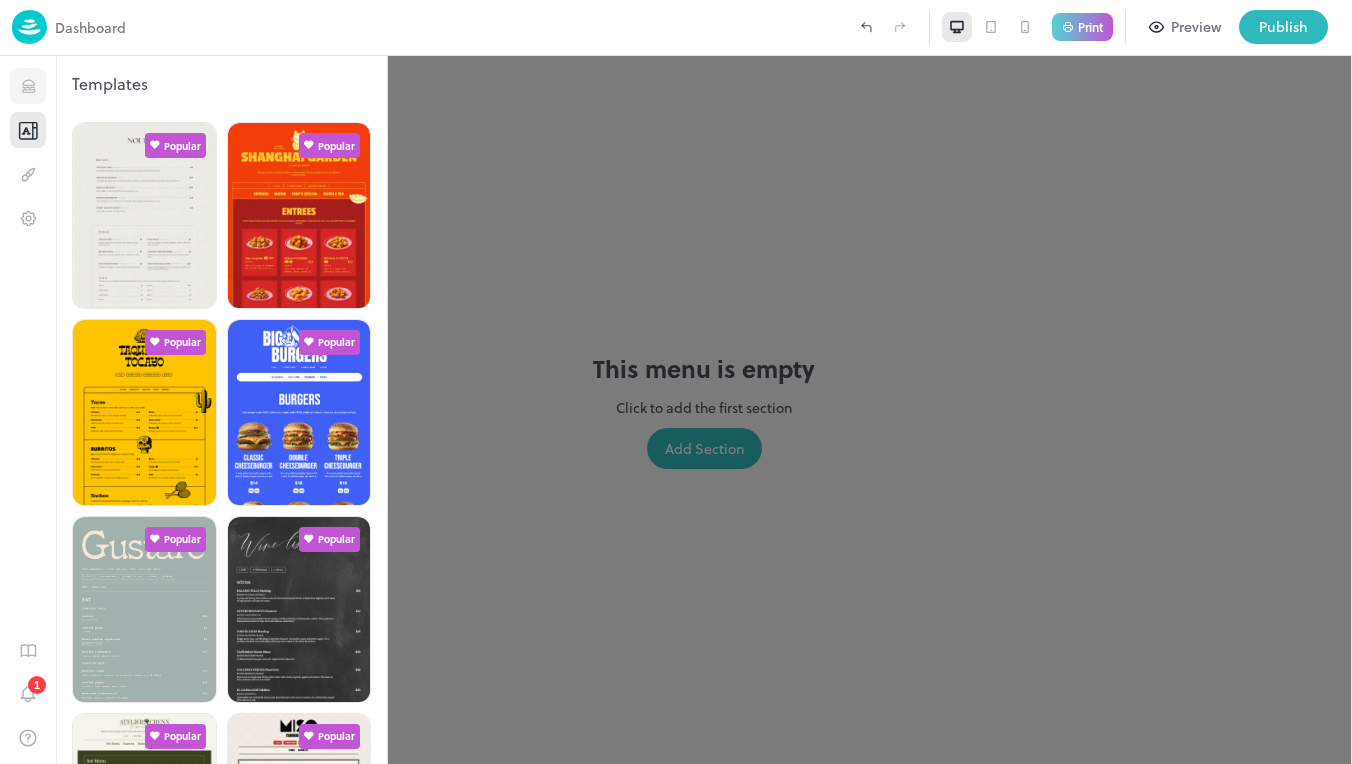 click 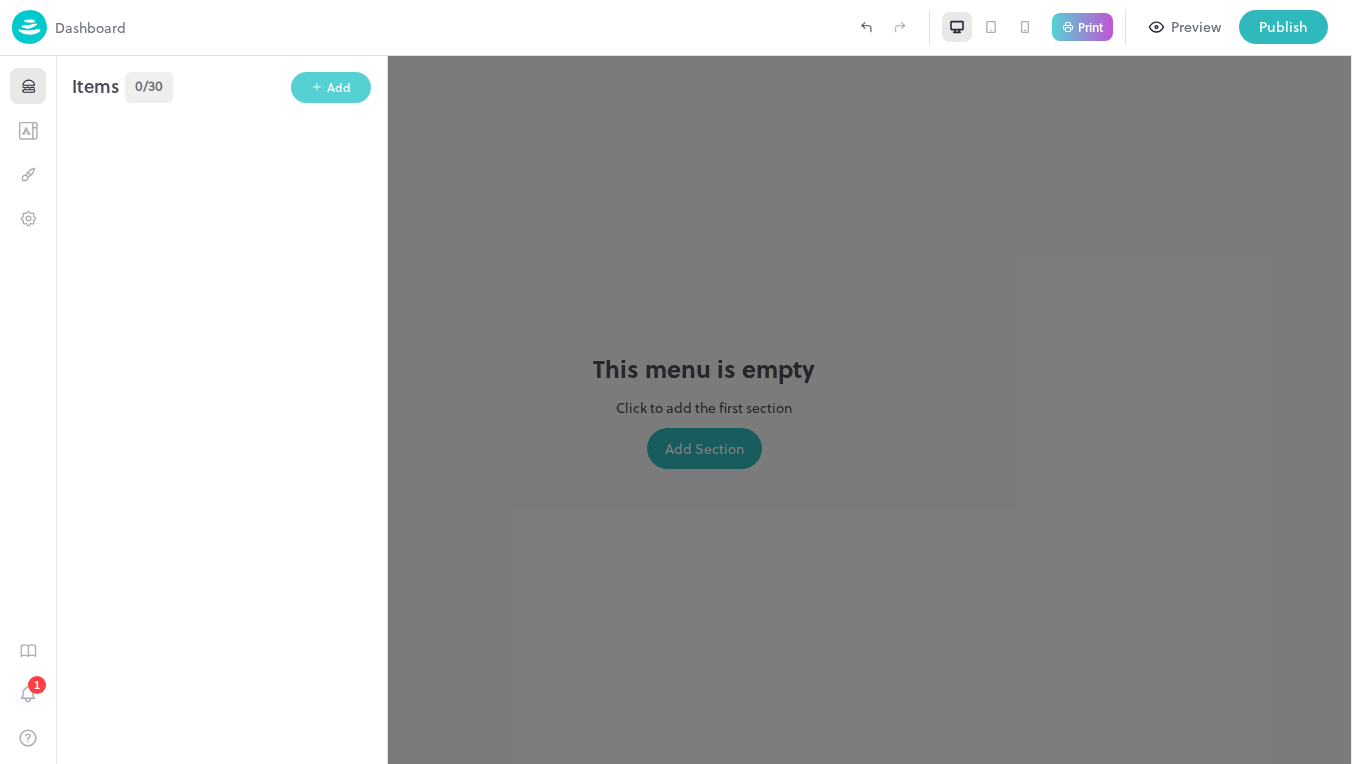 click on "Add" at bounding box center (331, 87) 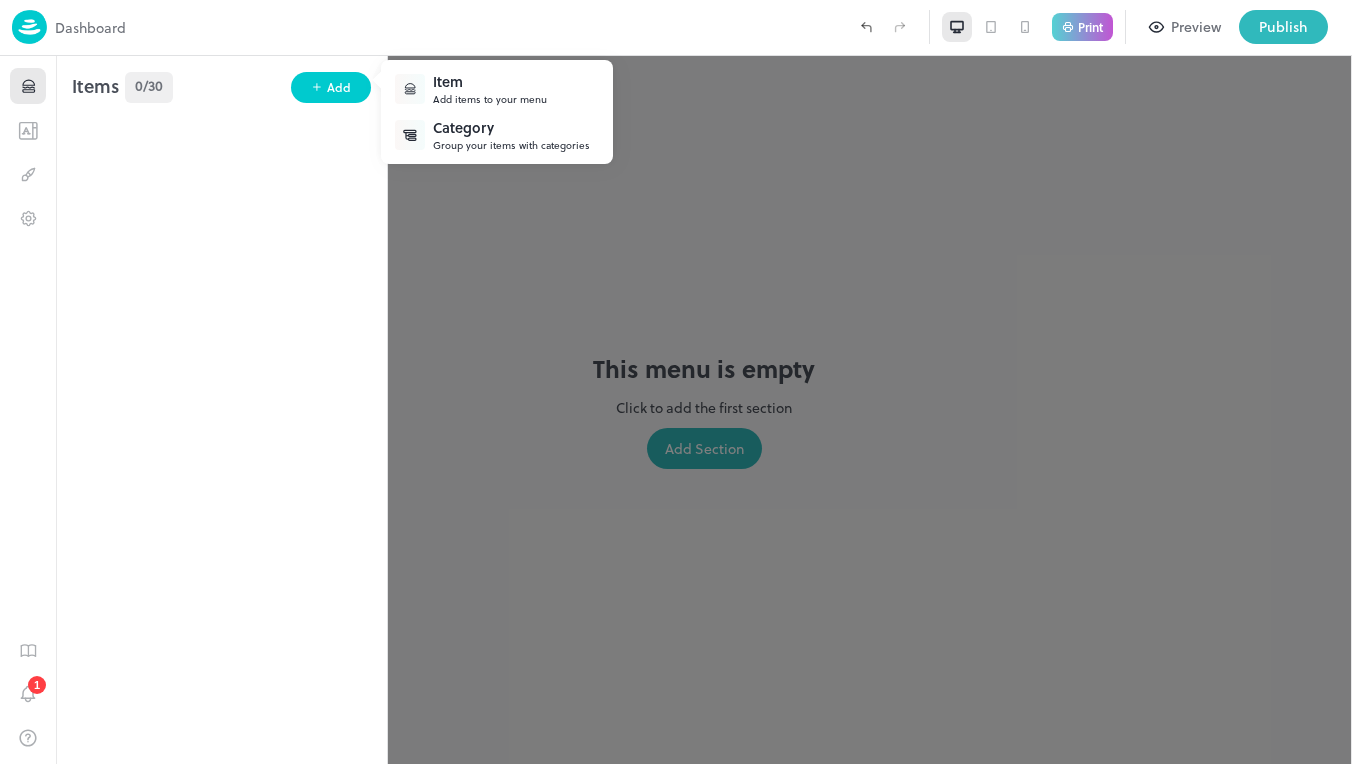 click on "Group your items with categories" at bounding box center [511, 145] 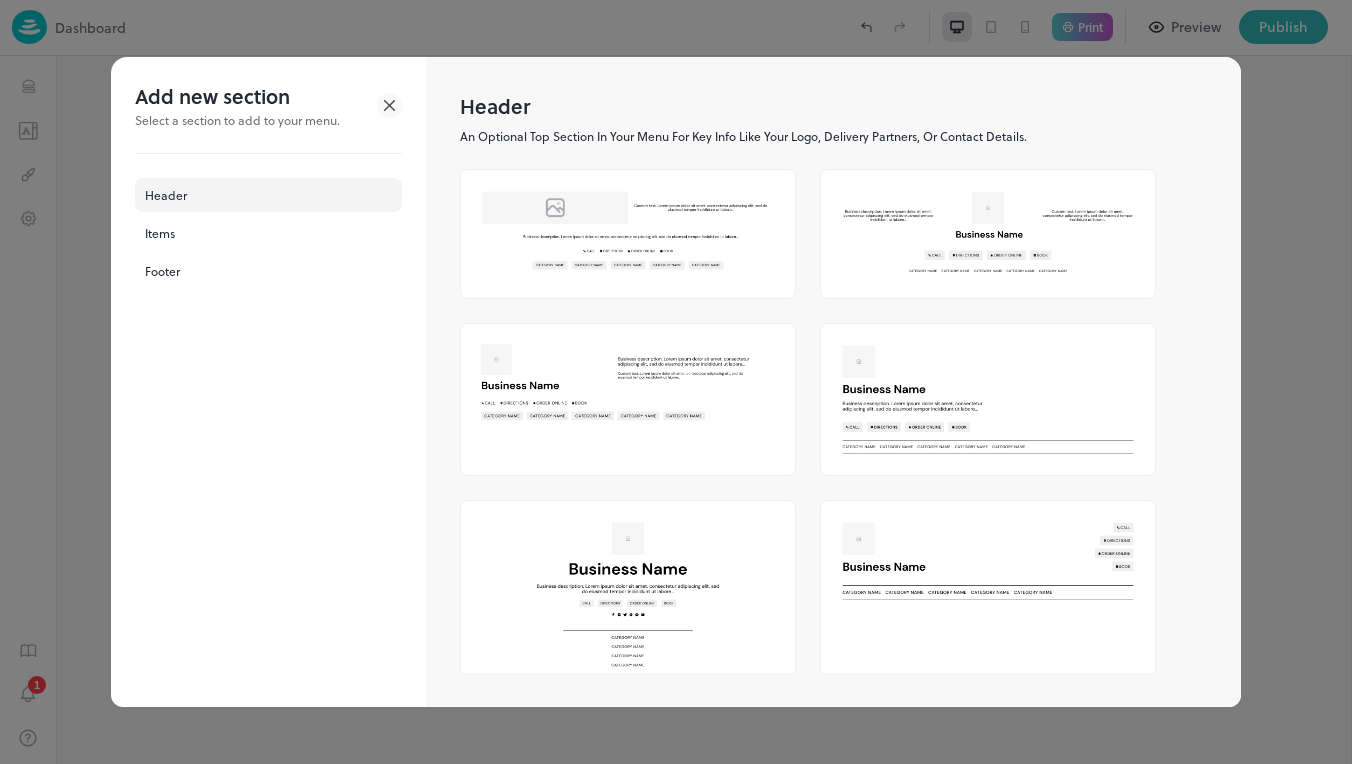 click 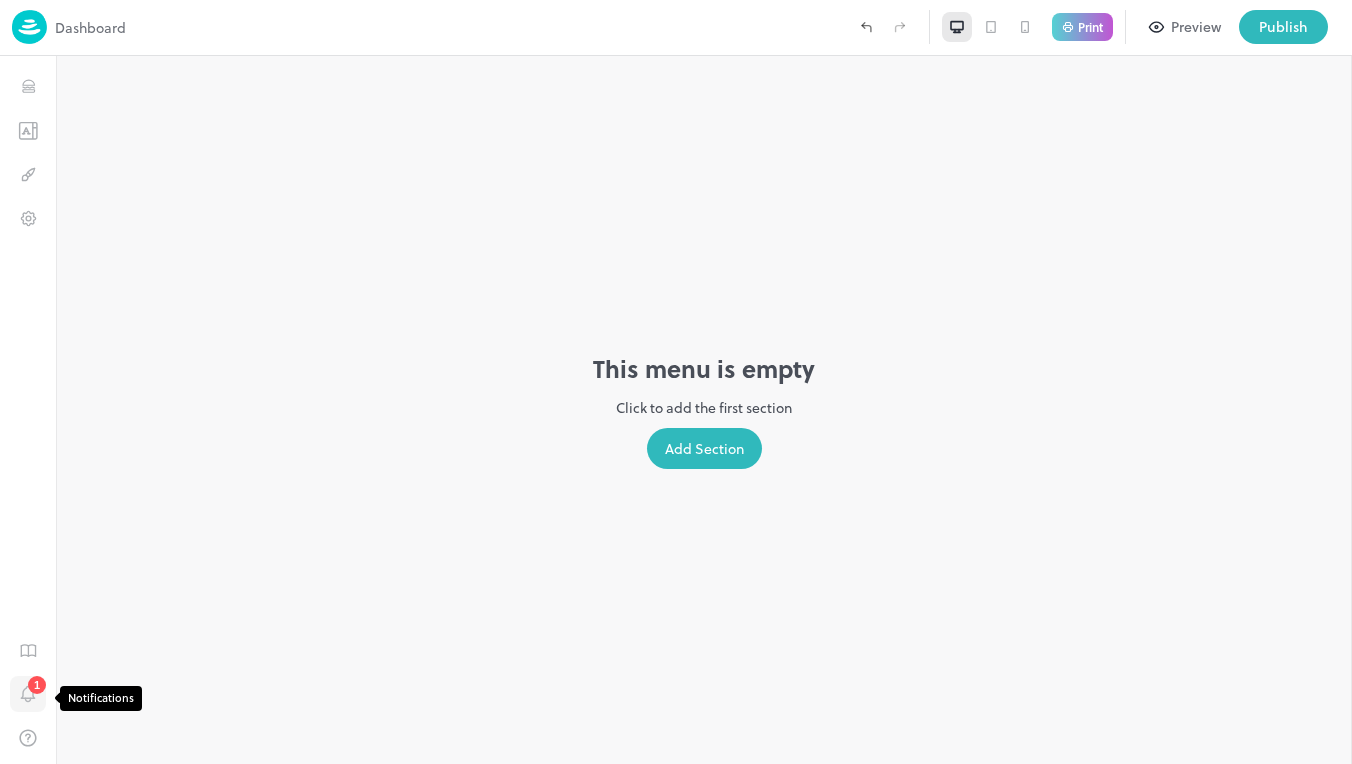 click at bounding box center [28, 694] 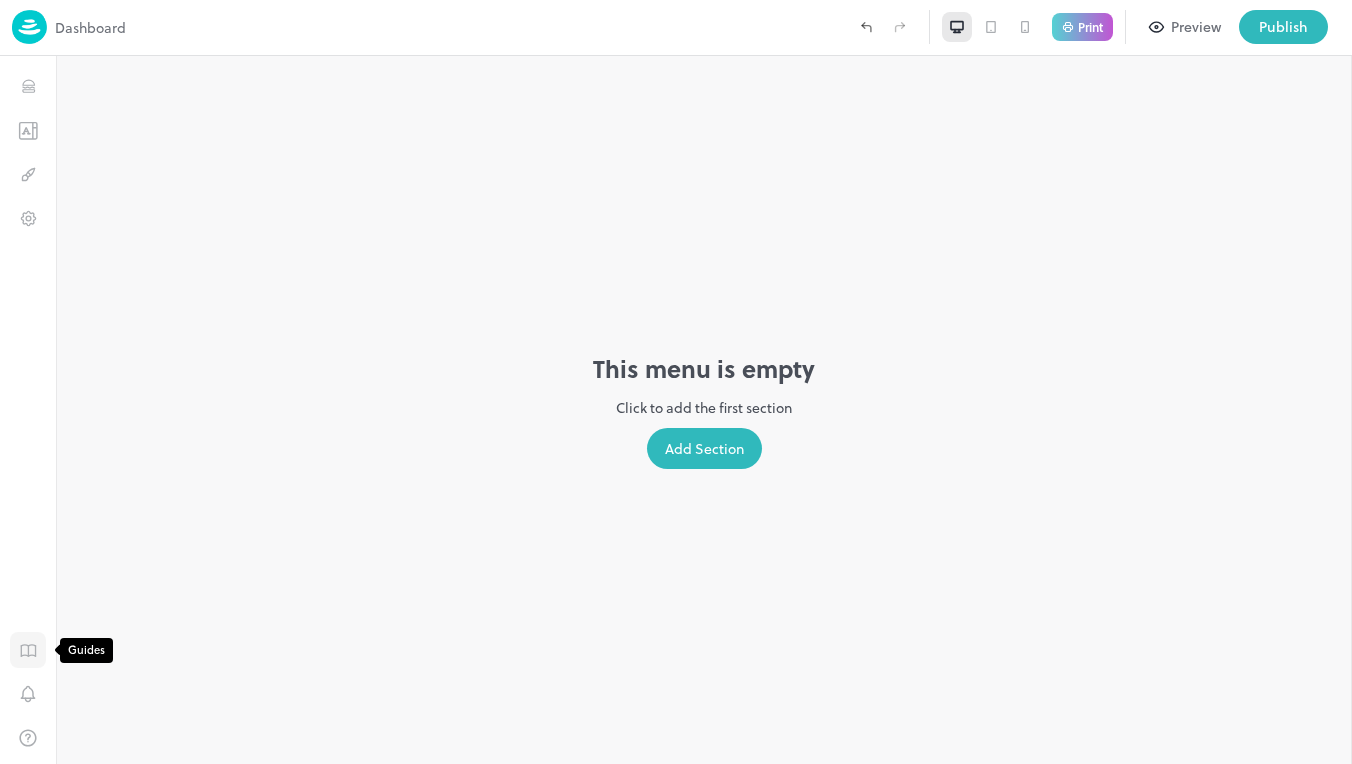 click 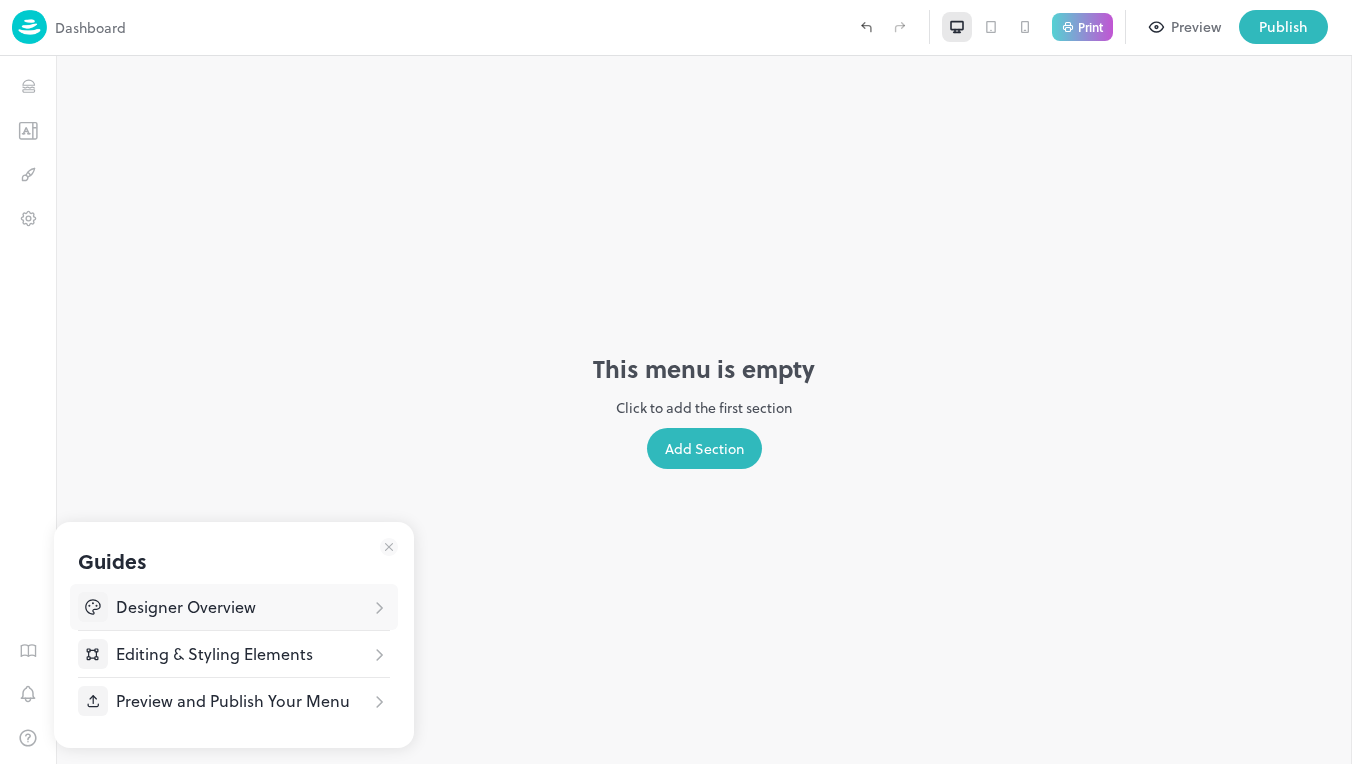 click on "Designer Overview" at bounding box center [234, 607] 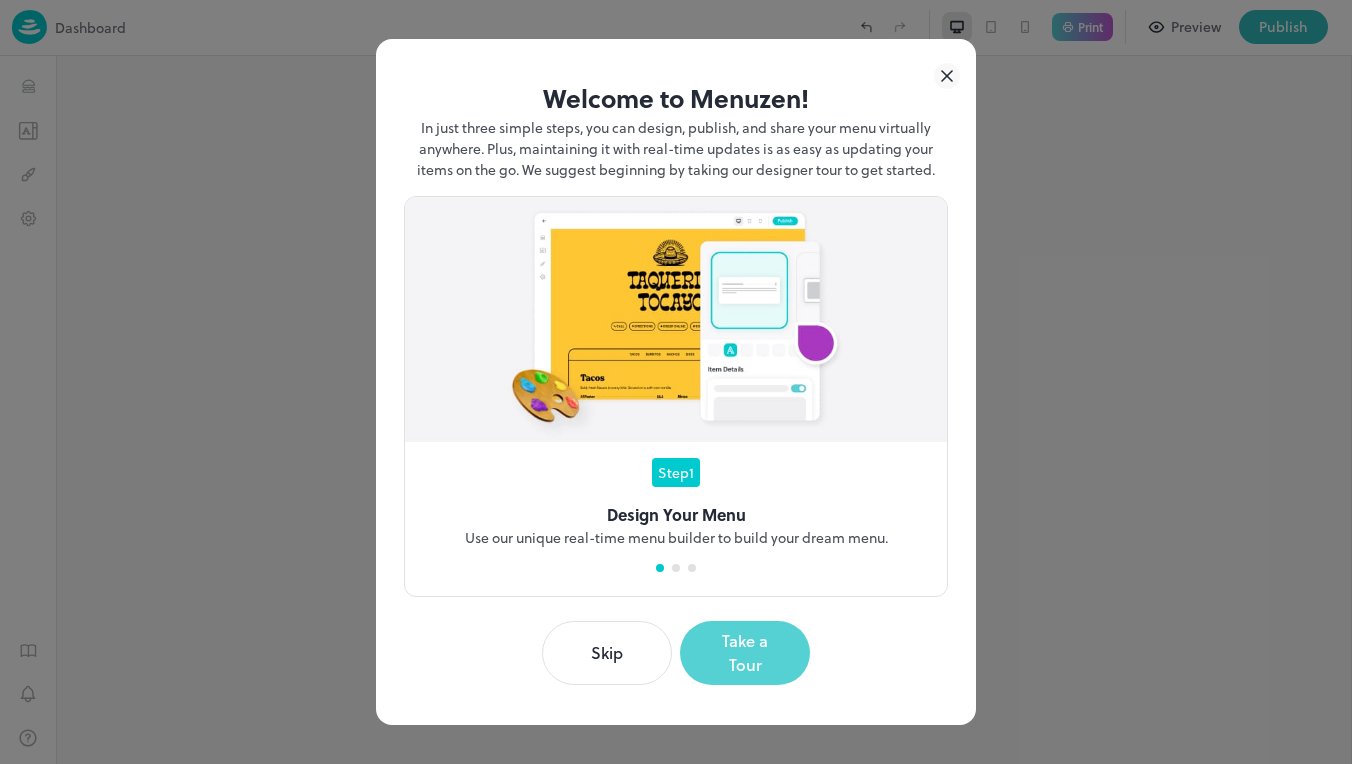 click on "Take a Tour" at bounding box center [745, 653] 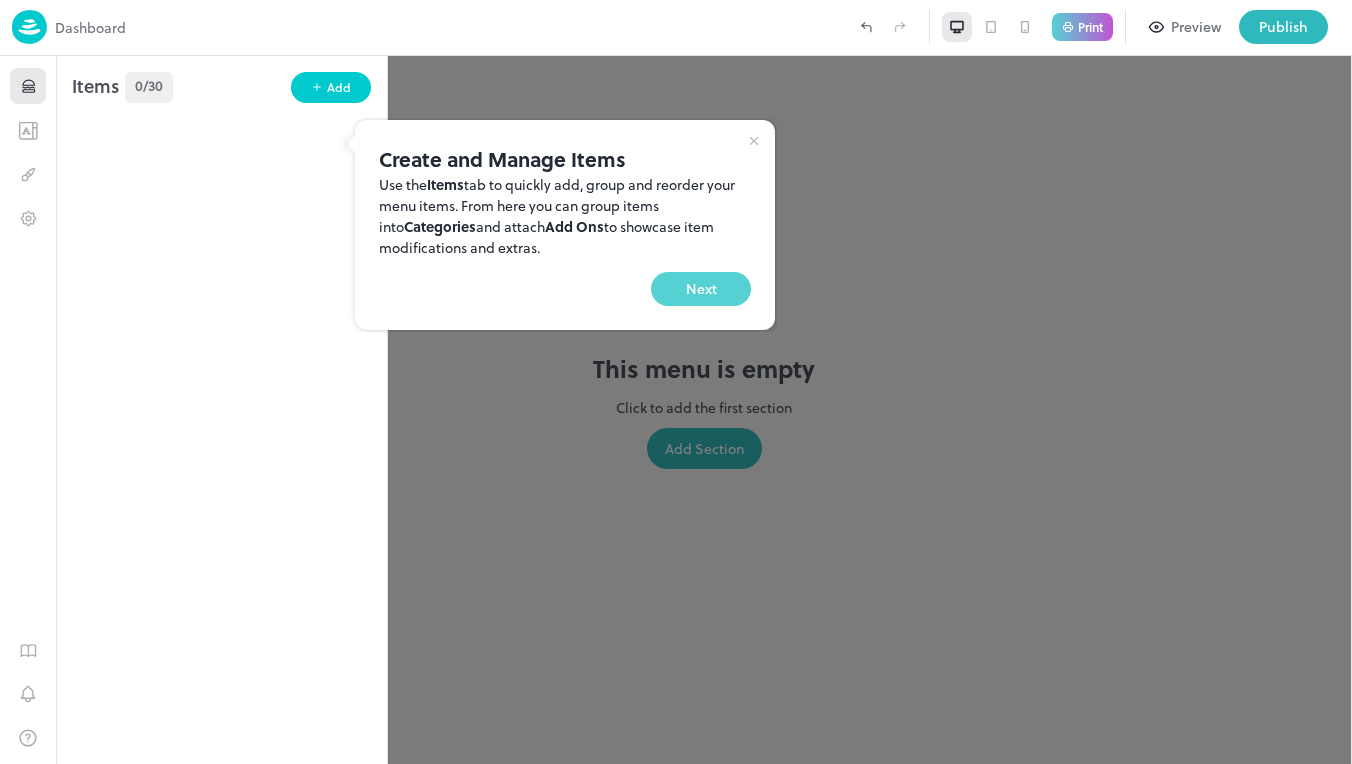 click on "Next" at bounding box center [701, 289] 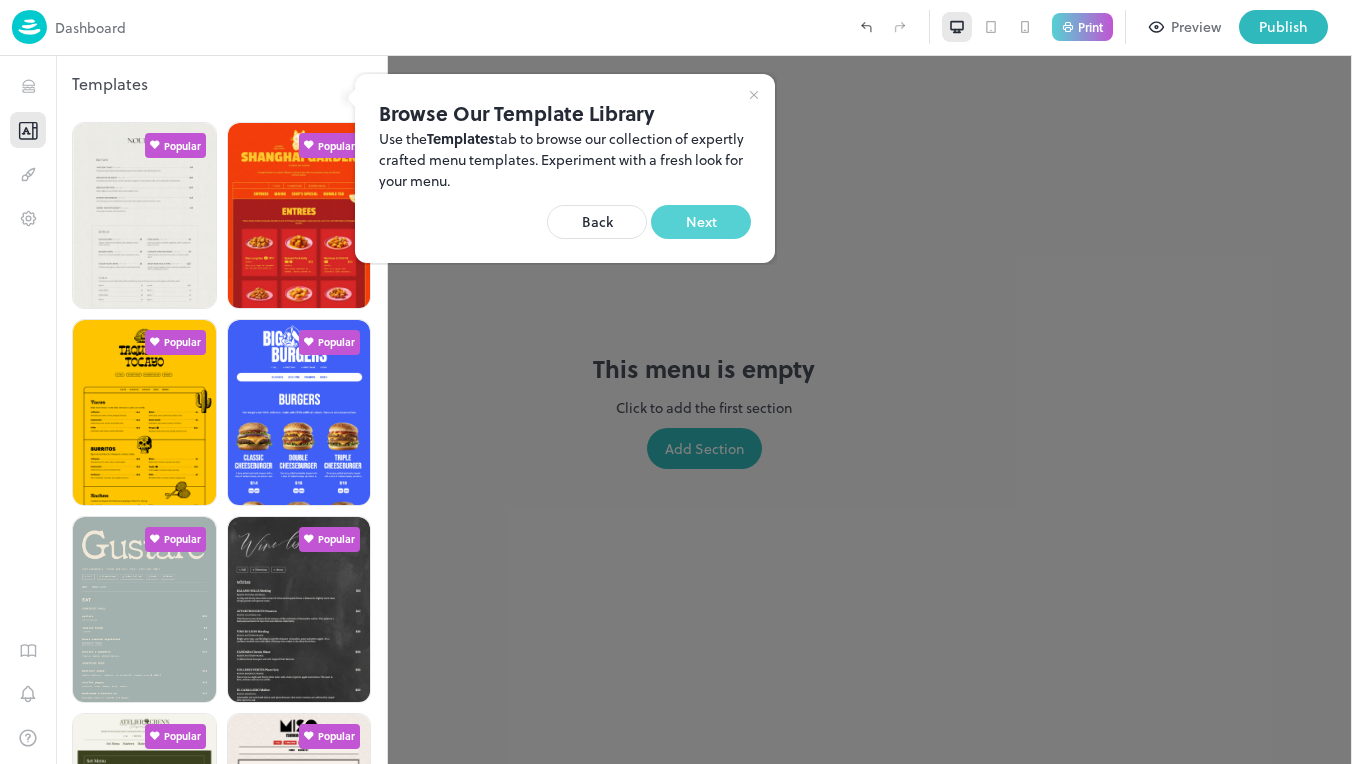 click on "Next" at bounding box center [701, 222] 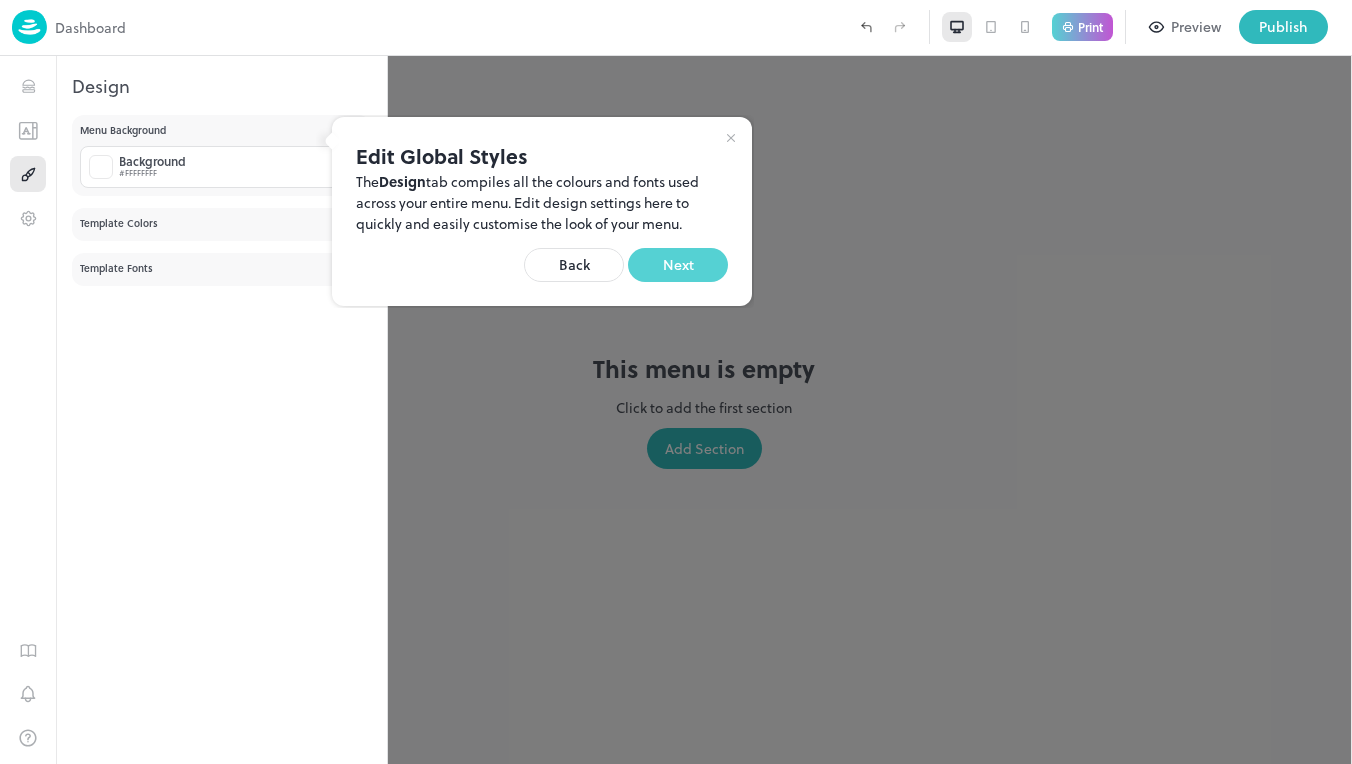 click on "Next" at bounding box center (678, 265) 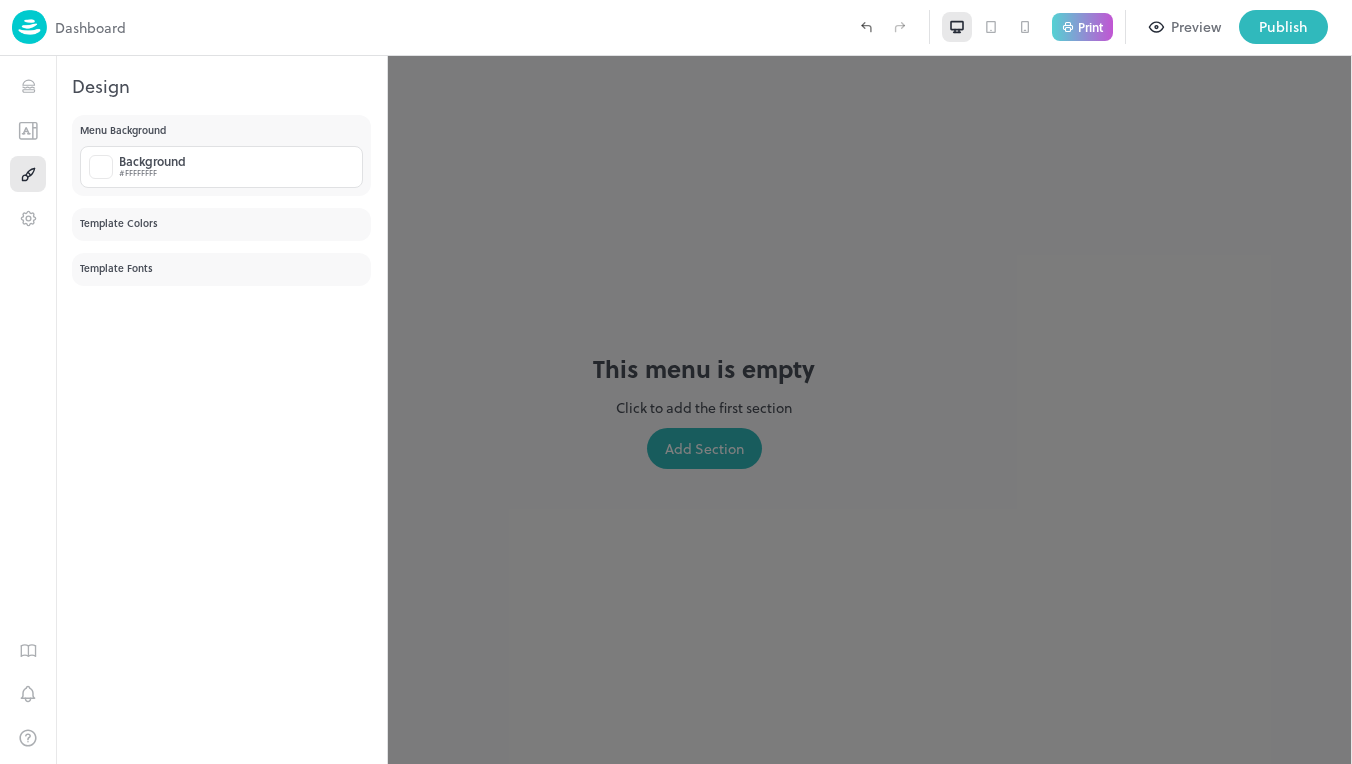 click at bounding box center [676, 382] 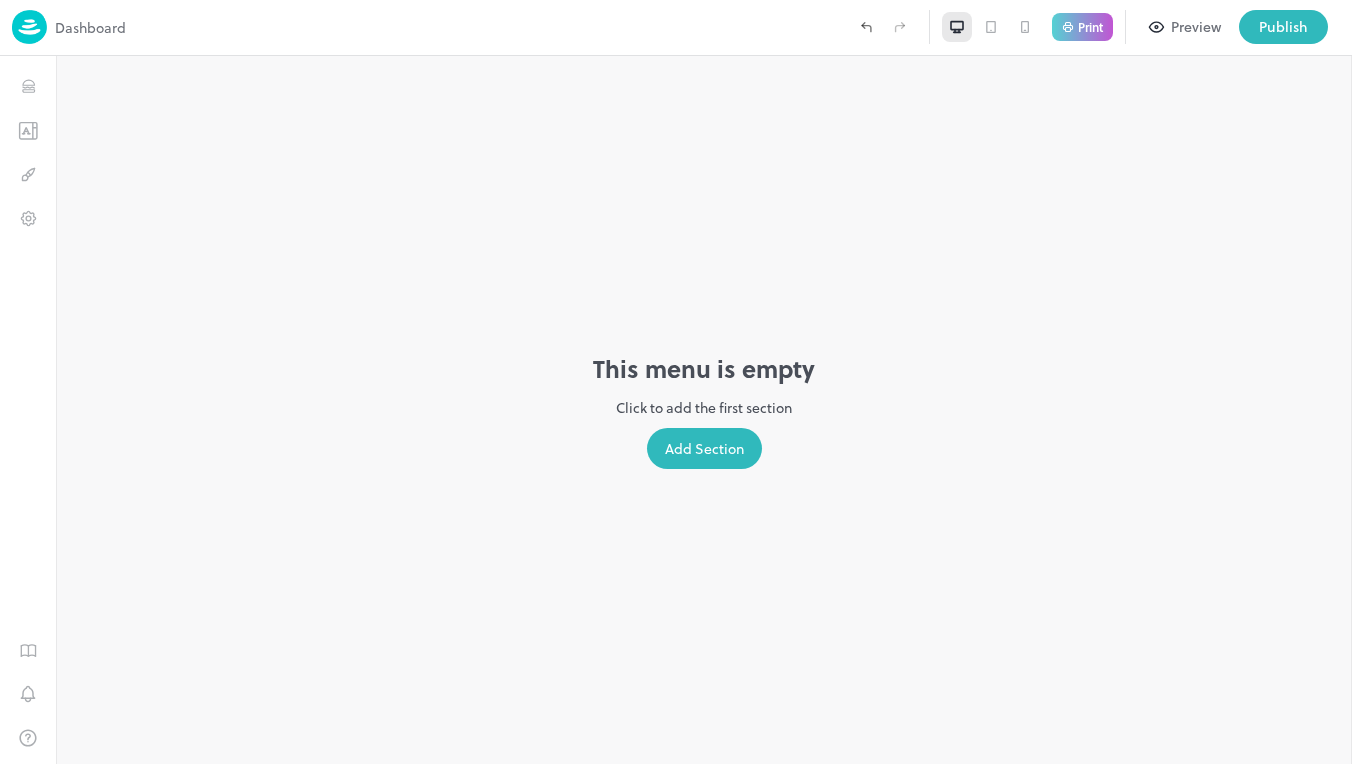click at bounding box center (29, 27) 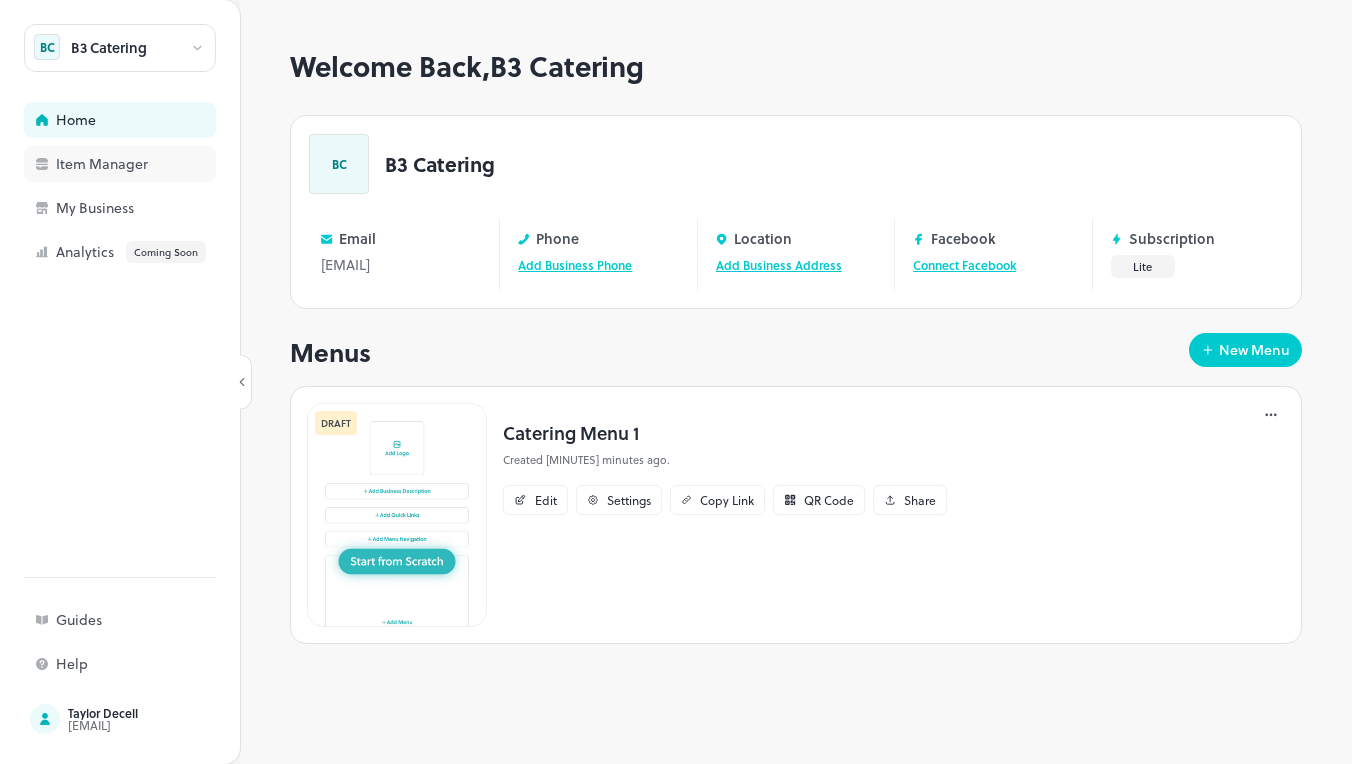 click on "Item Manager" at bounding box center [120, 164] 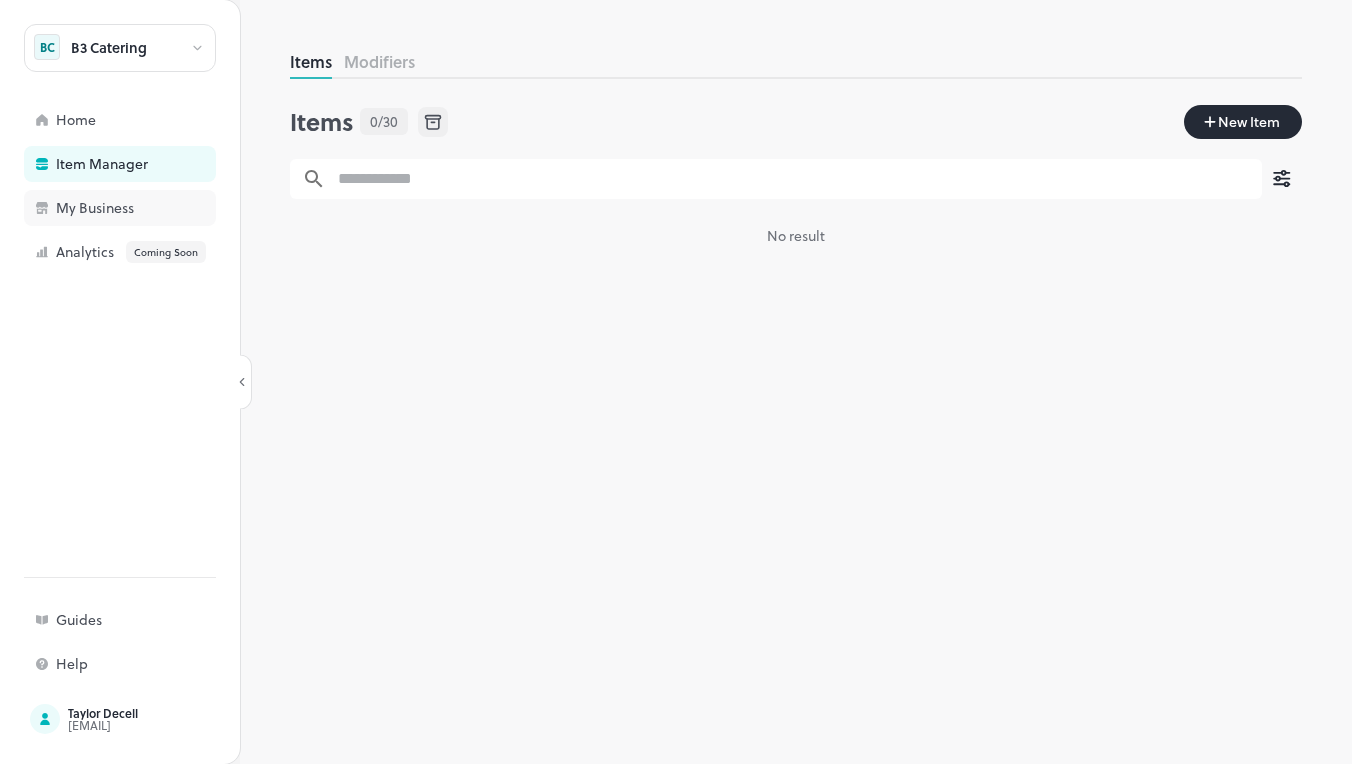 click on "My Business" at bounding box center [156, 208] 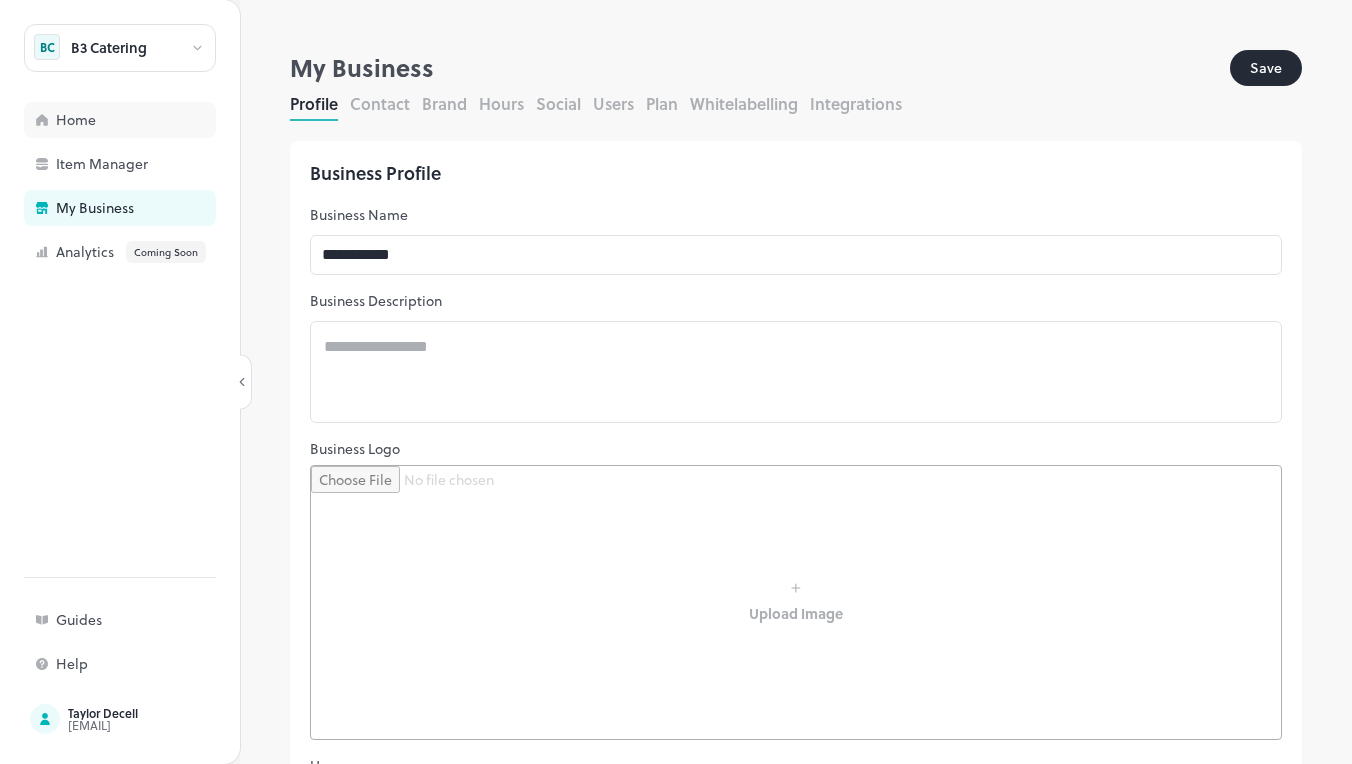 click on "Home" at bounding box center [120, 120] 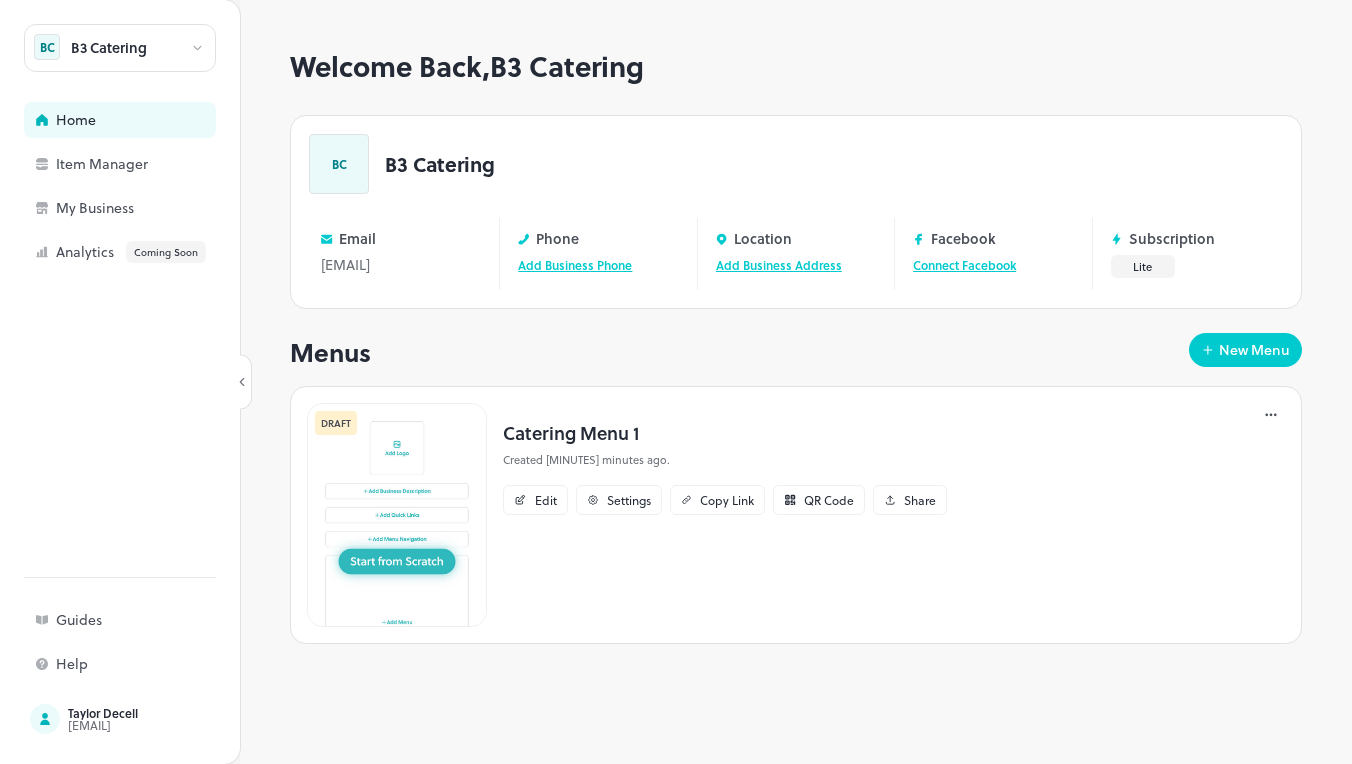 click 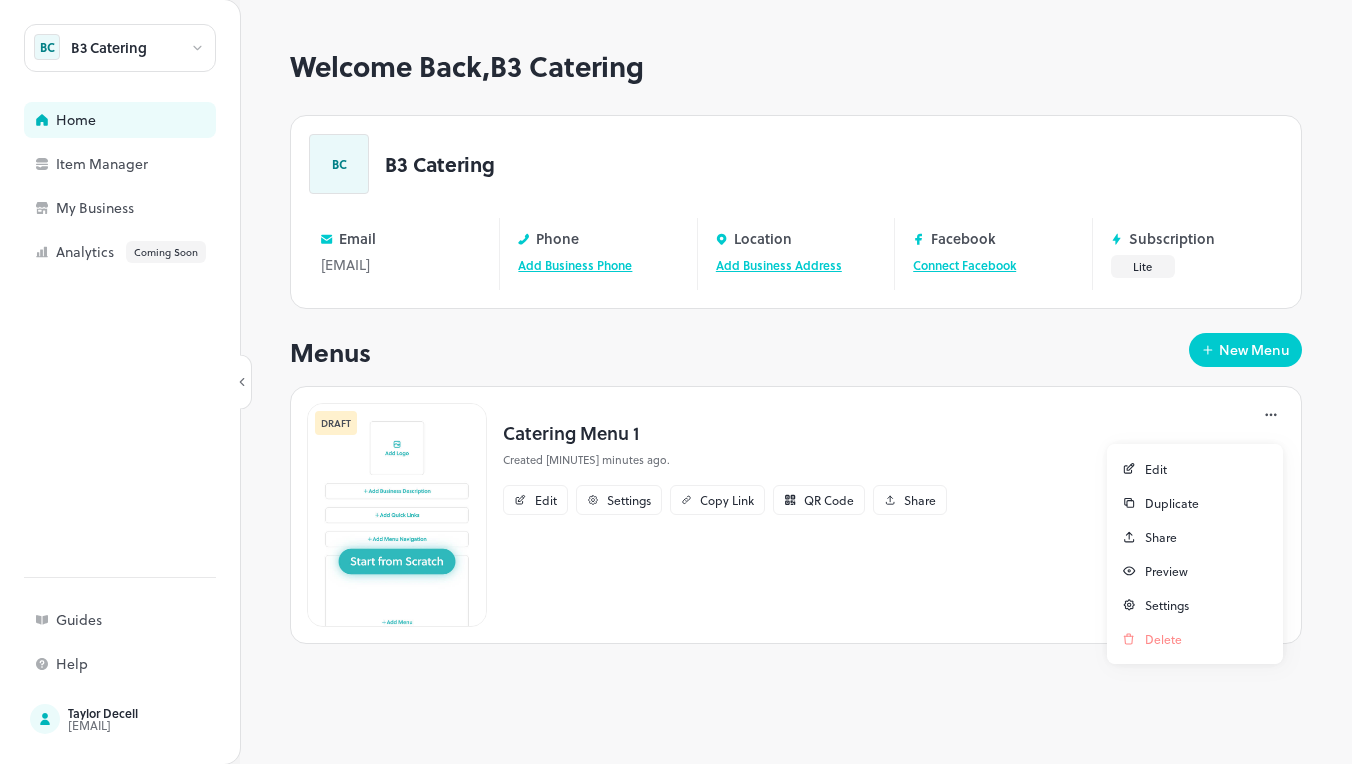 click at bounding box center (676, 382) 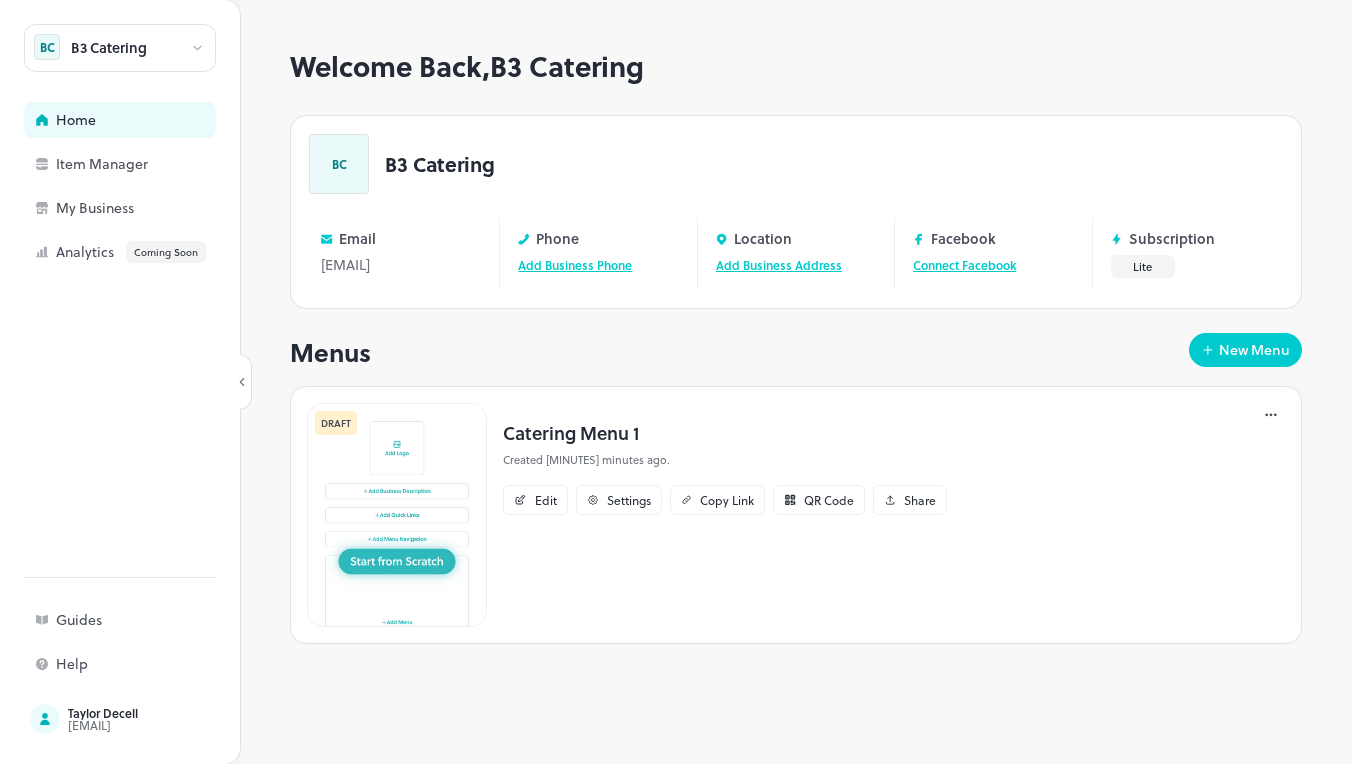 click at bounding box center [397, 515] 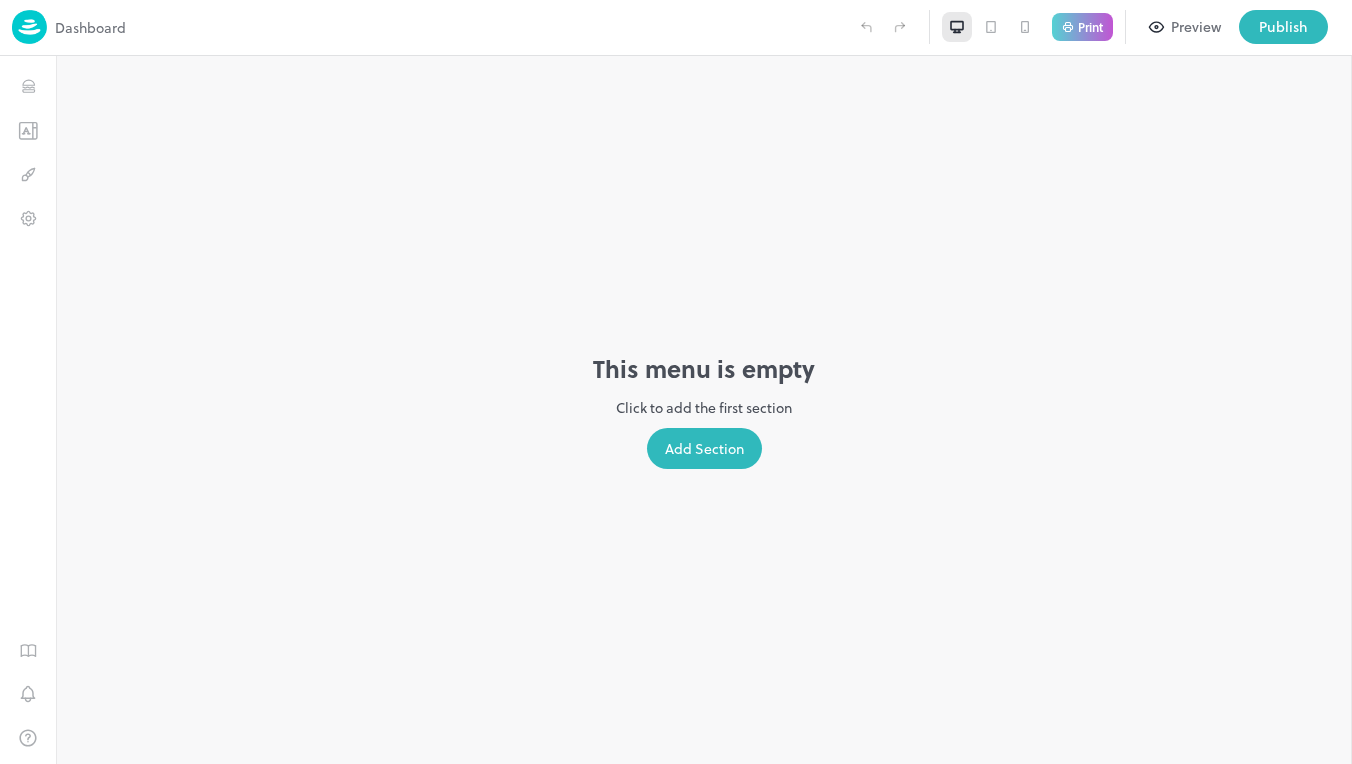 type on "**********" 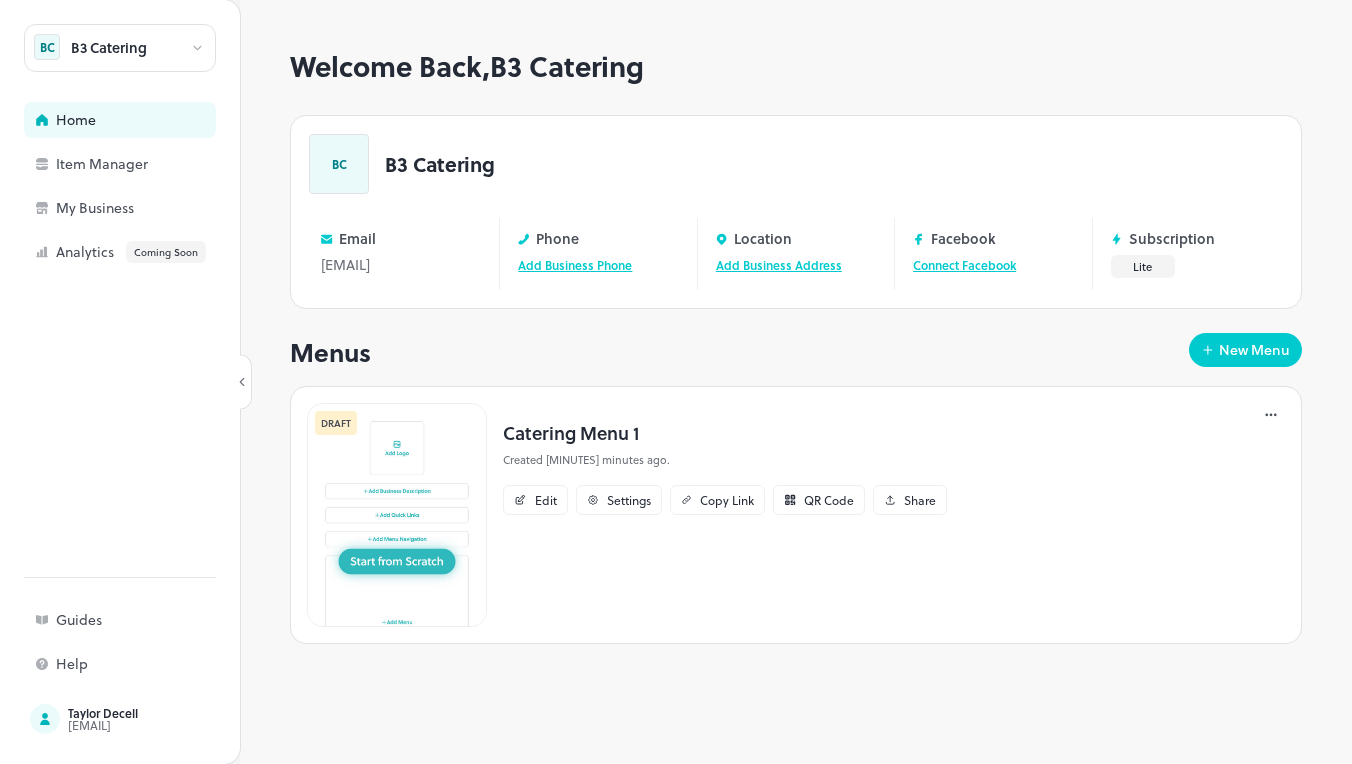 click on "Catering Menu 1" at bounding box center [725, 432] 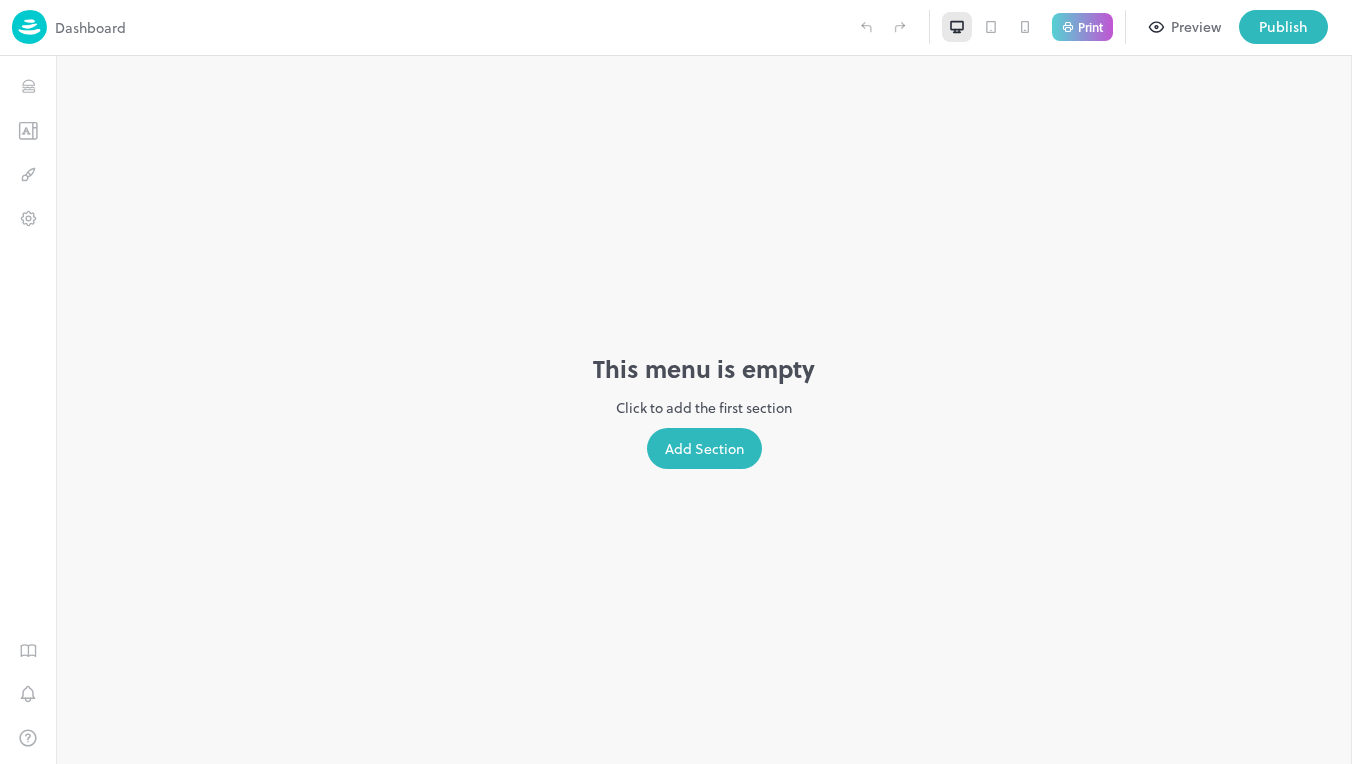 scroll, scrollTop: 0, scrollLeft: 0, axis: both 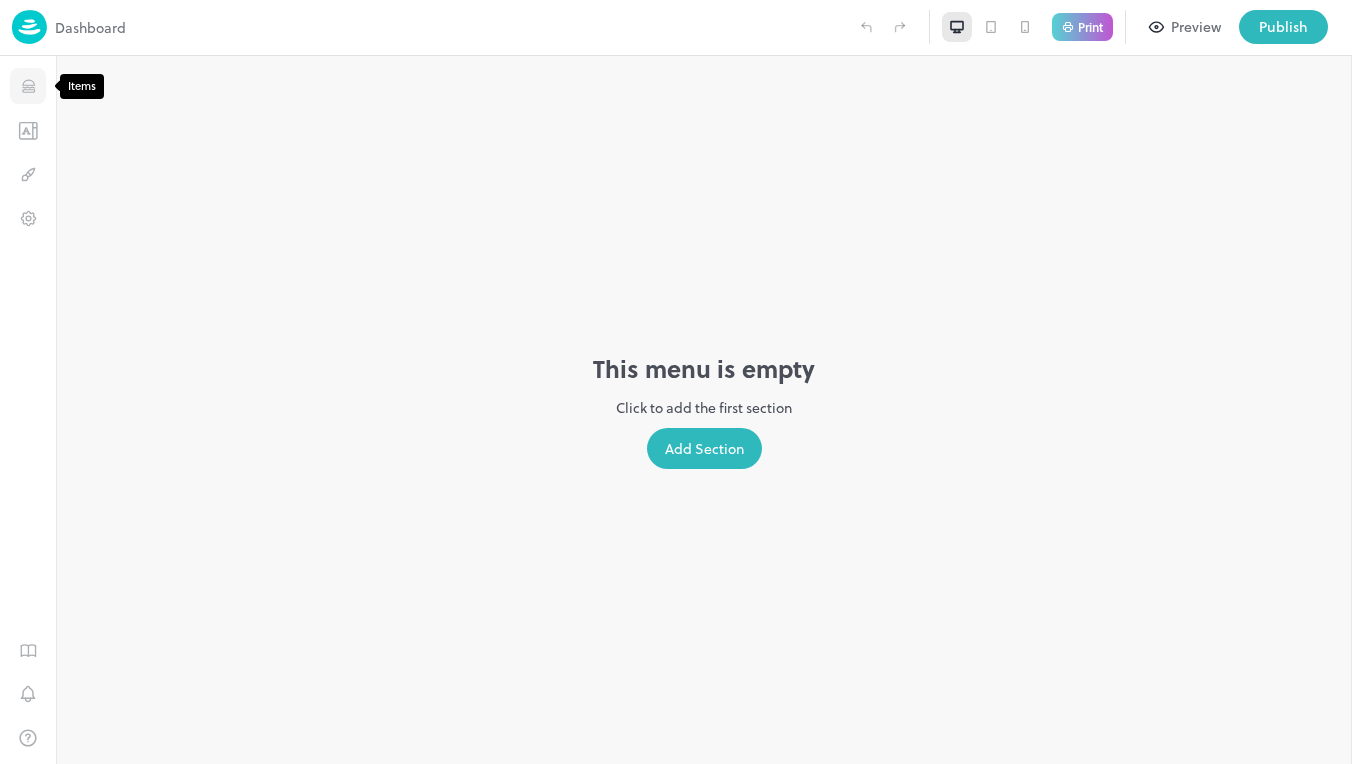 click 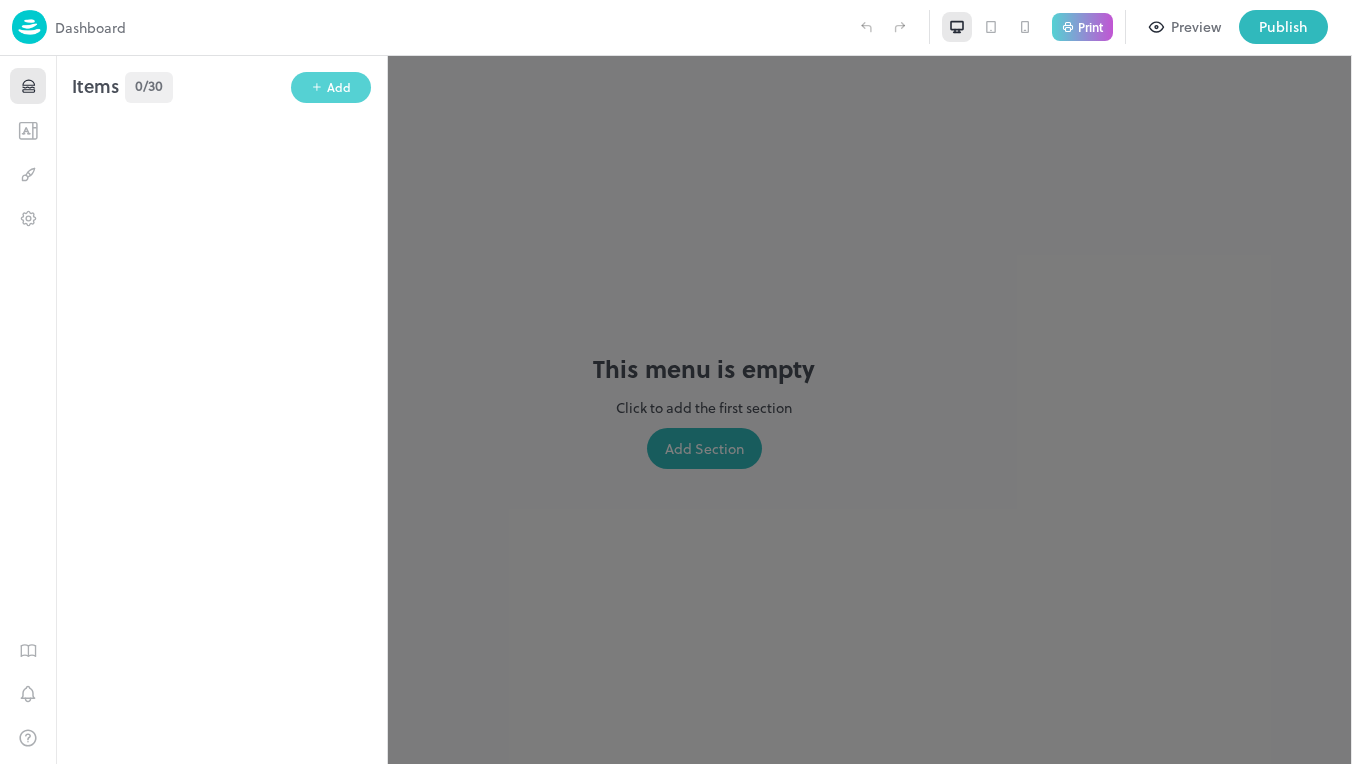 click on "Add" at bounding box center [339, 87] 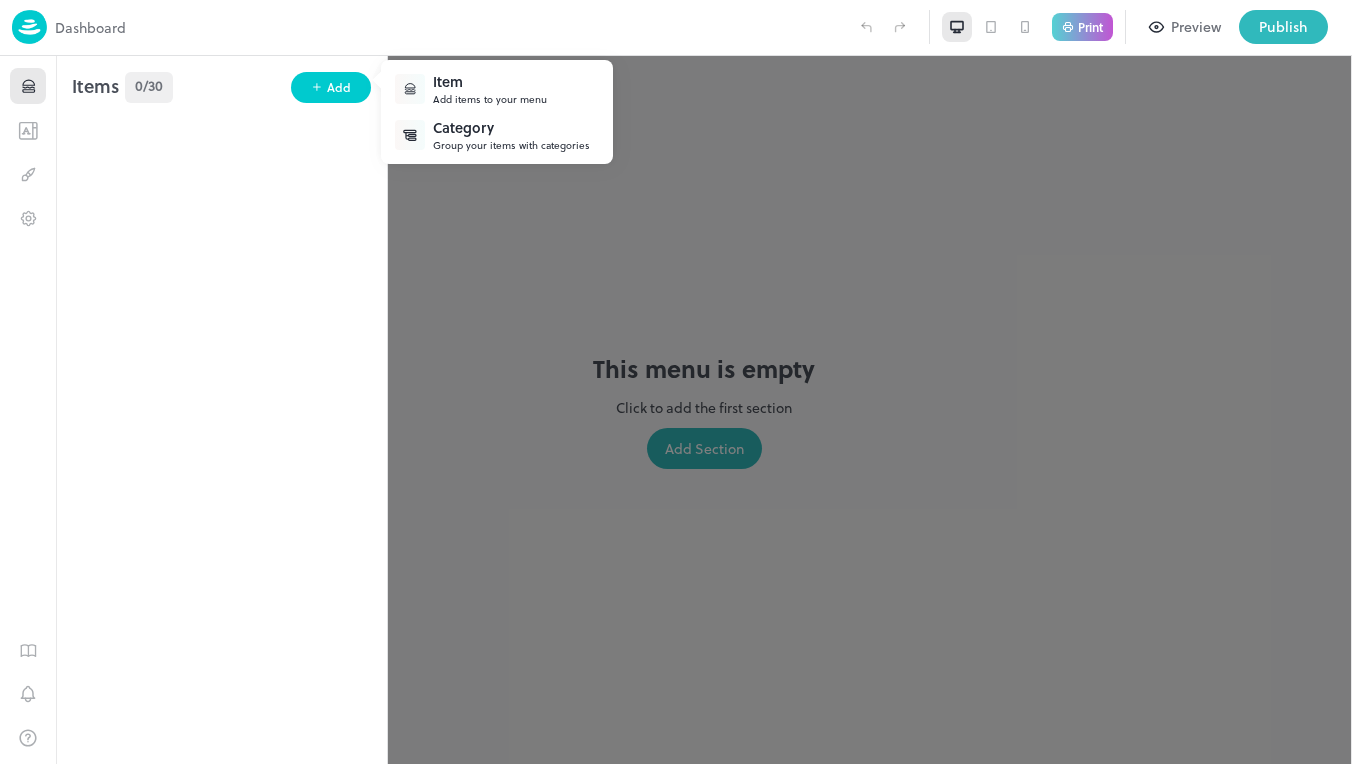 click on "Item" at bounding box center (490, 81) 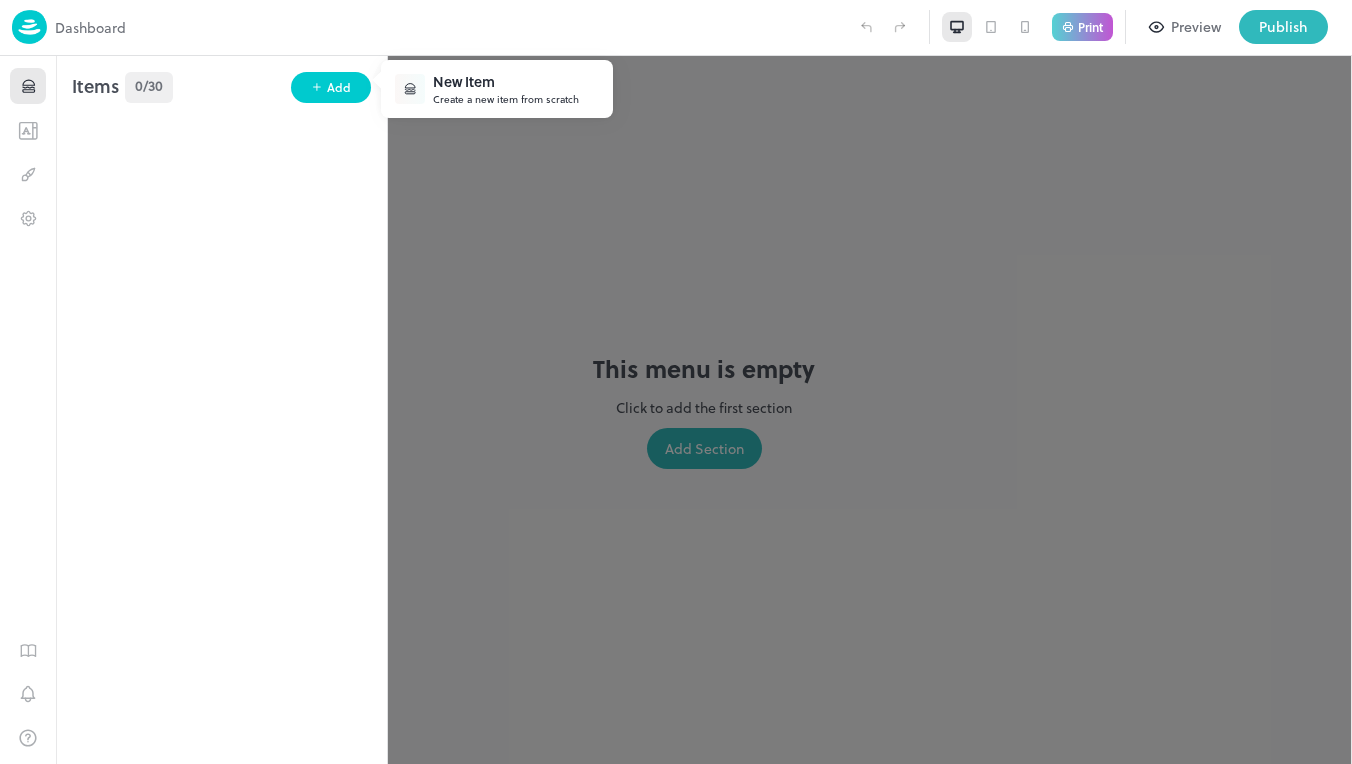 click on "Create a new item from scratch" at bounding box center [506, 99] 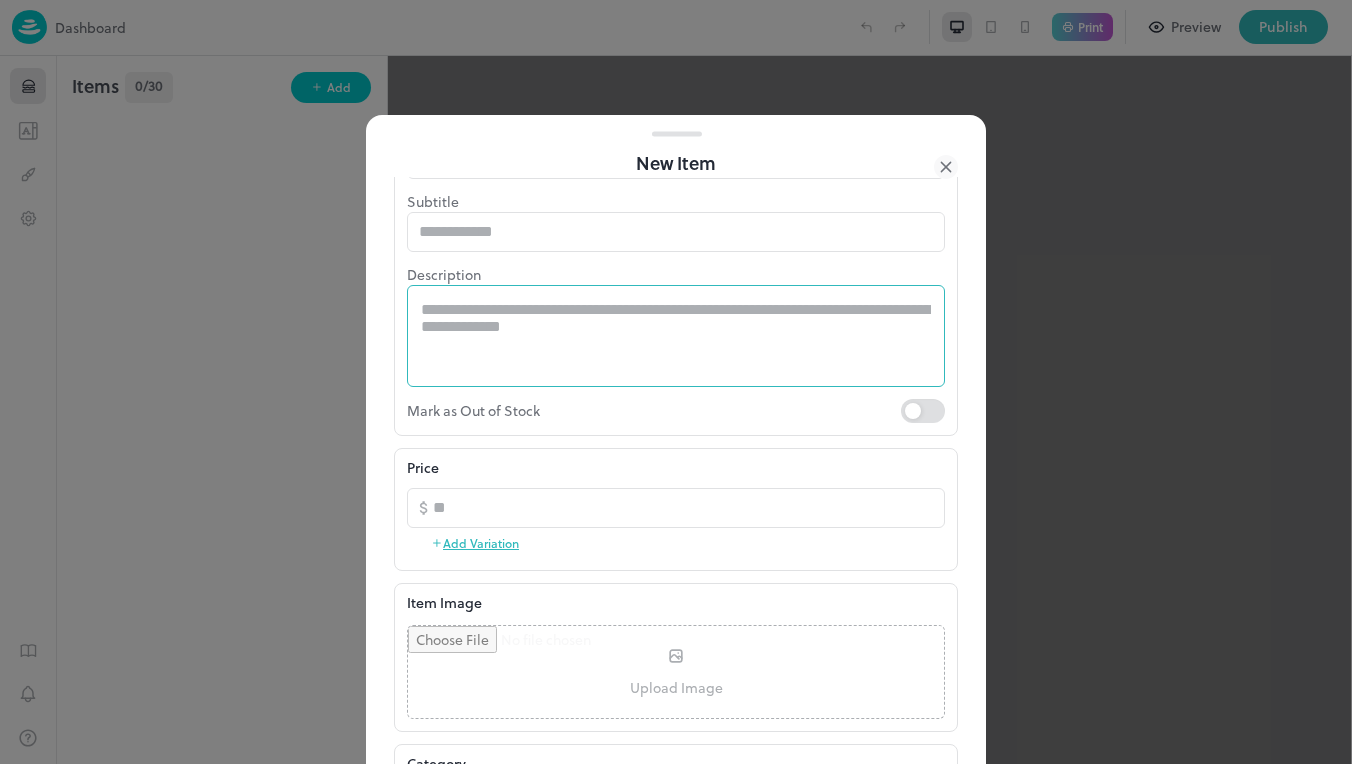 scroll, scrollTop: 46, scrollLeft: 0, axis: vertical 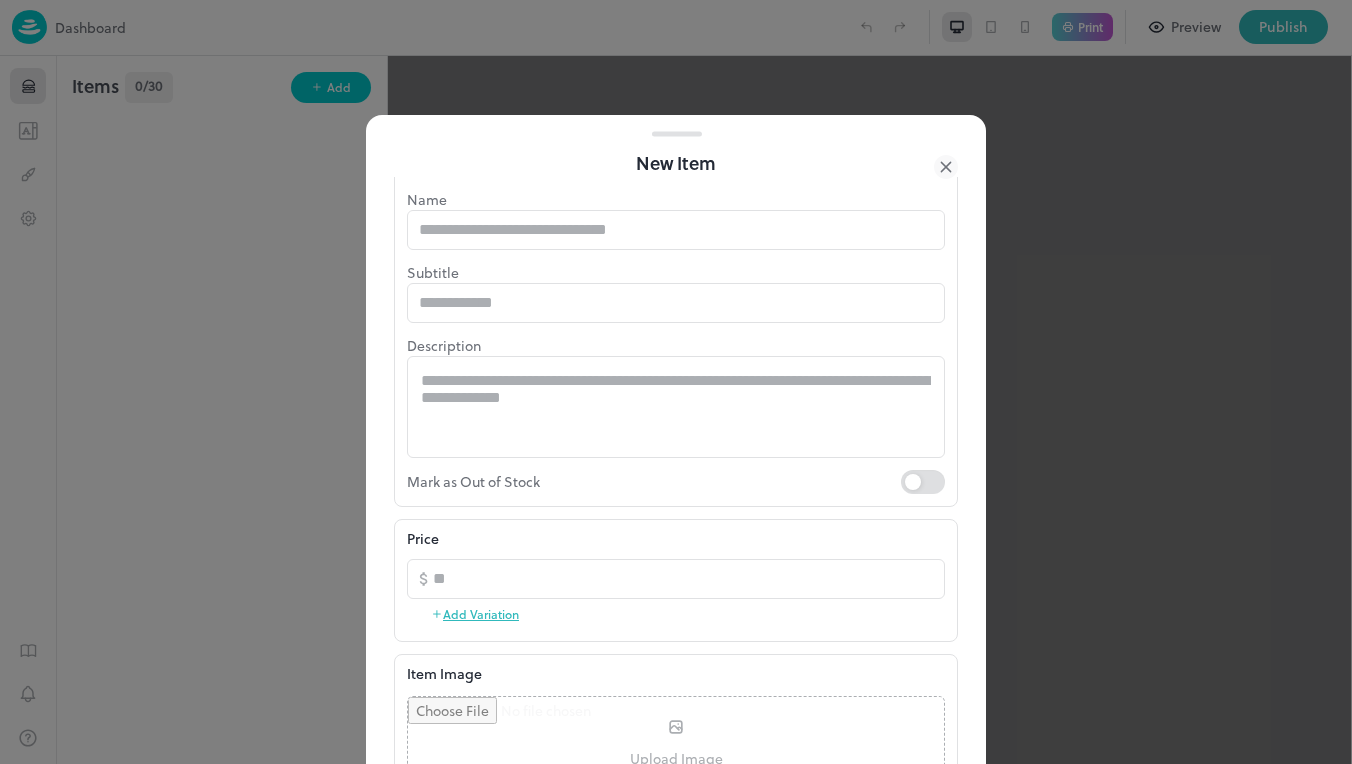 click 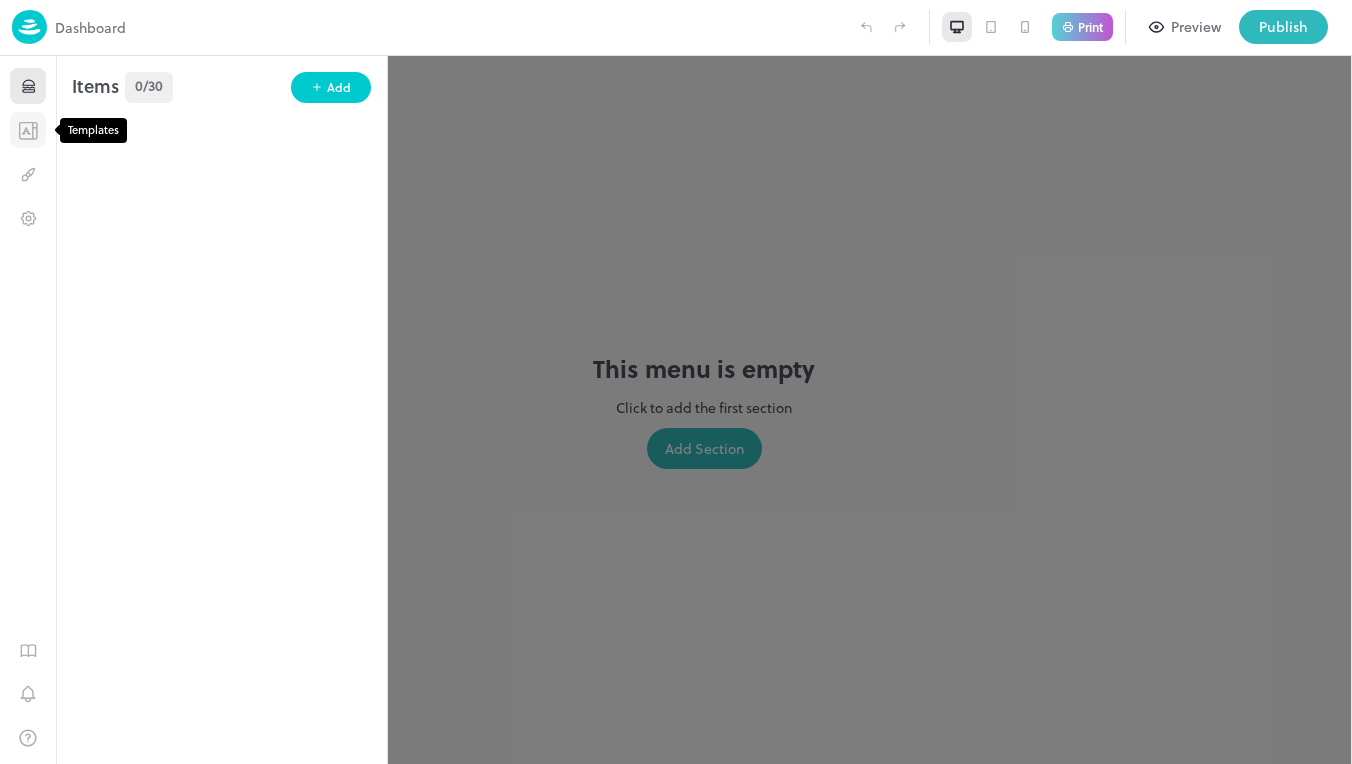 click 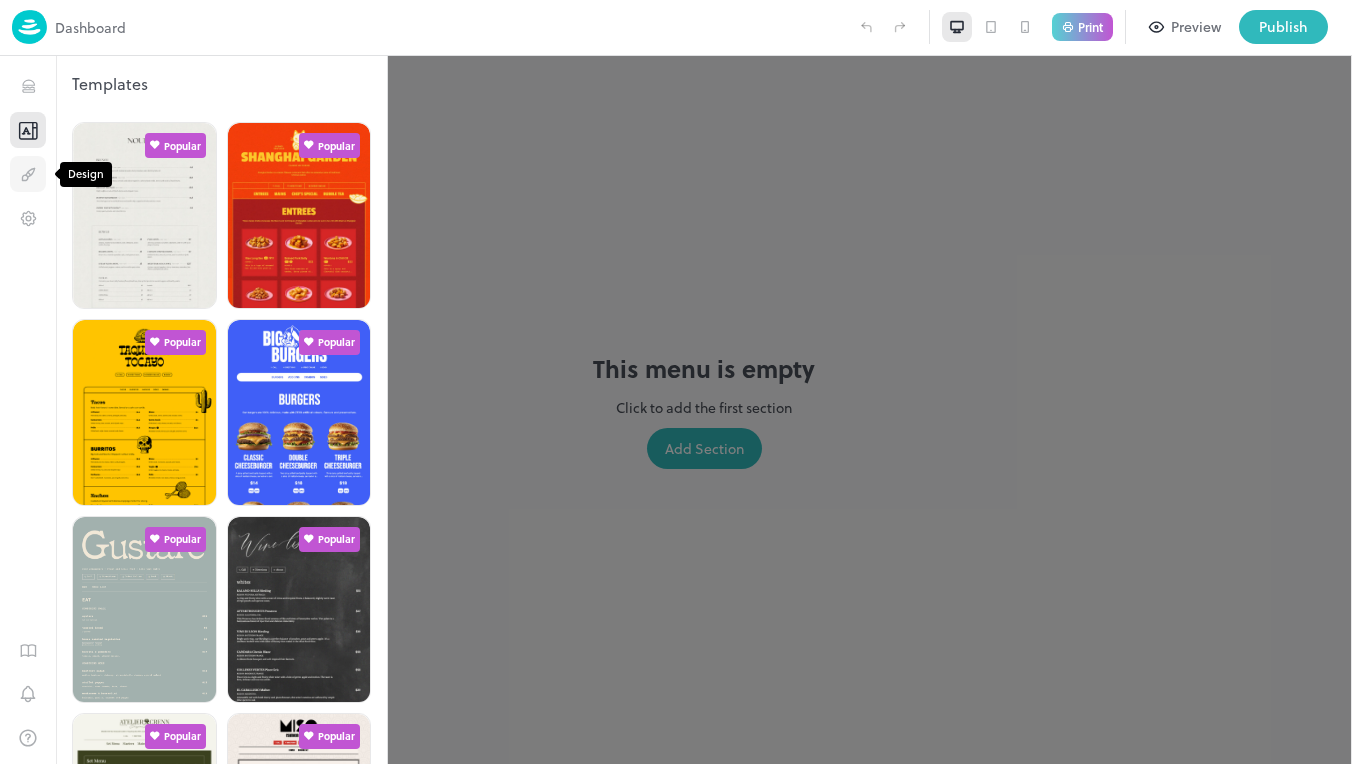 click 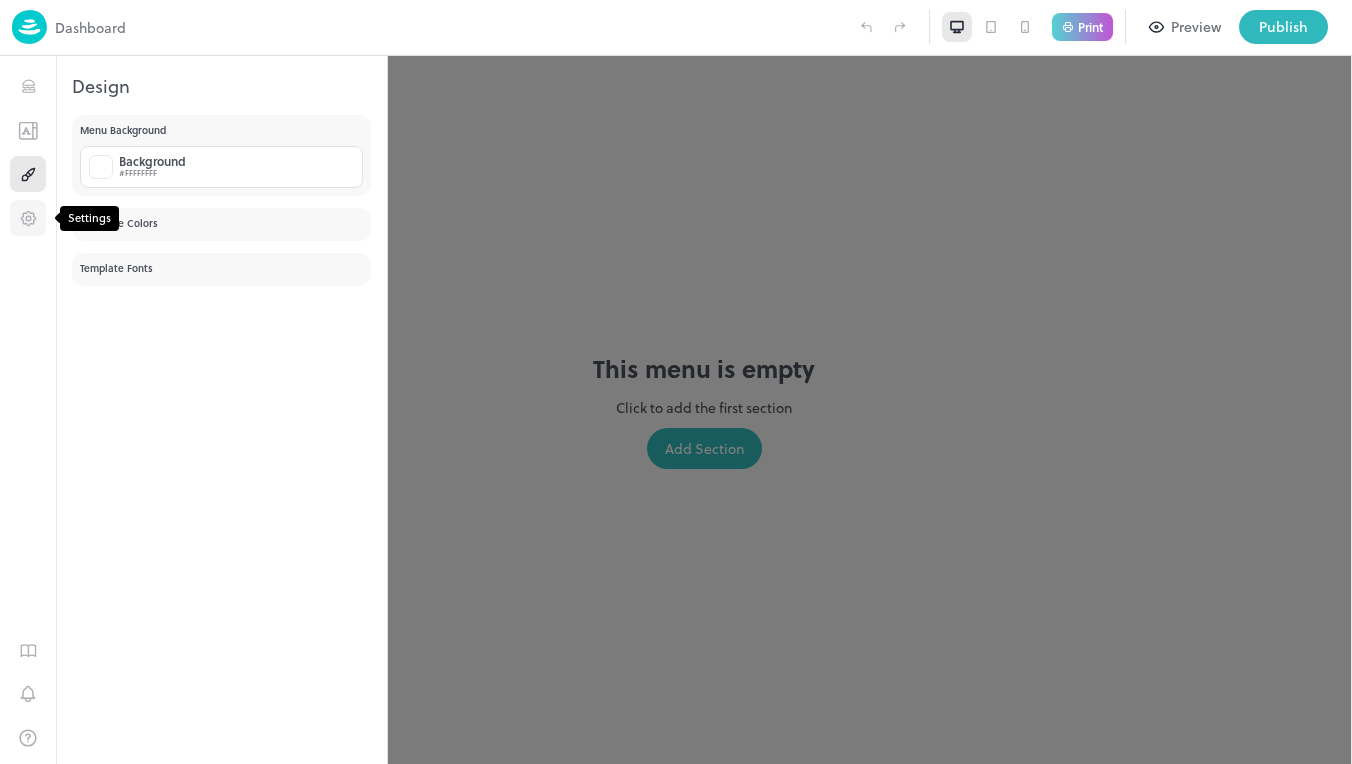 click at bounding box center (28, 218) 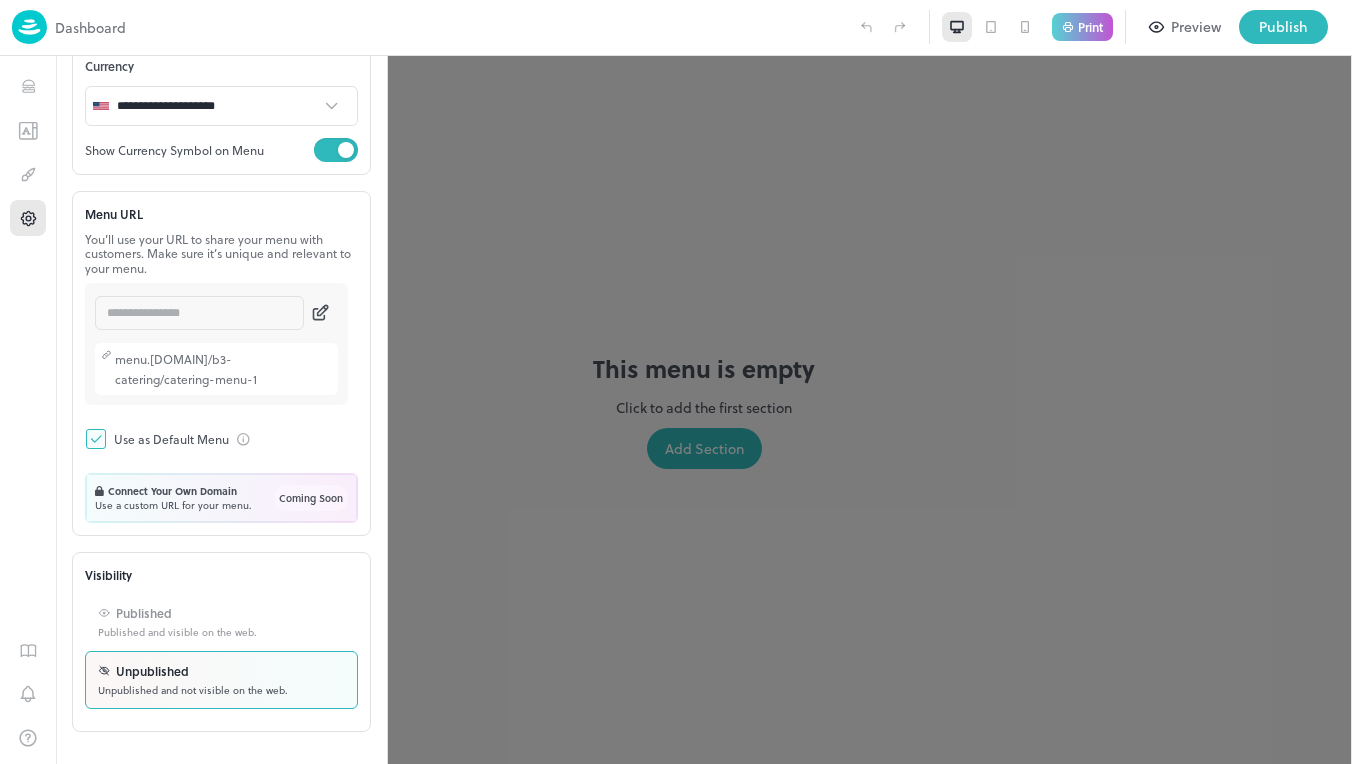 scroll, scrollTop: 277, scrollLeft: 0, axis: vertical 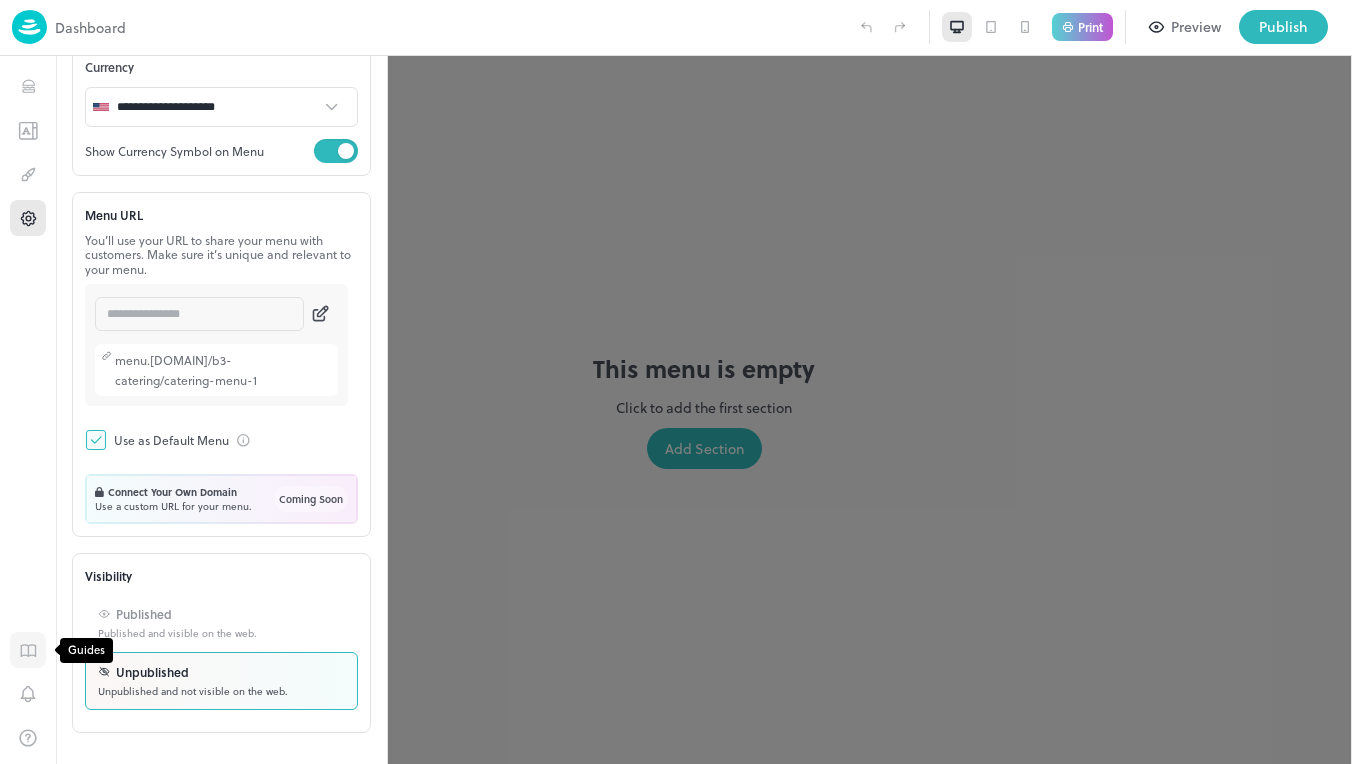 click 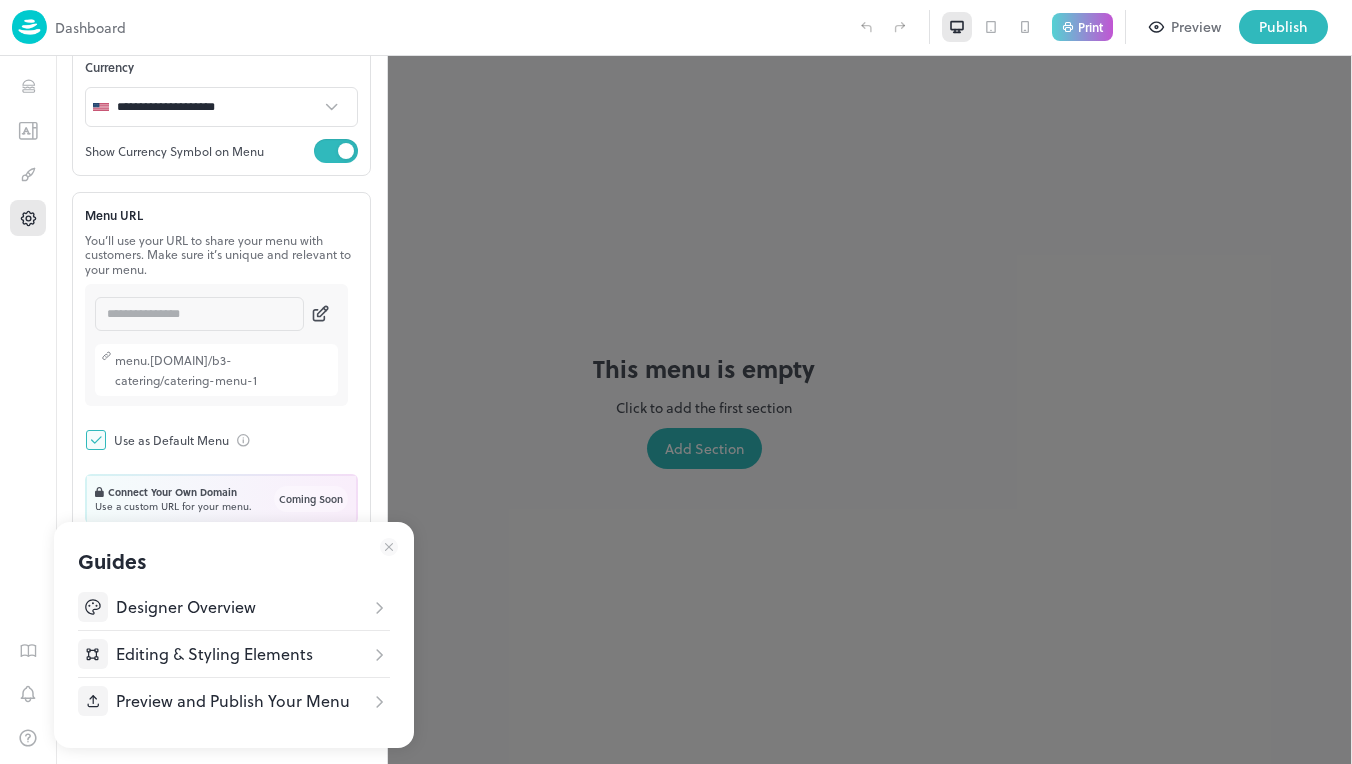 click at bounding box center [676, 382] 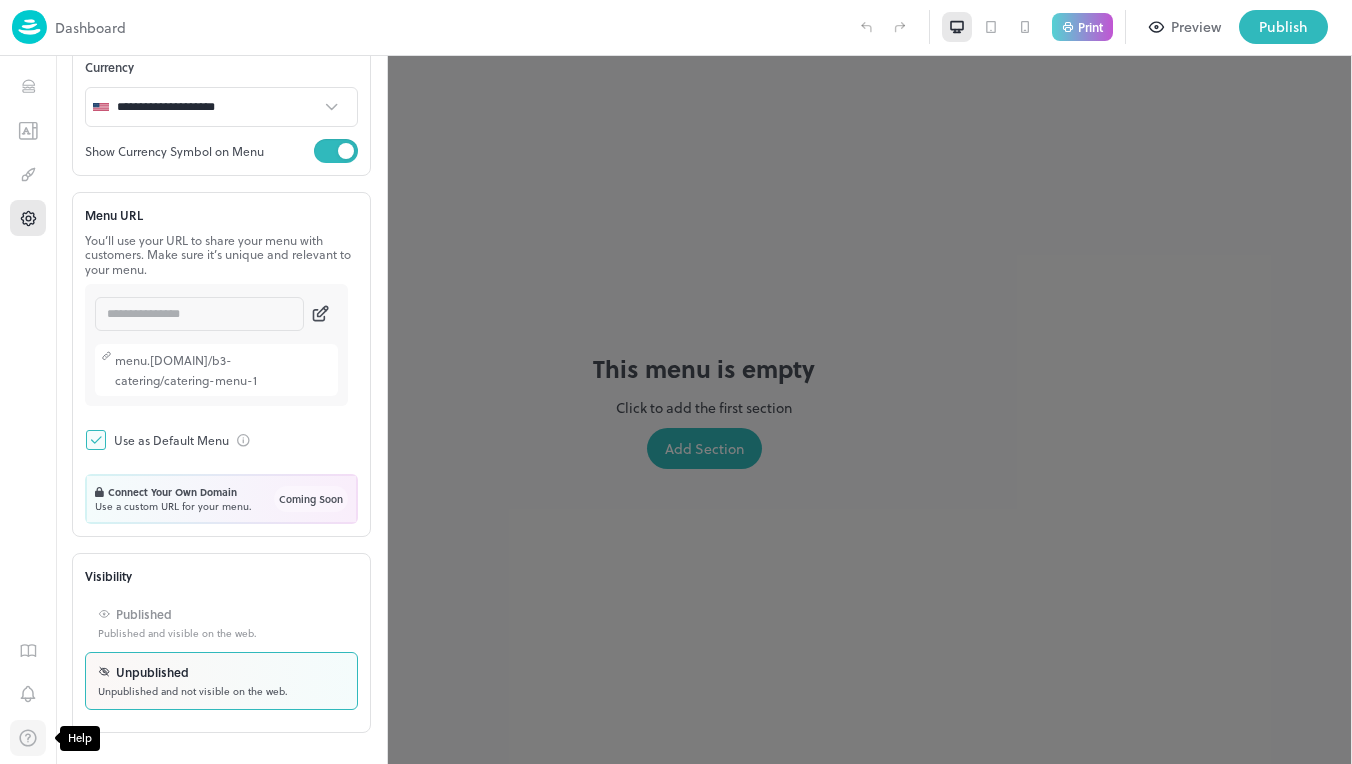 click at bounding box center (28, 738) 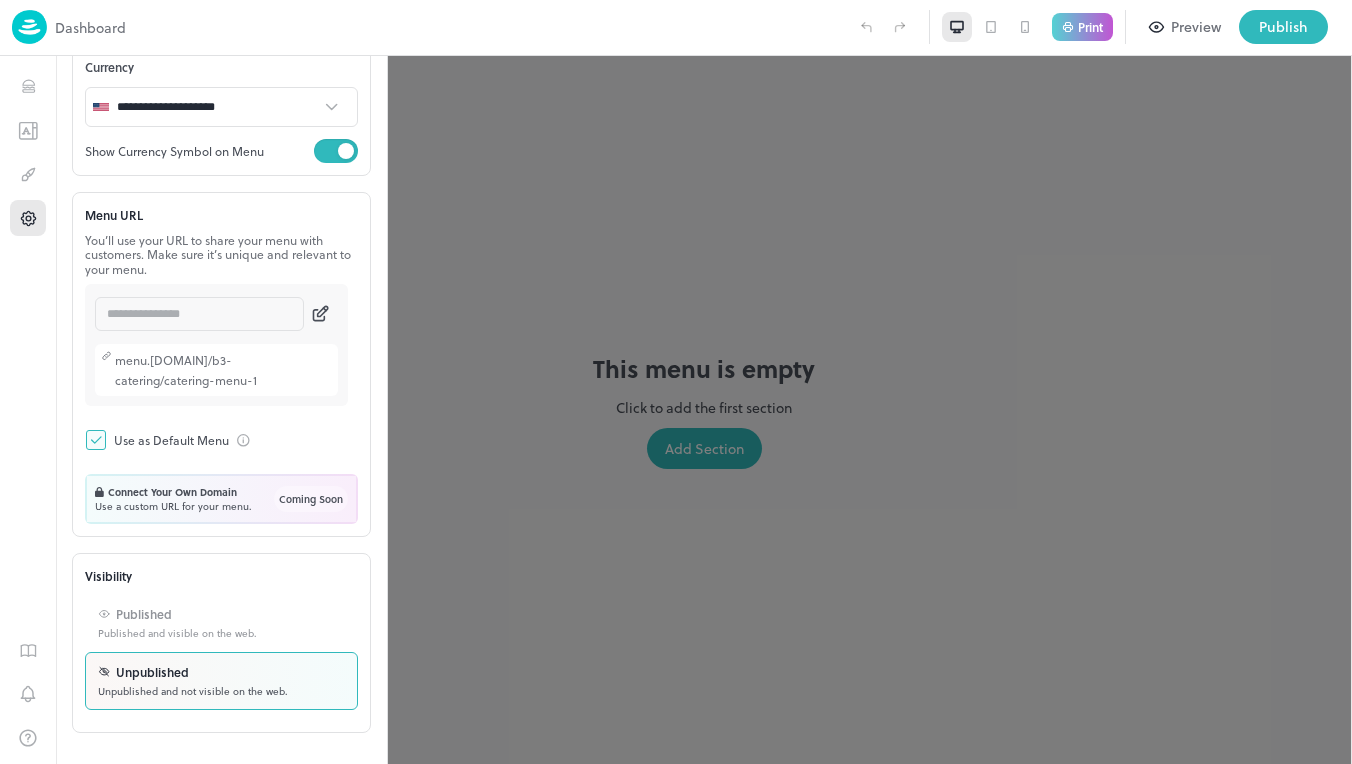click at bounding box center (29, 27) 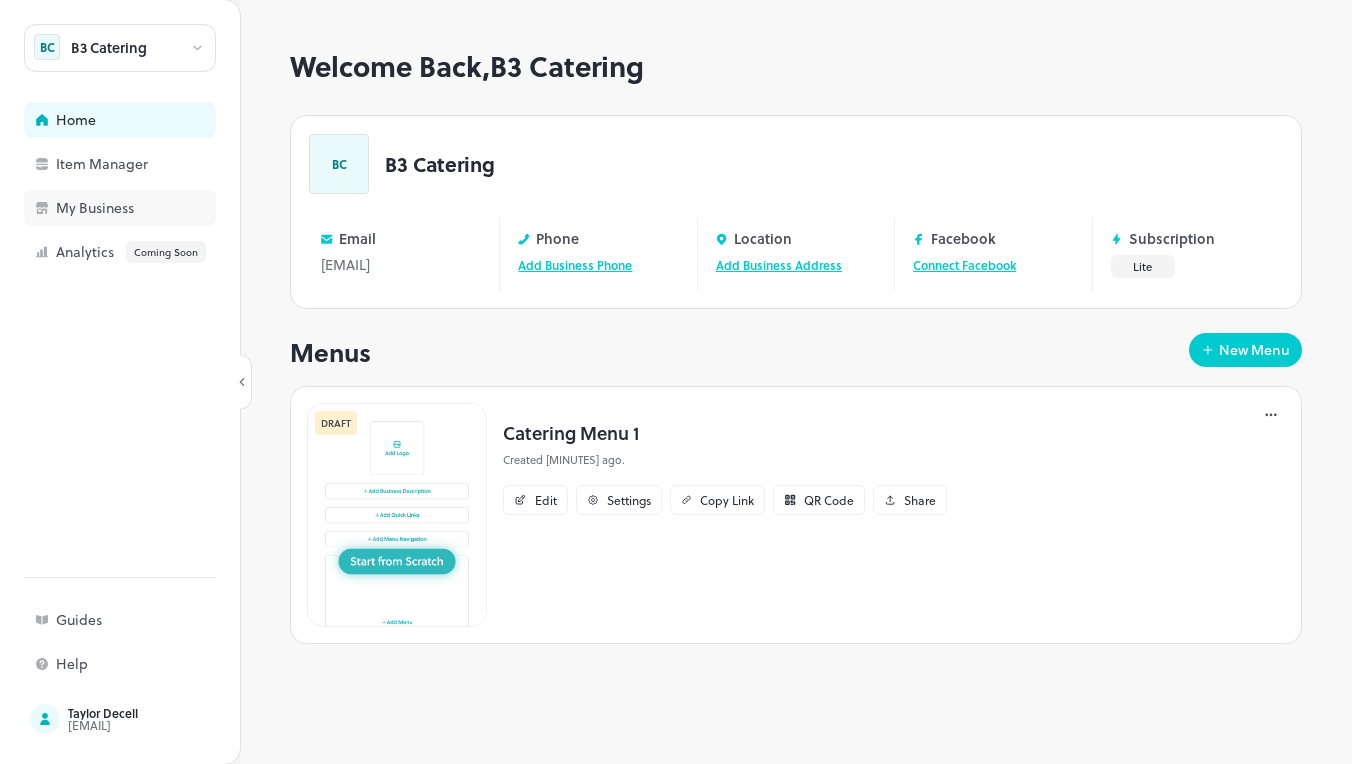 click on "My Business" at bounding box center [120, 208] 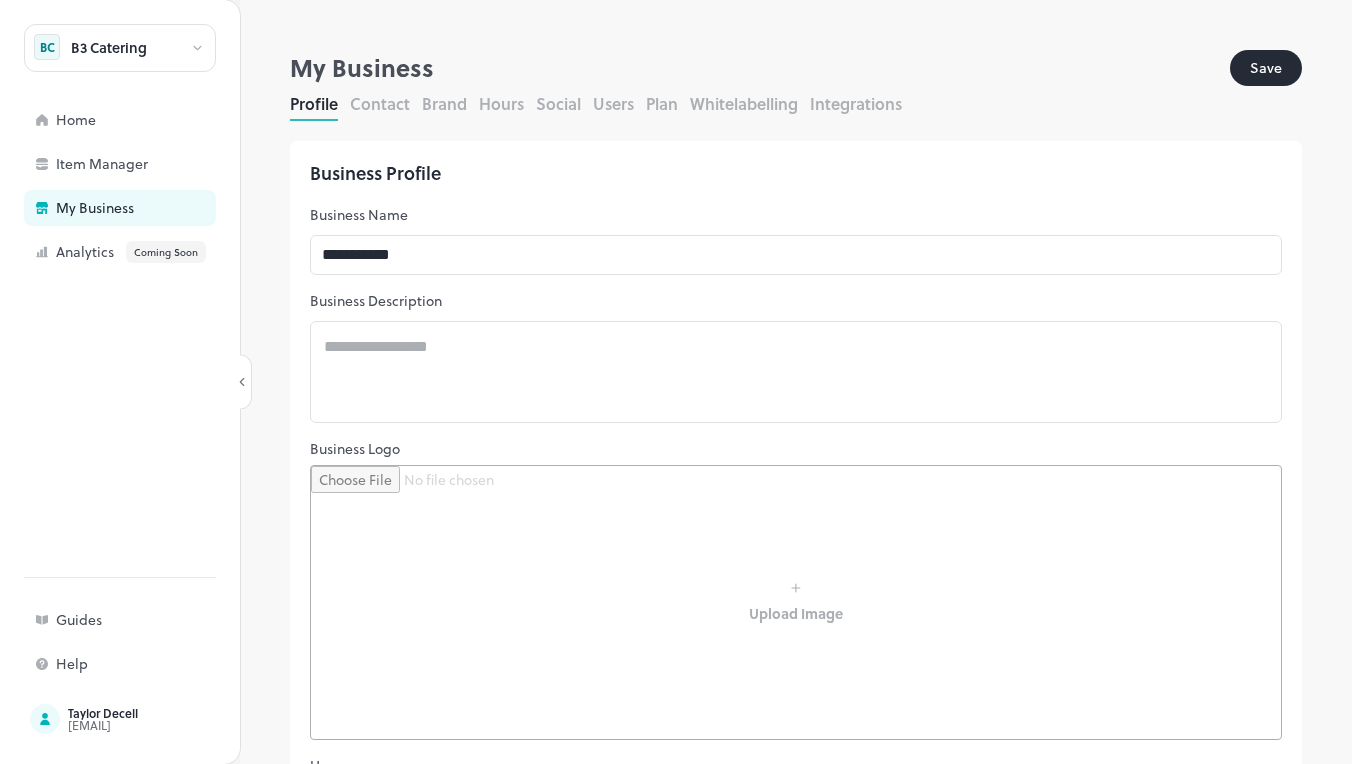 click at bounding box center [796, 602] 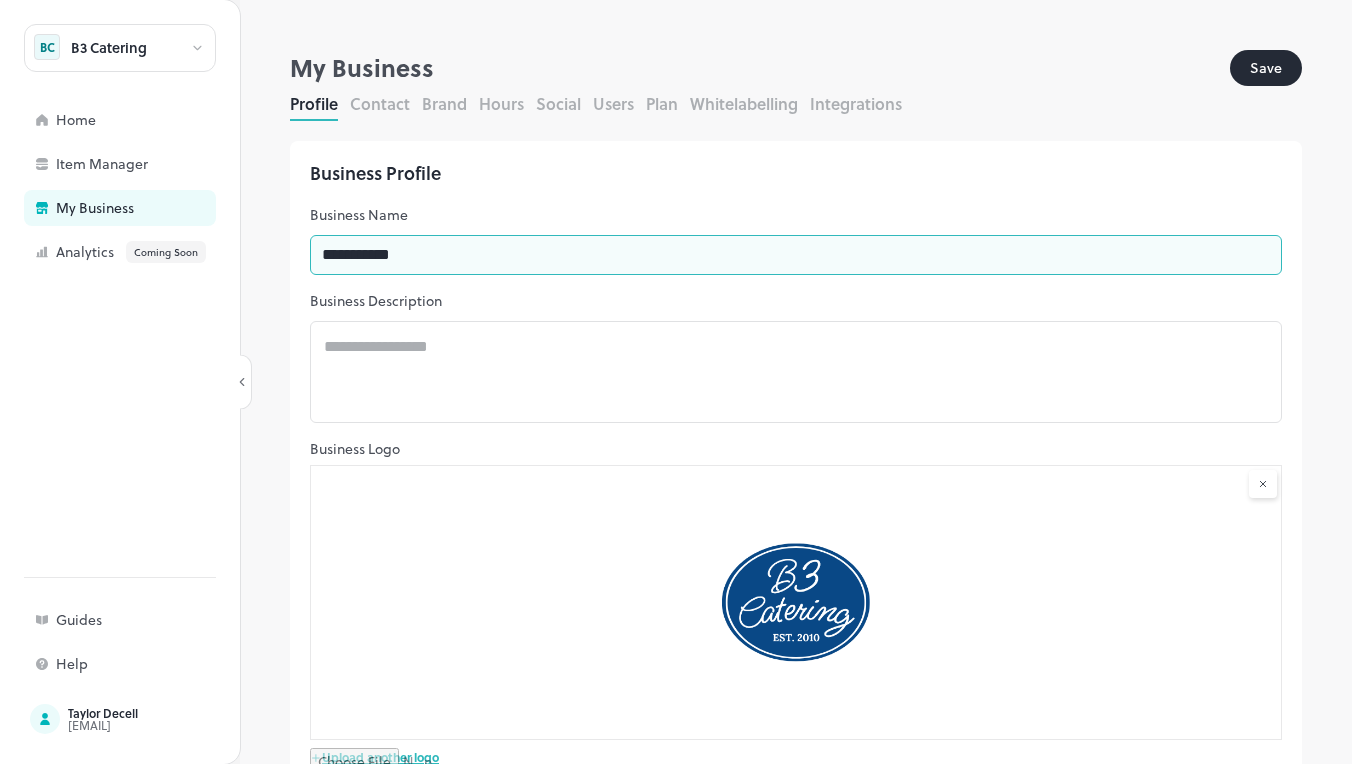 scroll, scrollTop: 0, scrollLeft: 0, axis: both 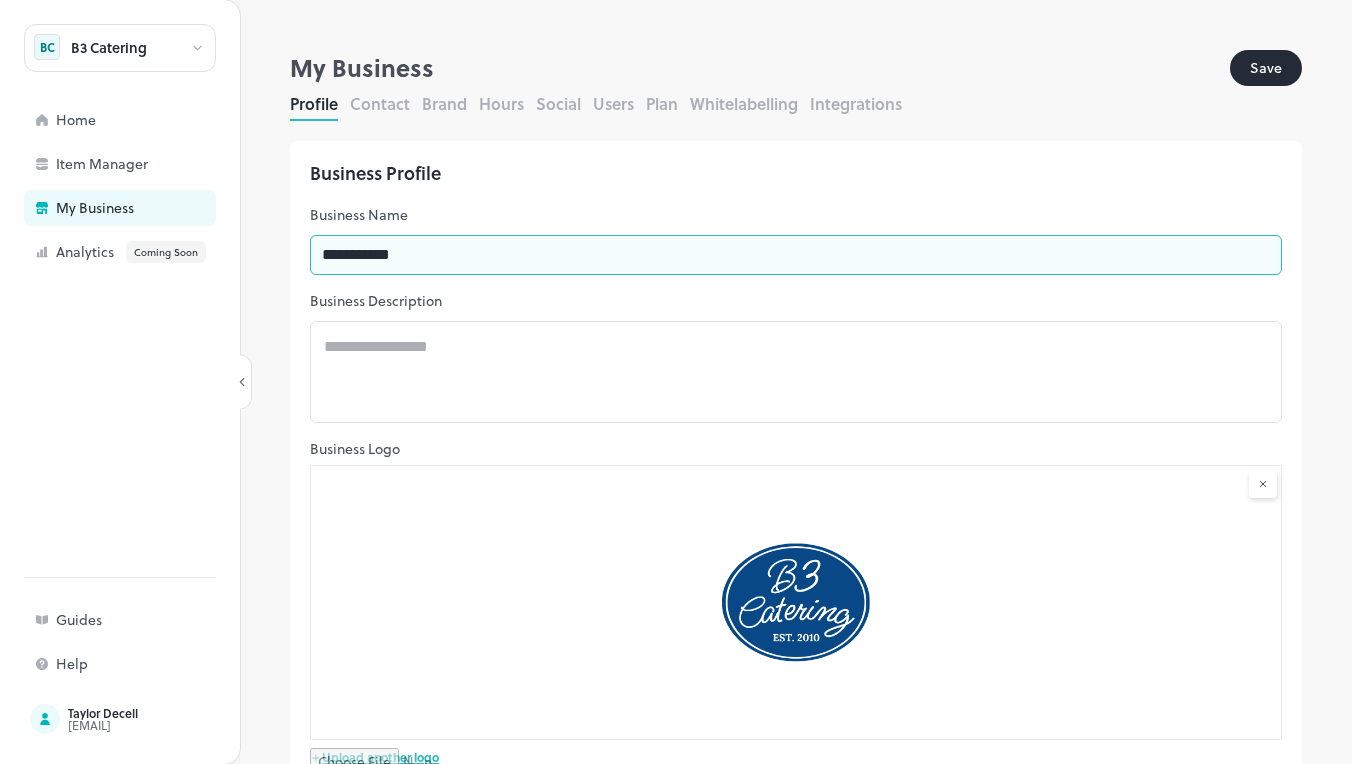 type on "**********" 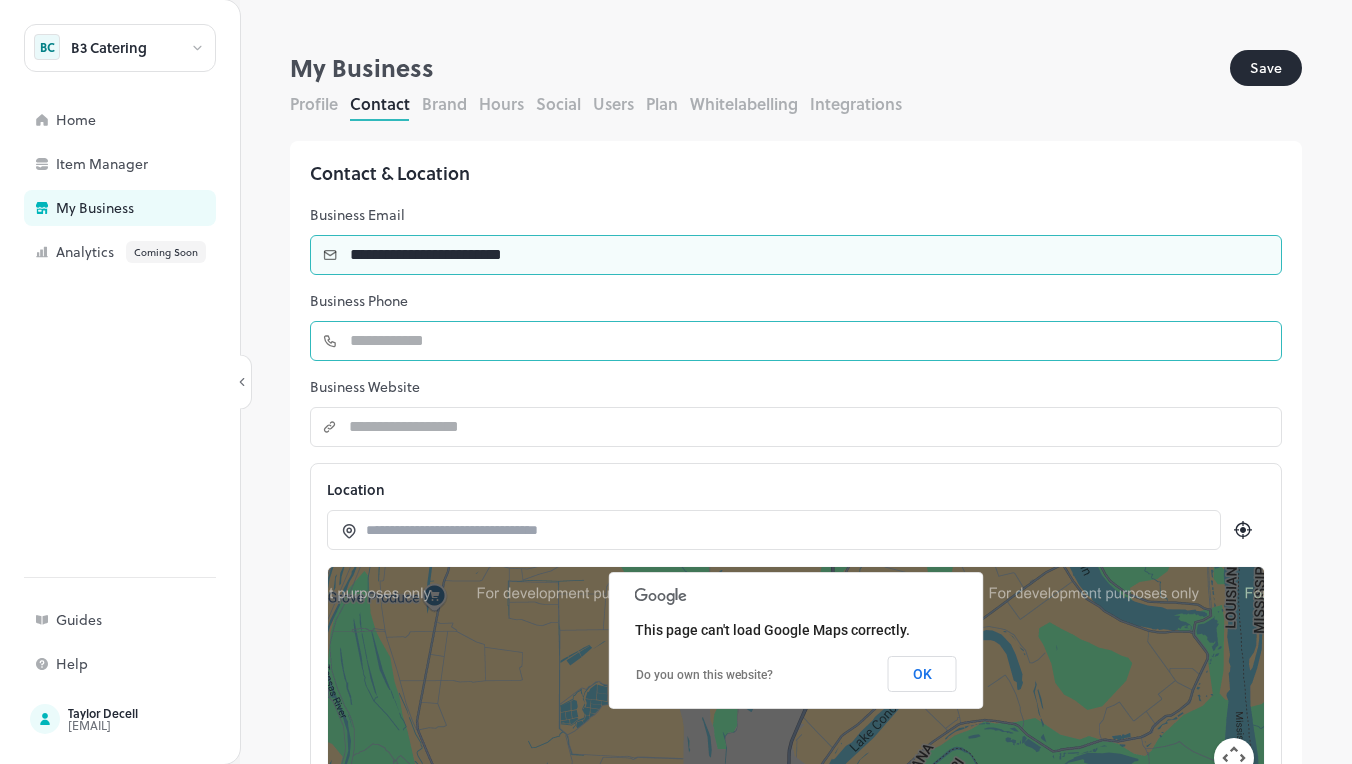 type on "**********" 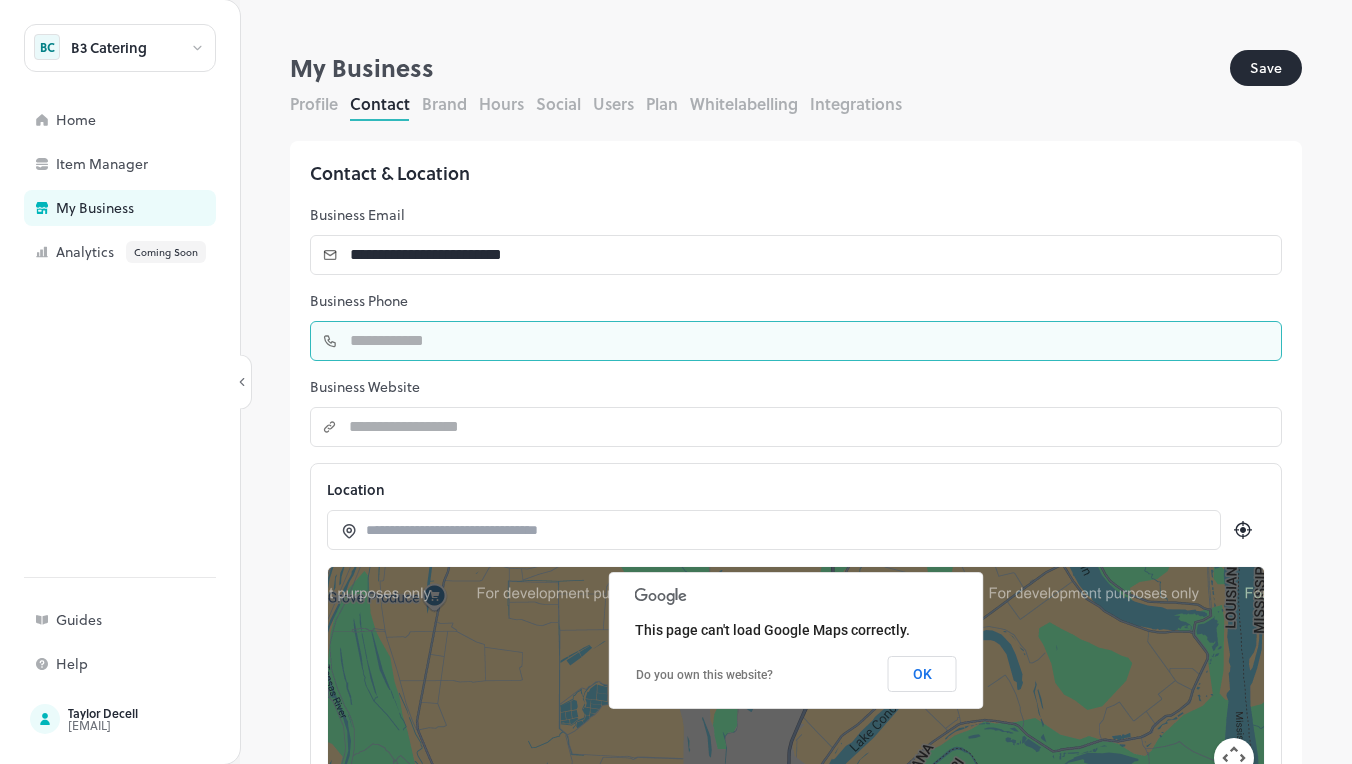 click at bounding box center (810, 341) 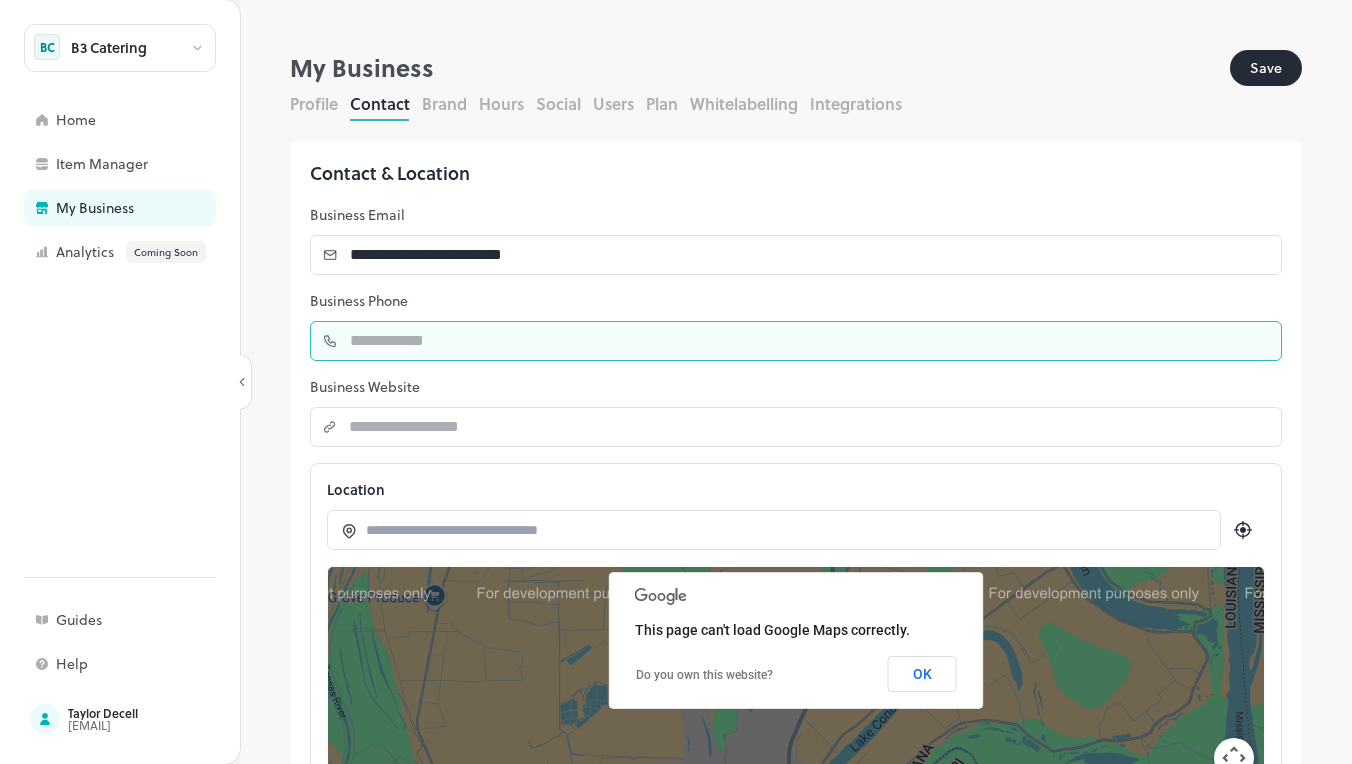 type on "***" 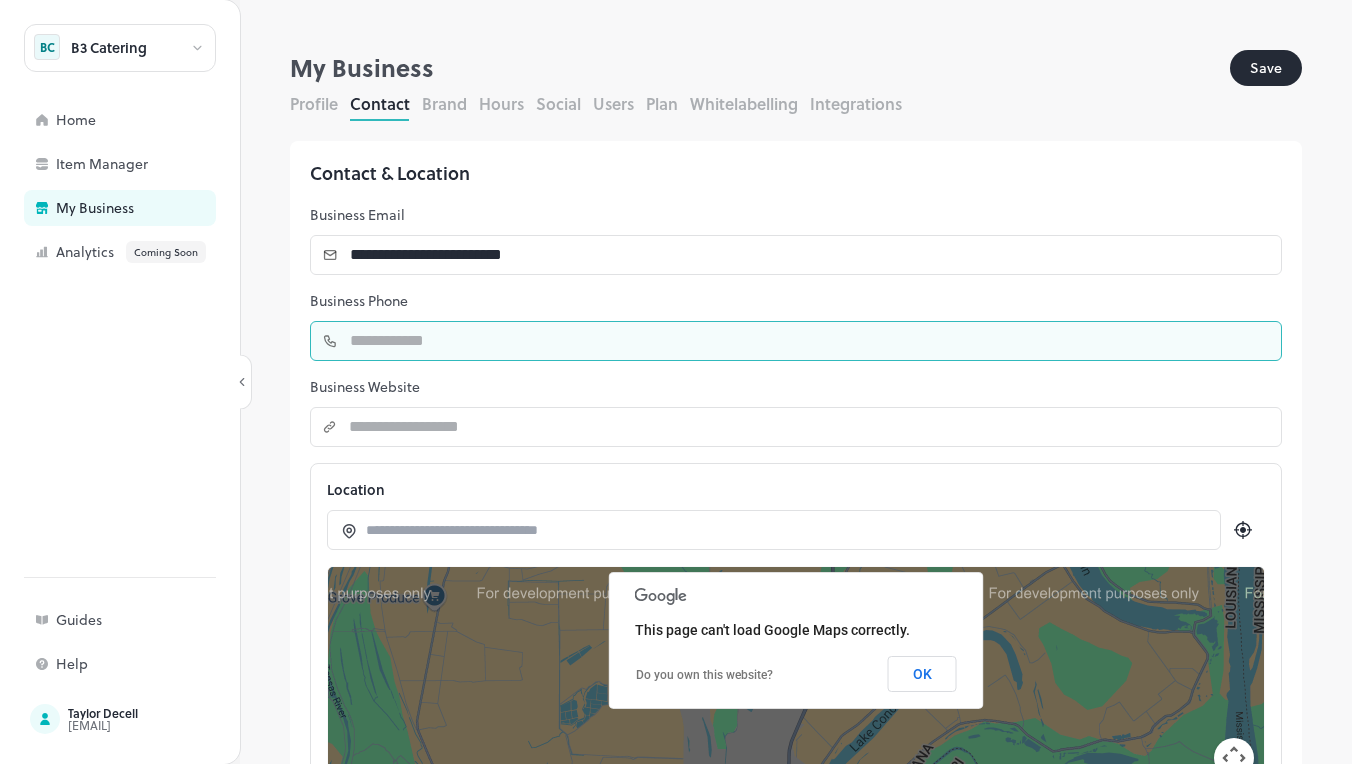 type 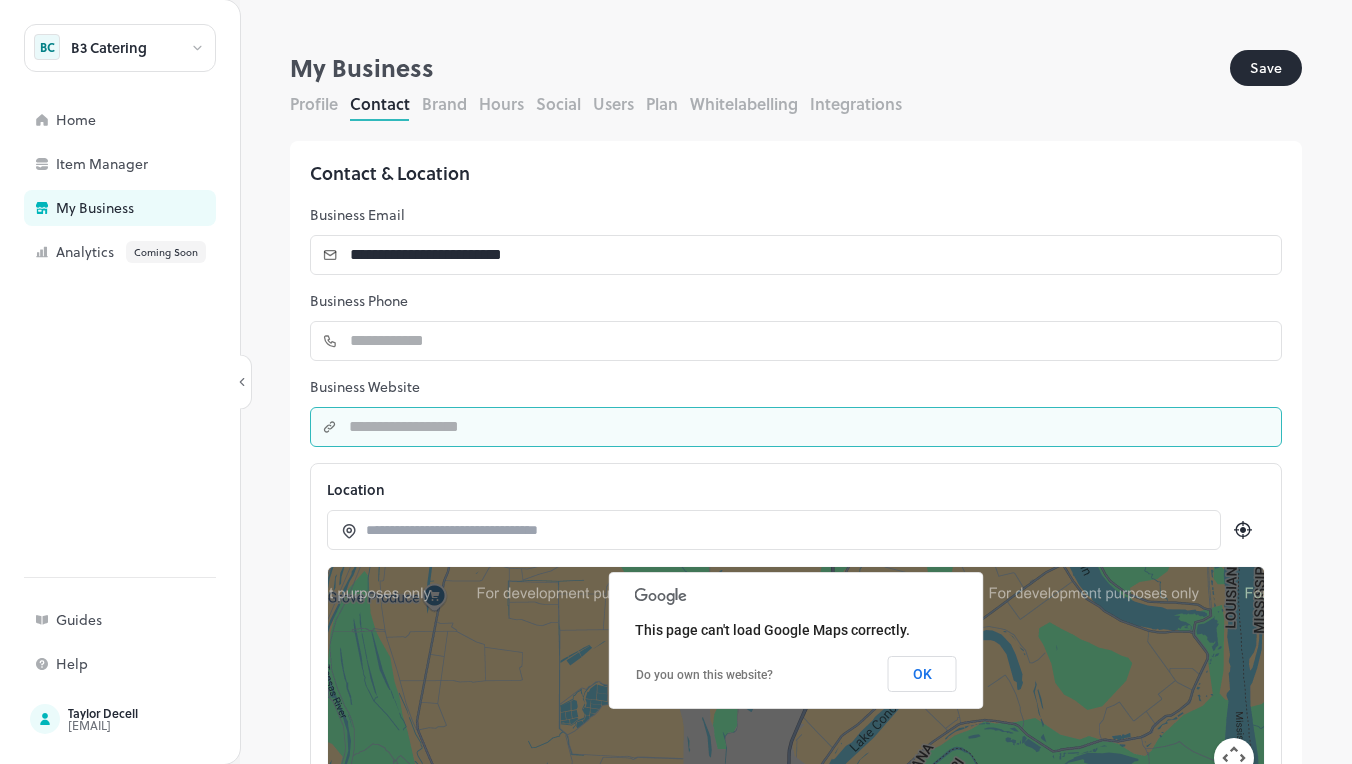 type on "*" 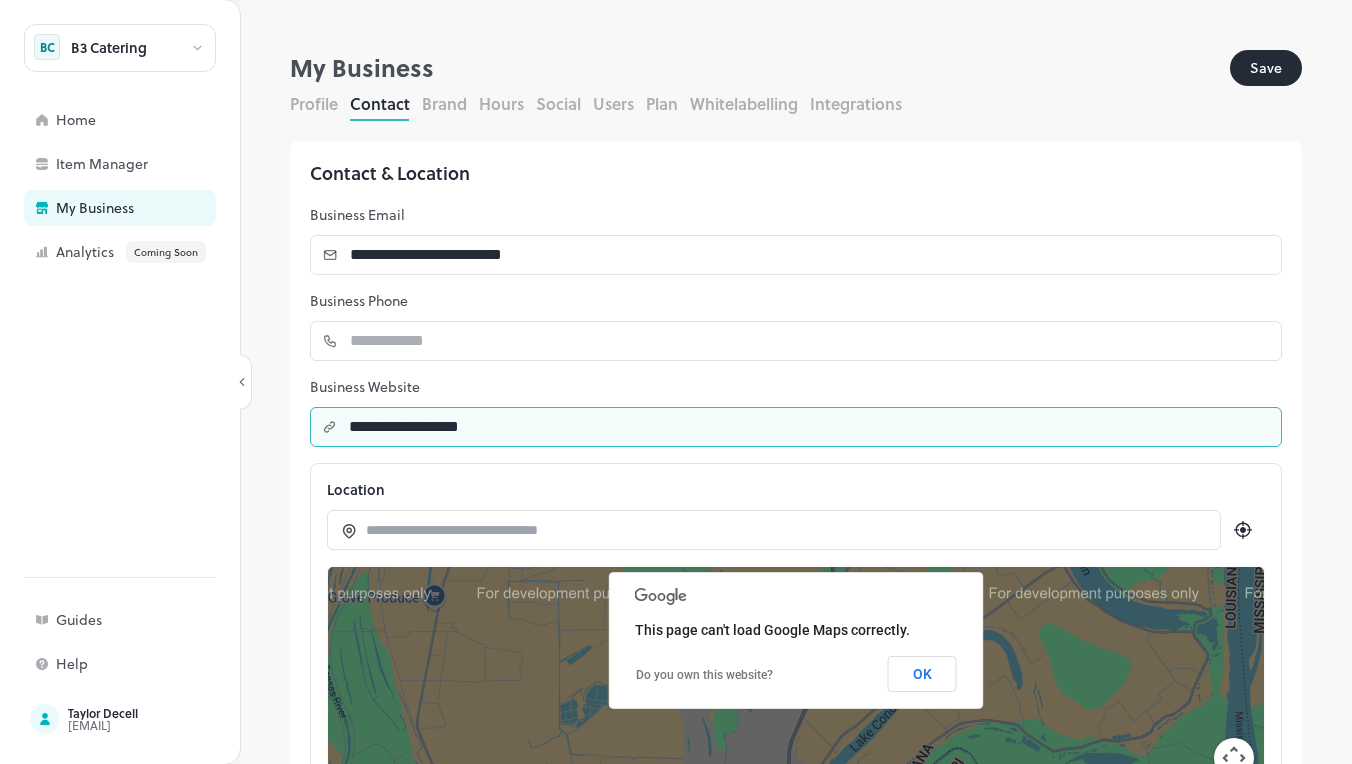type on "**********" 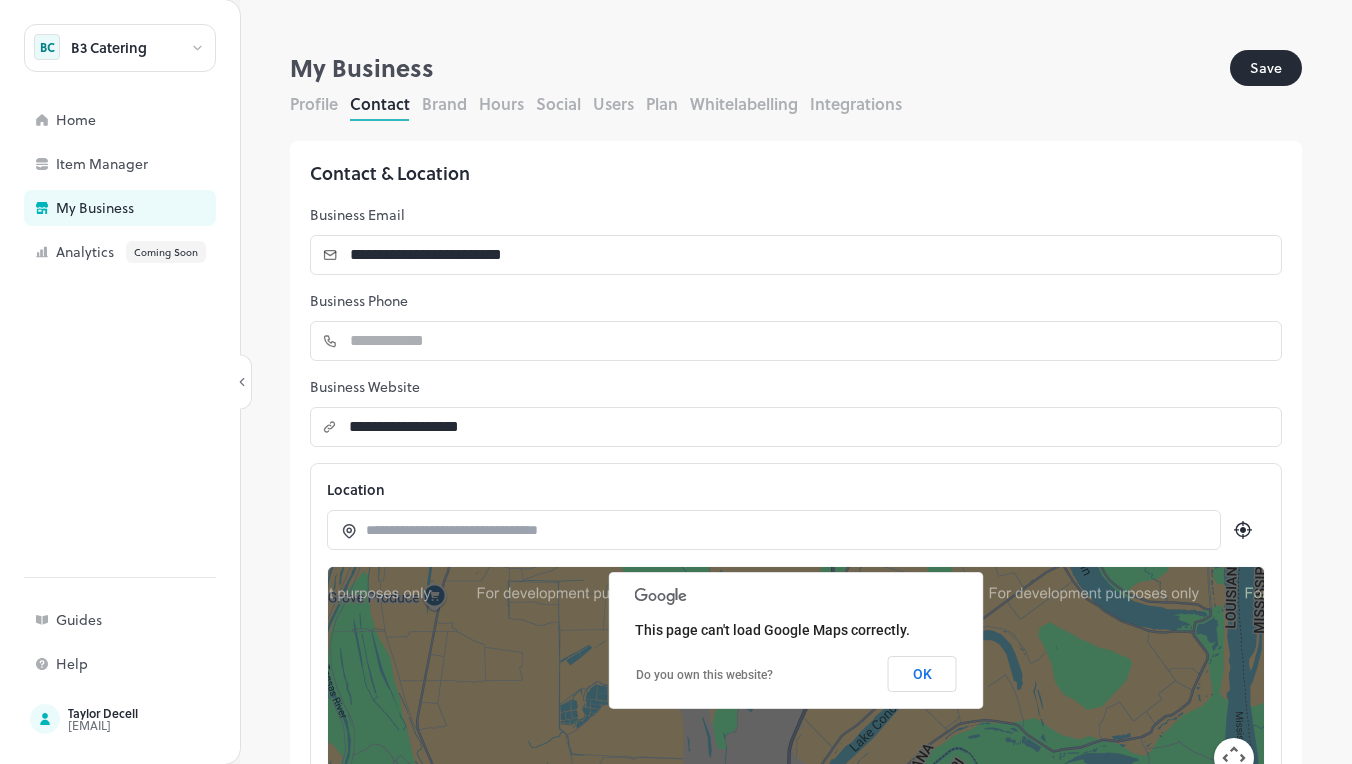 click on "Brand" at bounding box center [444, 103] 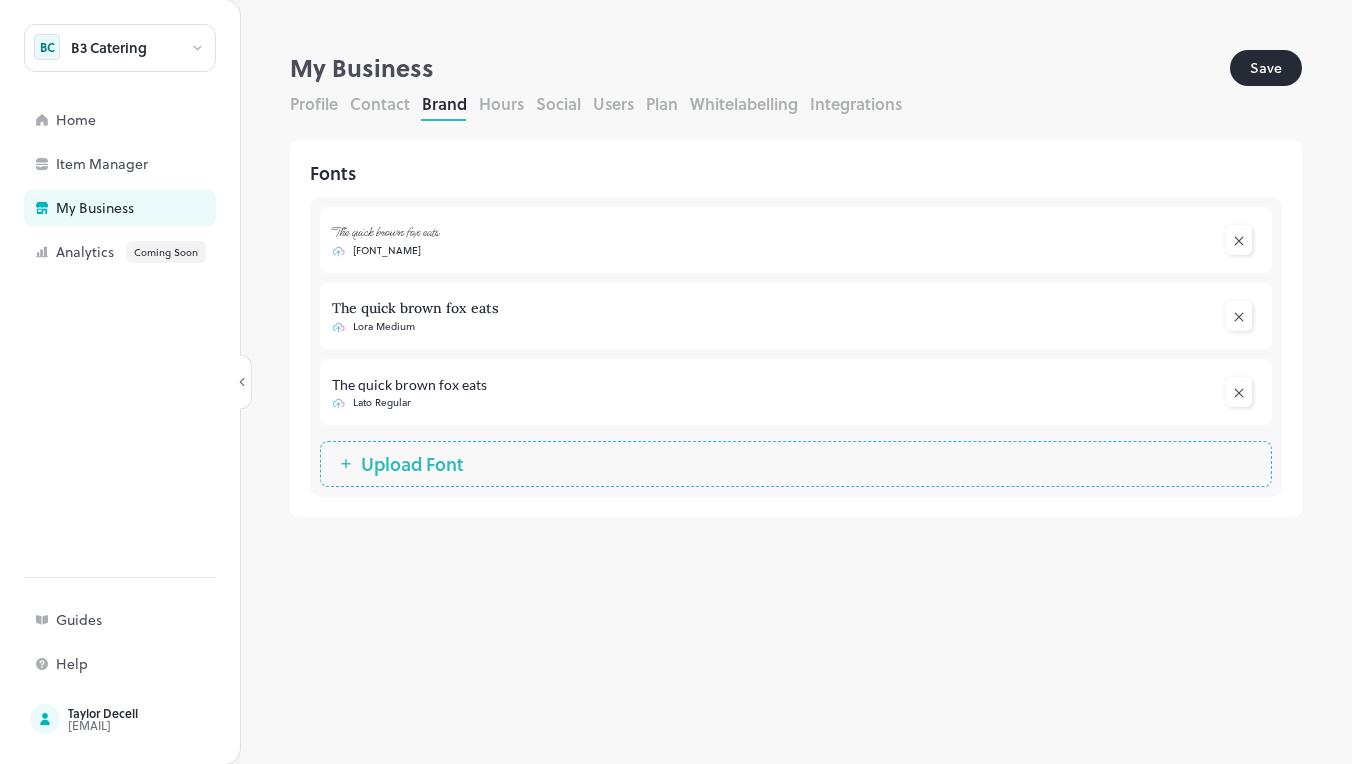 click on "Profile Contact Brand Hours Social Users Plan Whitelabelling Integrations" at bounding box center [796, 106] 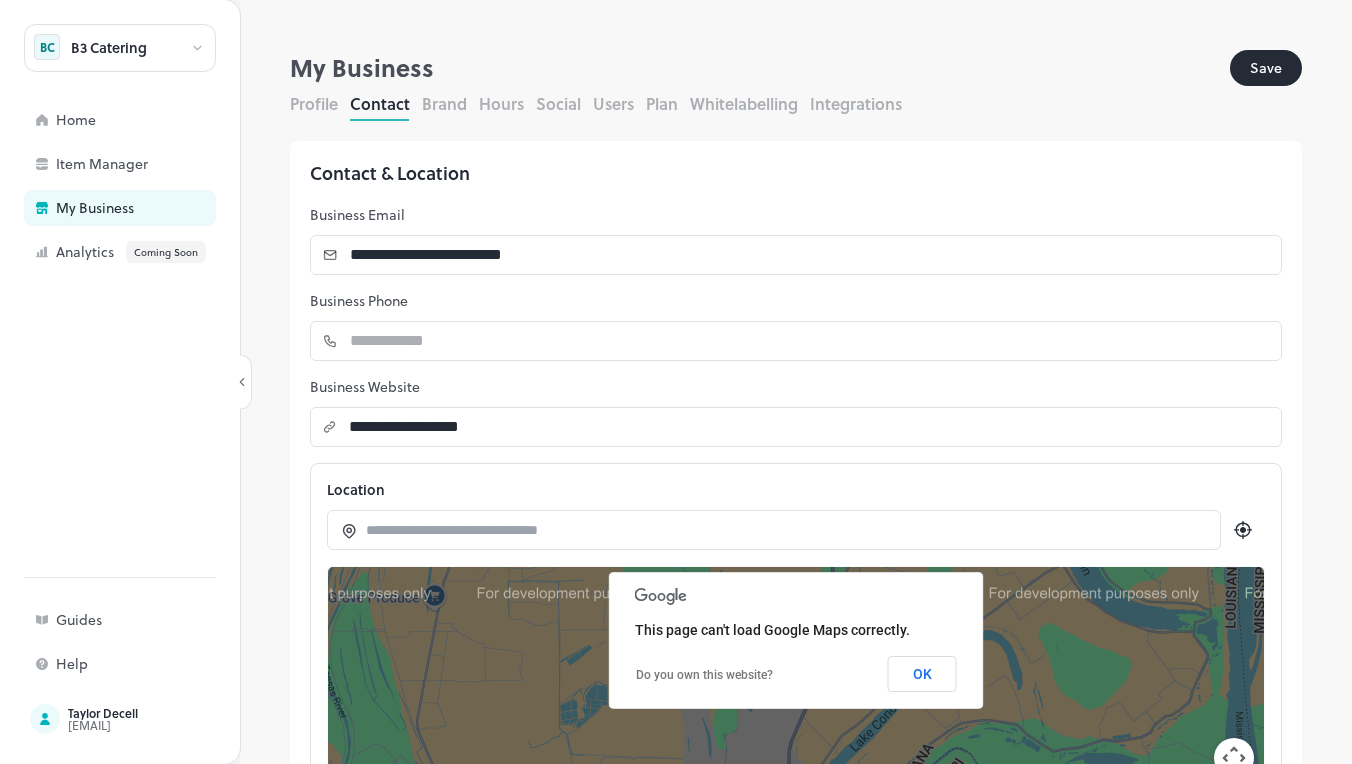 click on "Hours" at bounding box center [501, 103] 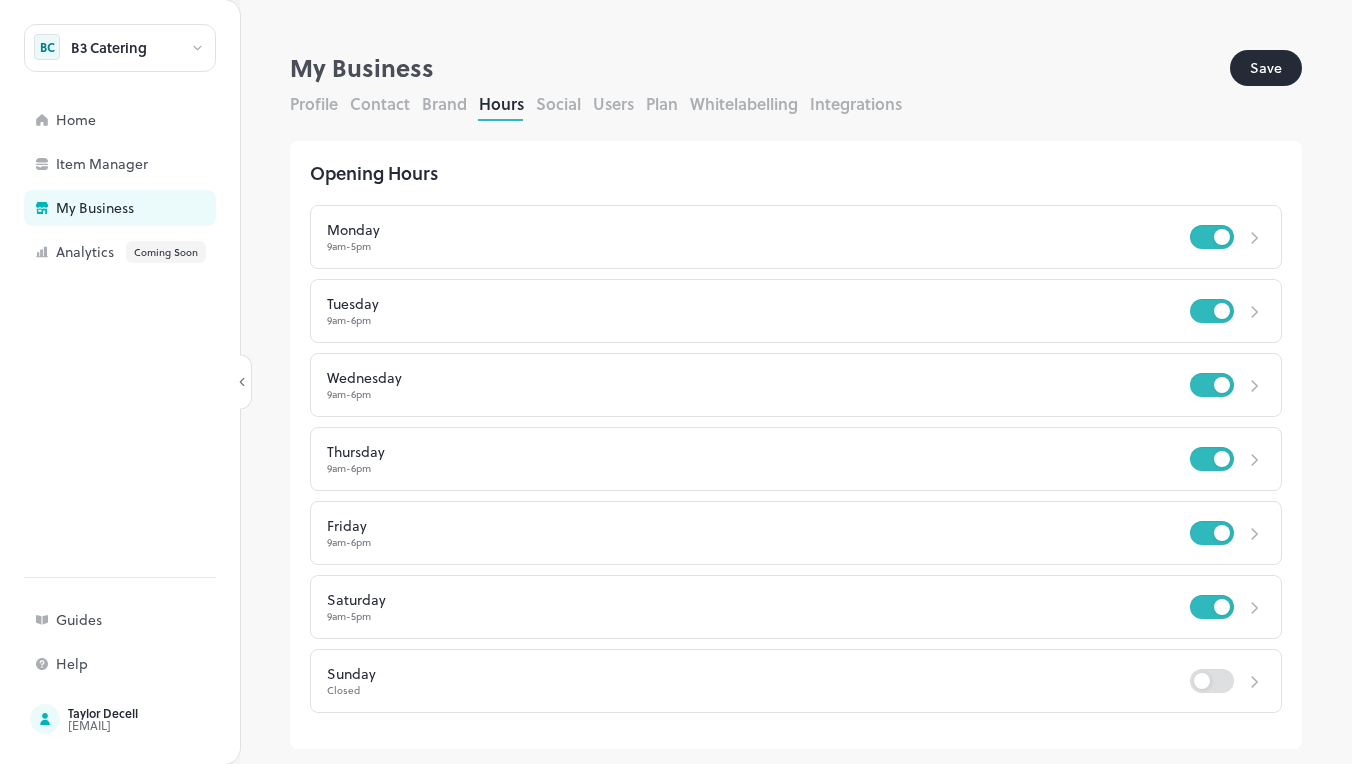 click on "Social" at bounding box center (558, 103) 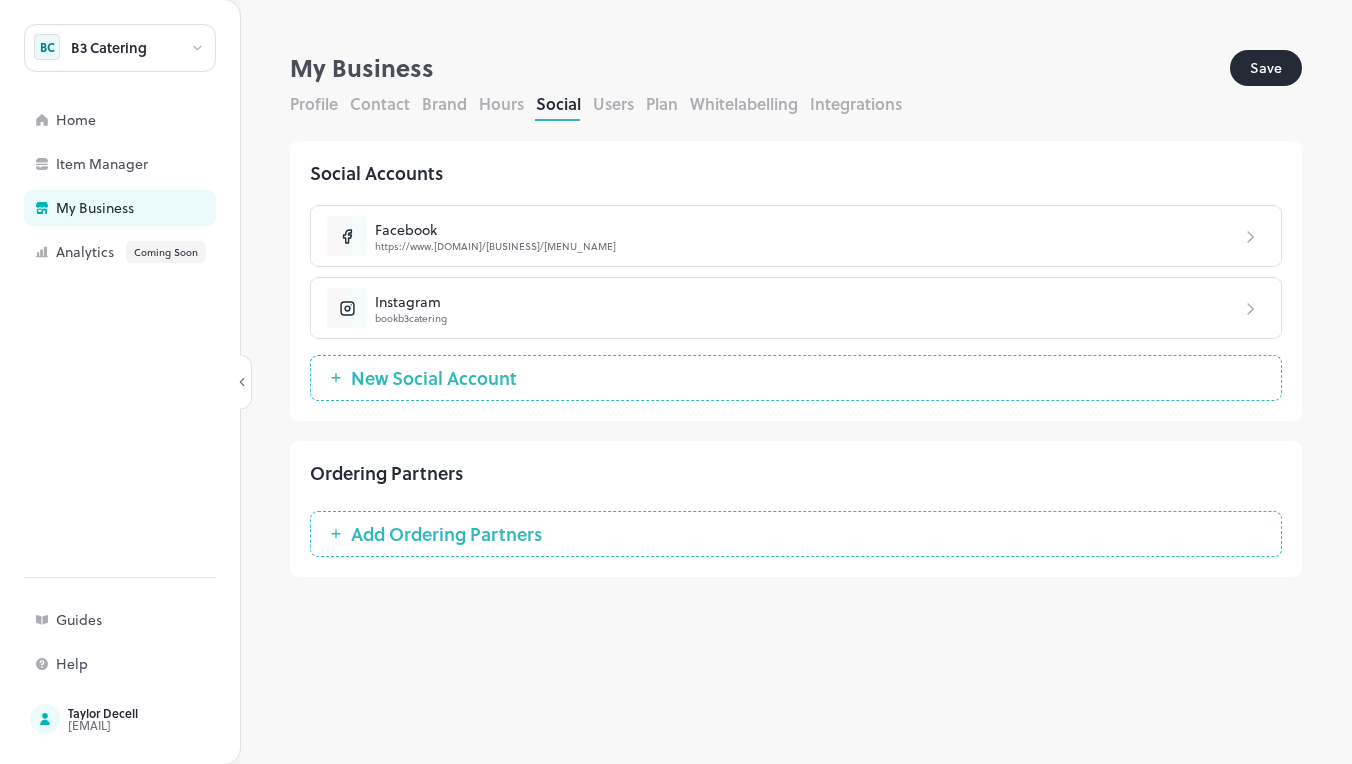 click on "Users" at bounding box center (613, 103) 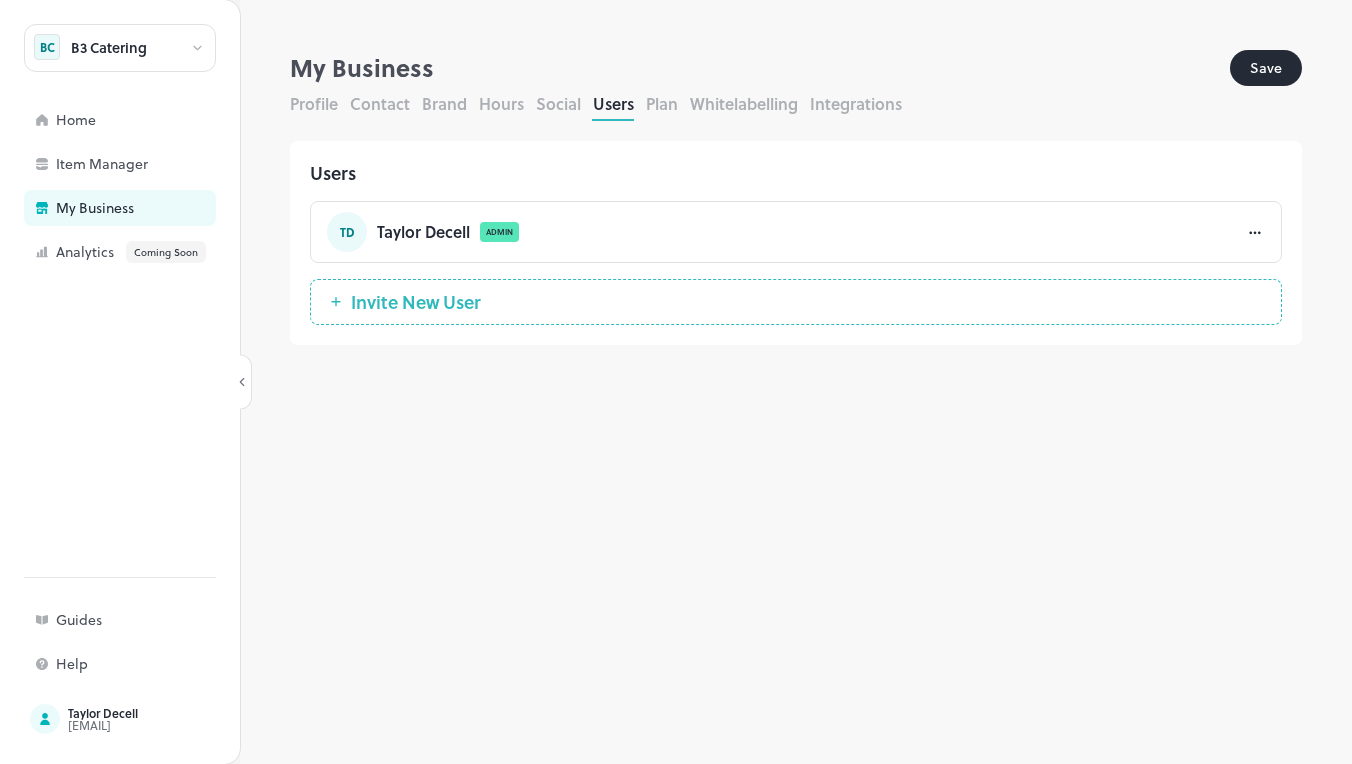 click on "Plan" at bounding box center (662, 103) 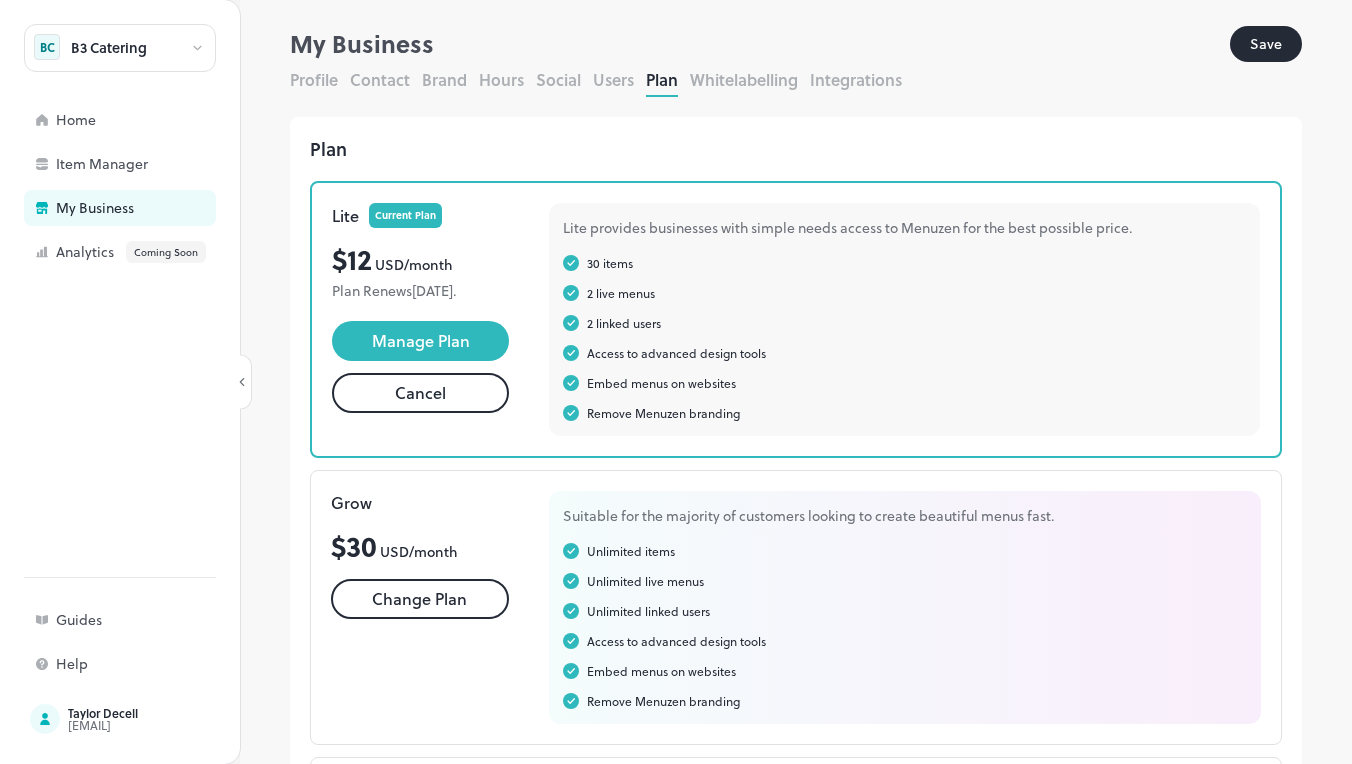 scroll, scrollTop: 38, scrollLeft: 0, axis: vertical 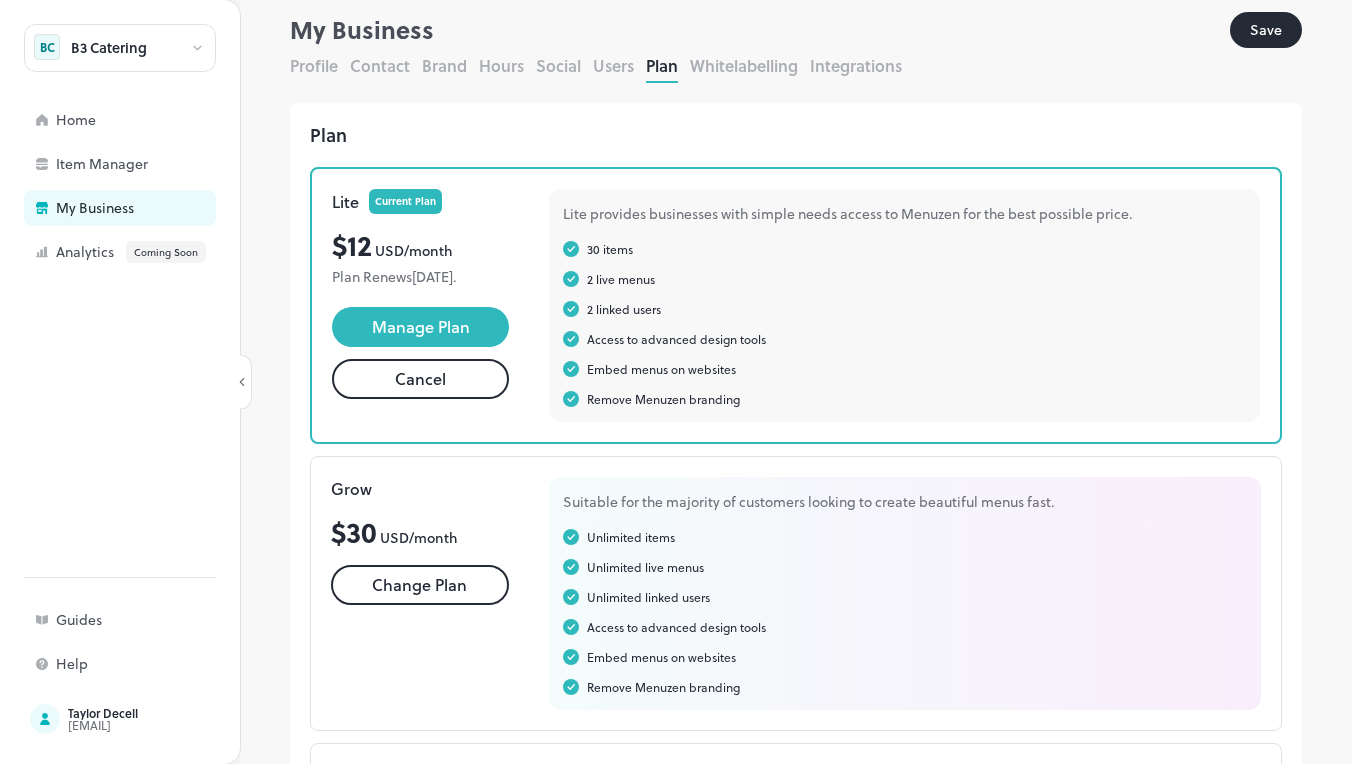 click on "Save" at bounding box center (1266, 30) 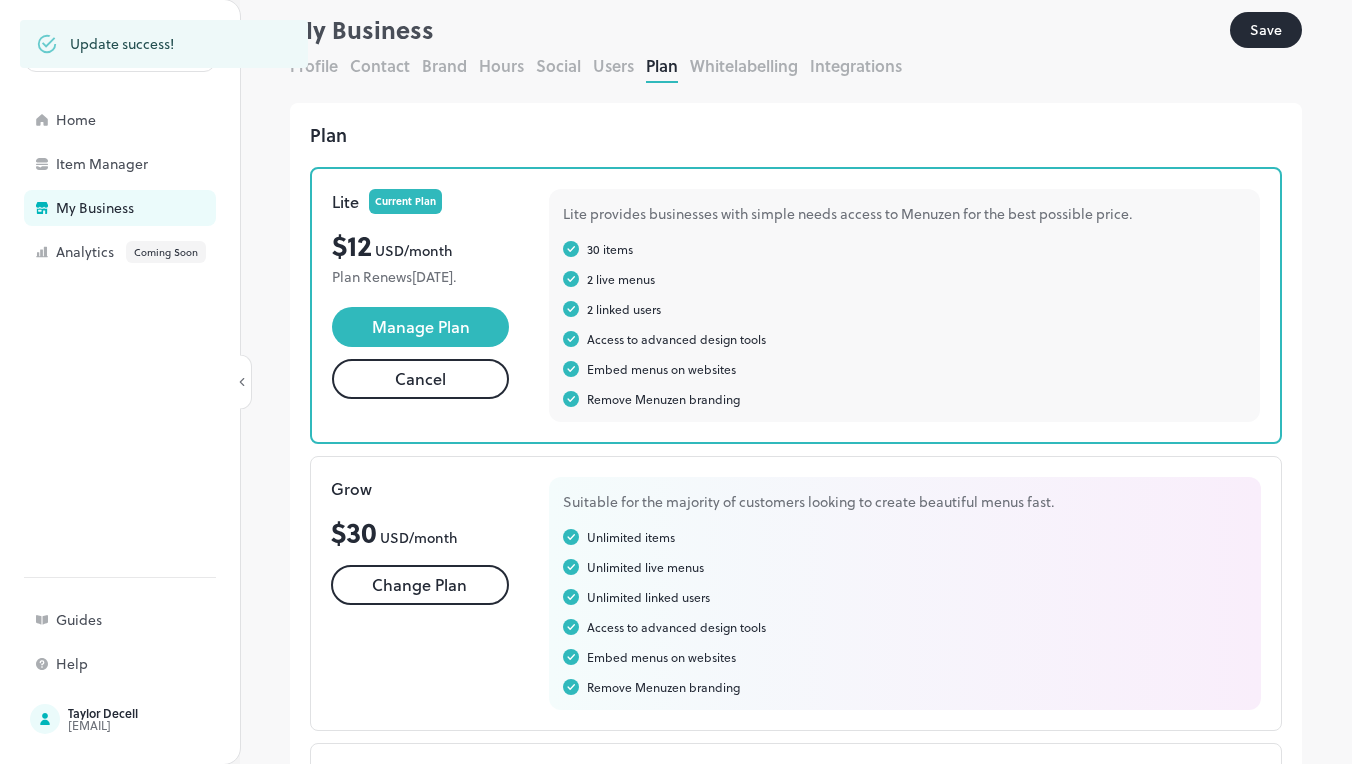 click on "Integrations" at bounding box center [856, 65] 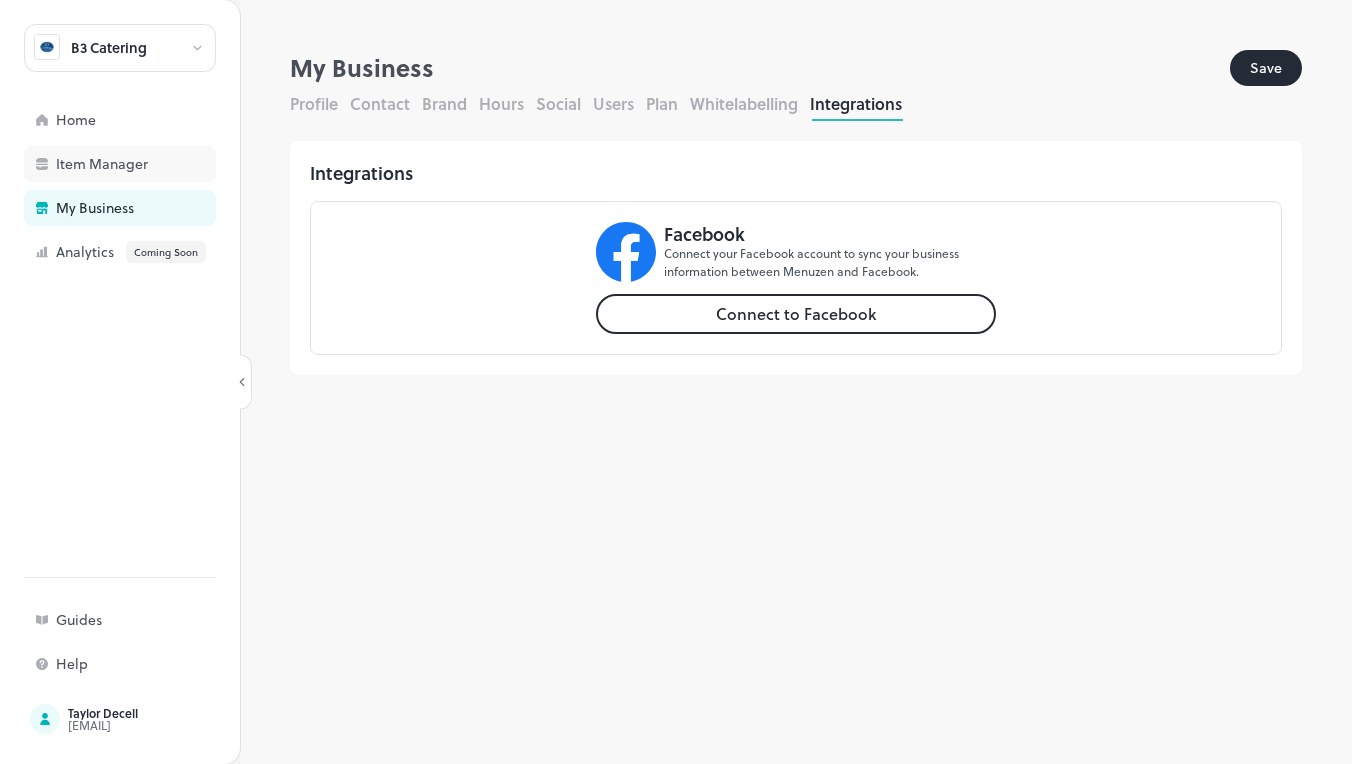 click on "Item Manager" at bounding box center [120, 164] 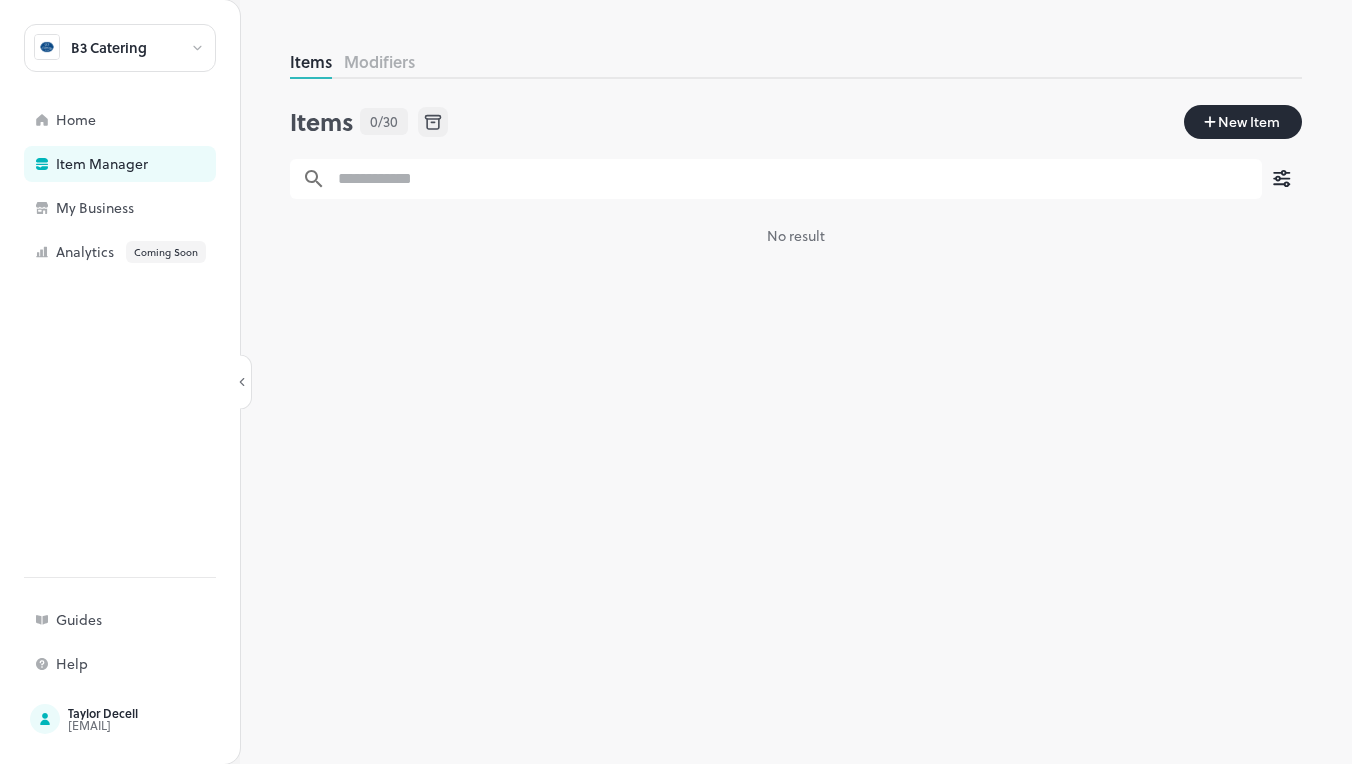 click on "New Item" at bounding box center [1249, 122] 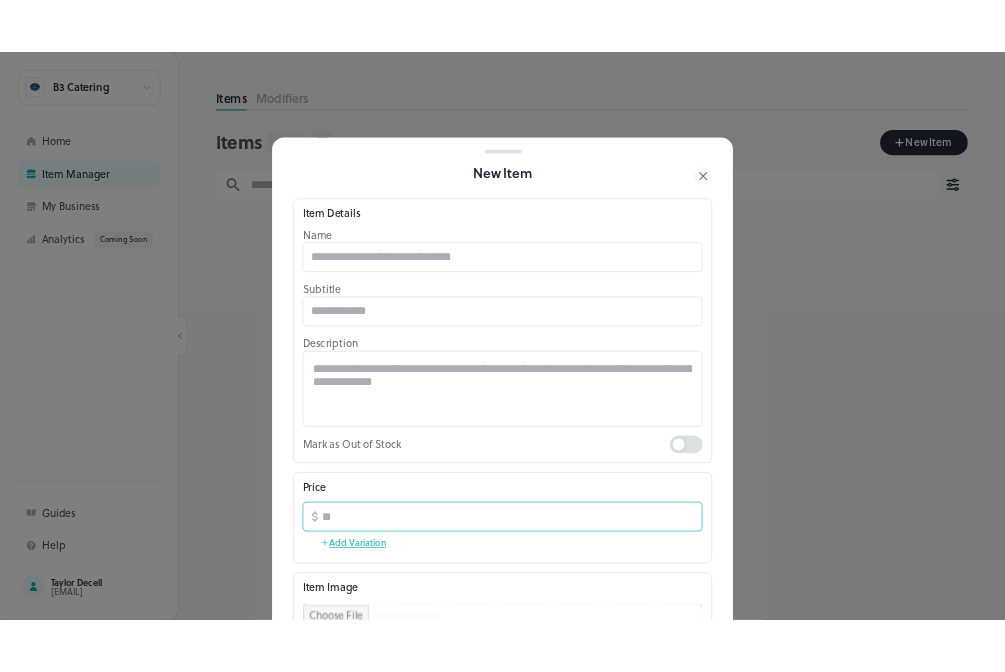 scroll, scrollTop: 0, scrollLeft: 0, axis: both 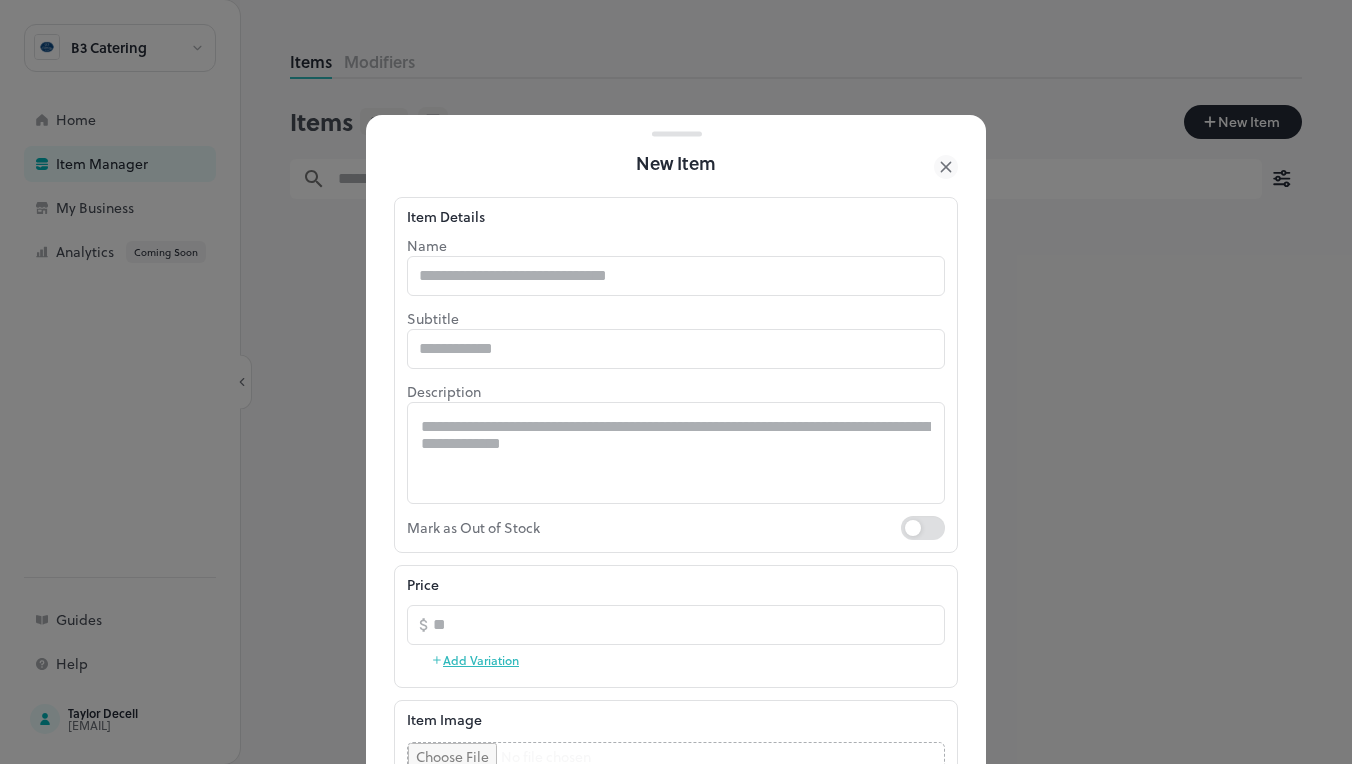 click 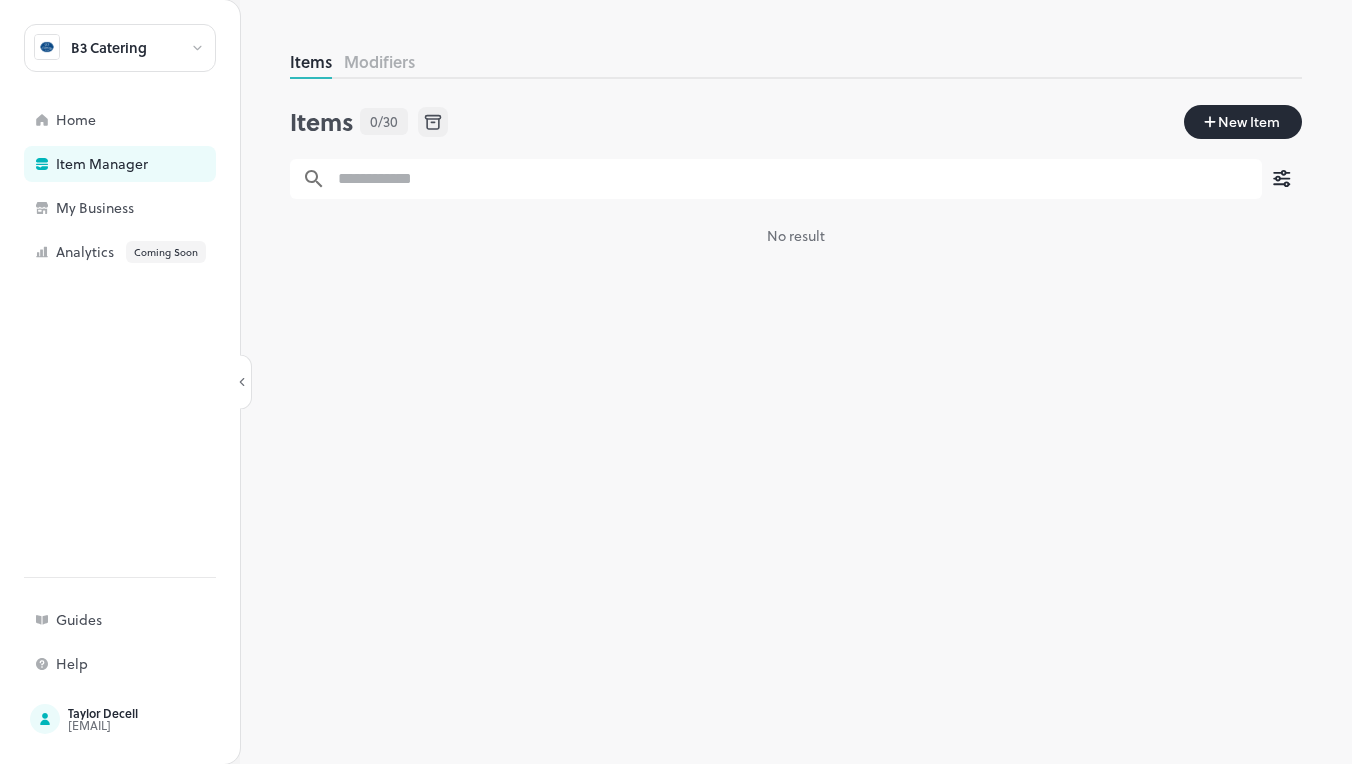 click on "Modifiers" at bounding box center [379, 61] 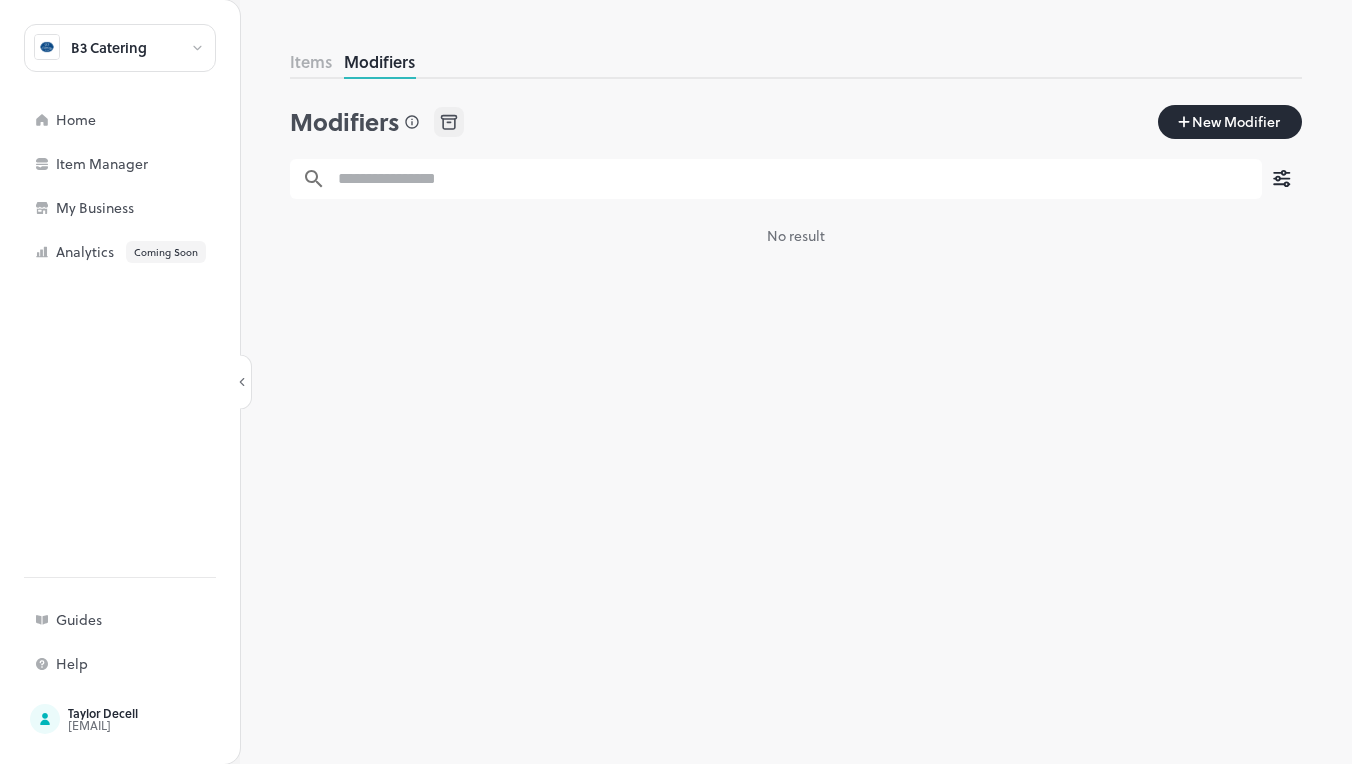 click on "Items" at bounding box center (311, 61) 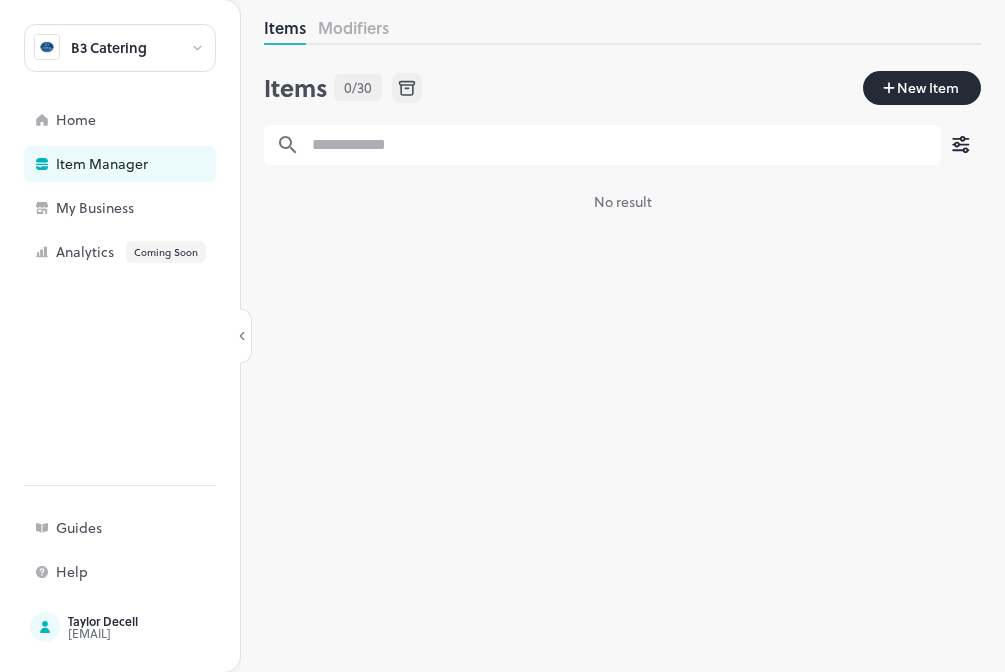 click on "Items Modifiers" at bounding box center (622, 30) 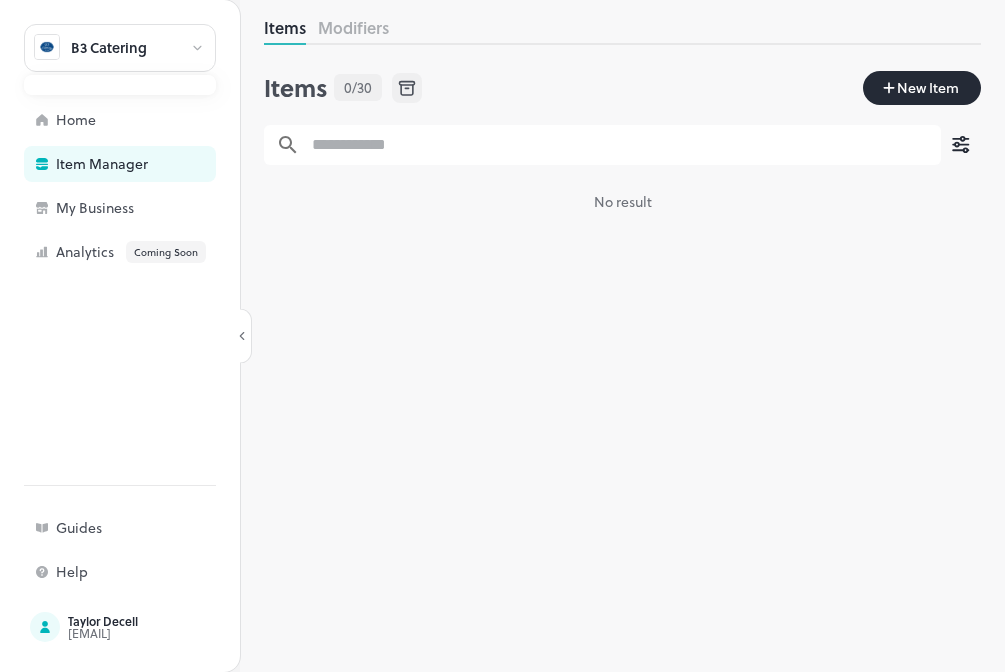 click at bounding box center (502, 336) 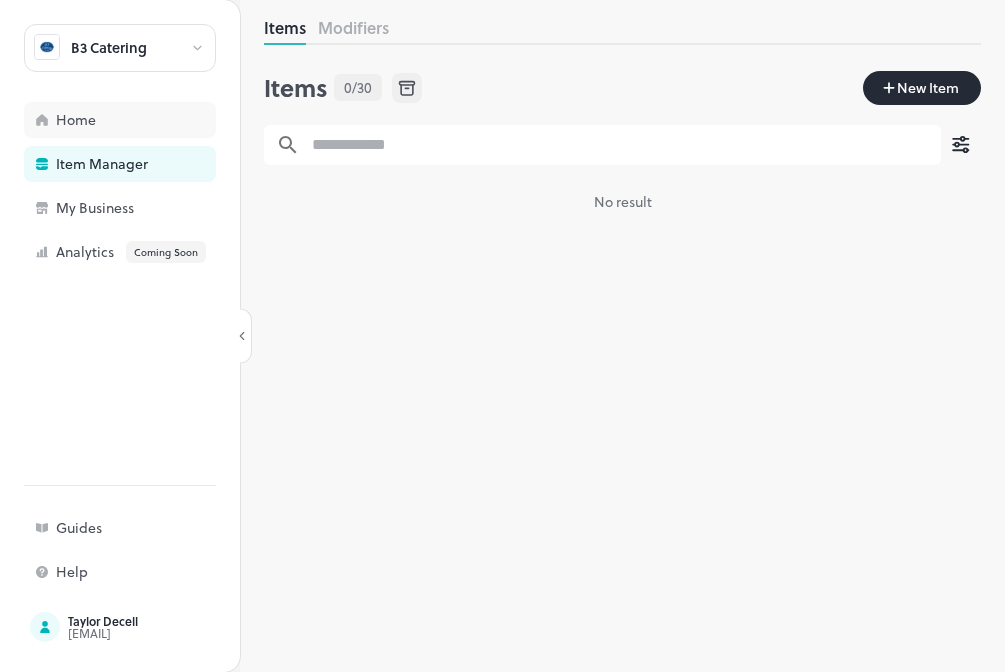 click on "Home" at bounding box center (120, 120) 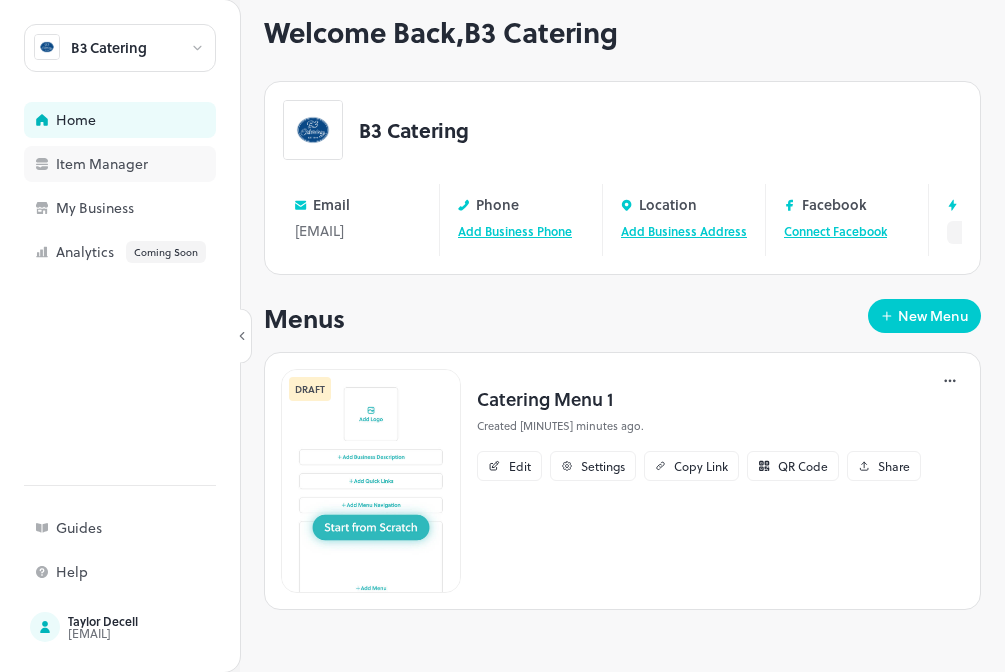 click on "Item Manager" at bounding box center (156, 164) 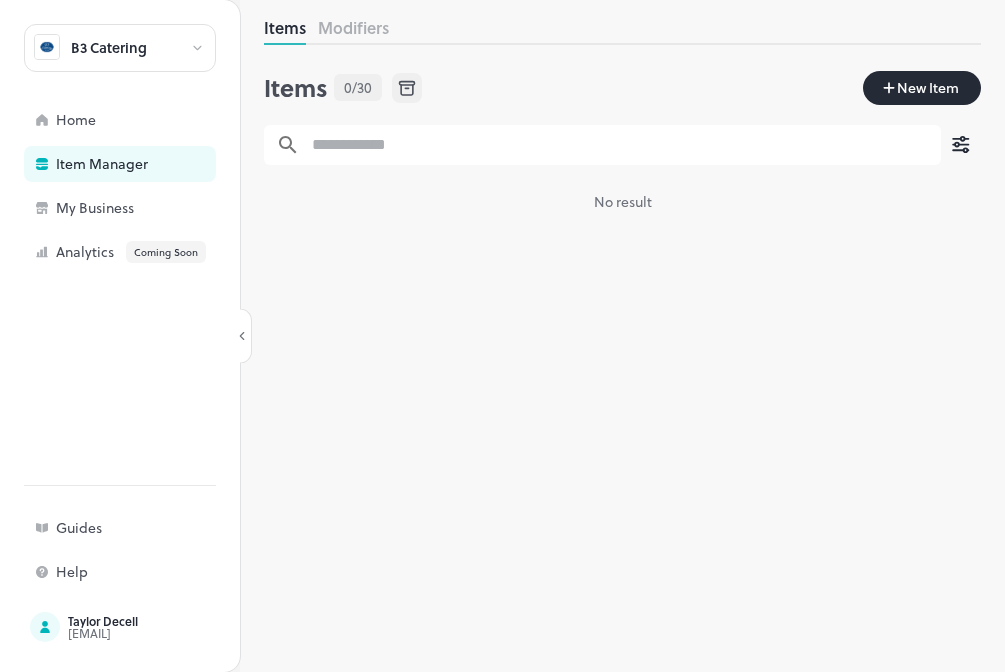 click at bounding box center (961, 145) 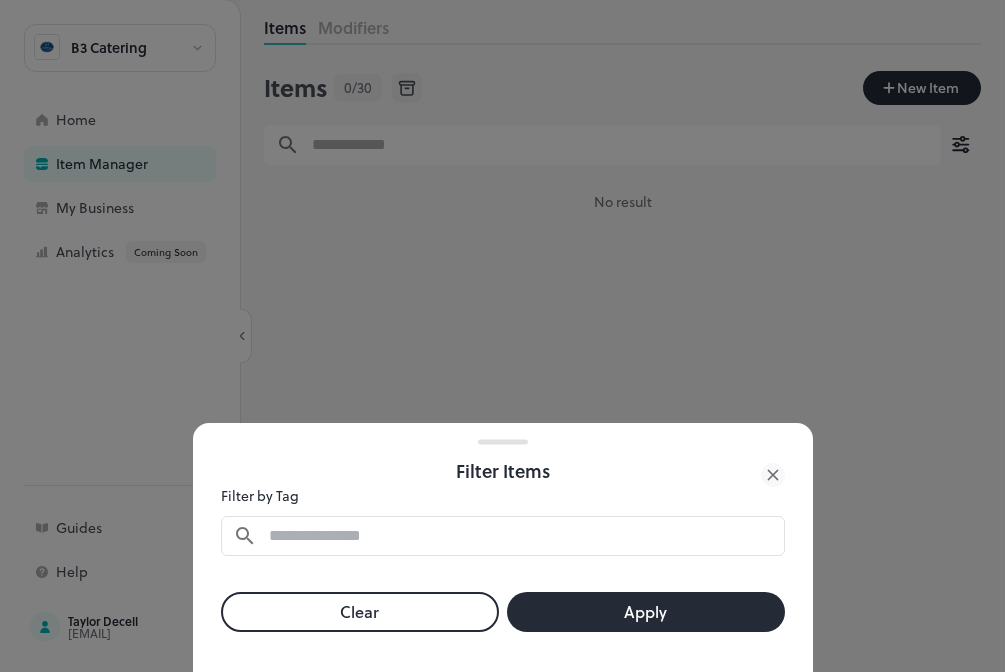 click on "Clear" at bounding box center (360, 612) 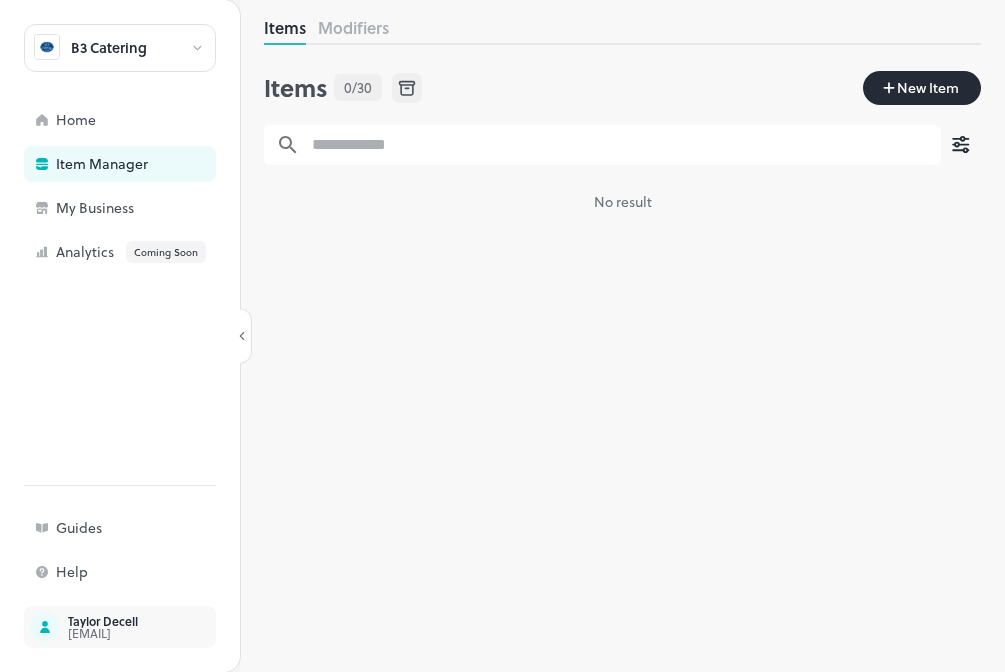 click on "taylordecell@yahoo.com" at bounding box center [103, 633] 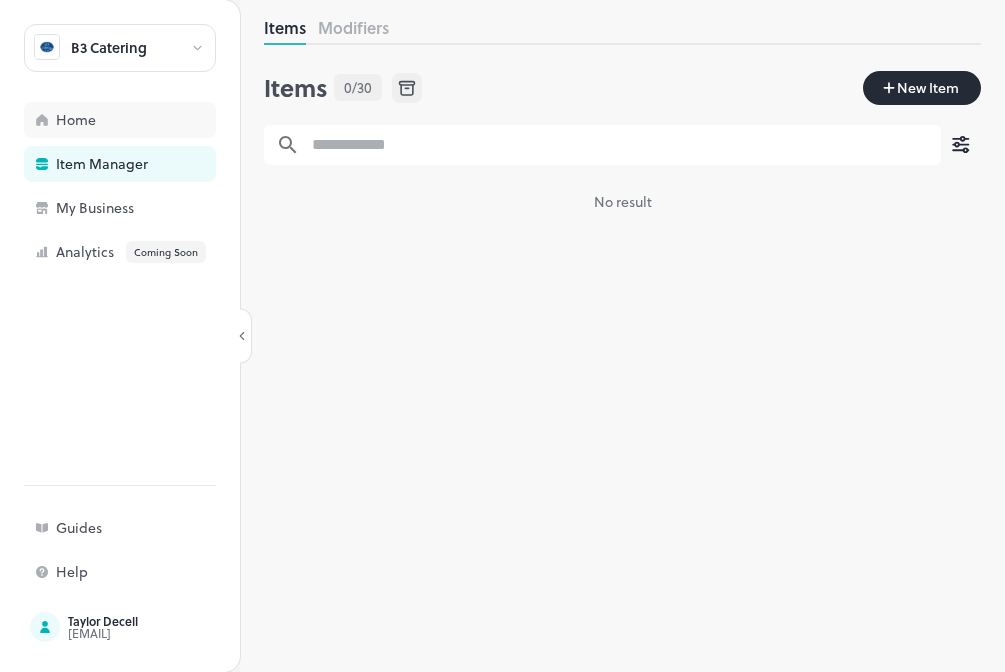 click on "Home" at bounding box center [120, 120] 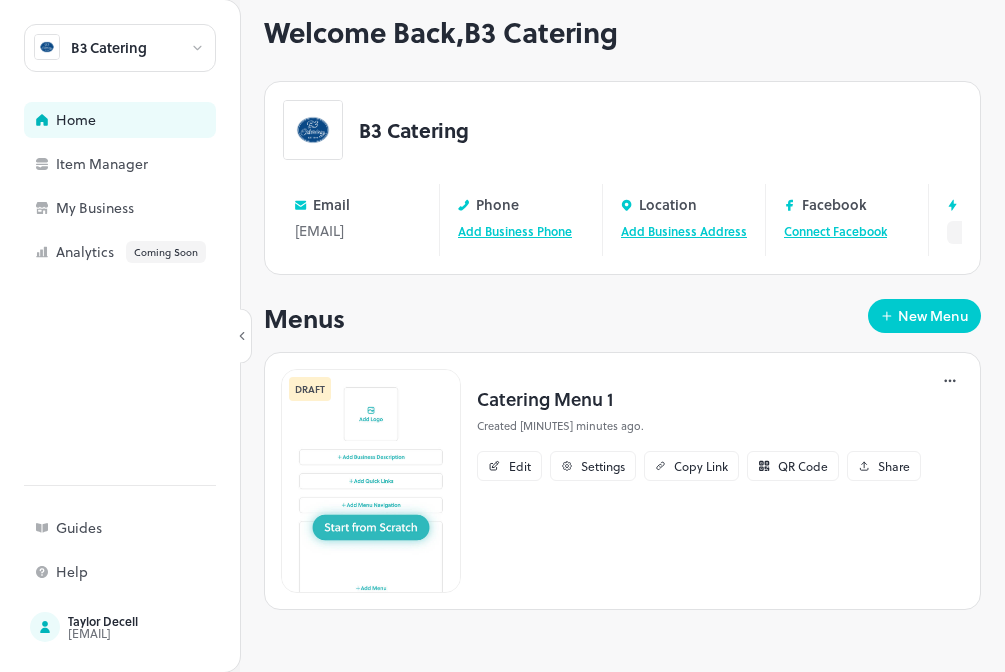 scroll, scrollTop: 0, scrollLeft: 0, axis: both 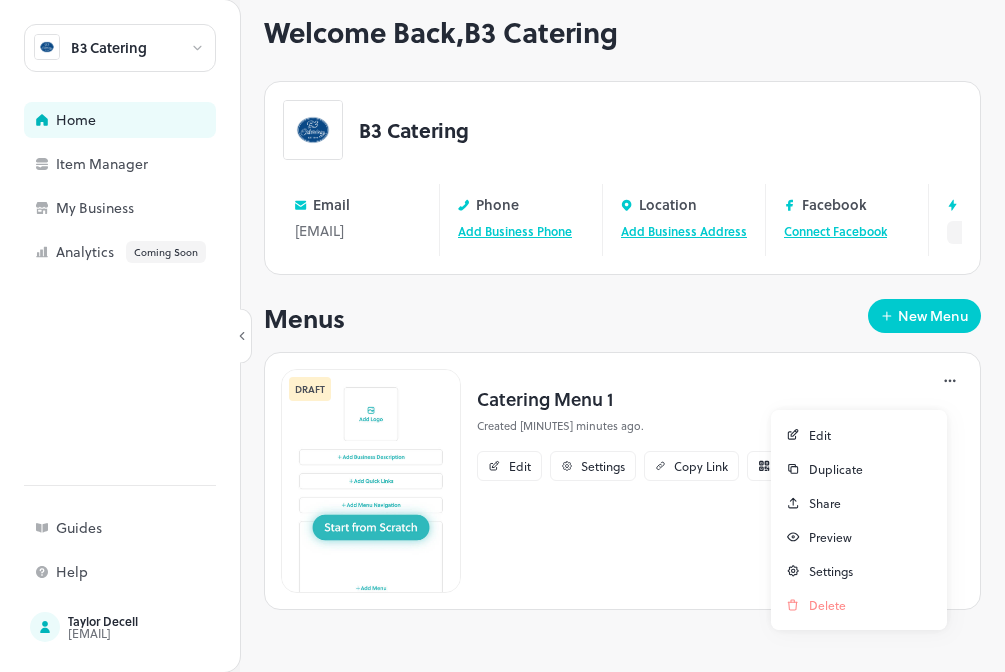 click at bounding box center (502, 336) 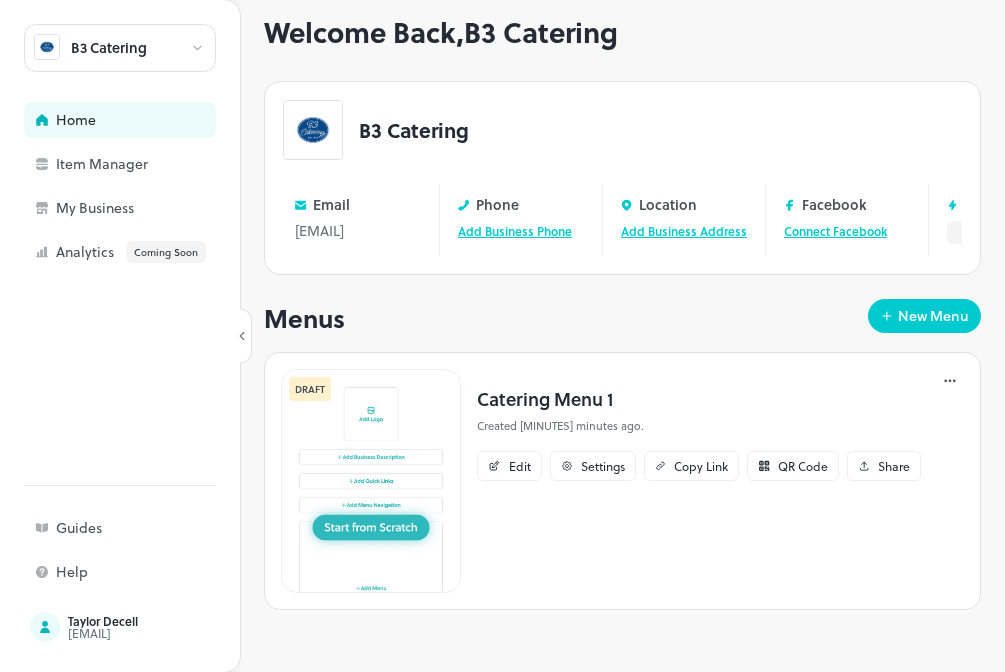click on "Edit" at bounding box center (520, 466) 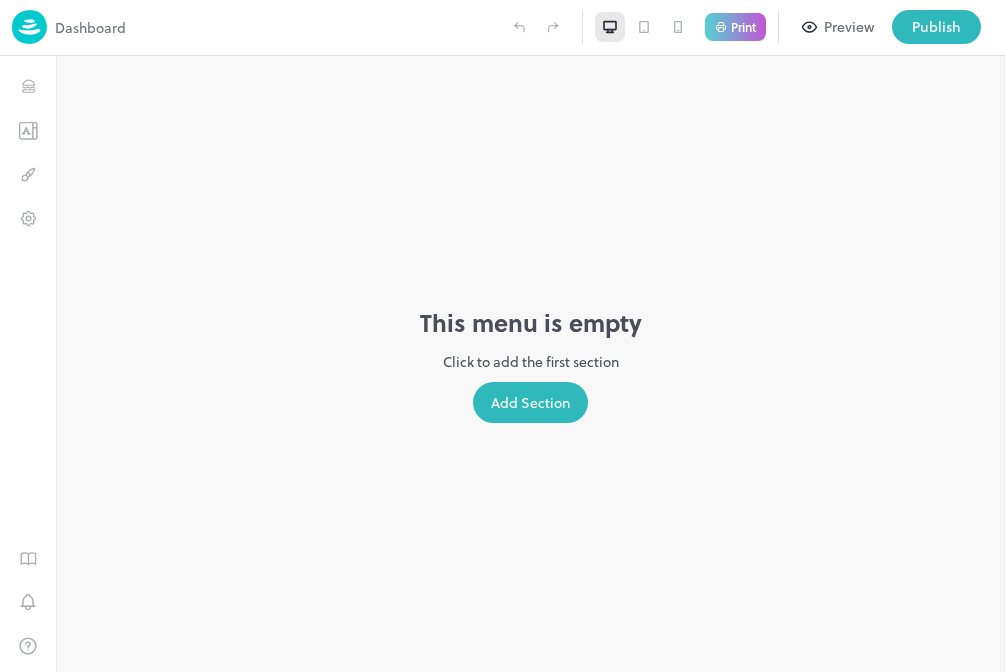 scroll, scrollTop: 0, scrollLeft: 0, axis: both 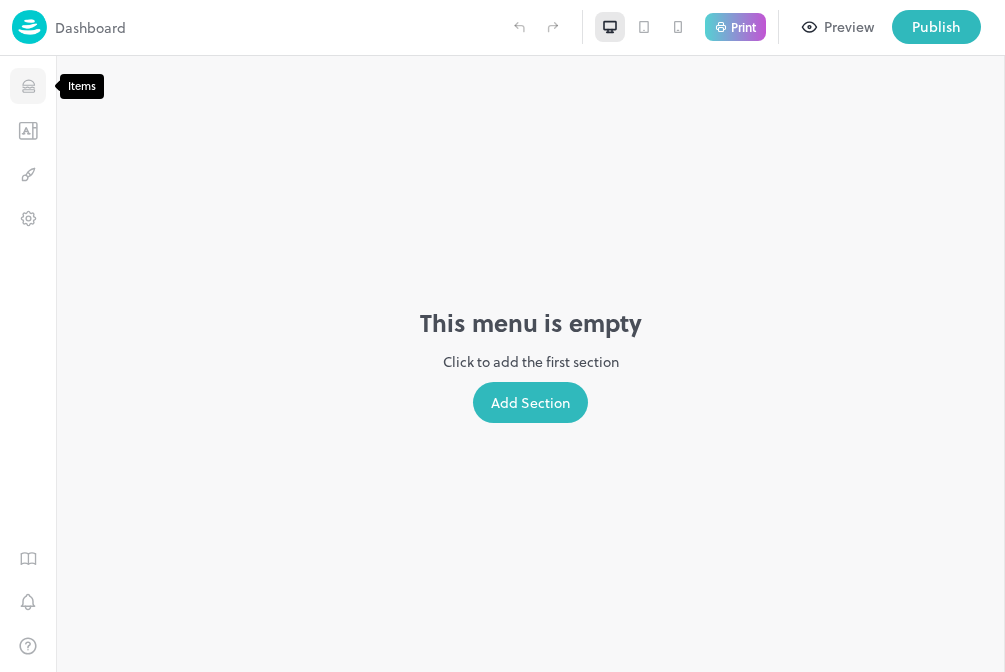 click 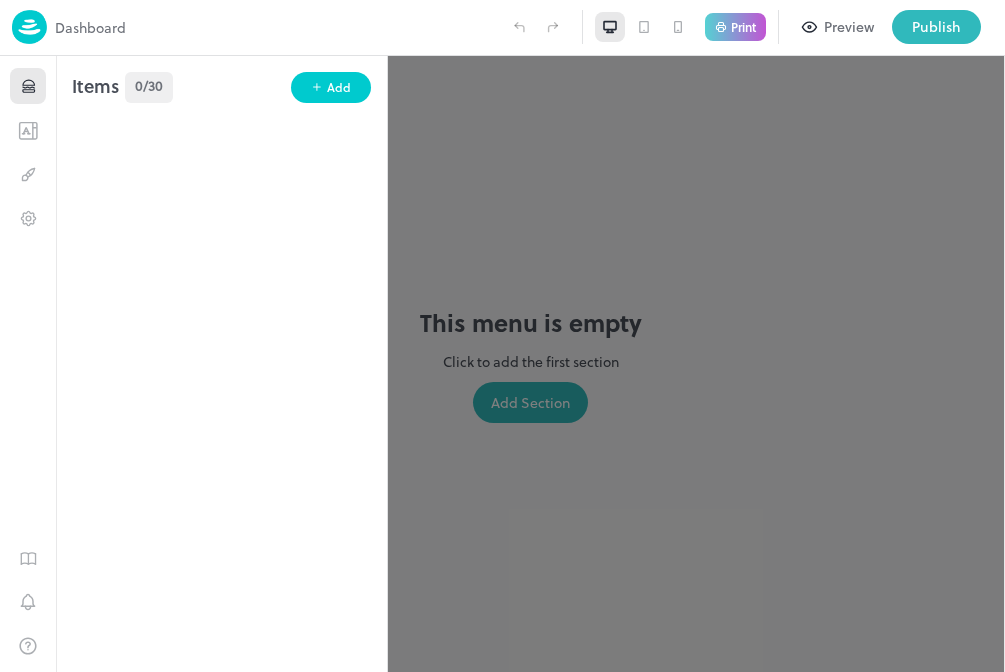 click at bounding box center (502, 336) 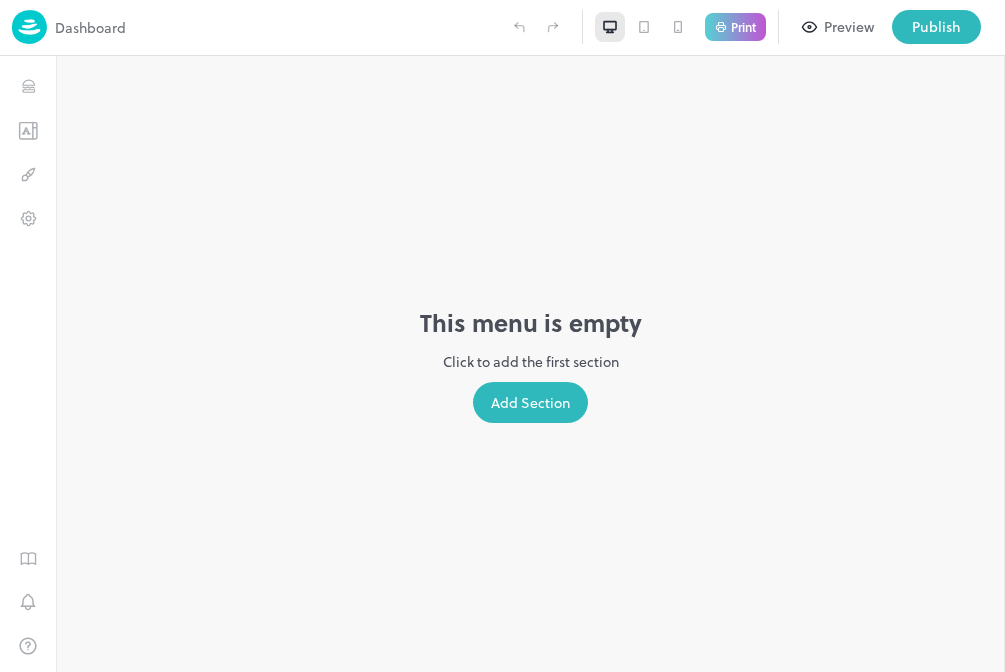 click on "Add Section" at bounding box center (530, 402) 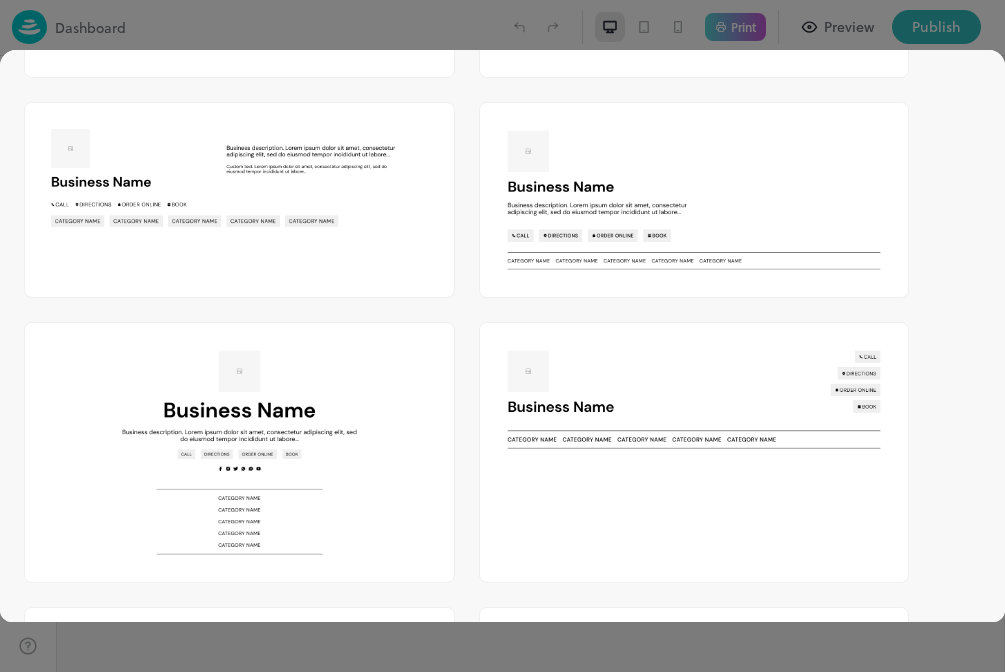 scroll, scrollTop: 295, scrollLeft: 0, axis: vertical 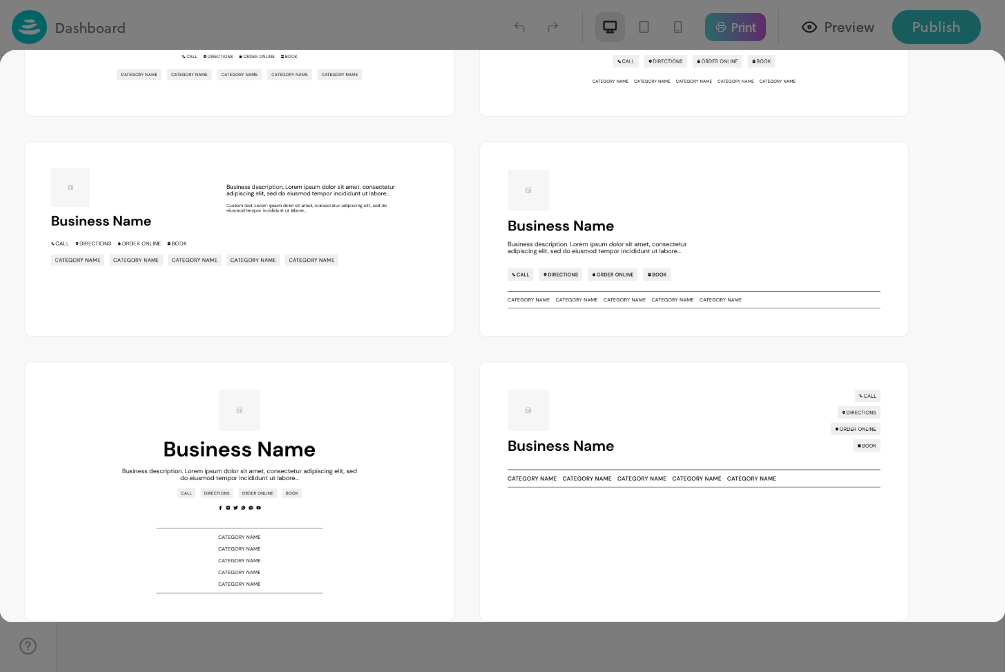 click at bounding box center (694, 438) 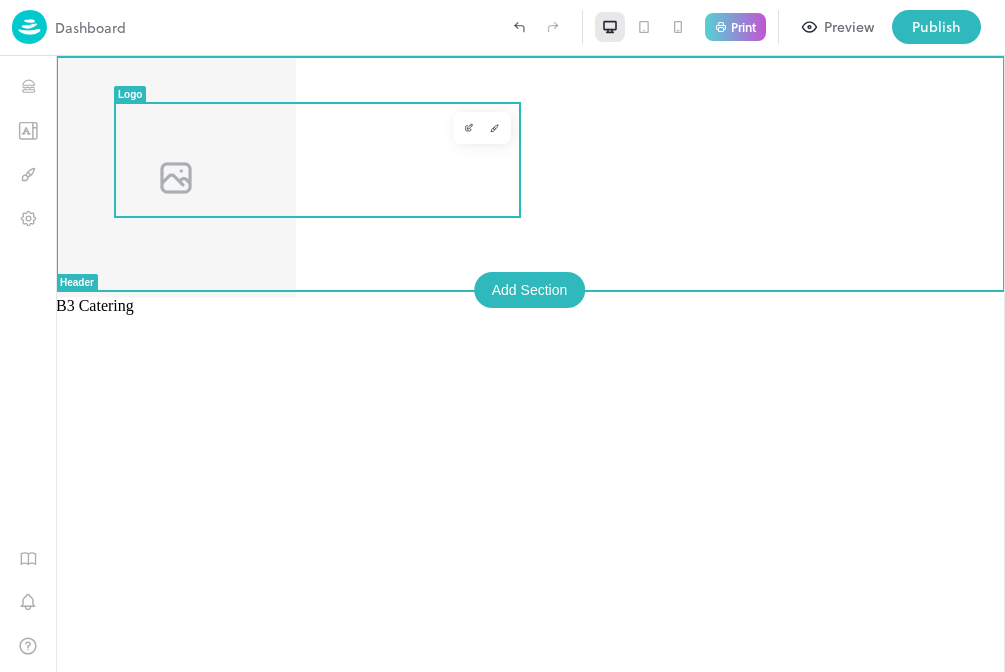 click at bounding box center (176, 176) 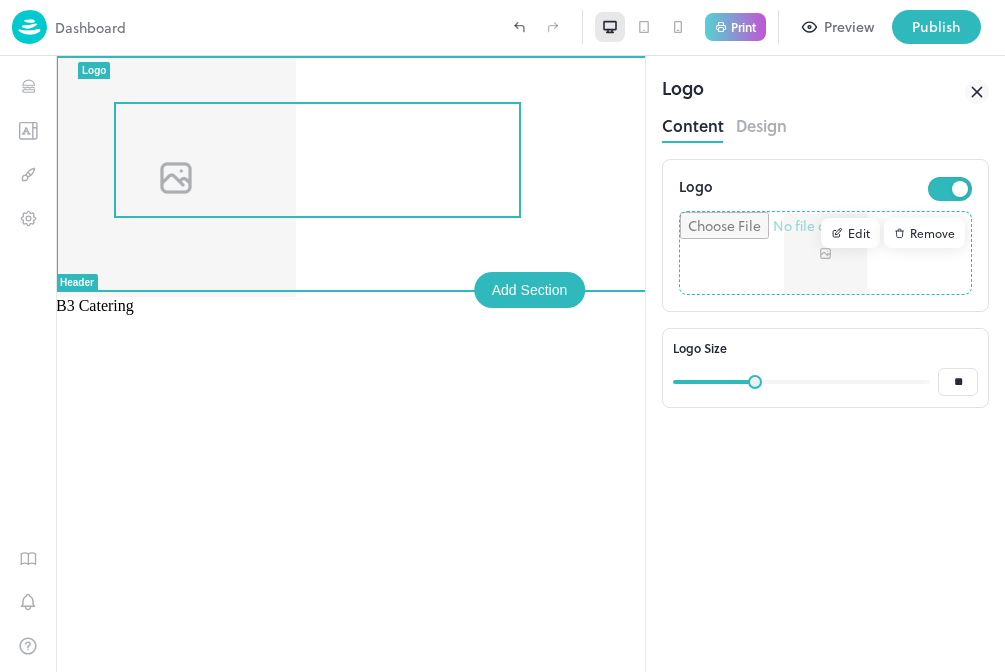 scroll, scrollTop: 0, scrollLeft: 0, axis: both 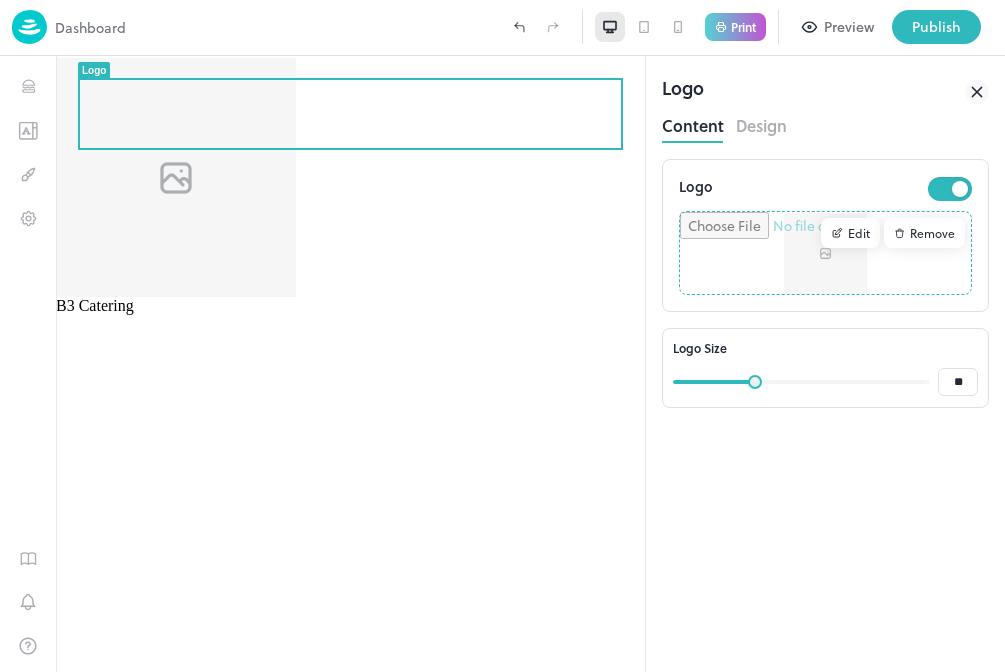 click 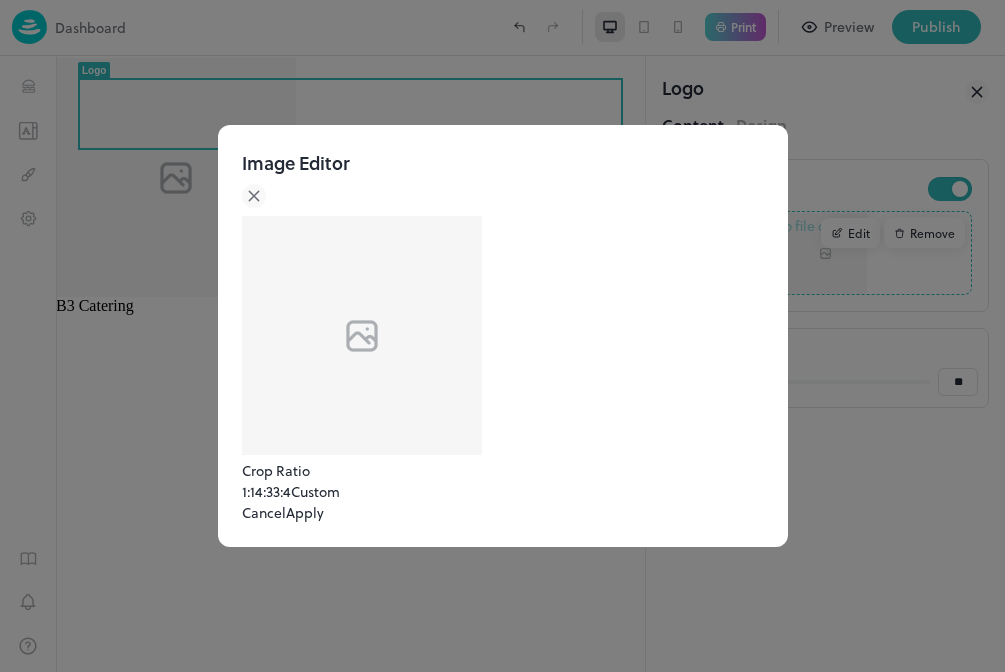 click at bounding box center (362, 334) 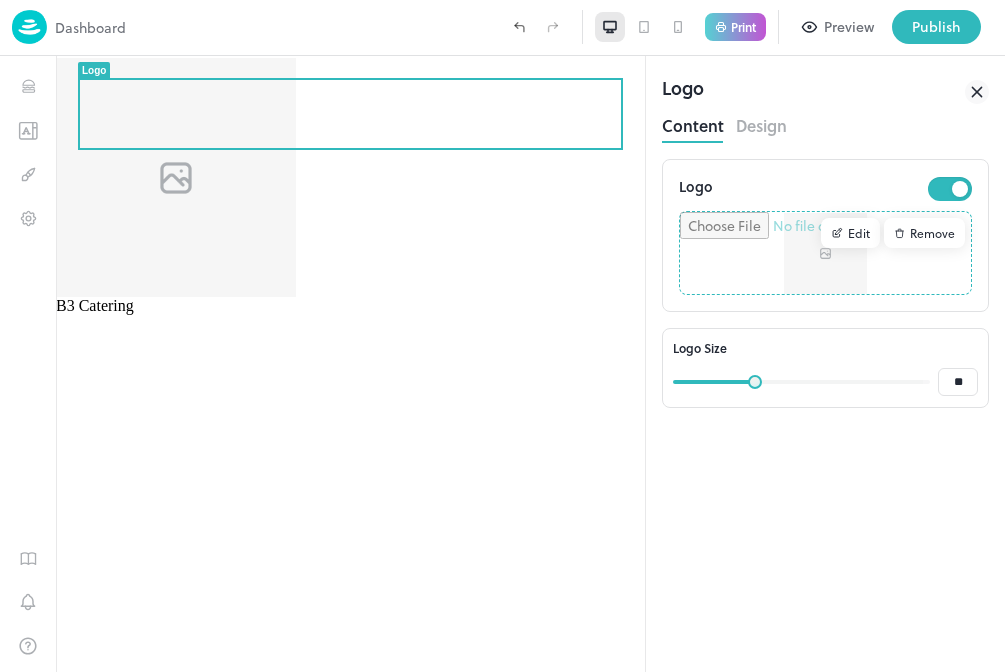 click on "B3 Catering" at bounding box center (350, 364) 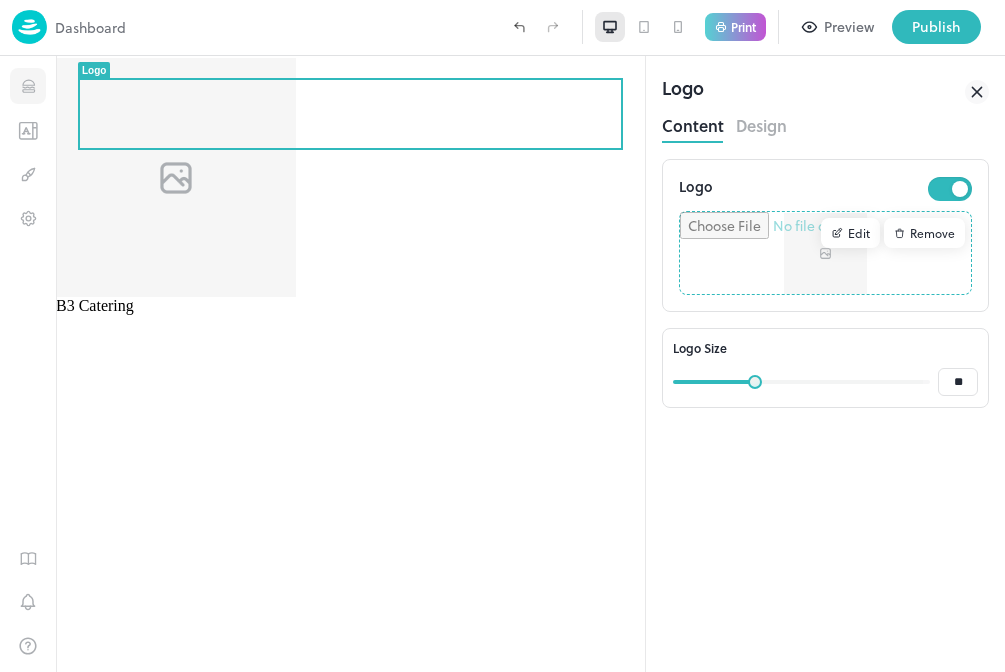 click 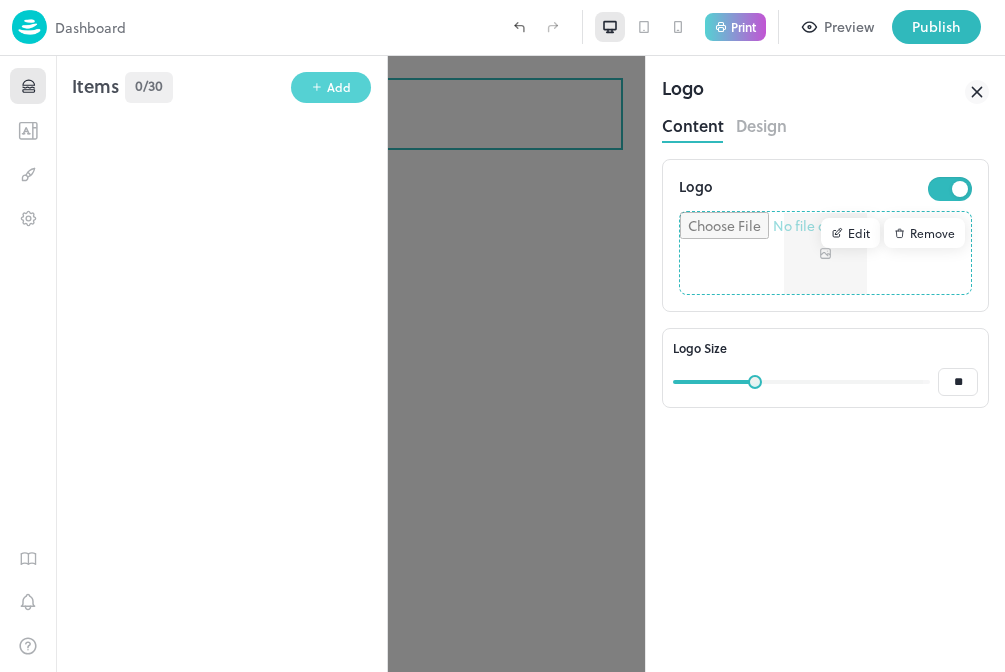 click on "Add" at bounding box center (339, 87) 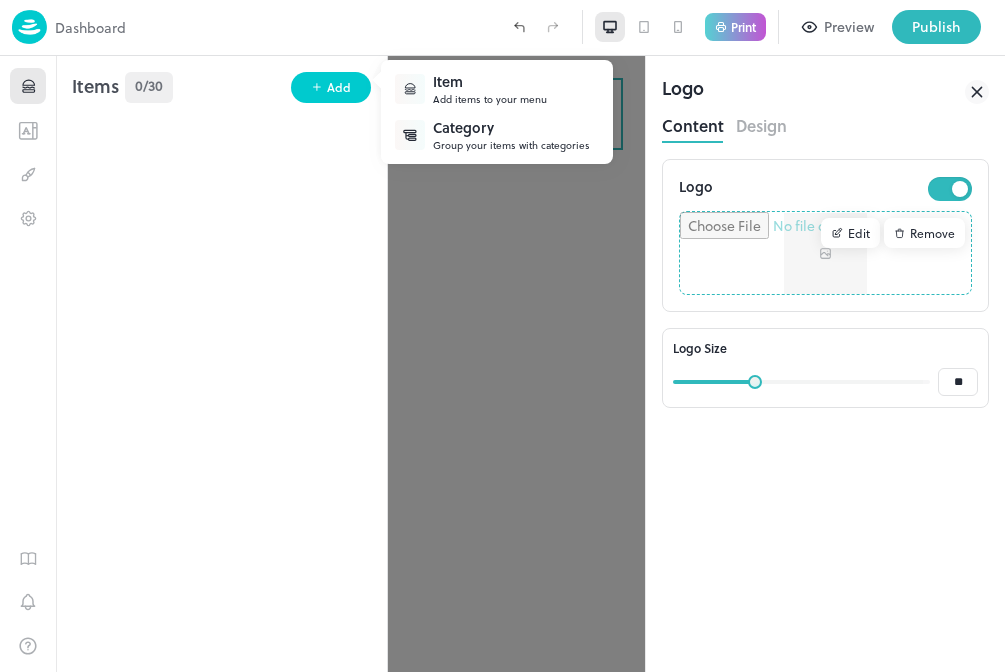 click on "Category" at bounding box center (511, 127) 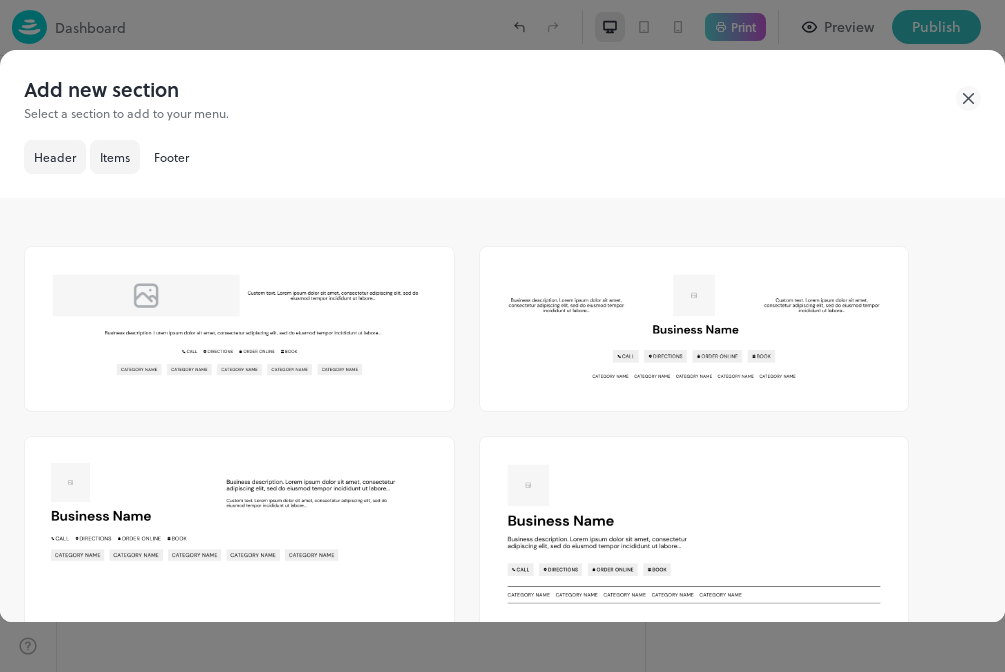 click on "Items" at bounding box center (115, 157) 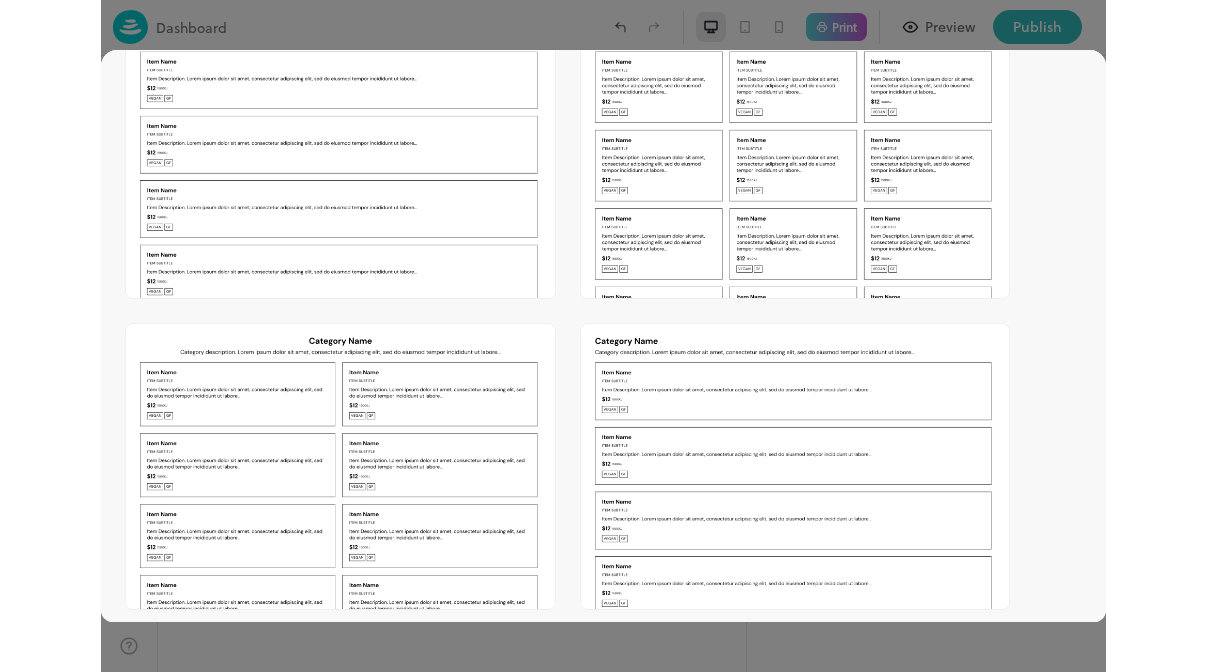 scroll, scrollTop: 542, scrollLeft: 0, axis: vertical 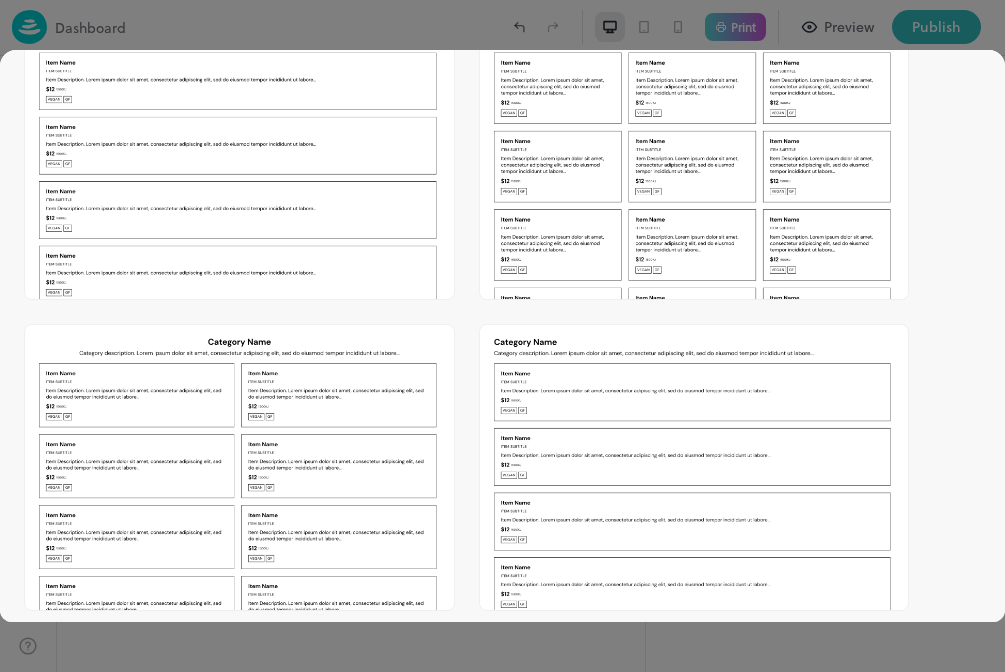 click at bounding box center [694, 157] 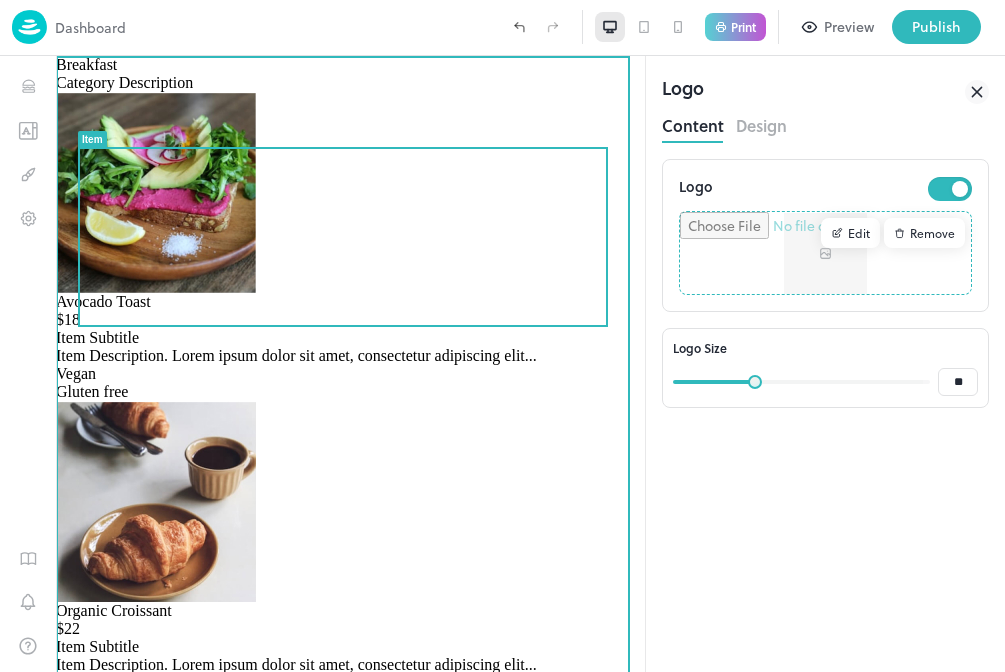 click on "Item Description. Lorem ipsum dolor sit amet, consectetur adipiscing elit..." at bounding box center (296, 355) 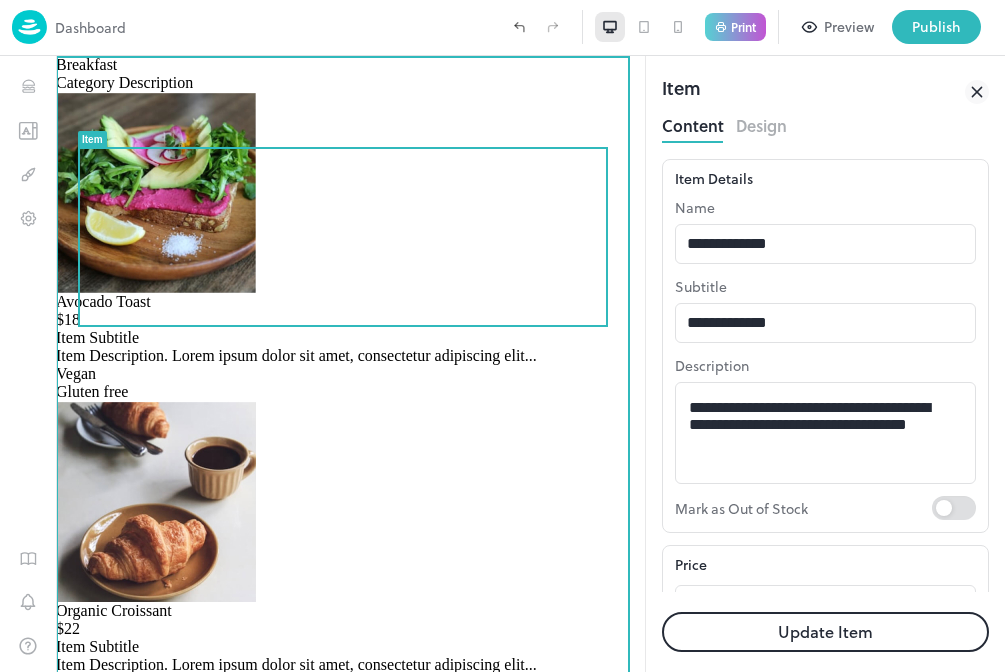 click on "Item Description. Lorem ipsum dolor sit amet, consectetur adipiscing elit..." at bounding box center (296, 355) 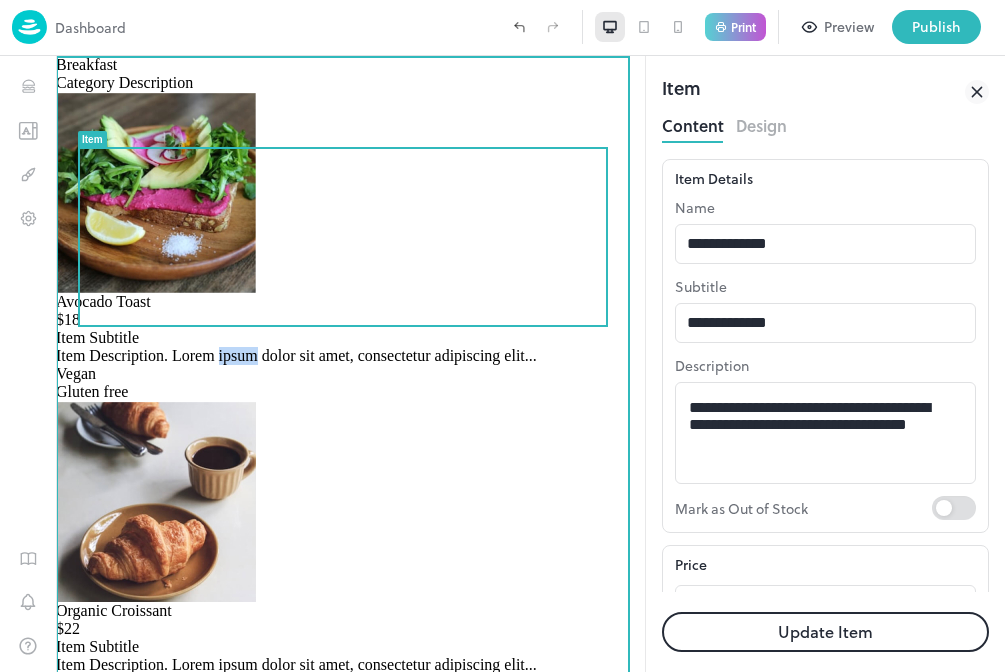 click on "Item Description. Lorem ipsum dolor sit amet, consectetur adipiscing elit..." at bounding box center (296, 355) 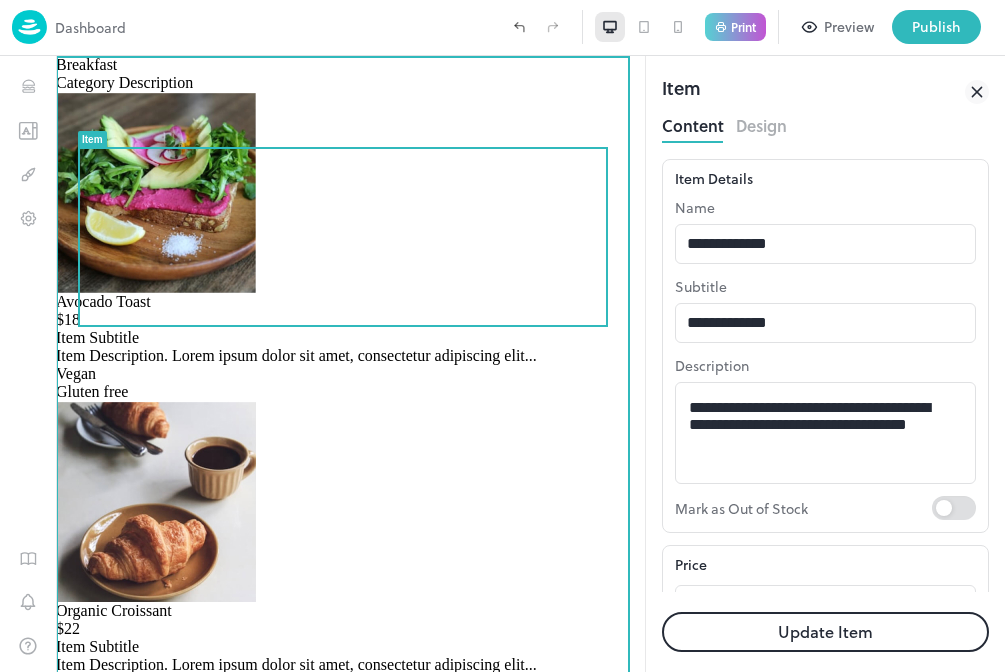click on "Item Description. Lorem ipsum dolor sit amet, consectetur adipiscing elit..." at bounding box center (296, 355) 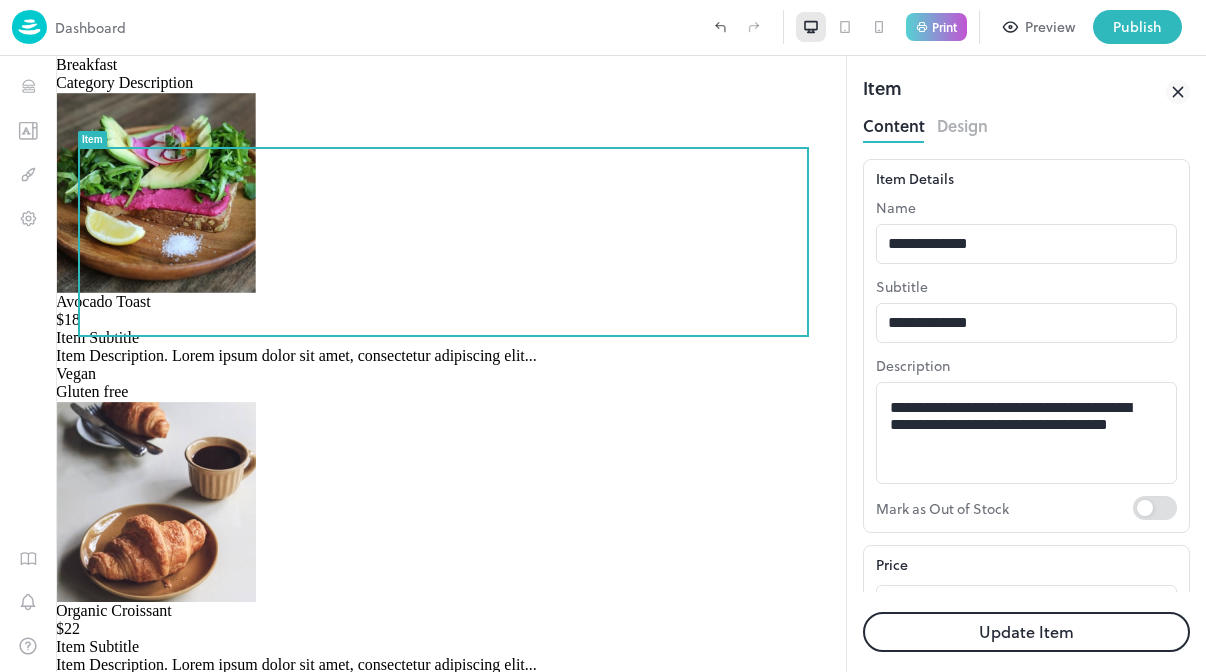 click on "Design" at bounding box center (962, 123) 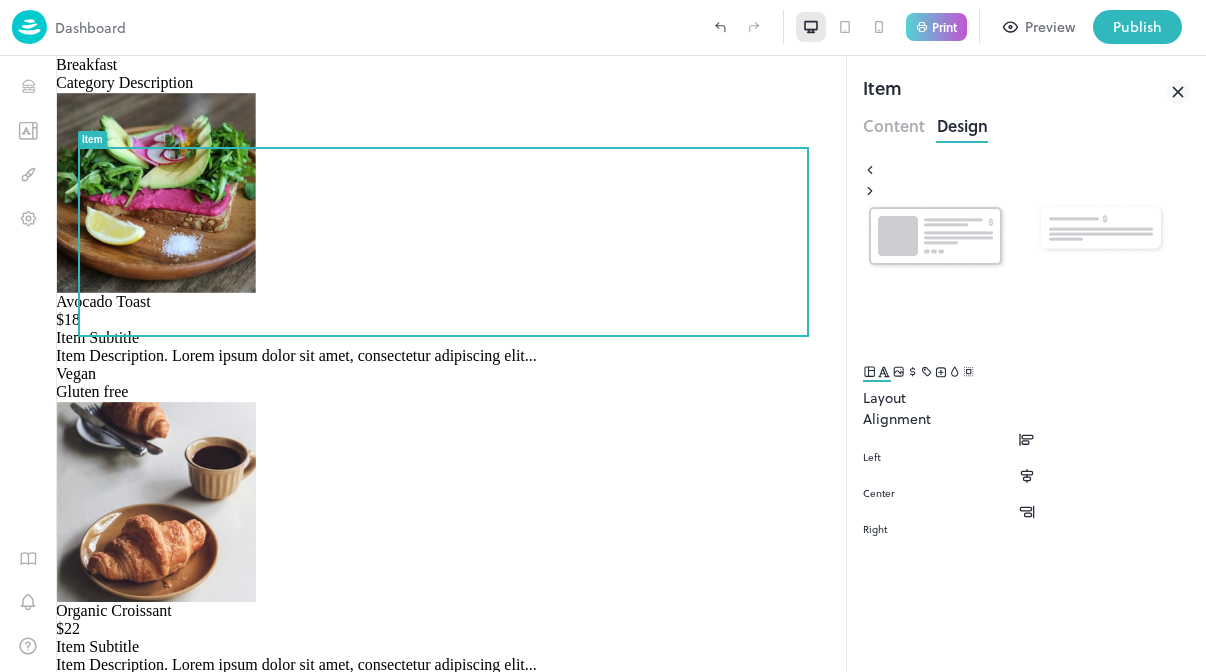 click 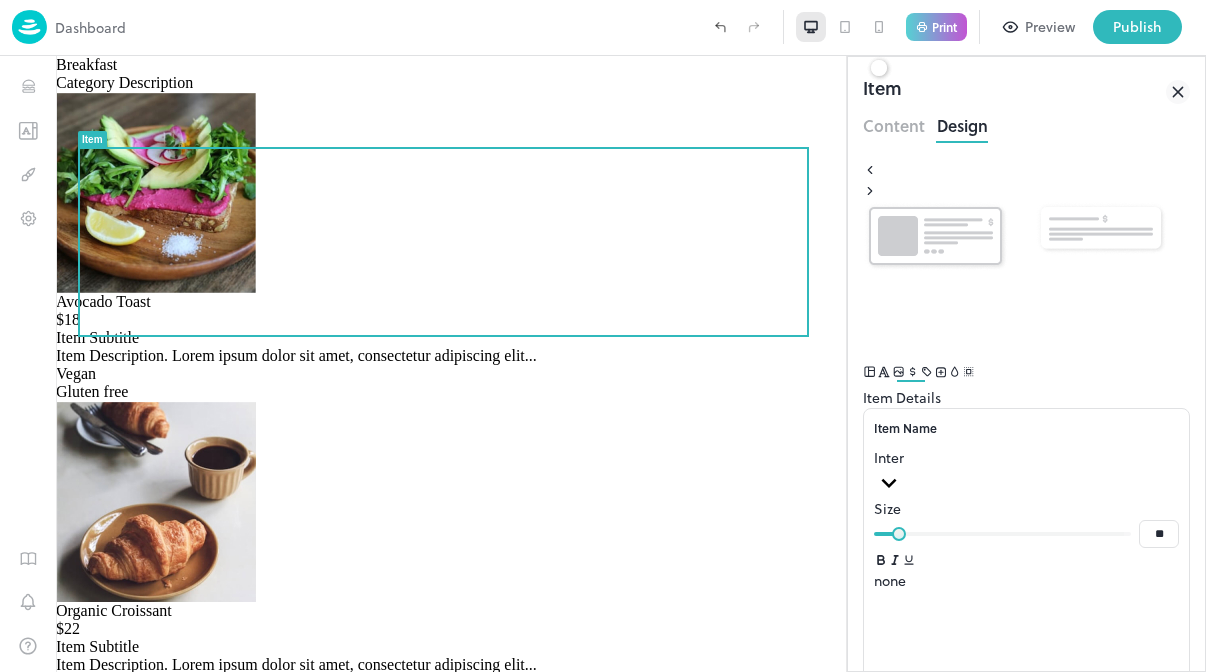 click at bounding box center (29, 27) 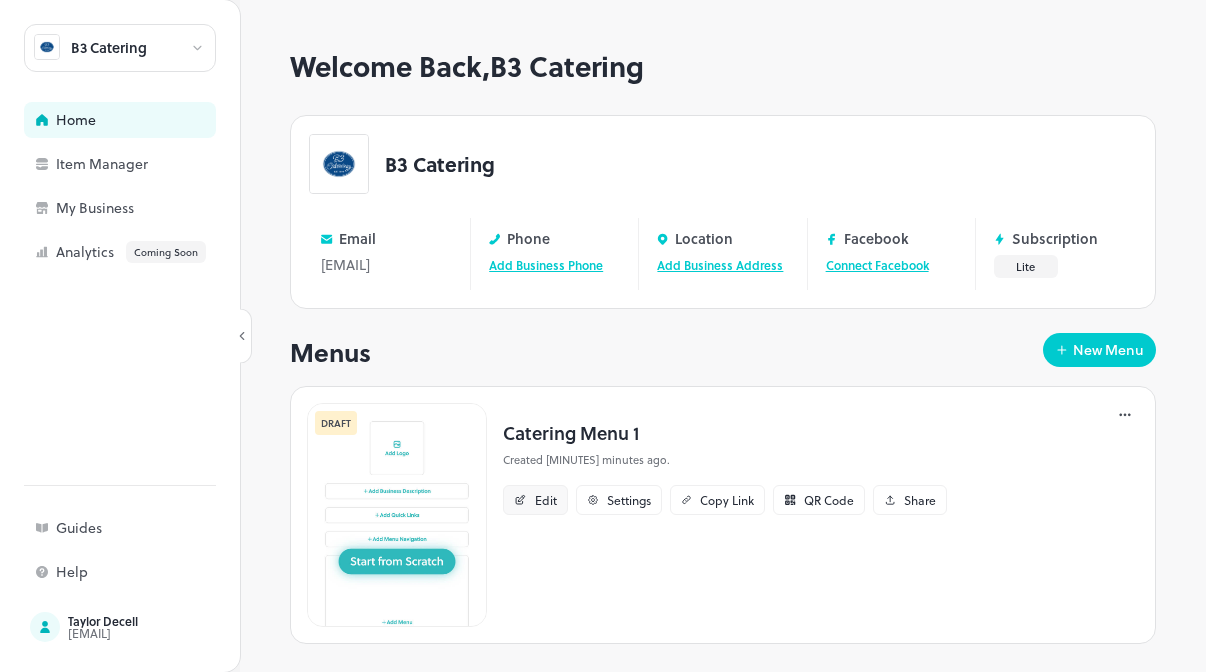 click on "Edit" at bounding box center [535, 500] 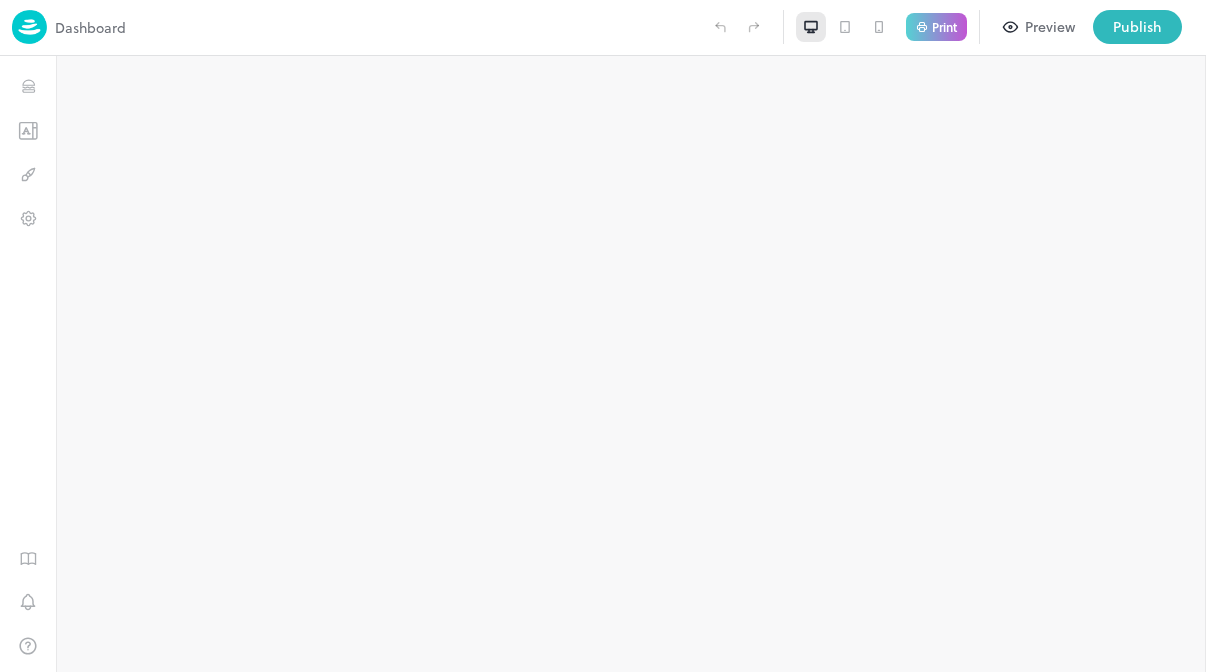 type on "**********" 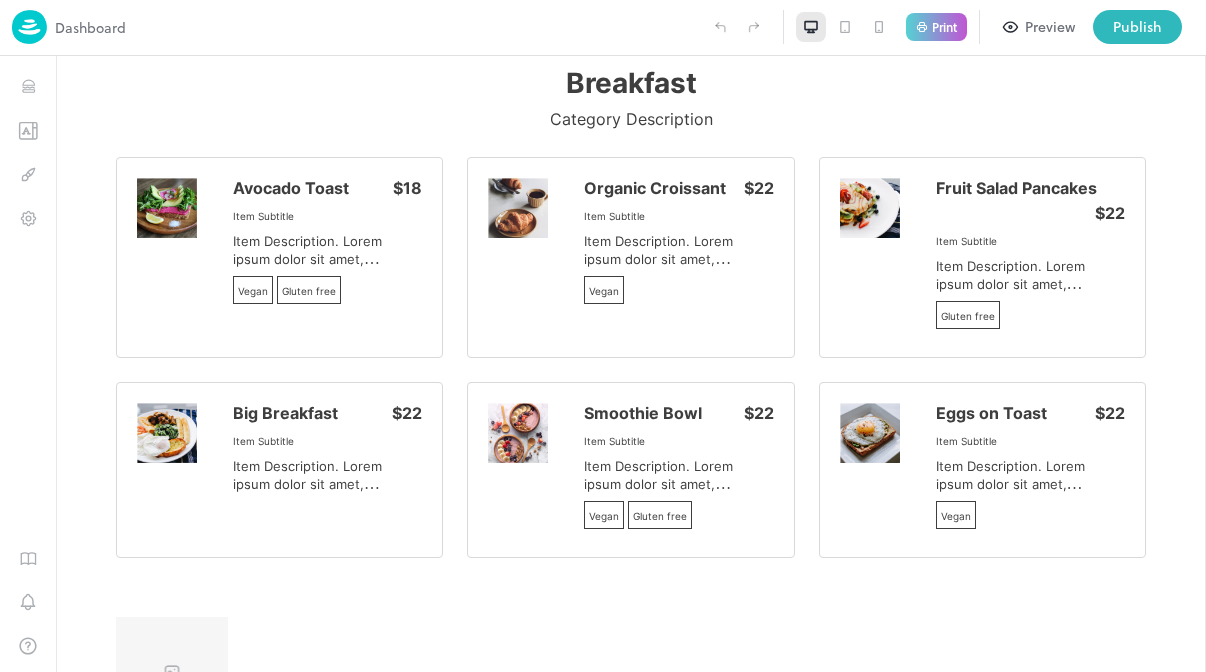 scroll, scrollTop: 0, scrollLeft: 0, axis: both 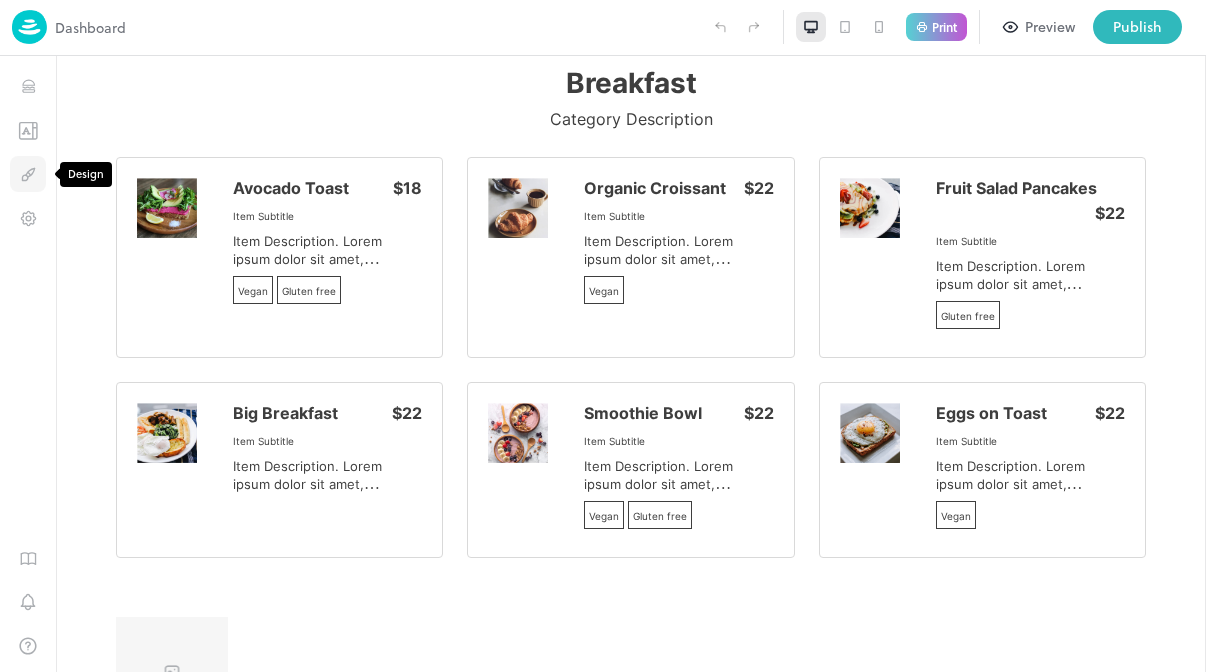 click at bounding box center [28, 174] 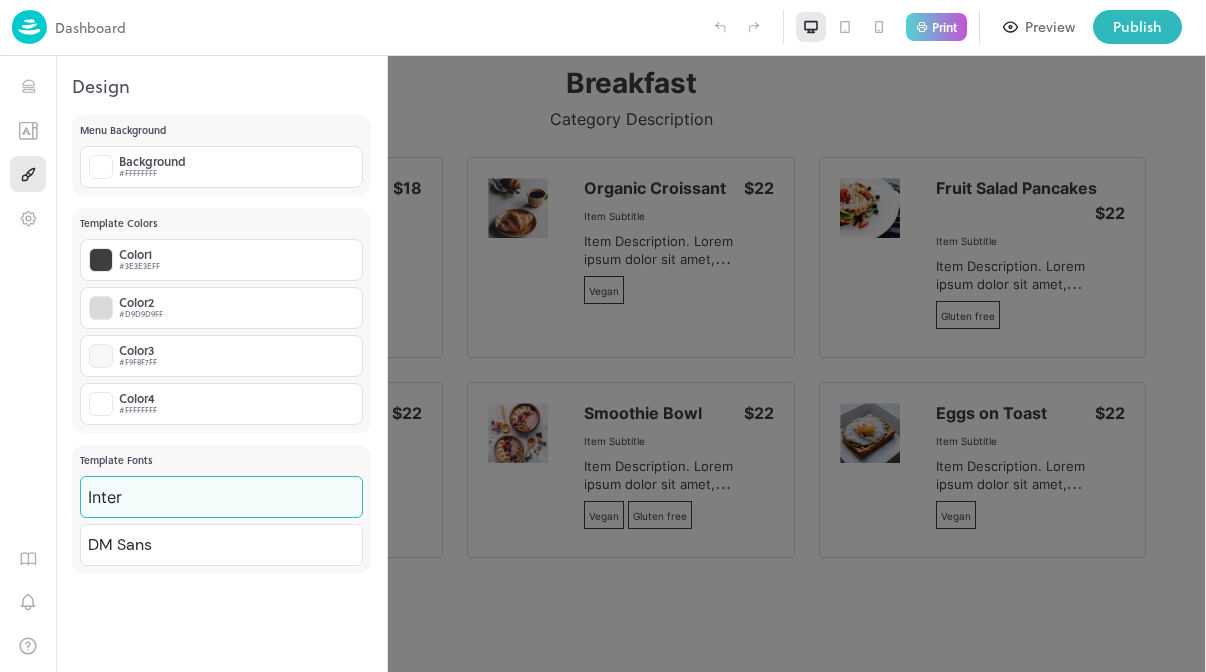 click on "**********" at bounding box center [603, 336] 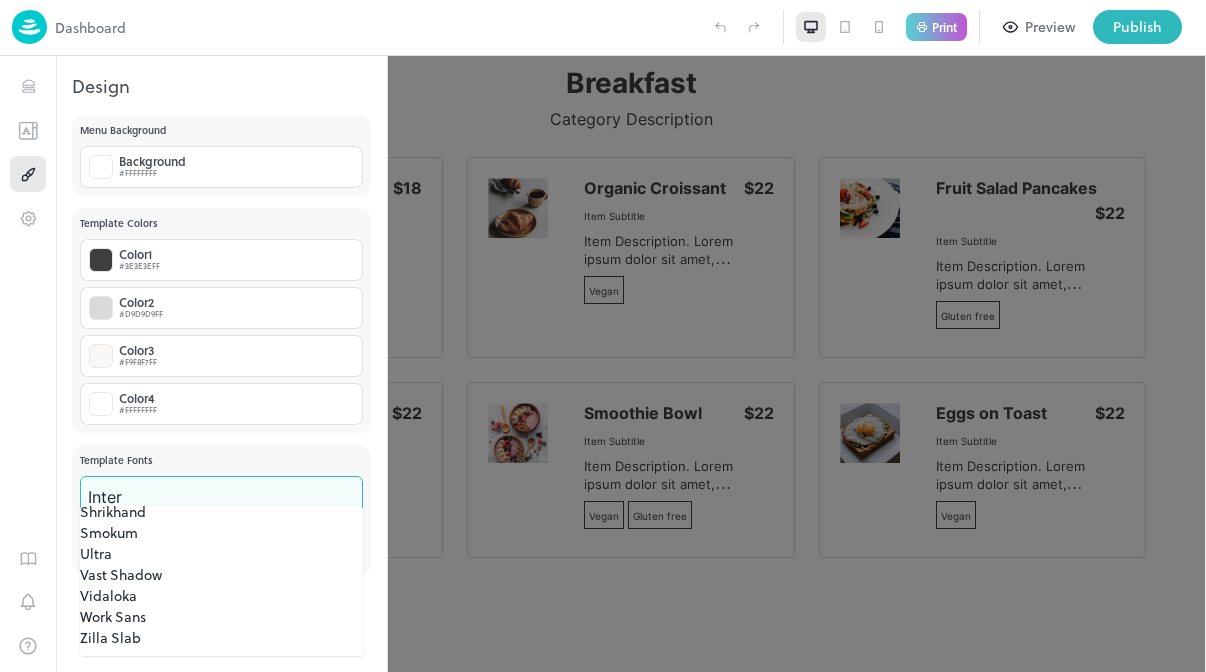scroll, scrollTop: 1702, scrollLeft: 0, axis: vertical 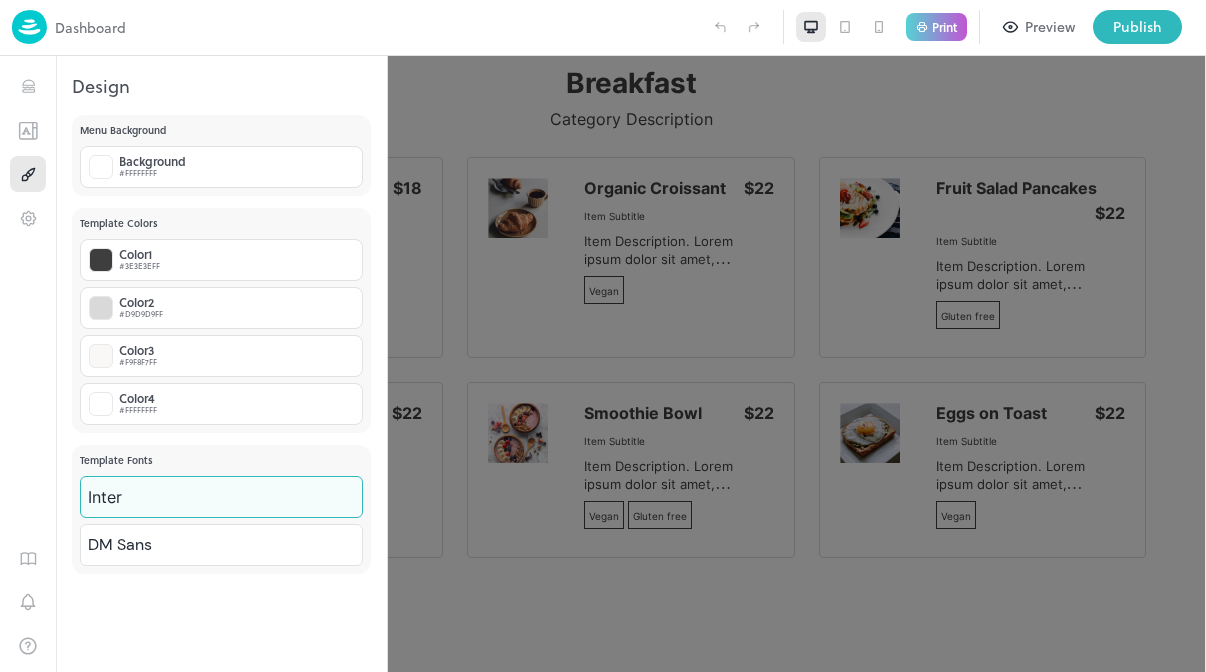 type on "******" 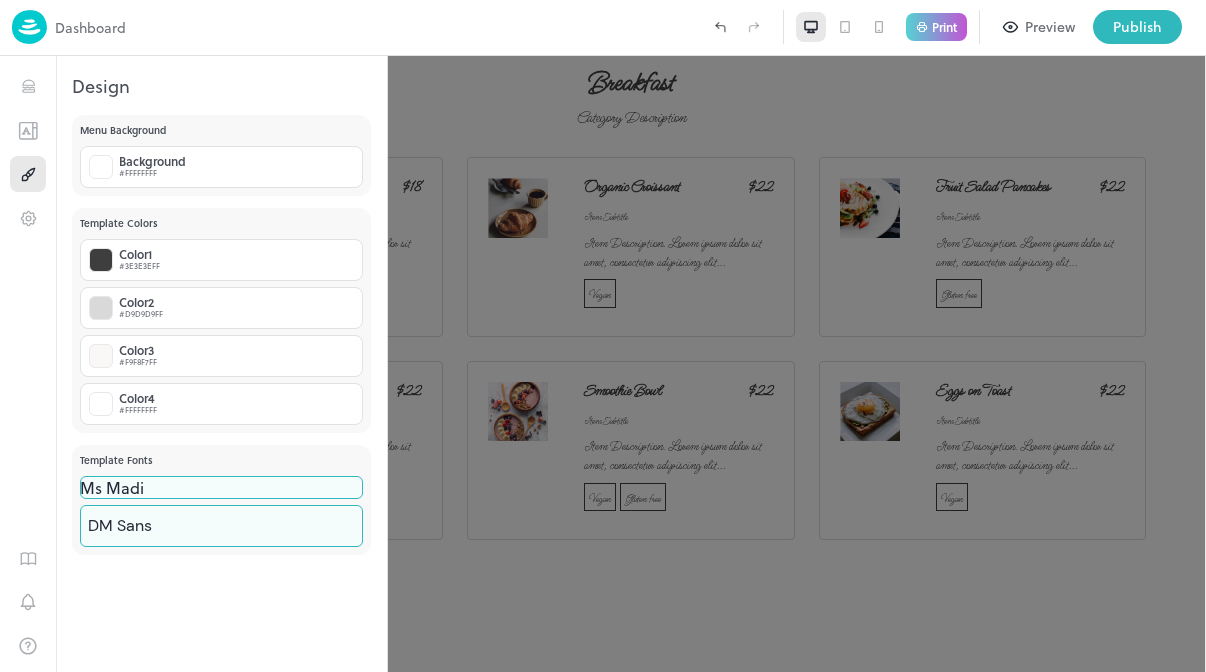 click on "**********" at bounding box center [603, 336] 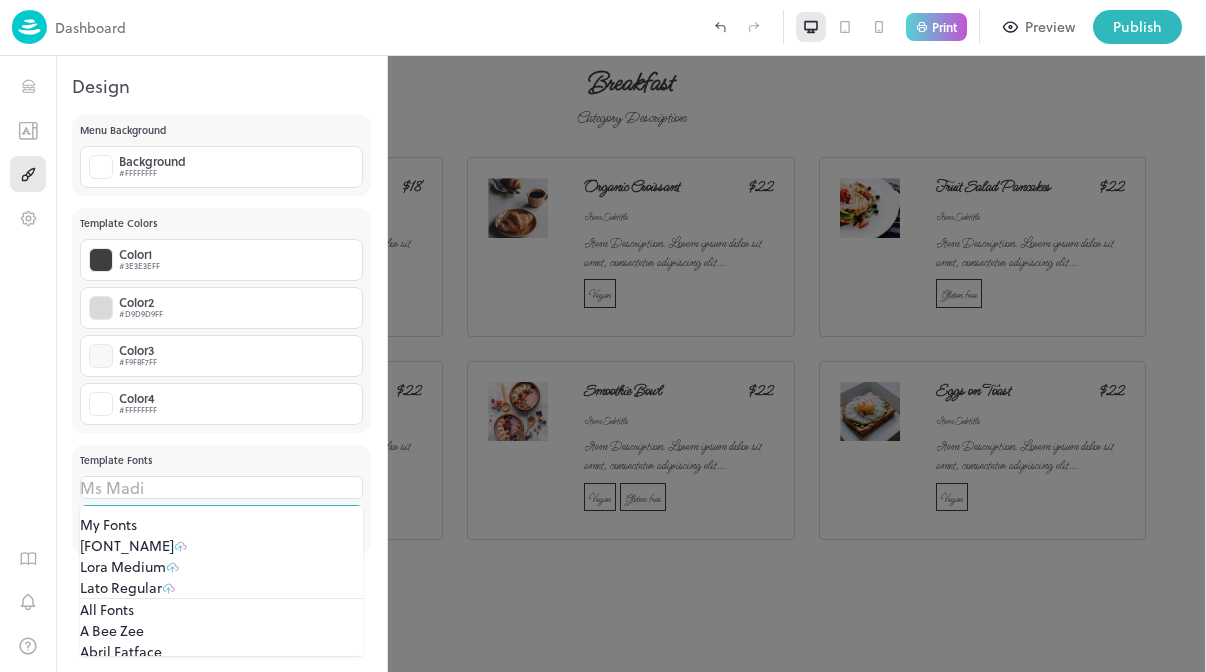 scroll, scrollTop: 1048, scrollLeft: 0, axis: vertical 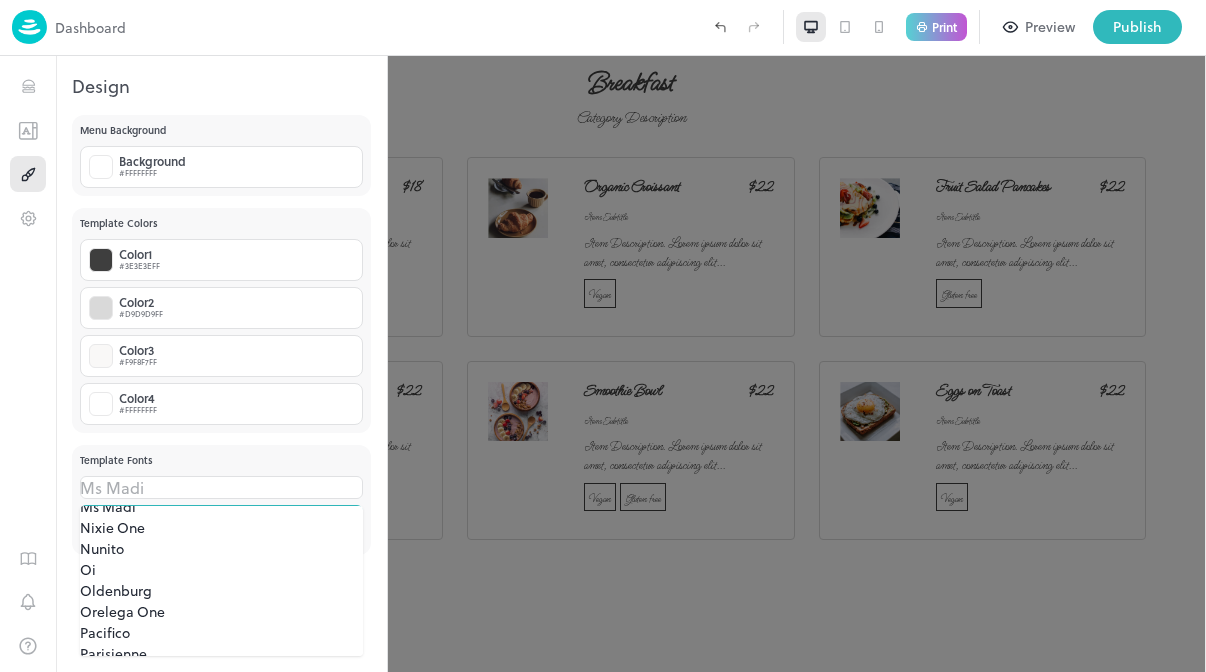 type 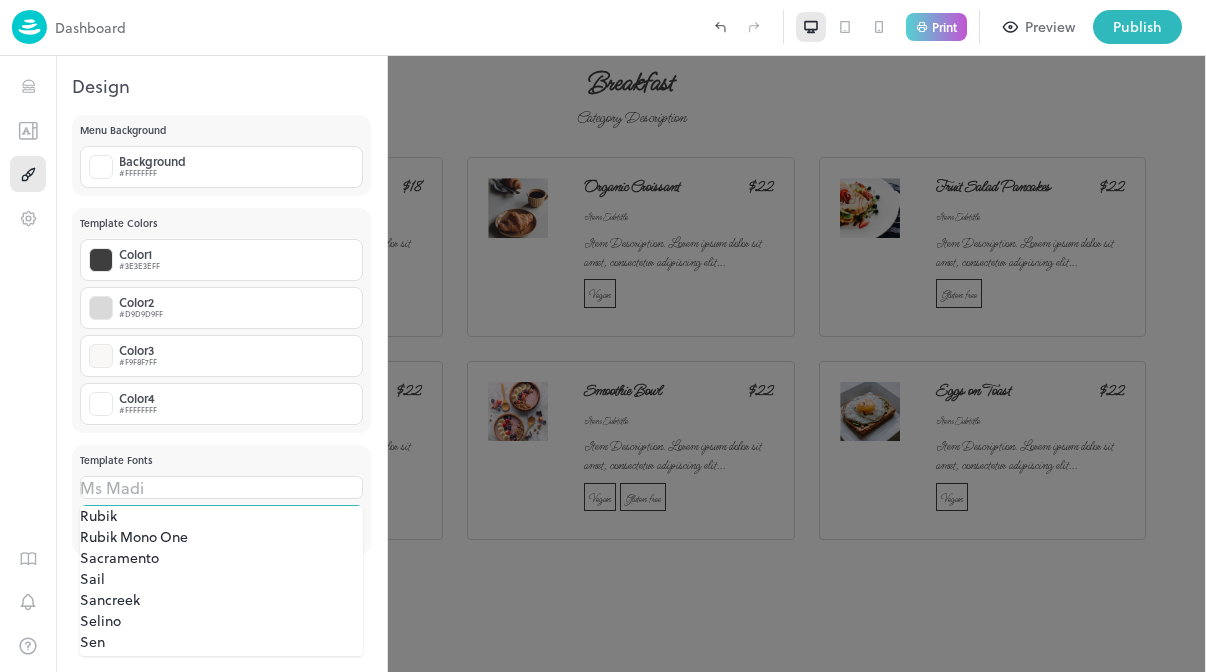 type 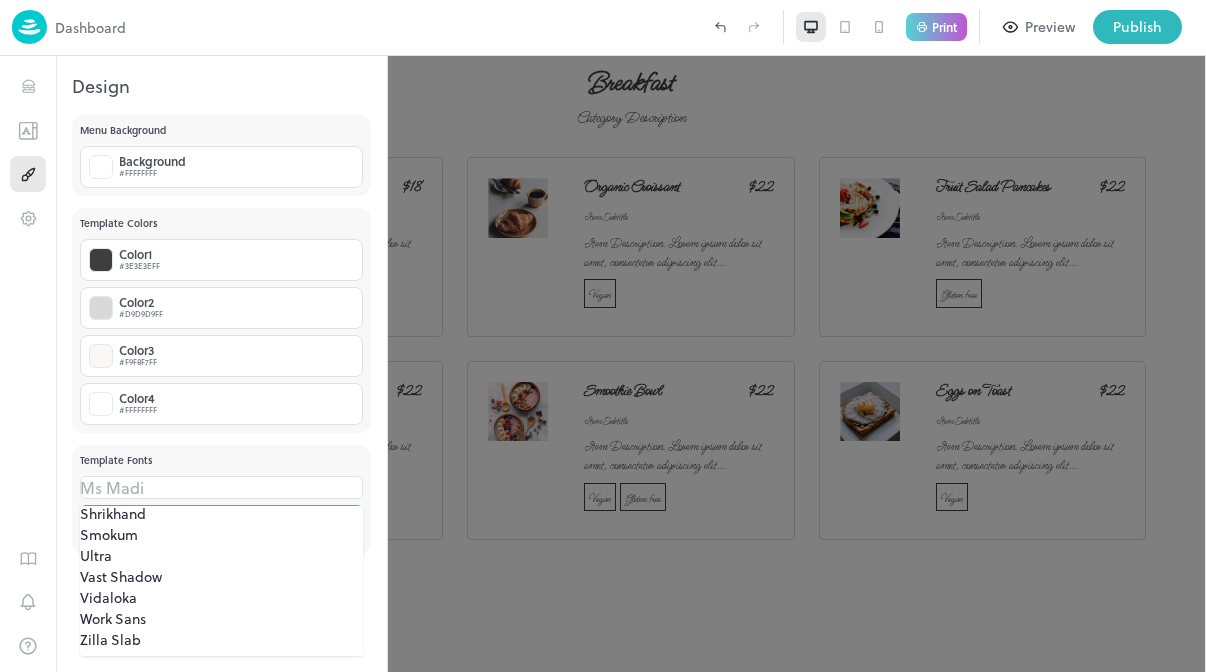 scroll, scrollTop: 1628, scrollLeft: 0, axis: vertical 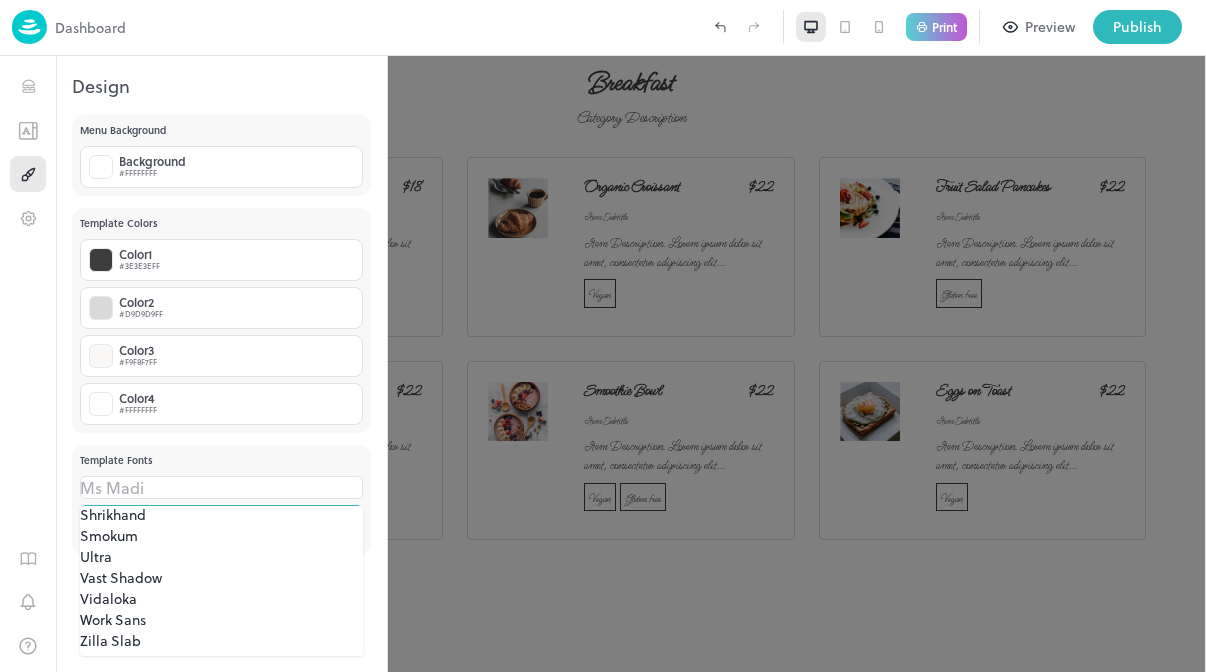 click on "Lora" at bounding box center [221, -137] 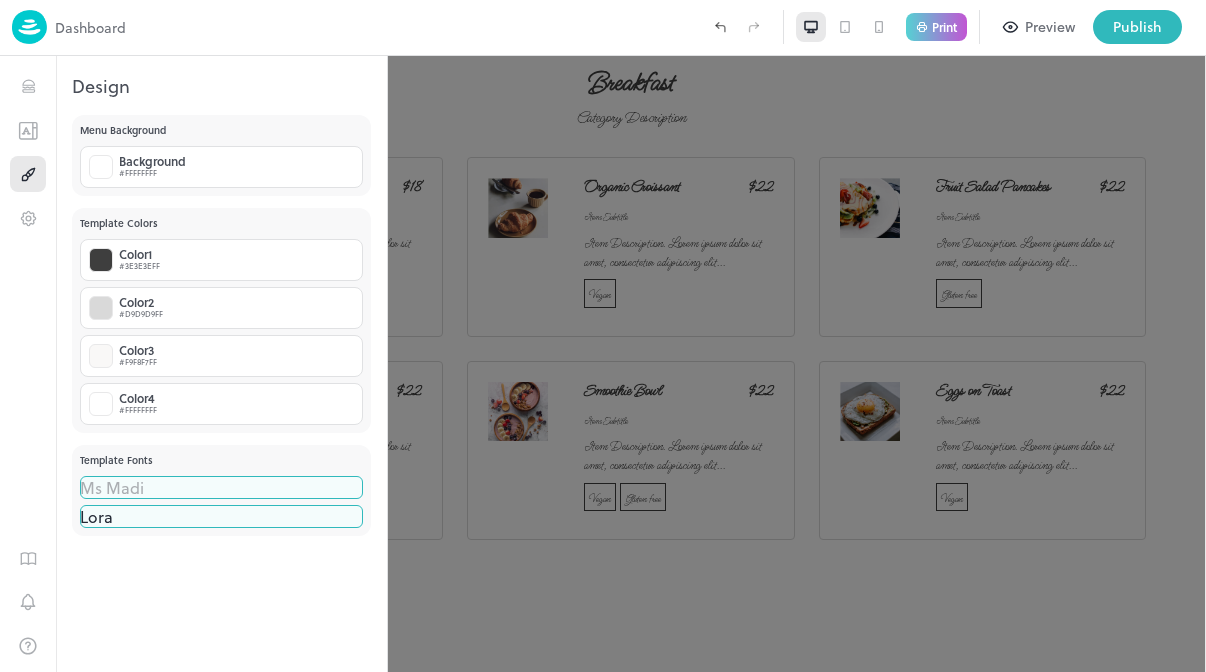 click on "**********" at bounding box center (603, 336) 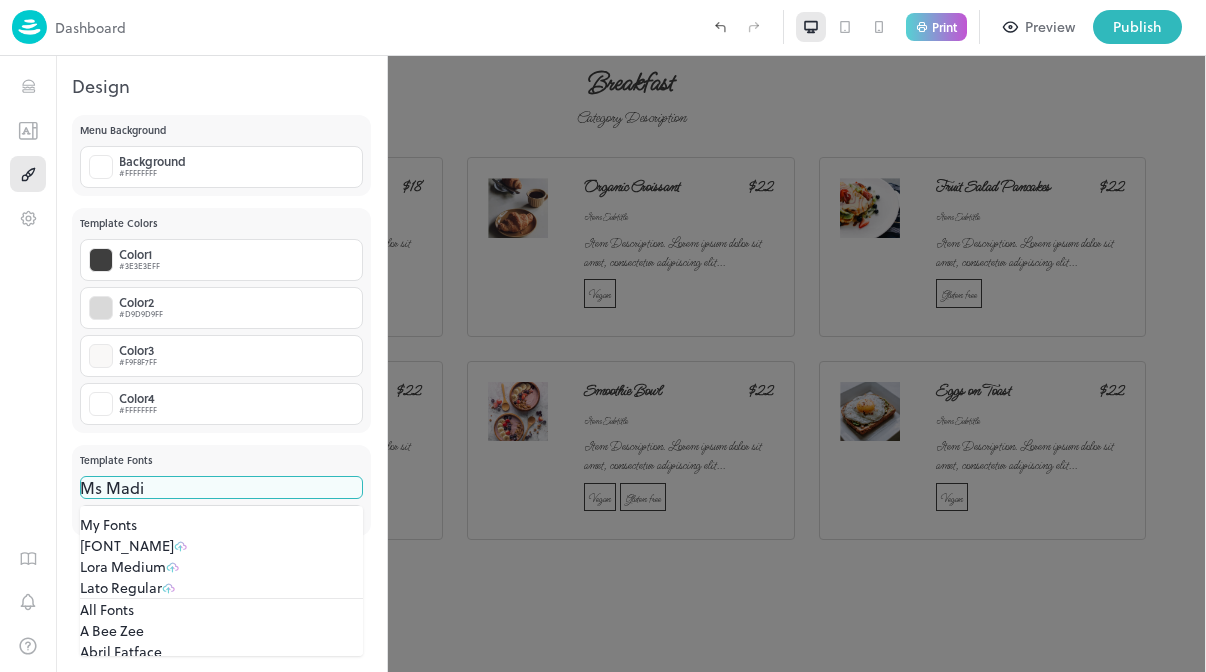 scroll, scrollTop: 1732, scrollLeft: 0, axis: vertical 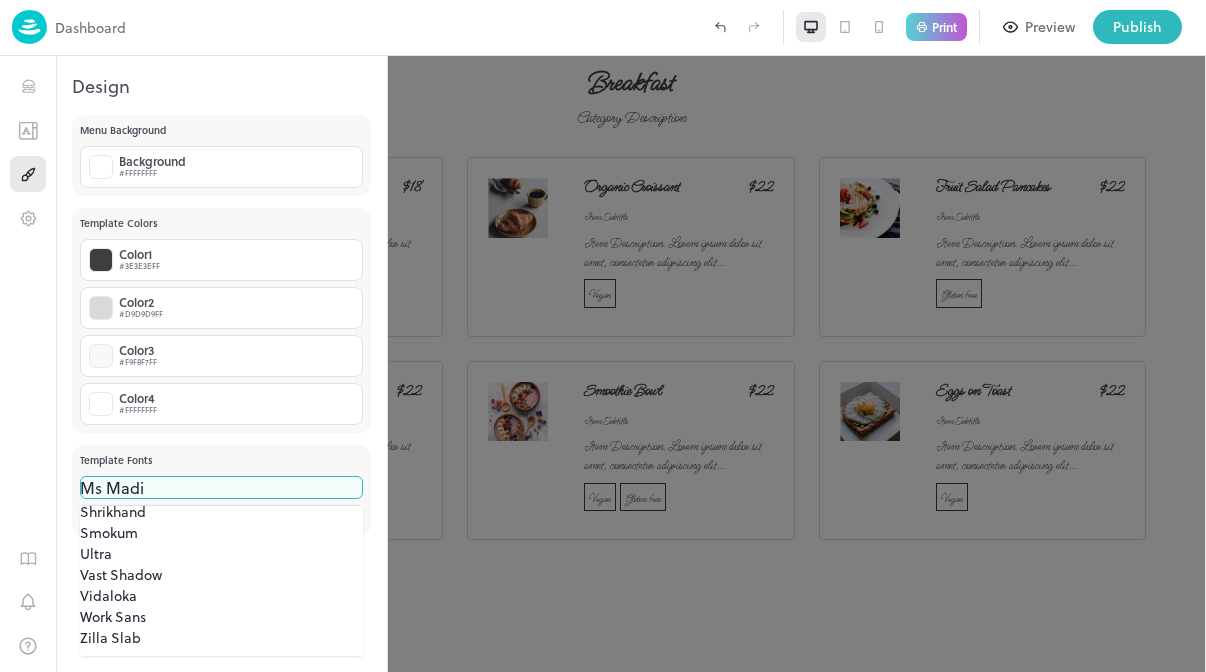click on "Ms Madi" at bounding box center [221, -77] 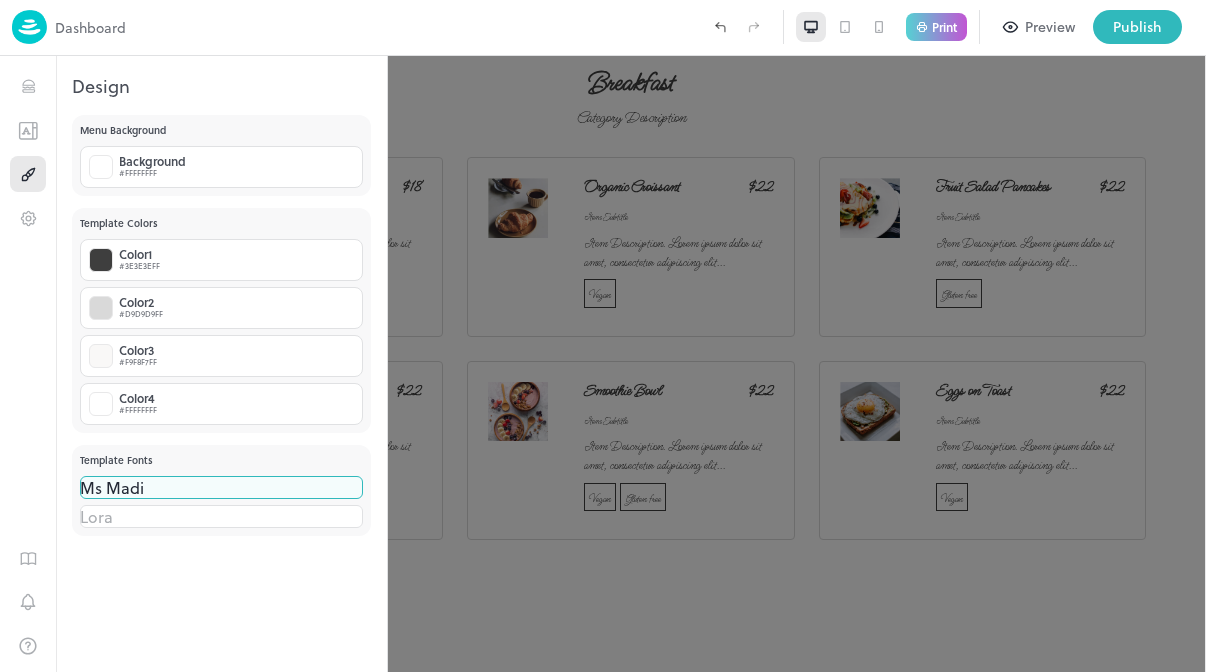 click on "**********" at bounding box center [603, 336] 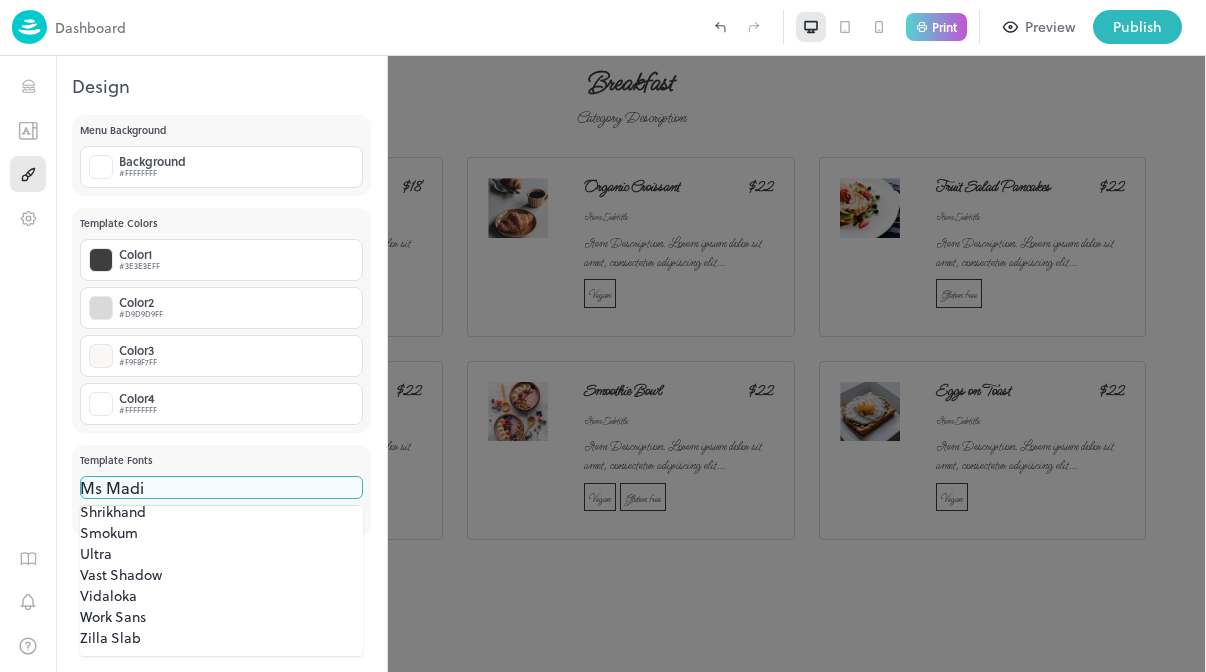 type 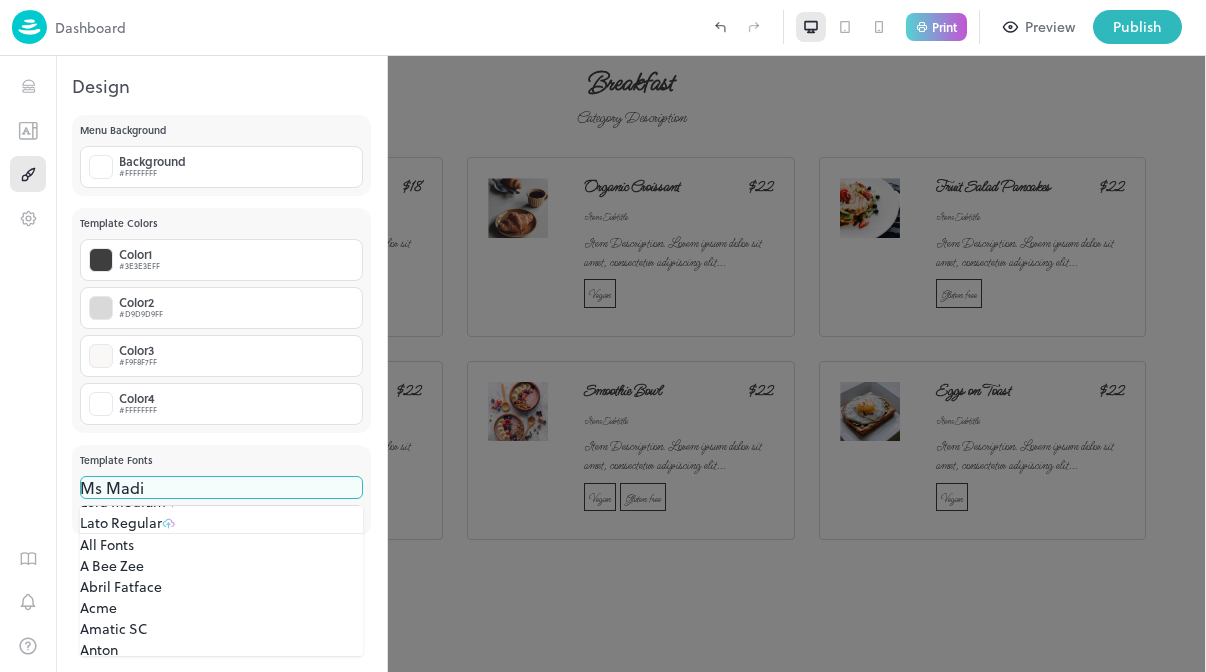 scroll, scrollTop: 43, scrollLeft: 0, axis: vertical 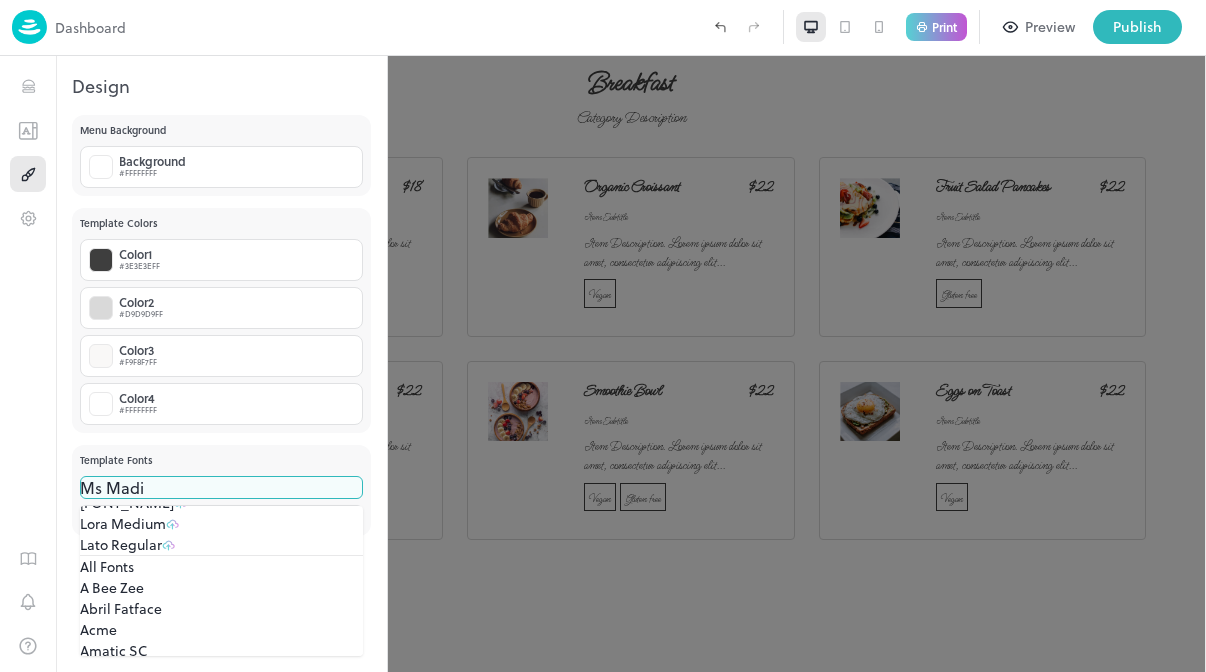 click on "Lora Medium" at bounding box center (123, 523) 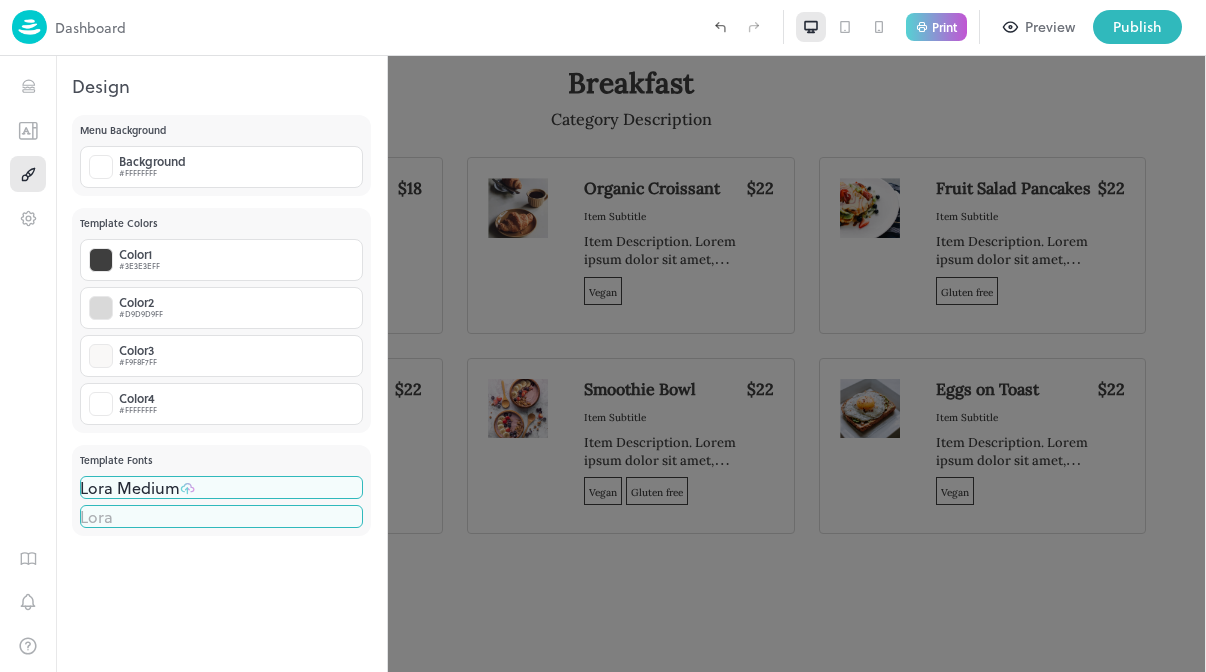 click on "**********" at bounding box center [603, 336] 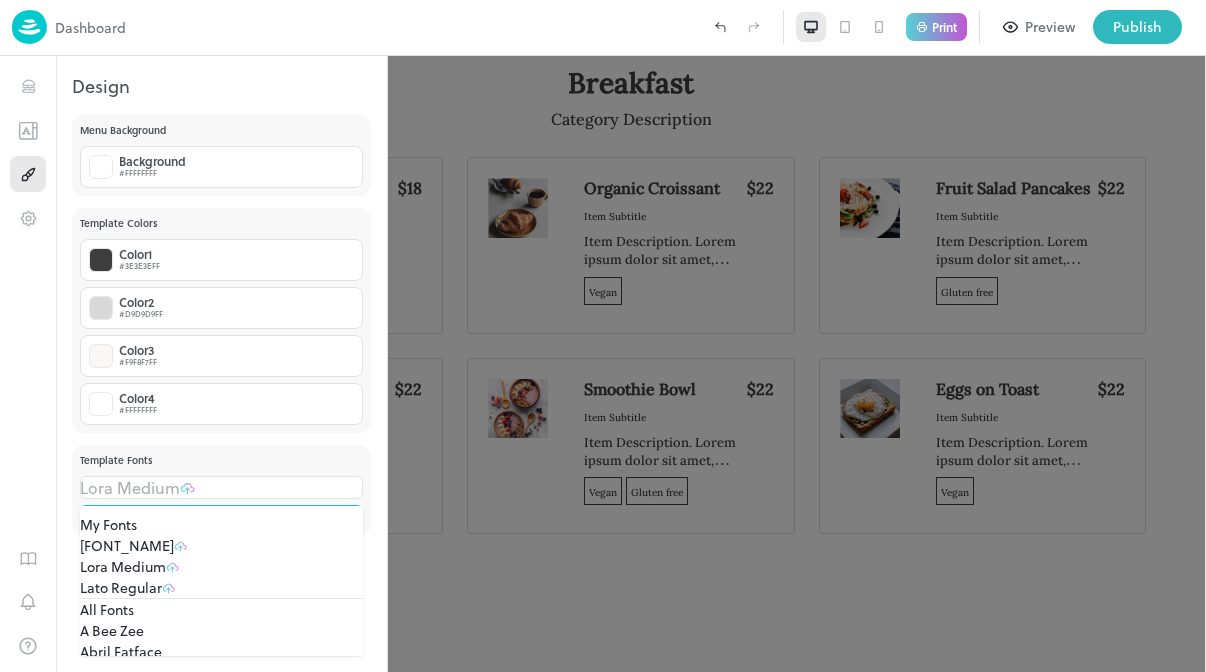 scroll, scrollTop: 1624, scrollLeft: 0, axis: vertical 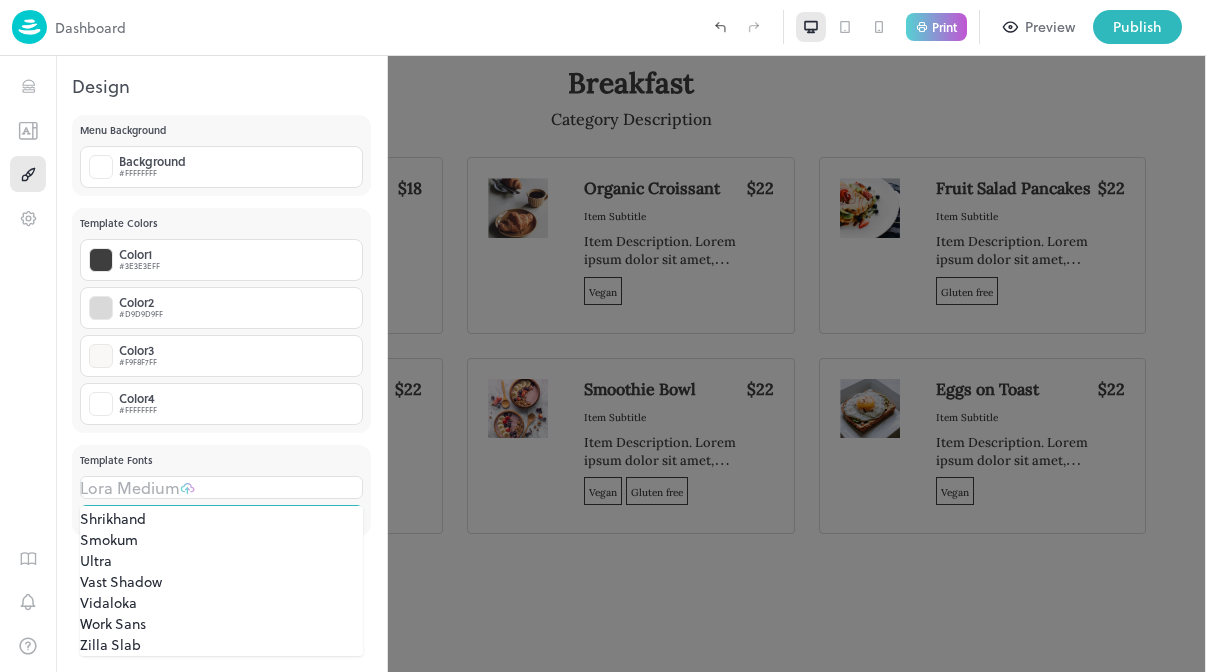 type 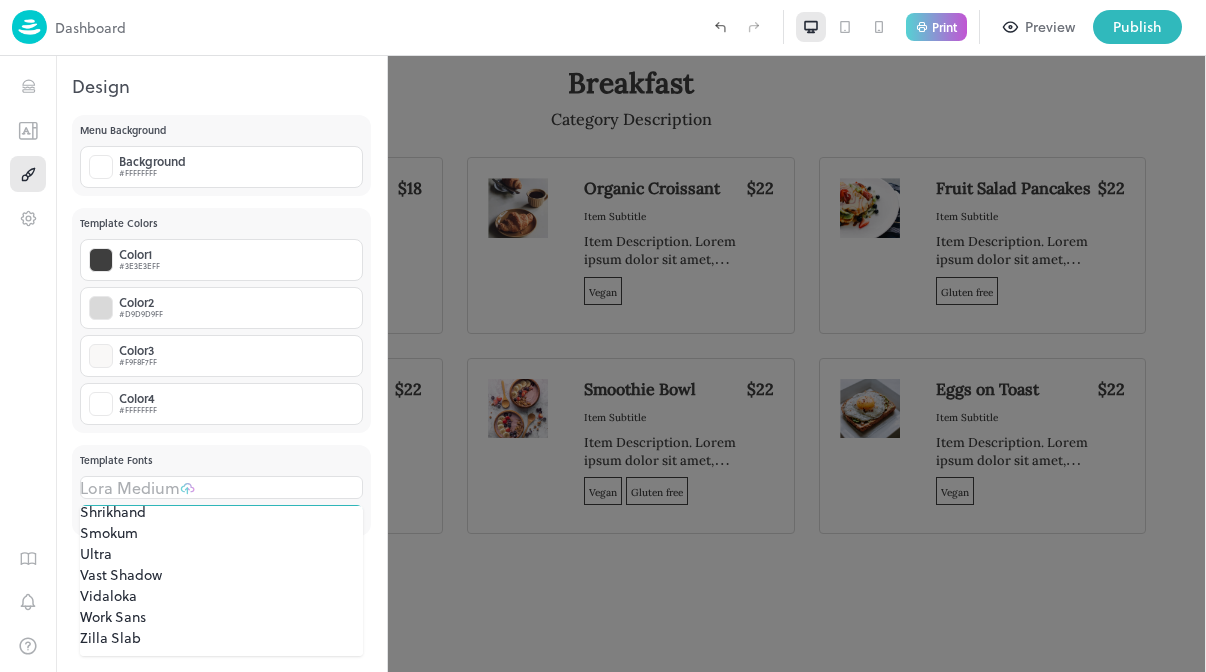 scroll, scrollTop: 1763, scrollLeft: 0, axis: vertical 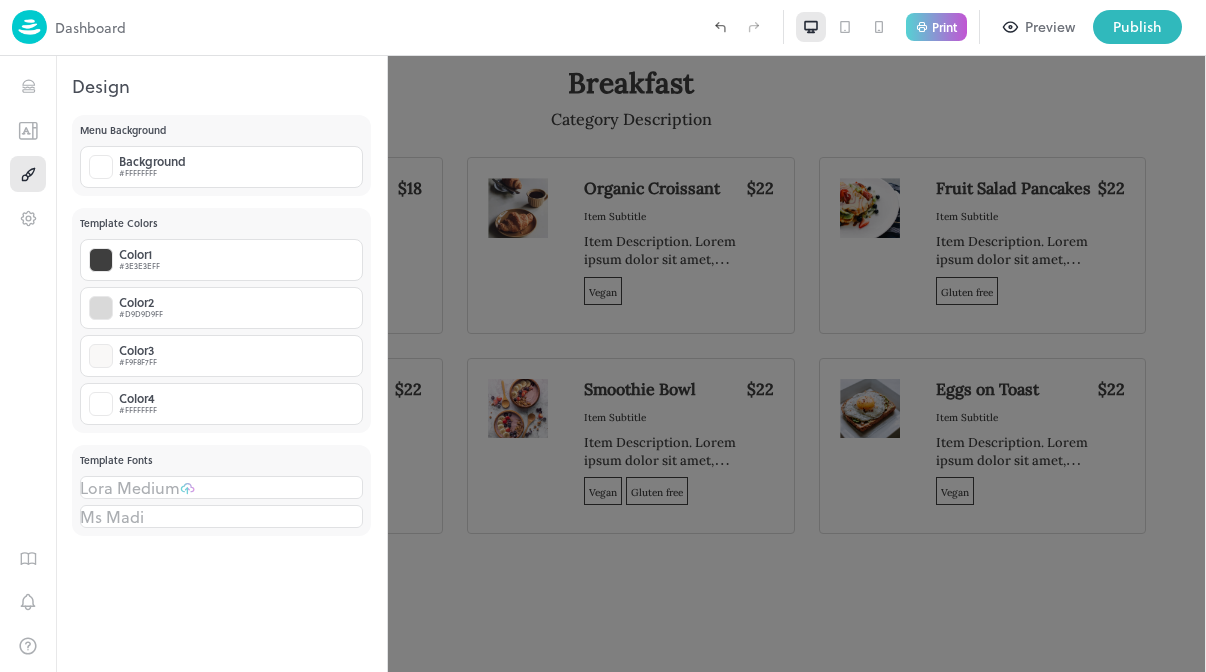 click at bounding box center [603, 336] 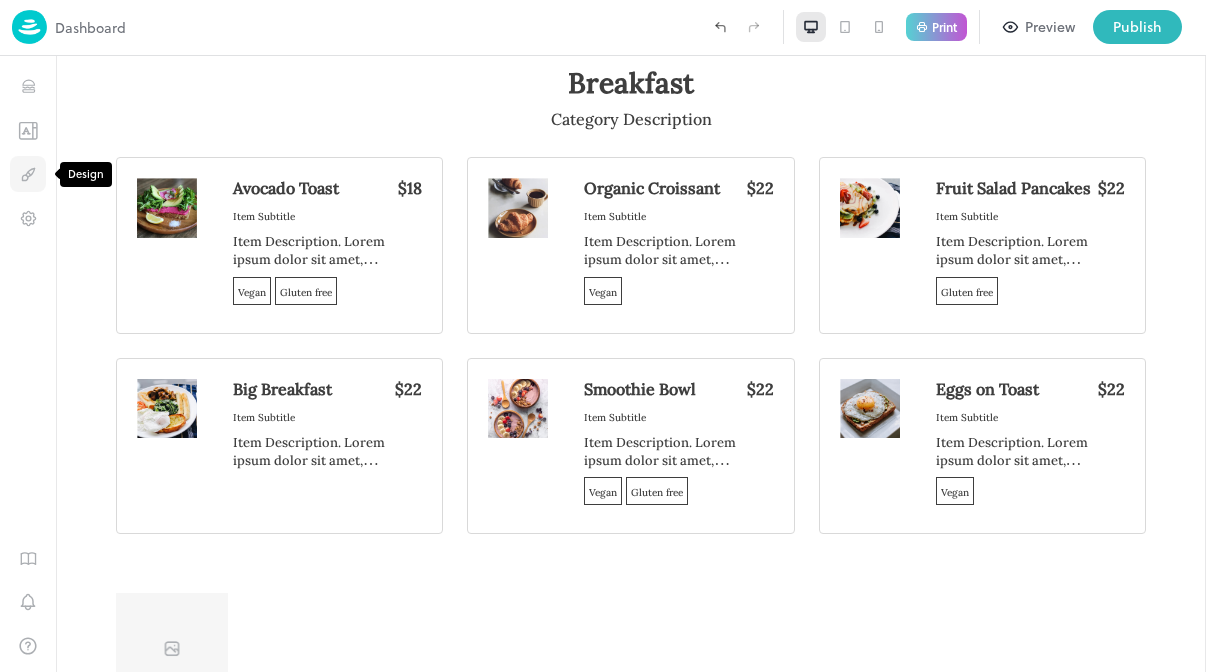 click 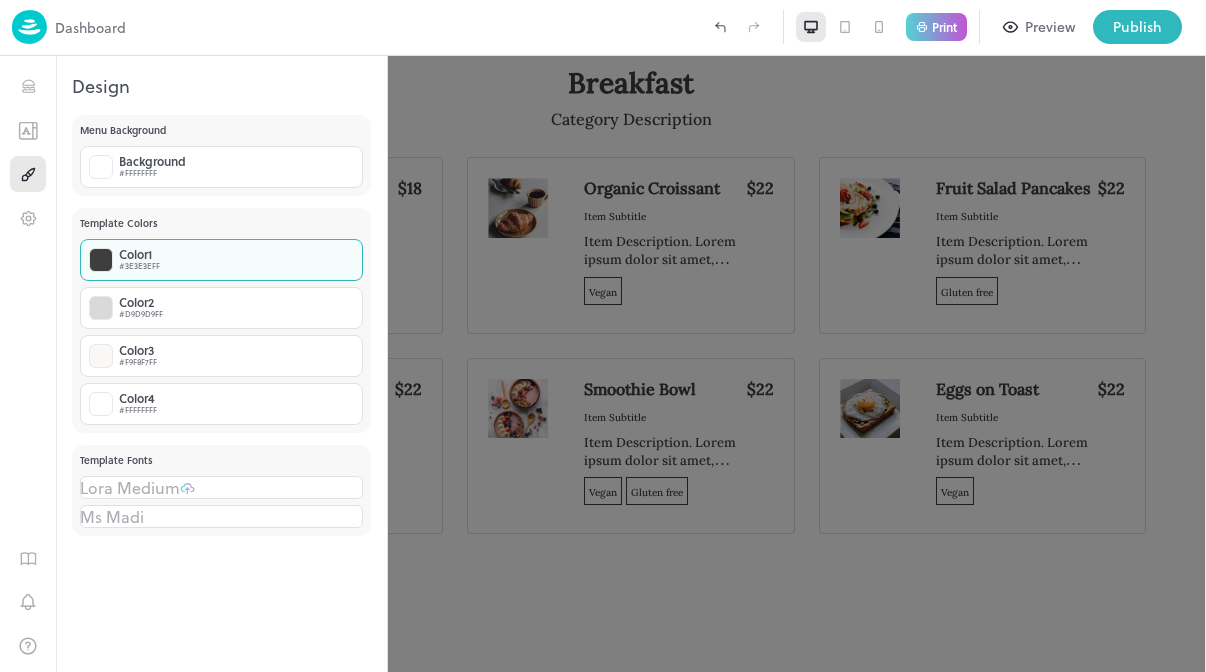 click on "Color  1" at bounding box center [139, 254] 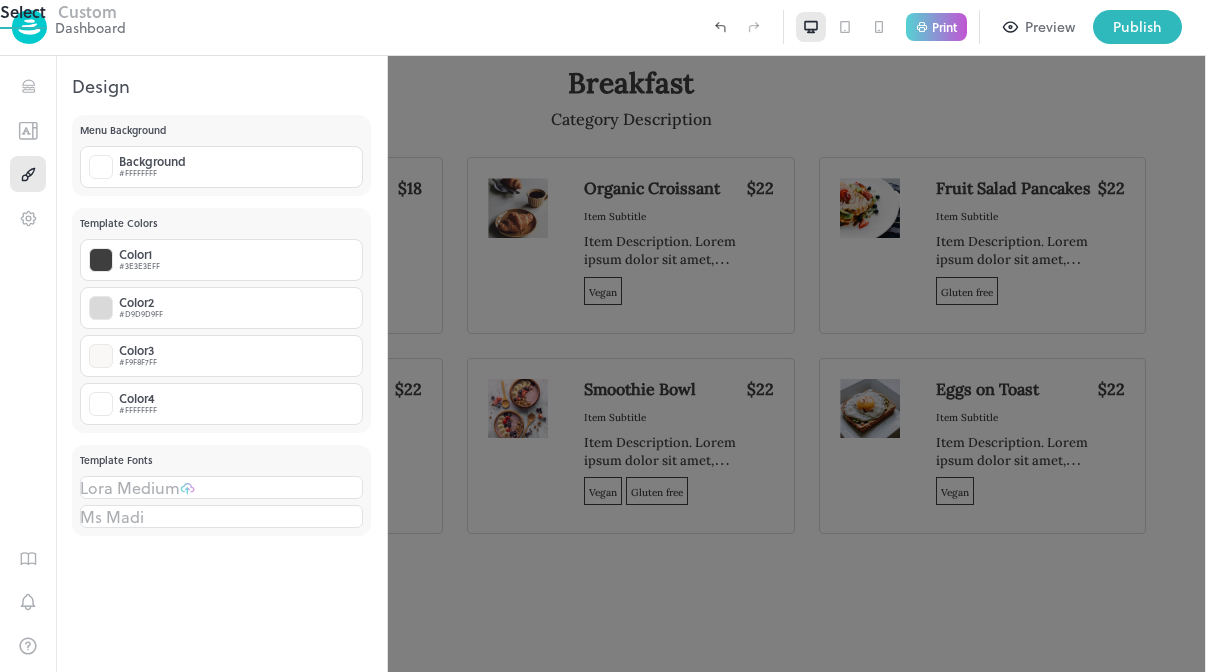 click on "Custom" at bounding box center (87, 11) 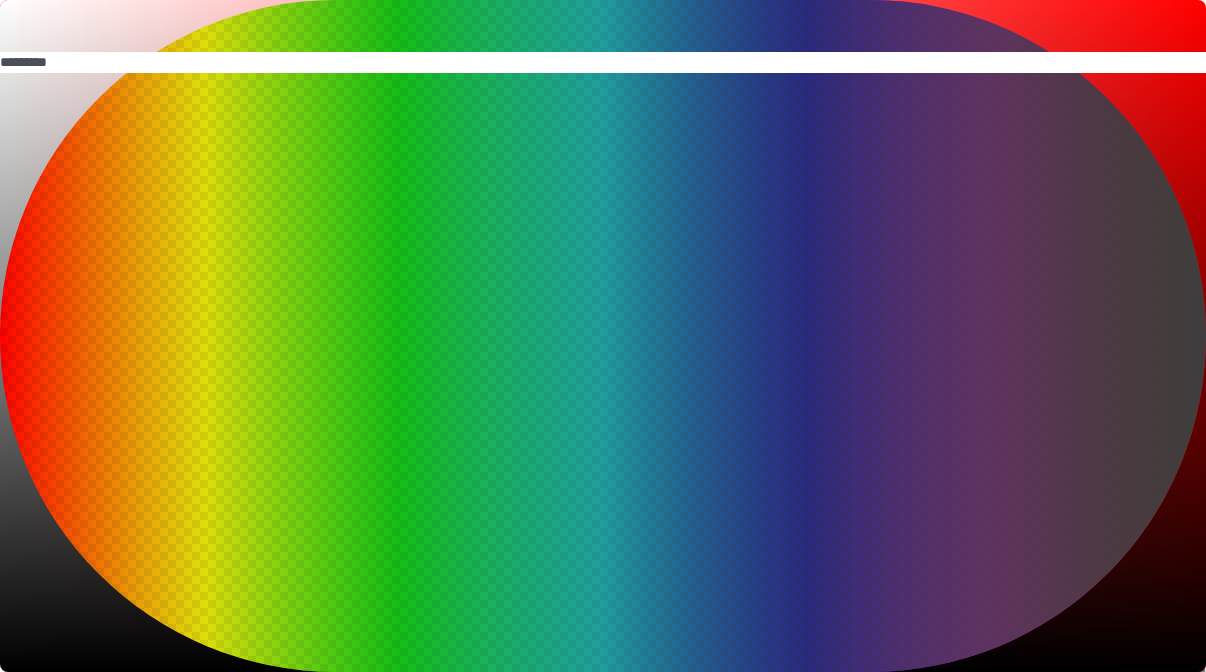 click on "Select" at bounding box center (23, 11) 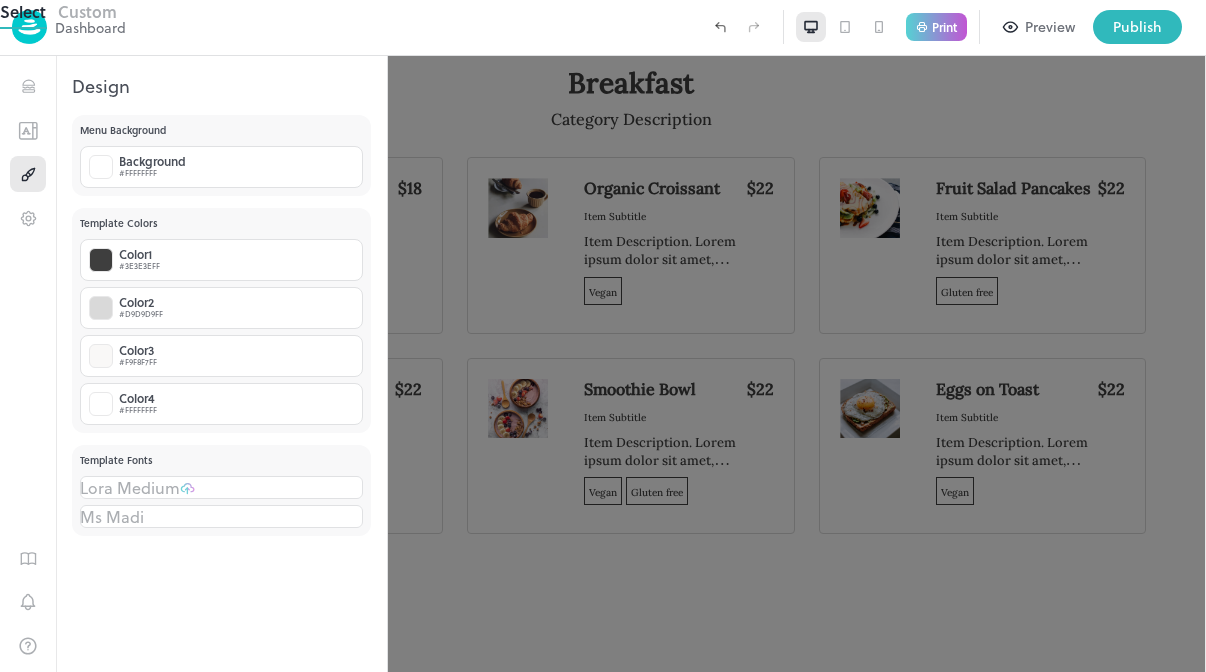 click at bounding box center (603, 336) 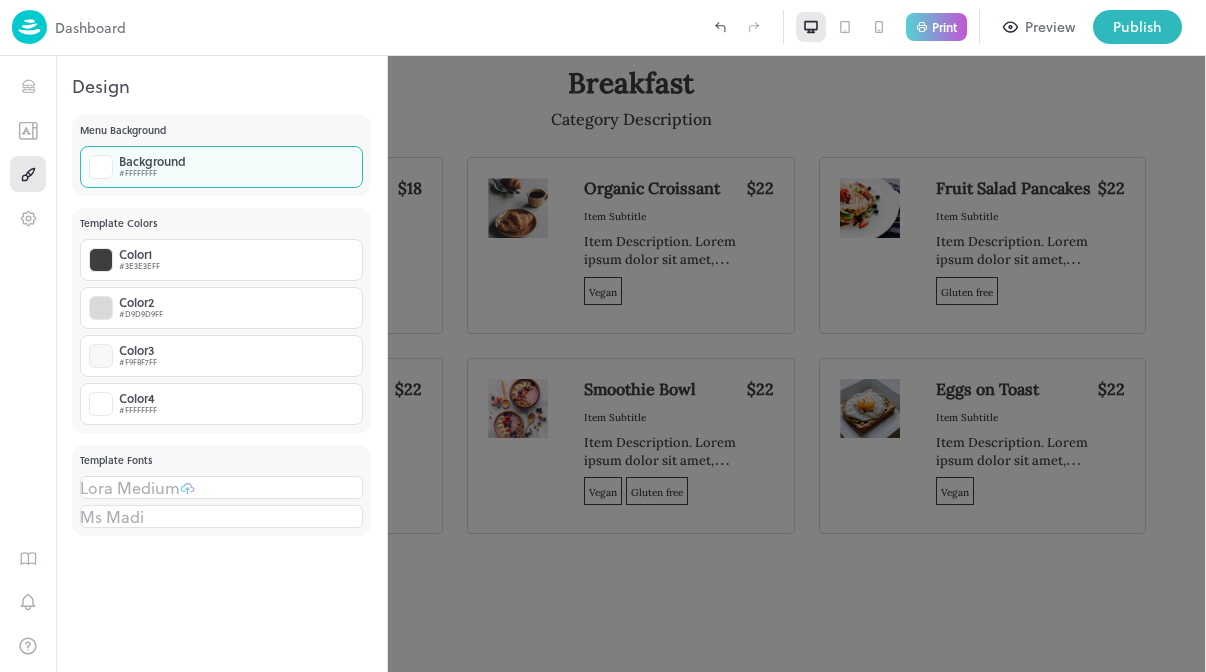 click on "Background #FFFFFFFF" at bounding box center [221, 167] 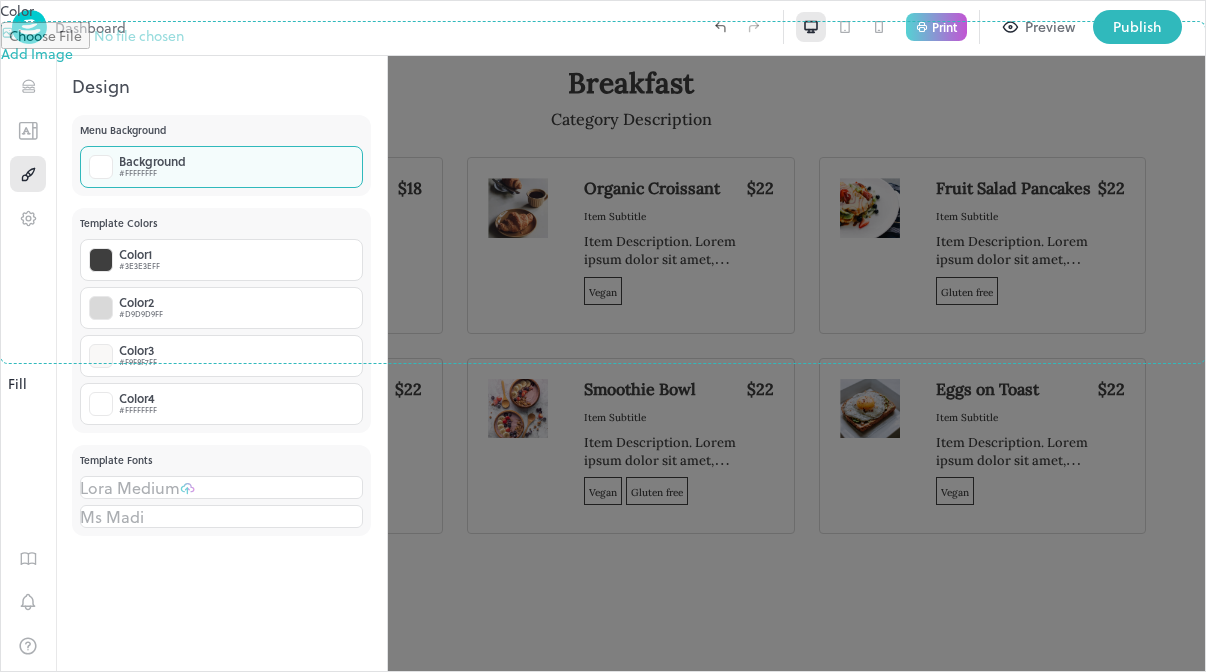 click at bounding box center (603, 336) 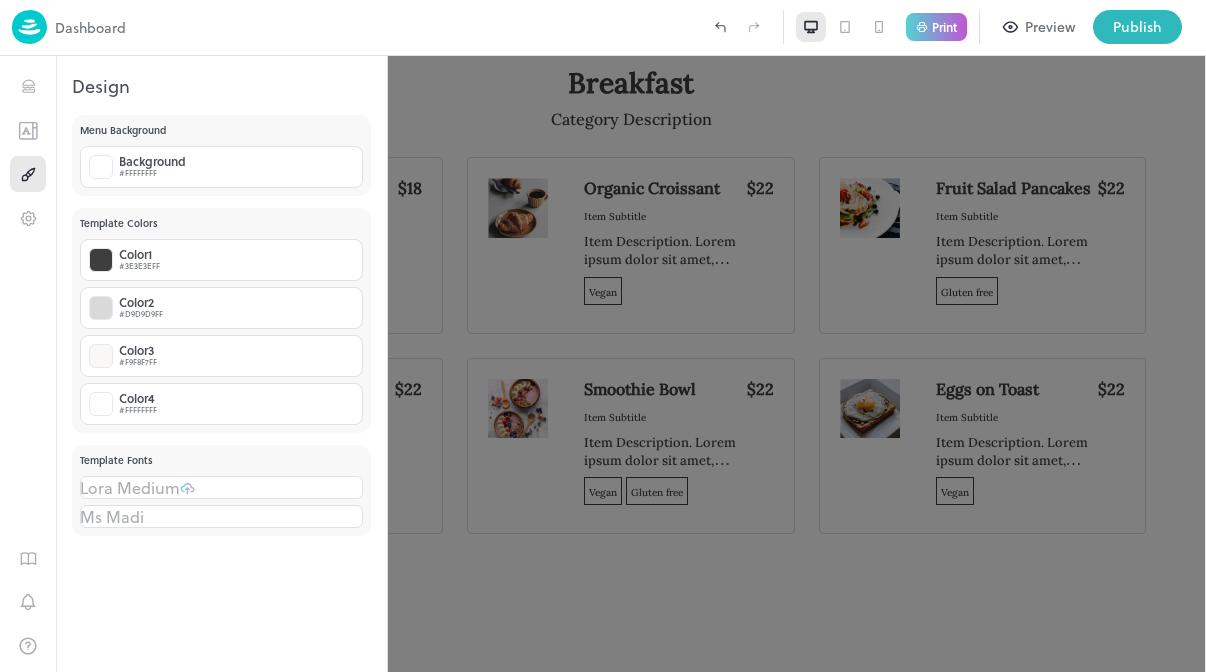 click on "**********" at bounding box center [222, 364] 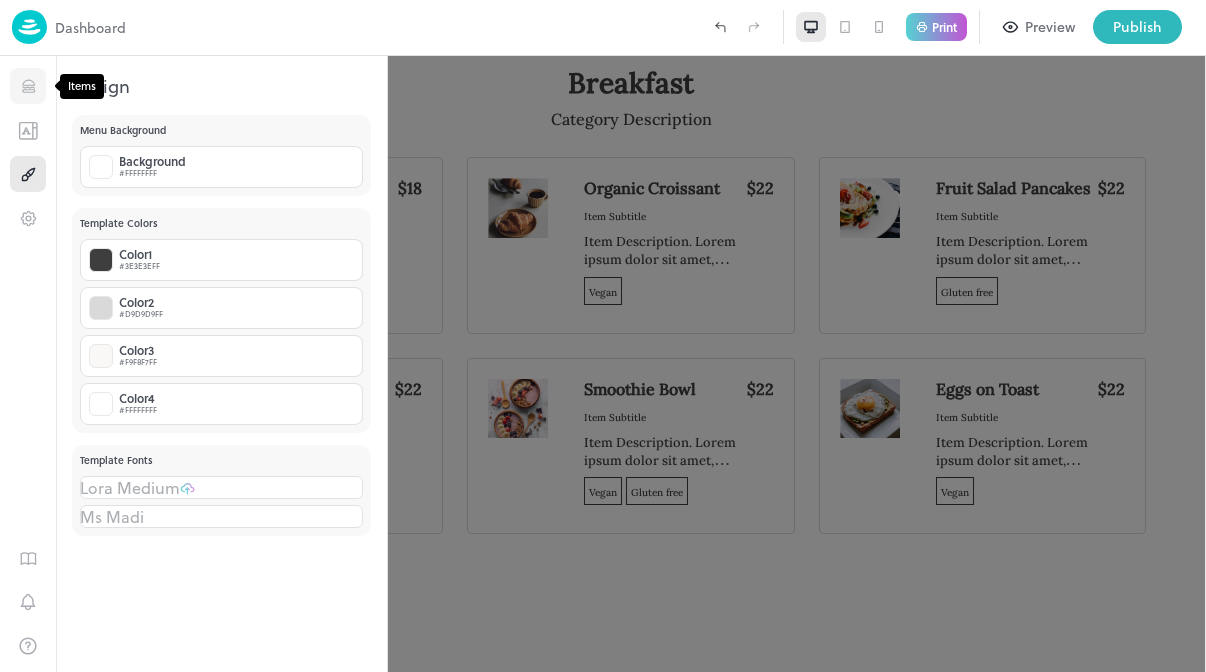 click 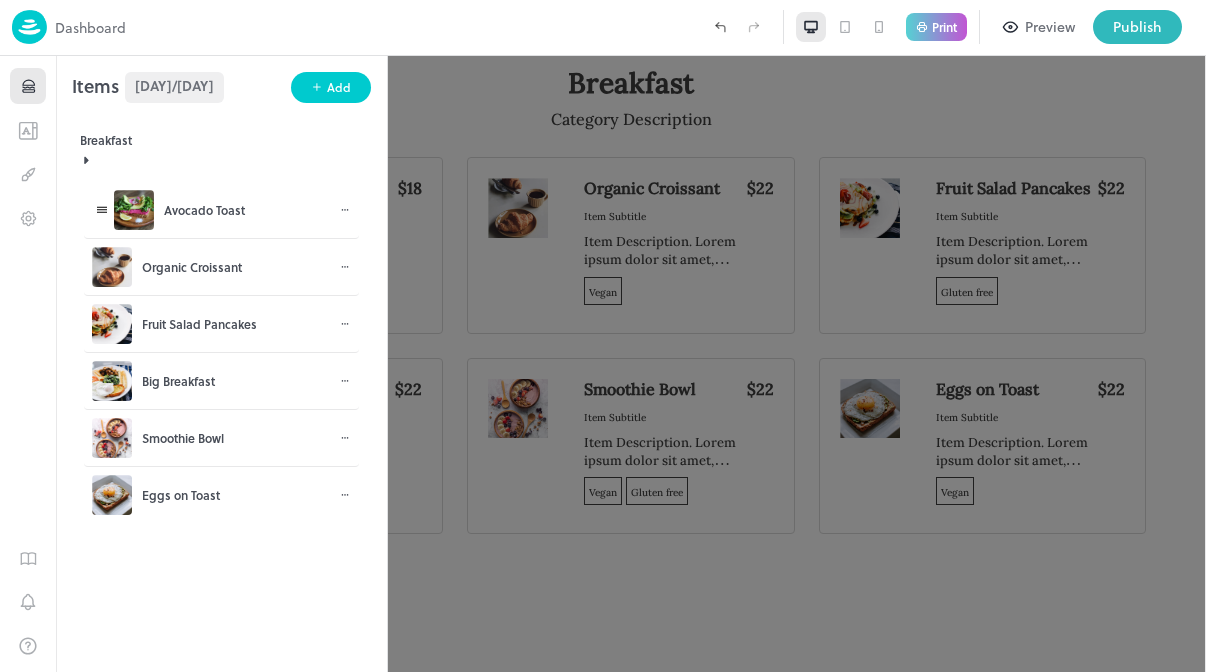 click on "Avocado Toast" at bounding box center (204, 210) 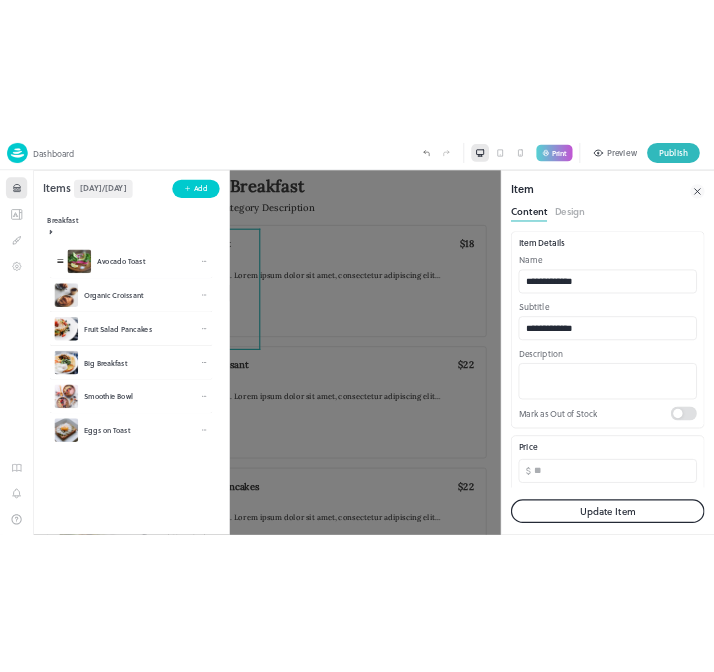 scroll, scrollTop: 0, scrollLeft: 0, axis: both 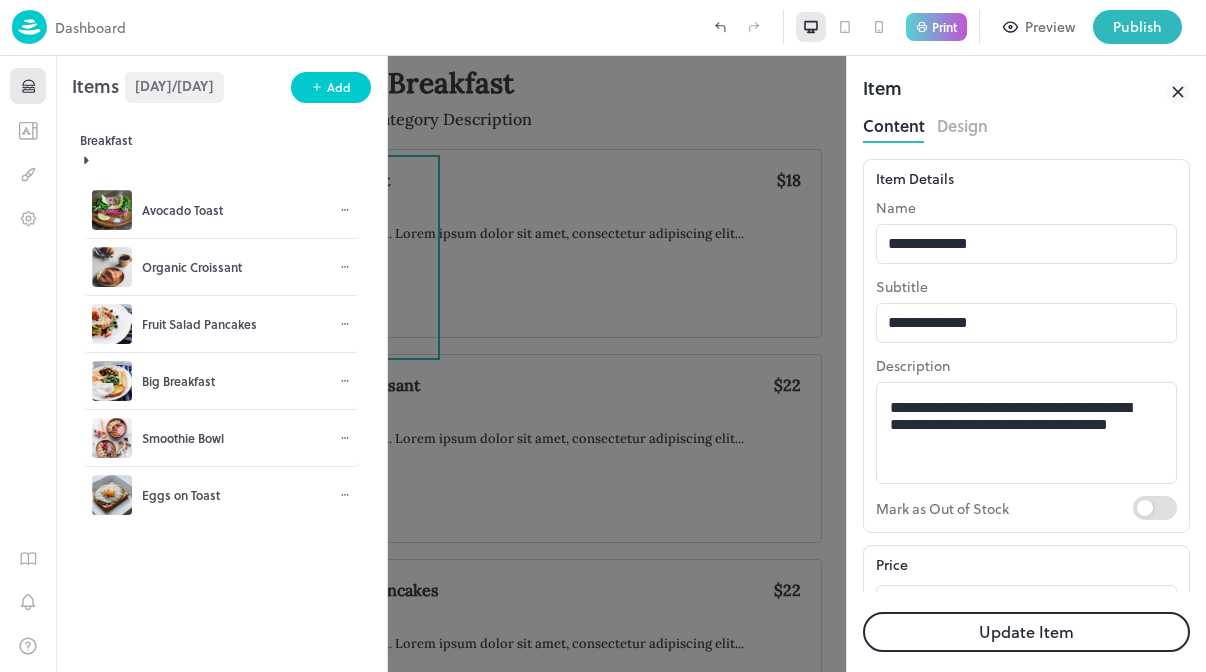 click at bounding box center [603, 336] 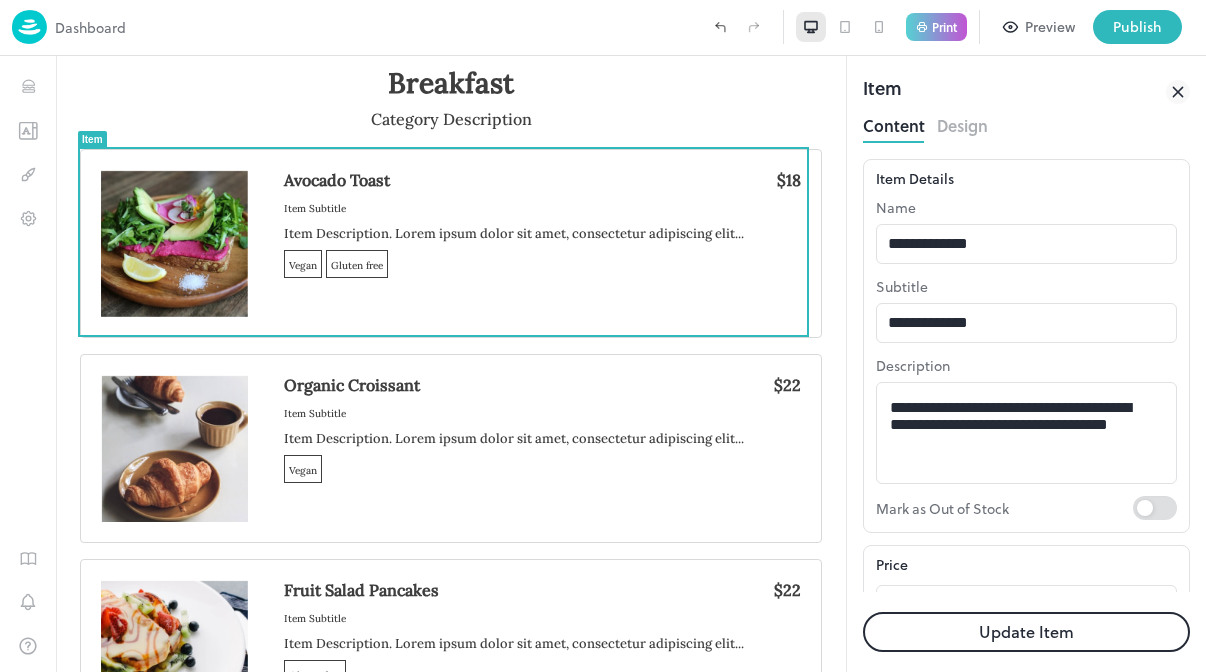 click at bounding box center (29, 27) 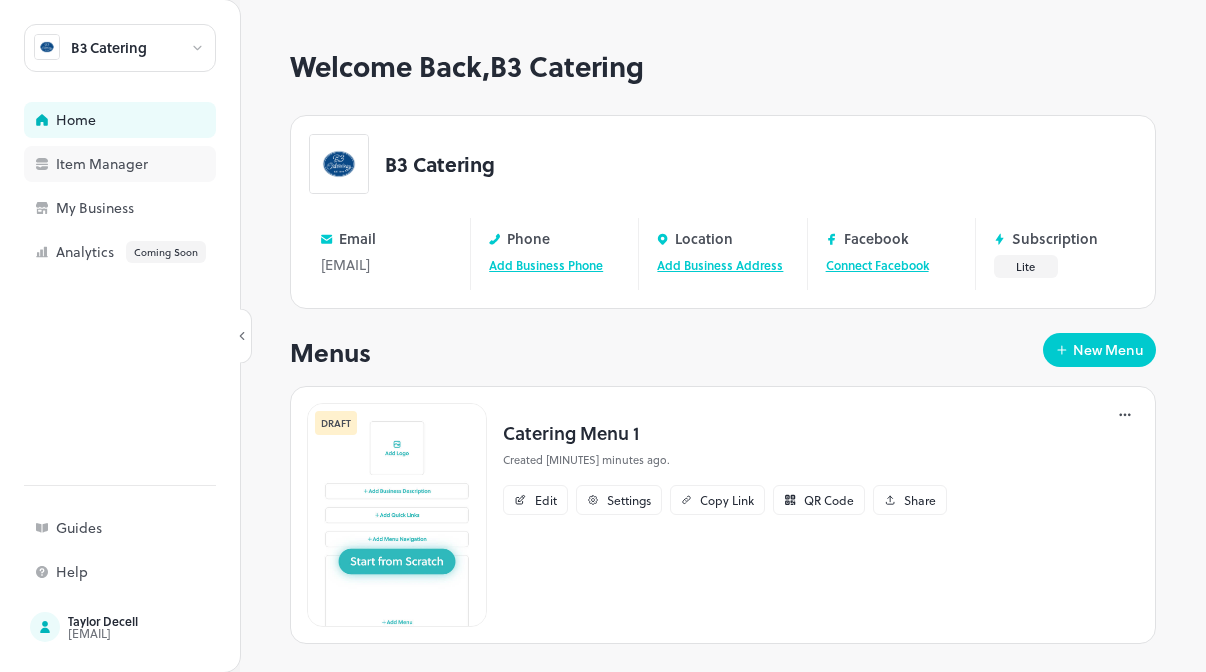 click on "Item Manager" at bounding box center [156, 164] 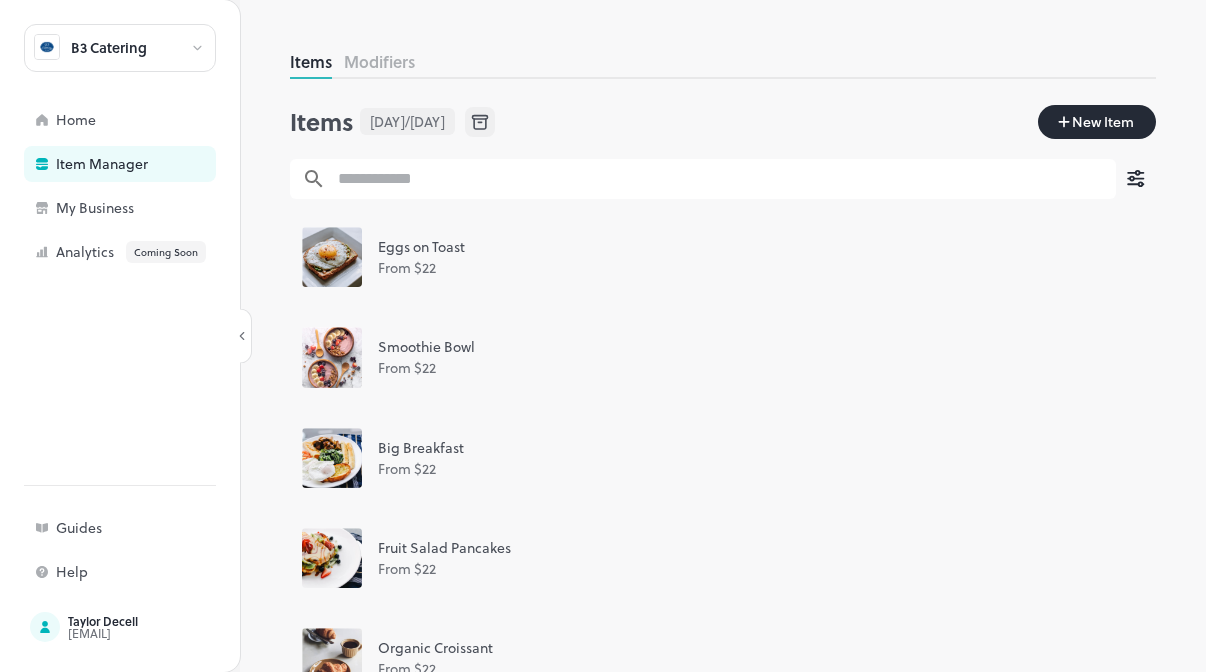 click on "Eggs on Toast" at bounding box center (743, 246) 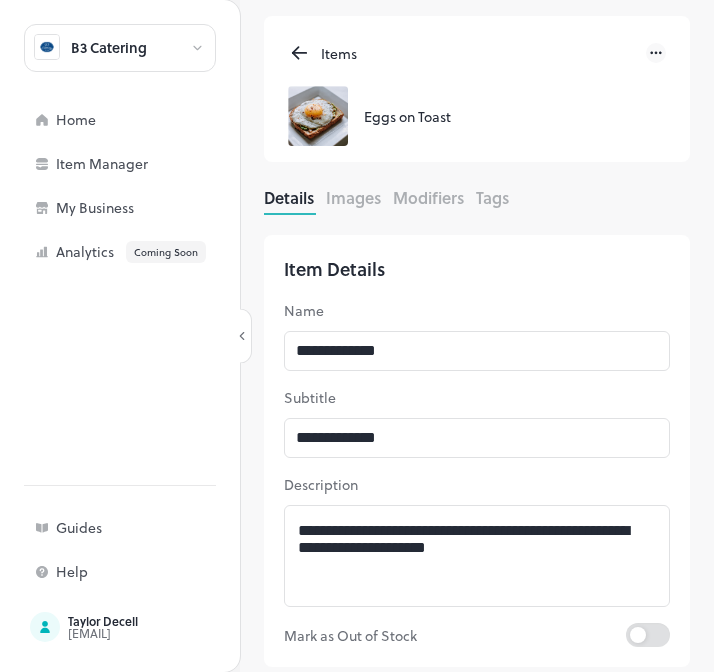 scroll, scrollTop: 0, scrollLeft: 0, axis: both 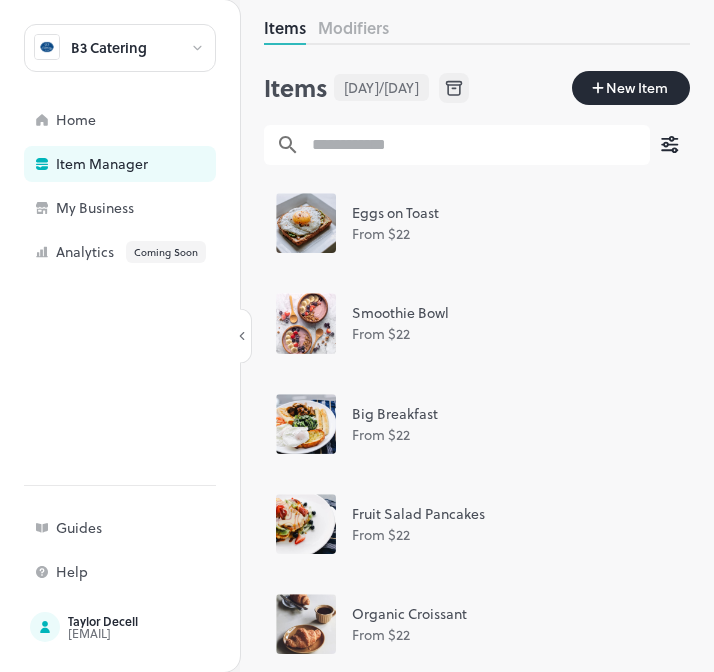 click on "B3 Catering" at bounding box center [109, 48] 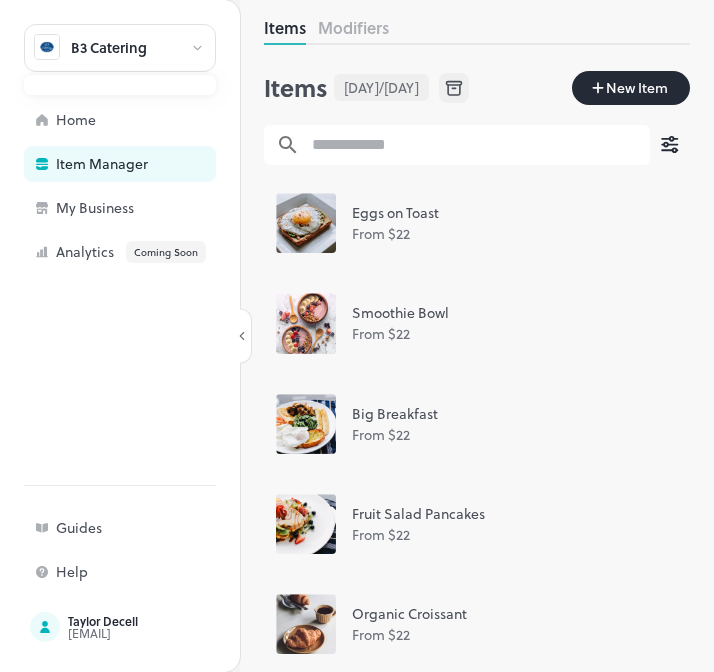 click at bounding box center (357, 336) 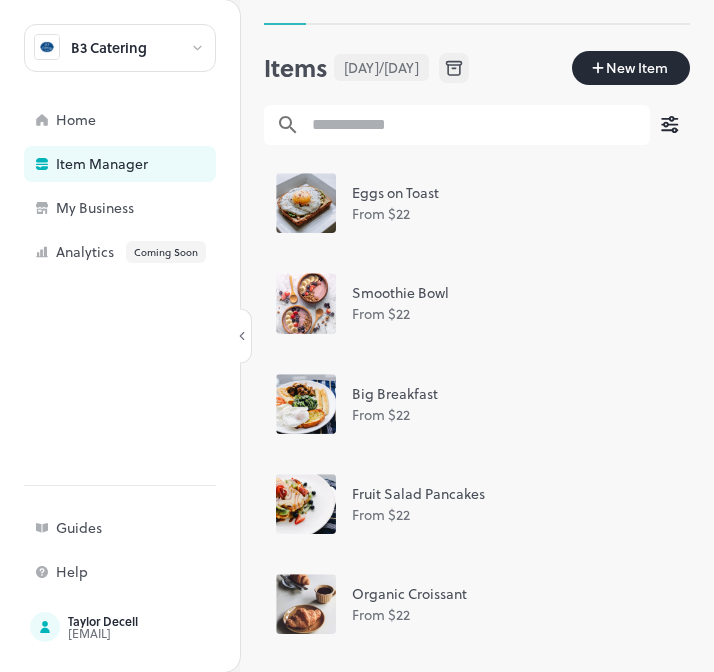 scroll, scrollTop: 19, scrollLeft: 0, axis: vertical 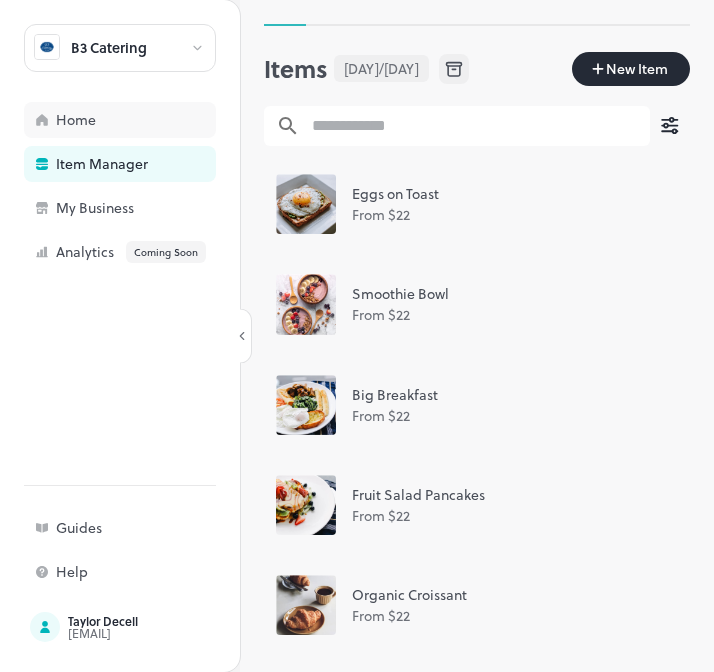 click on "Home" at bounding box center [120, 120] 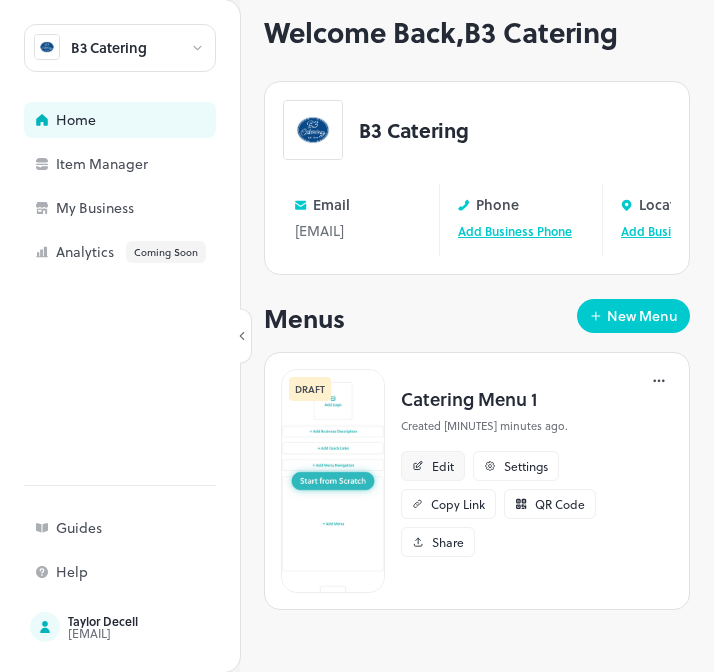 click on "Edit" at bounding box center (443, 466) 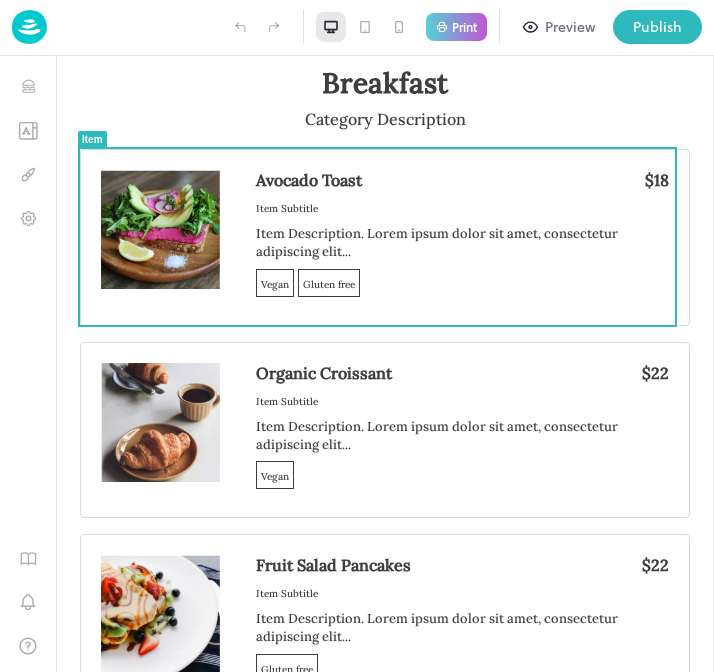 scroll, scrollTop: 0, scrollLeft: 0, axis: both 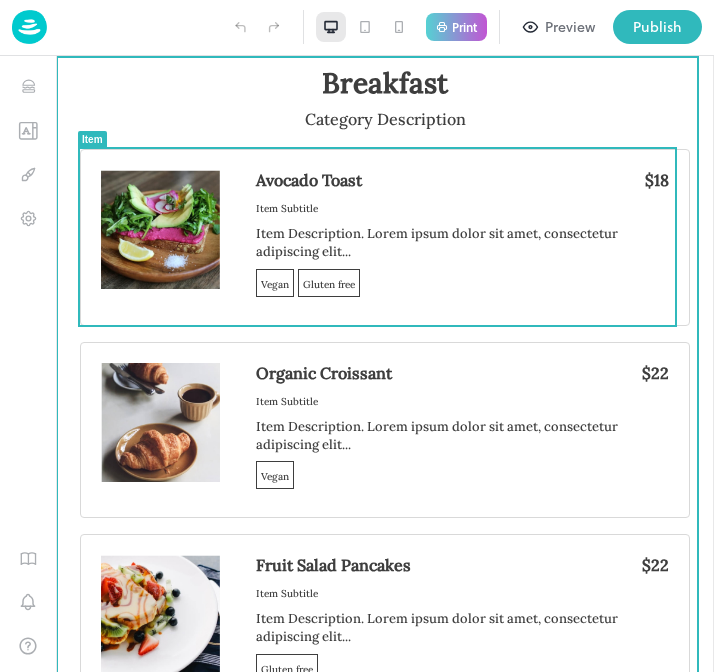 click at bounding box center [160, 229] 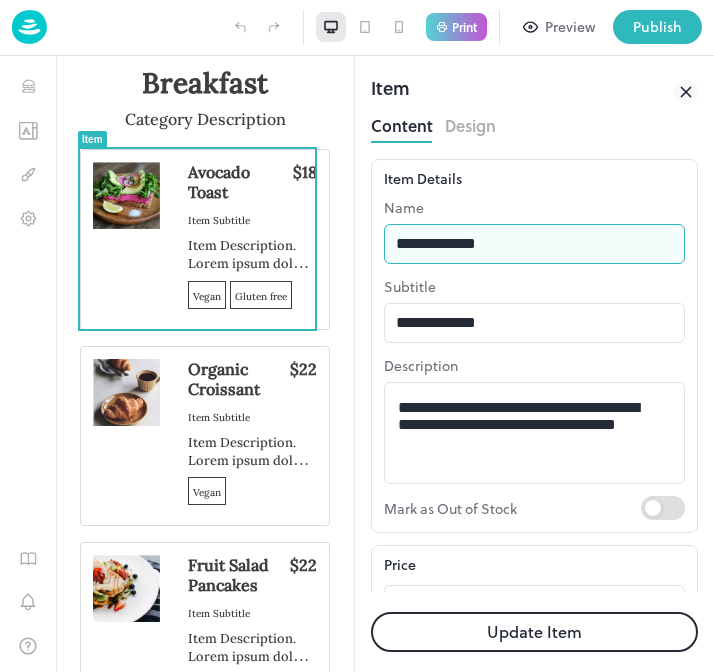 drag, startPoint x: 568, startPoint y: 297, endPoint x: 304, endPoint y: 241, distance: 269.87405 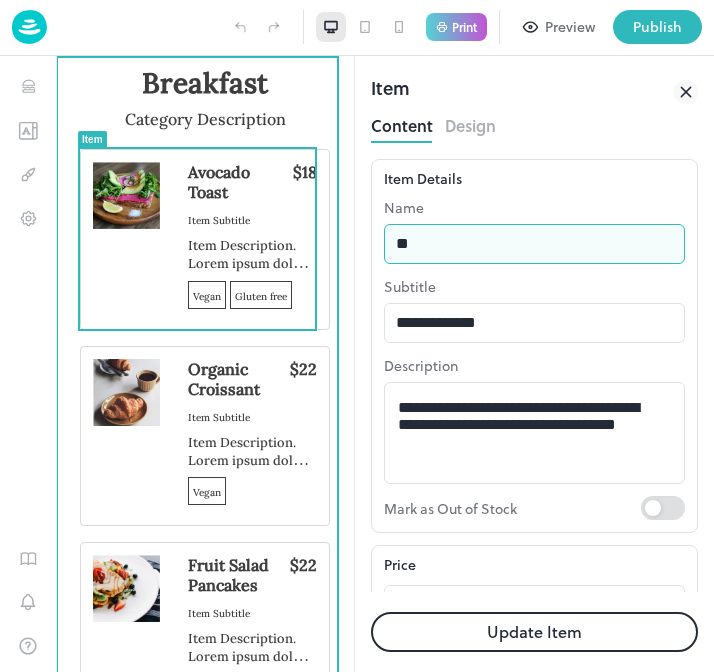 type on "*" 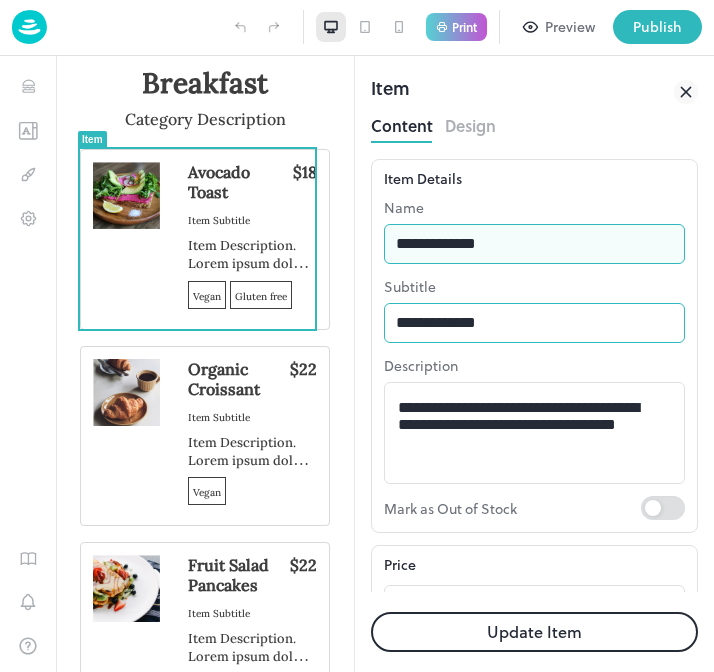 type on "**********" 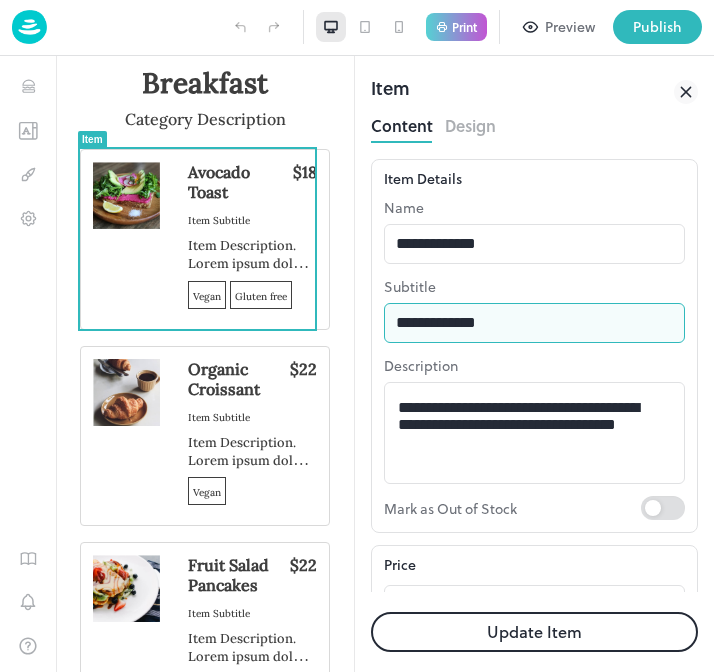 drag, startPoint x: 529, startPoint y: 320, endPoint x: 360, endPoint y: 308, distance: 169.4255 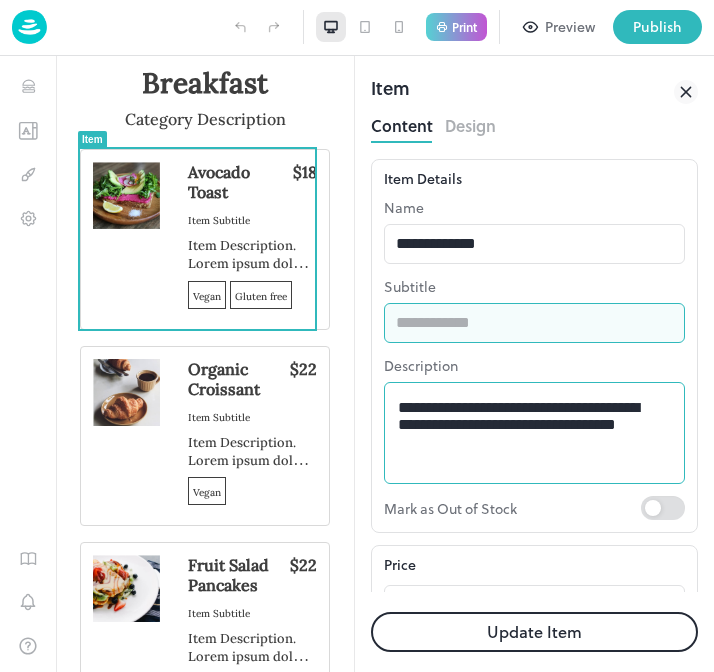 type 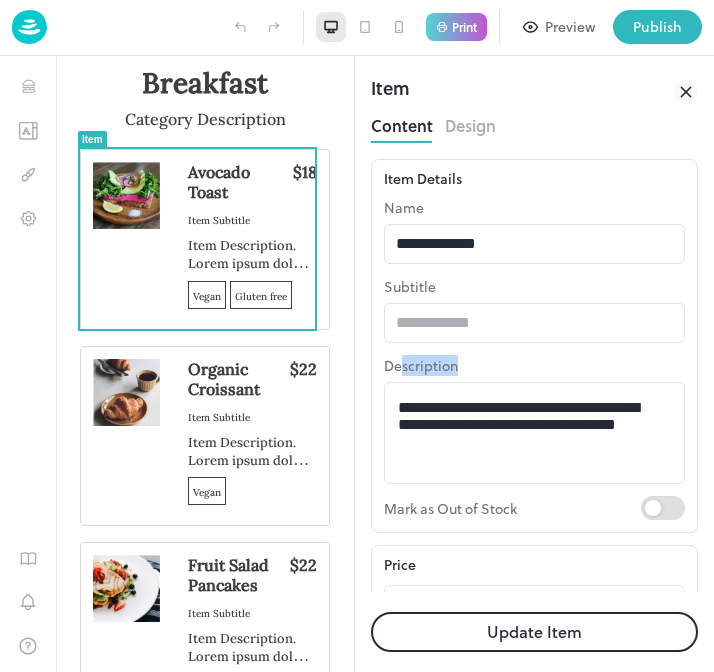 drag, startPoint x: 526, startPoint y: 471, endPoint x: 401, endPoint y: 375, distance: 157.61028 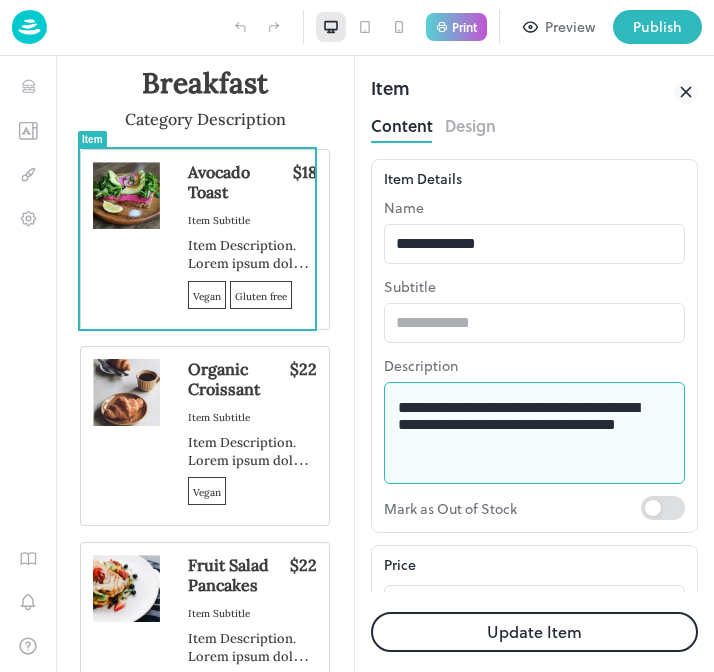 click on "**********" at bounding box center [527, 433] 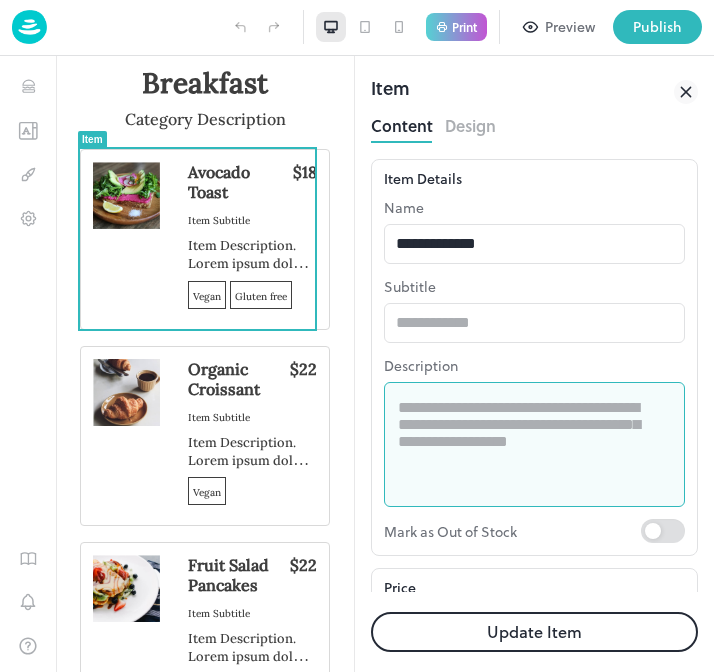 paste on "**********" 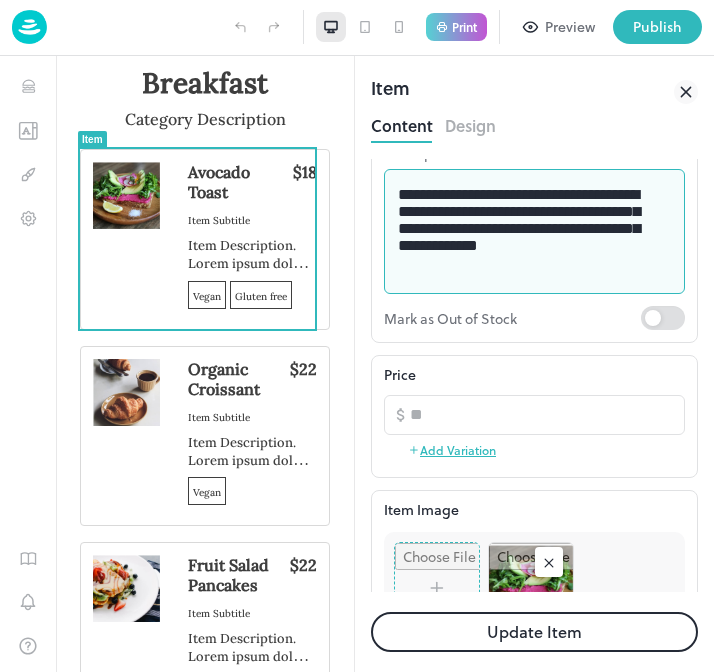 scroll, scrollTop: 216, scrollLeft: 0, axis: vertical 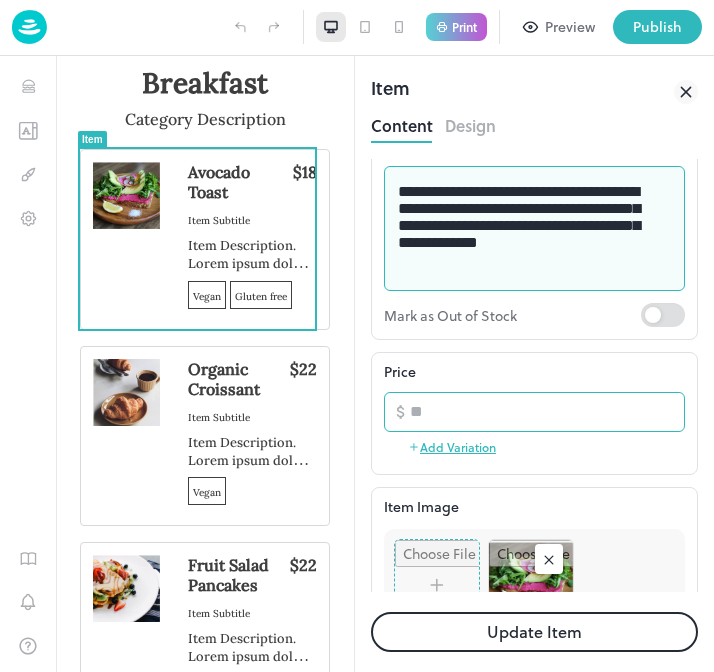 type on "**********" 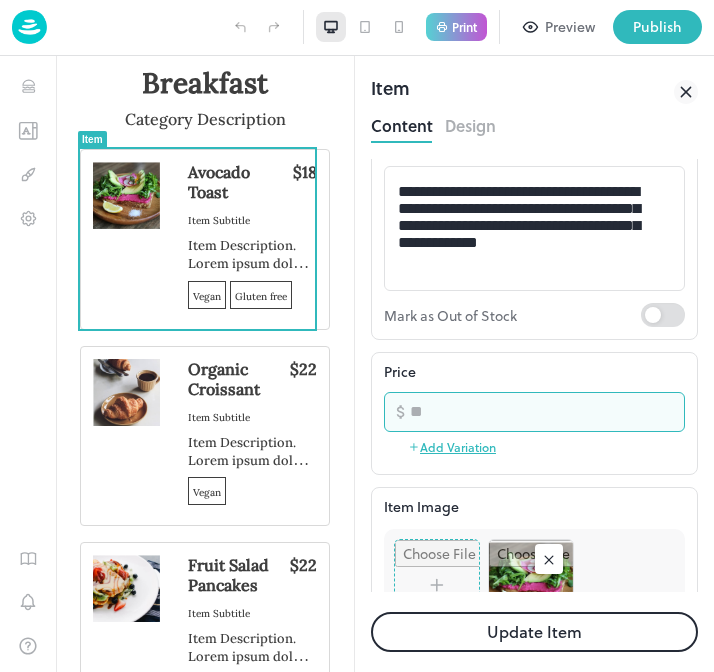 click on "**" at bounding box center (547, 412) 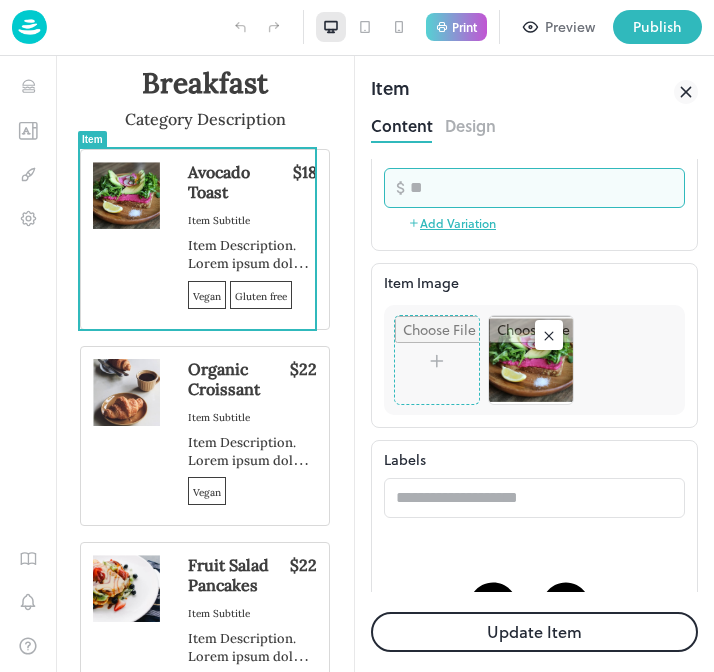 scroll, scrollTop: 439, scrollLeft: 0, axis: vertical 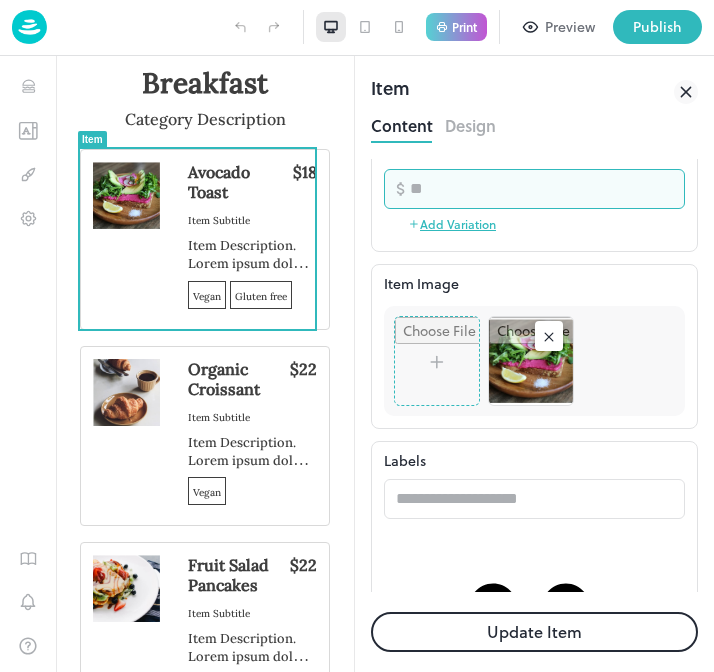 type on "**" 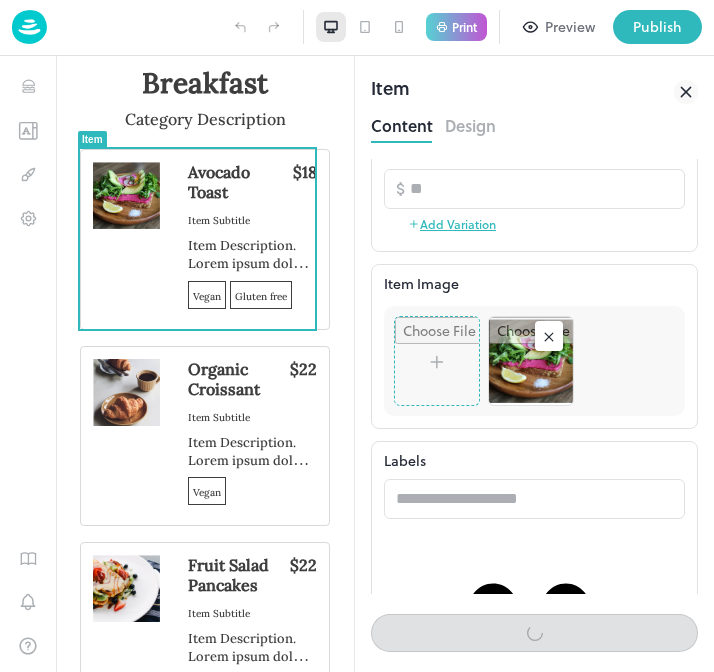 scroll, scrollTop: 437, scrollLeft: 0, axis: vertical 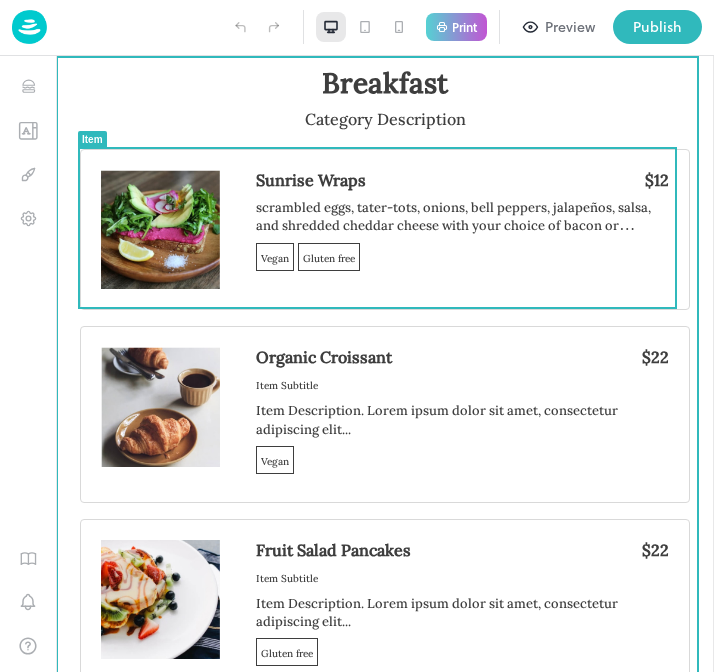 click at bounding box center (160, 229) 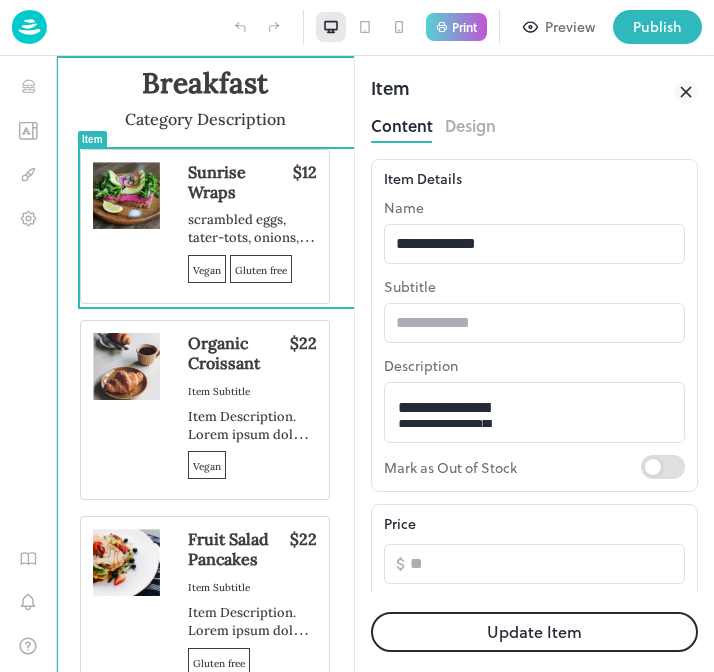 scroll, scrollTop: 0, scrollLeft: 0, axis: both 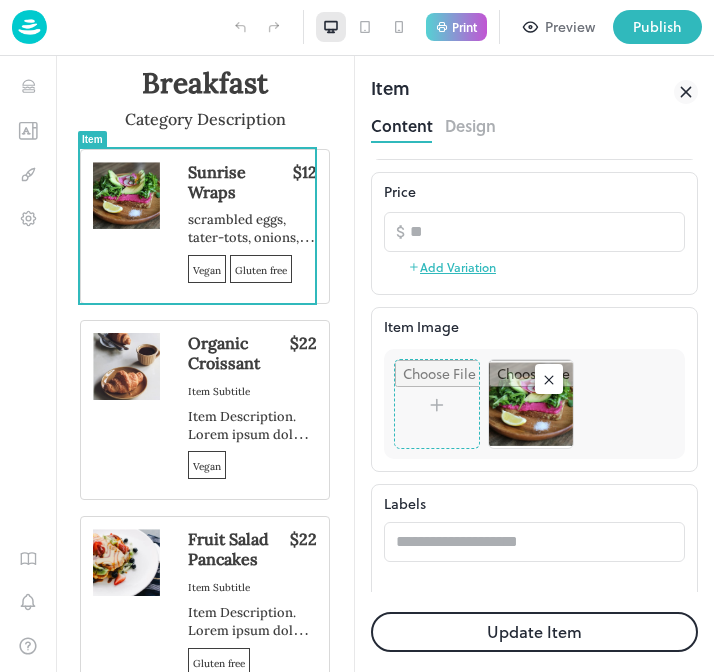 click 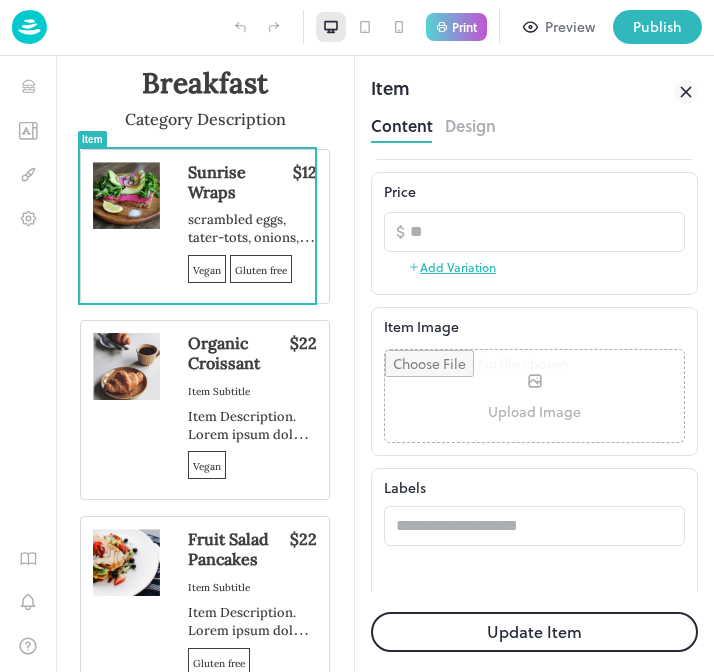 click on "Update Item" at bounding box center (534, 632) 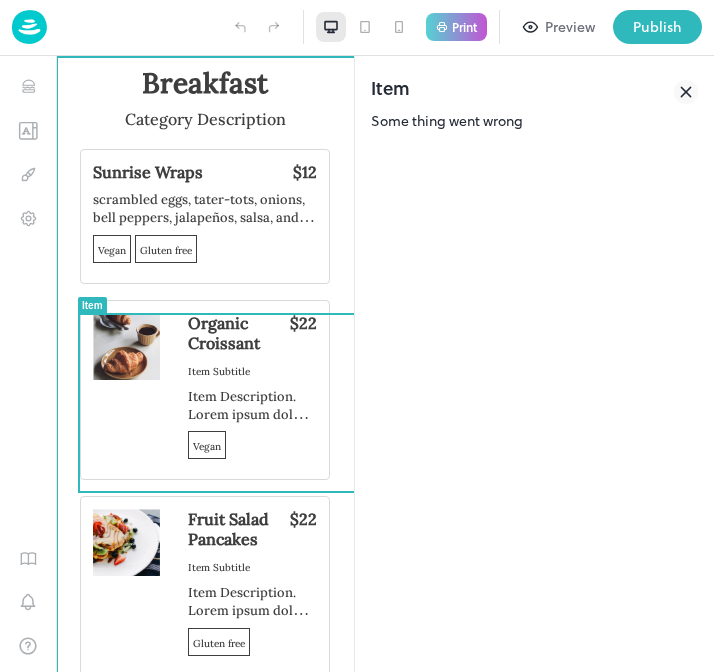 click on "Organic Croissant" at bounding box center (236, 333) 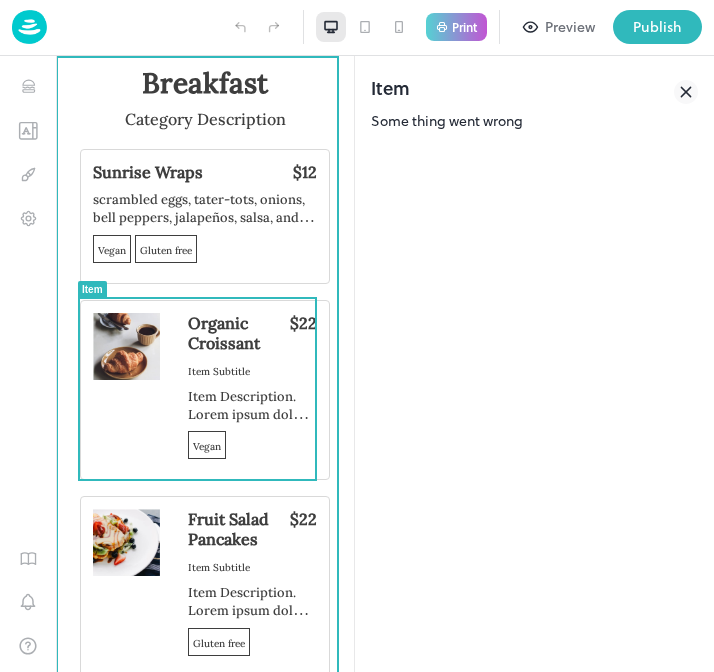 click on "Item Description. Lorem ipsum dolor sit amet, consectetur adipiscing elit..." at bounding box center (248, 433) 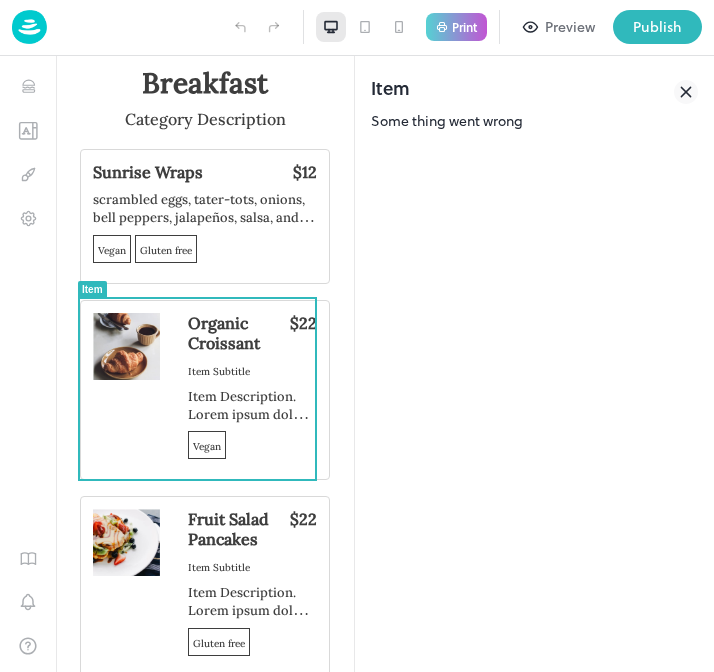 click 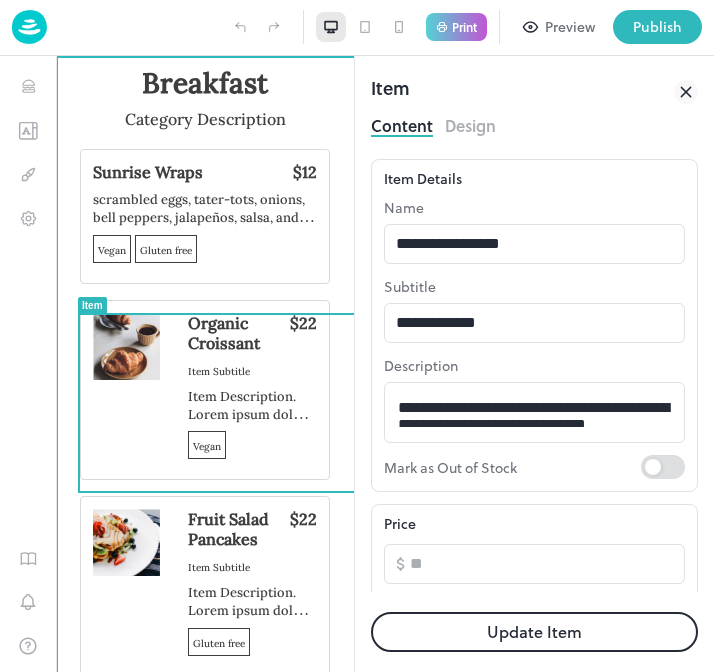 click on "Organic Croissant $22 Item Subtitle Item Description. Lorem ipsum dolor sit amet, consectetur adipiscing elit... Vegan" at bounding box center (252, 390) 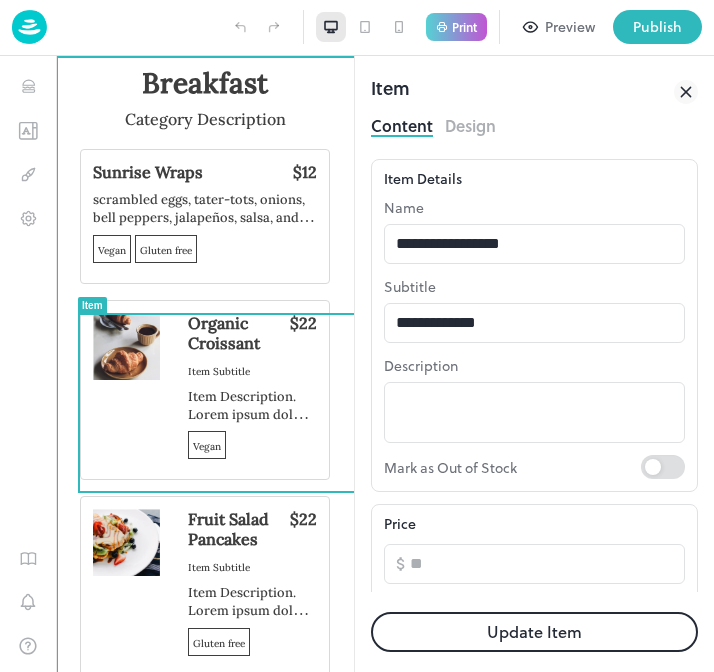 scroll, scrollTop: 0, scrollLeft: 0, axis: both 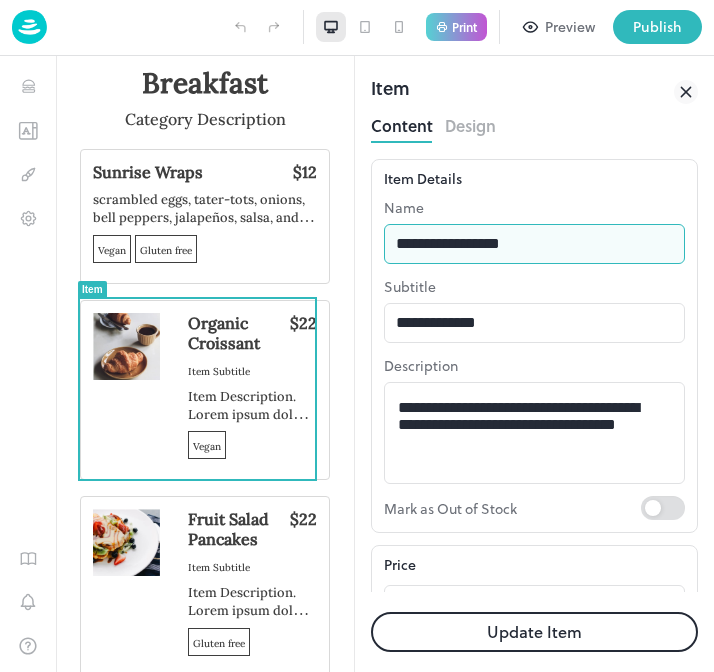 drag, startPoint x: 587, startPoint y: 250, endPoint x: 376, endPoint y: 209, distance: 214.9465 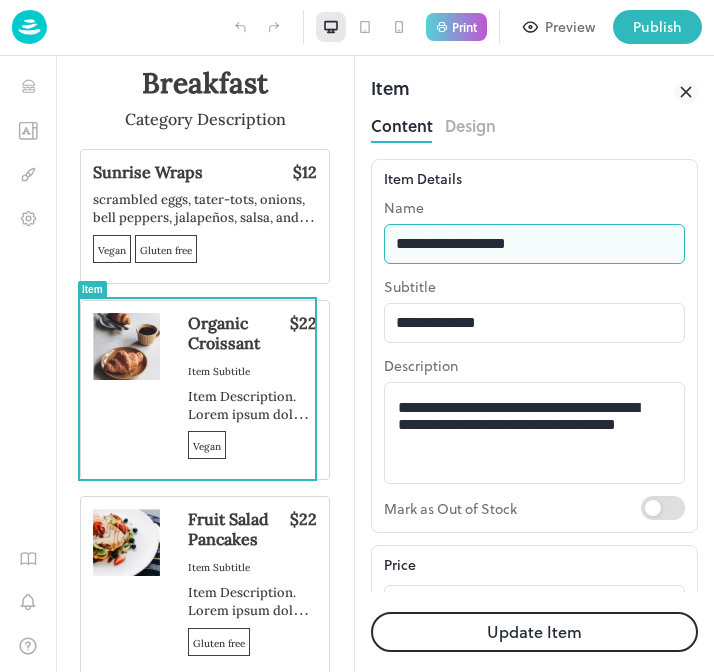 type on "**********" 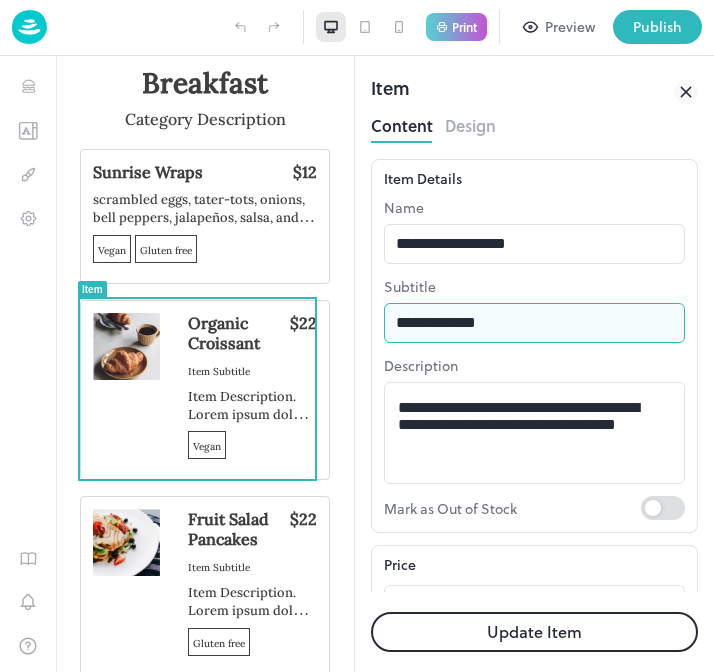 drag, startPoint x: 509, startPoint y: 285, endPoint x: 510, endPoint y: 326, distance: 41.01219 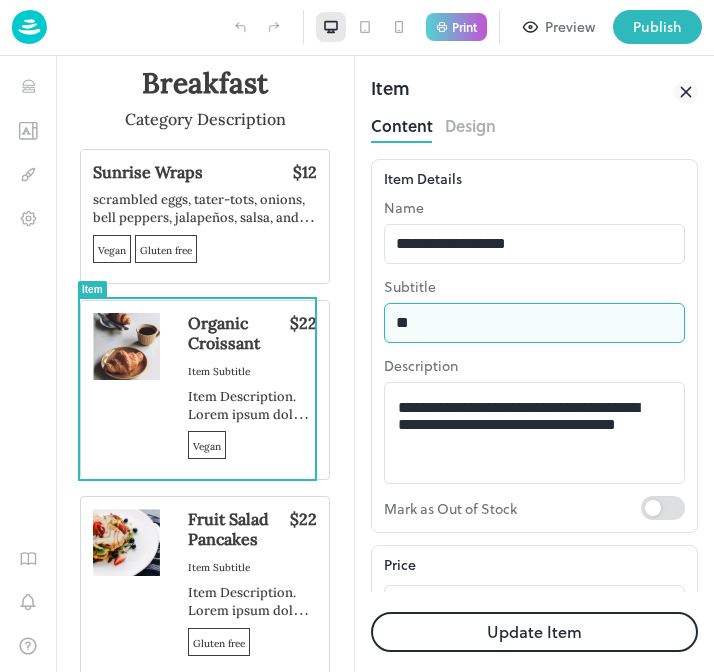 type on "*" 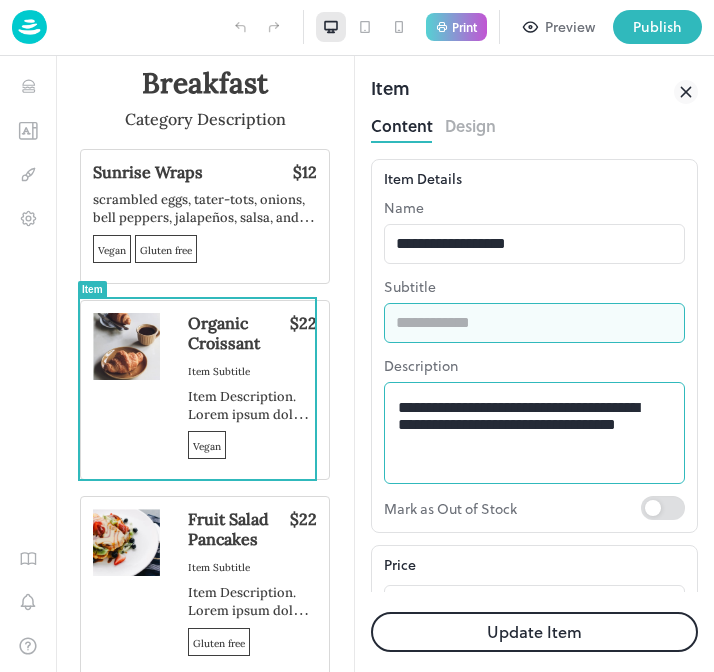 type 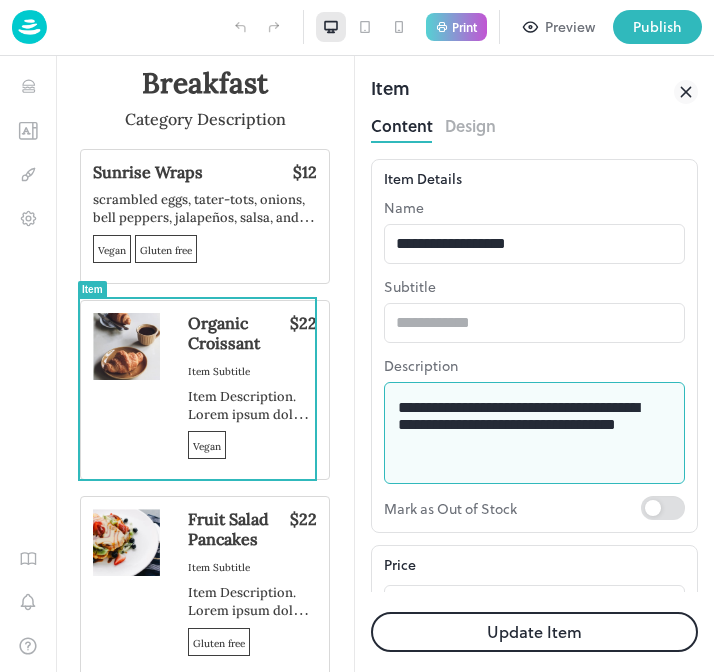 drag, startPoint x: 532, startPoint y: 465, endPoint x: 356, endPoint y: 373, distance: 198.59506 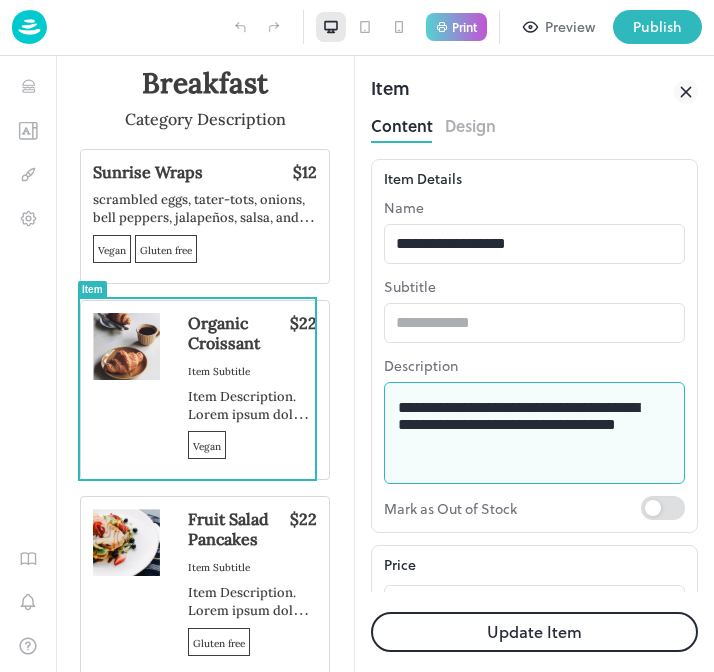 paste 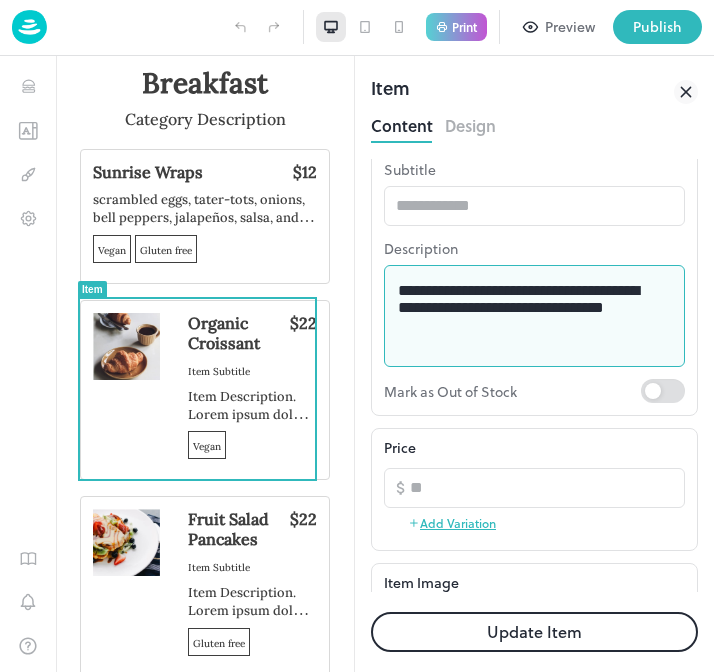 scroll, scrollTop: 118, scrollLeft: 0, axis: vertical 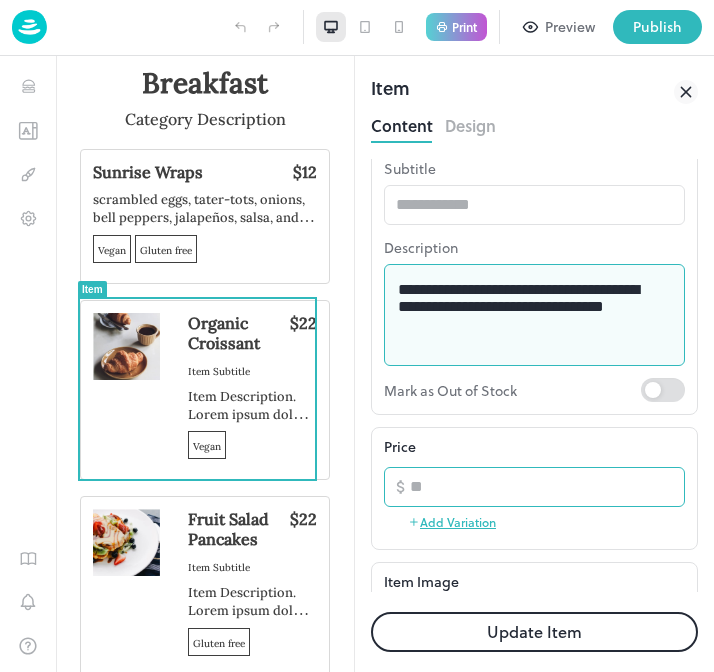 type on "**********" 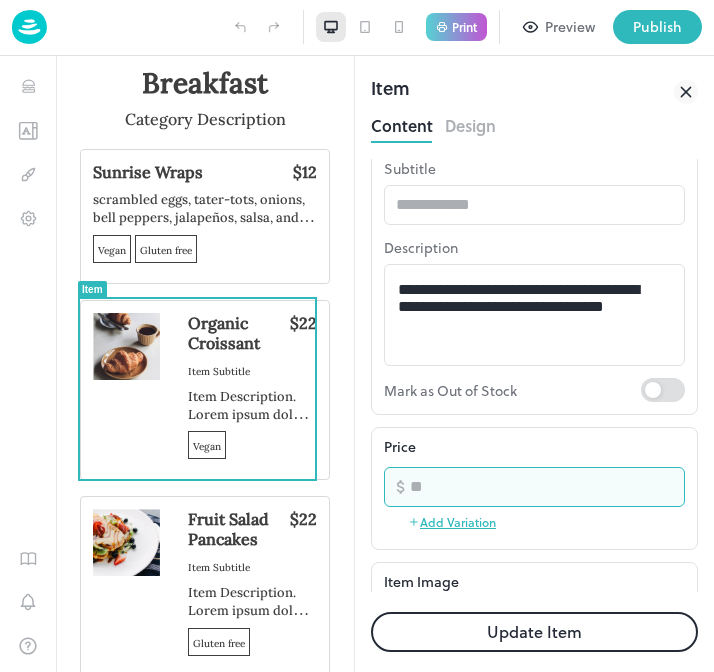 click on "**" at bounding box center [547, 487] 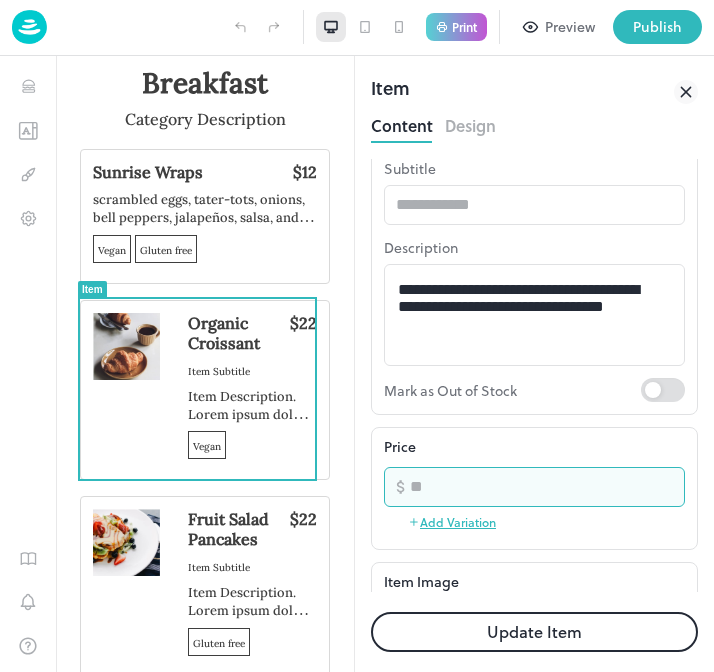 type on "*" 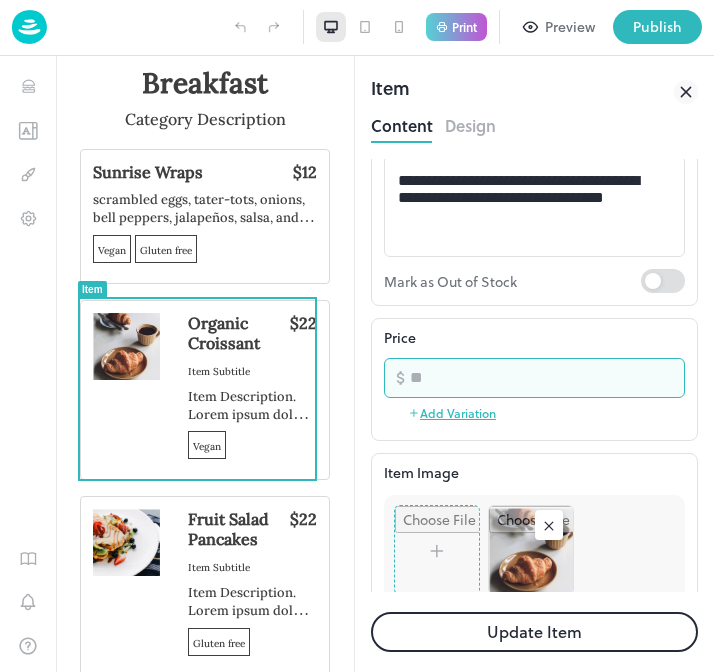 scroll, scrollTop: 356, scrollLeft: 0, axis: vertical 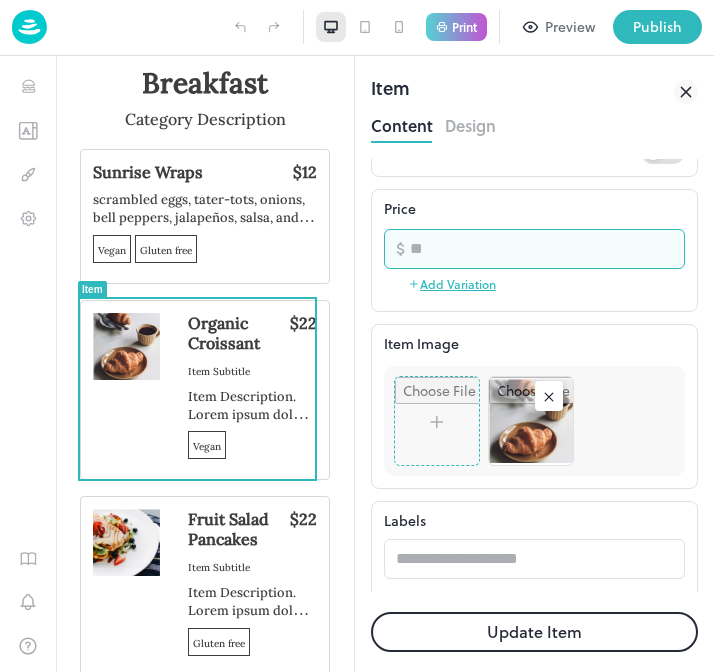 type on "**" 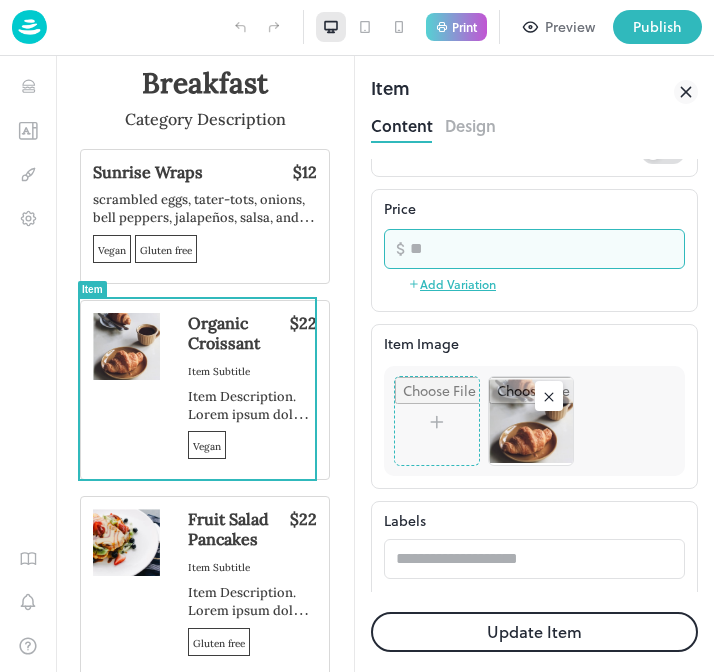 click 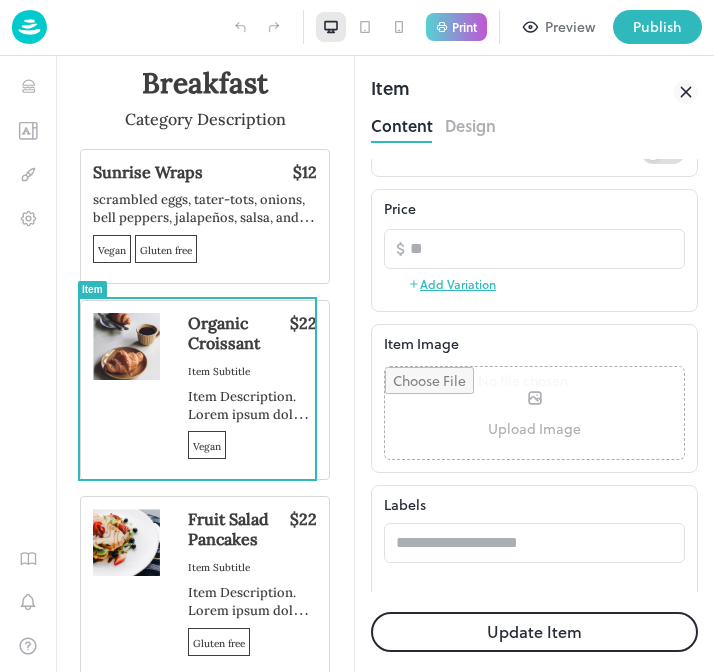 click on "Update Item" at bounding box center [534, 632] 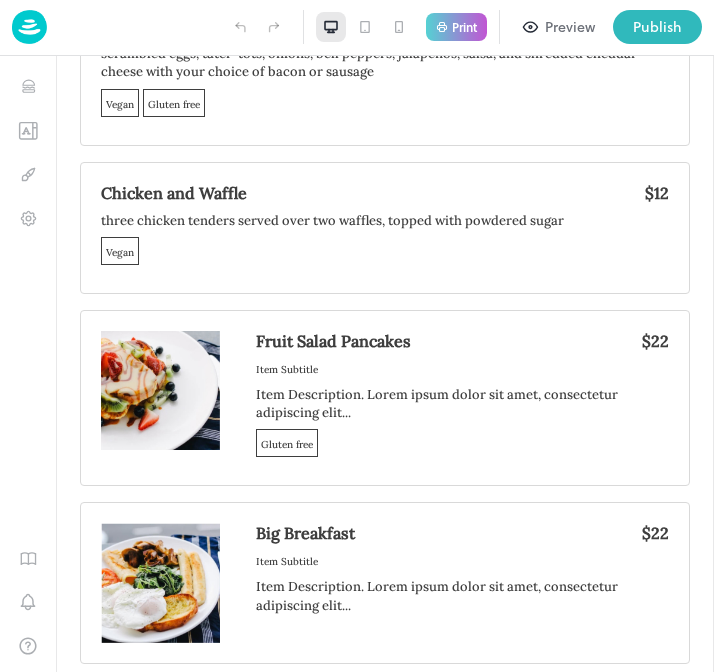 scroll, scrollTop: 177, scrollLeft: 0, axis: vertical 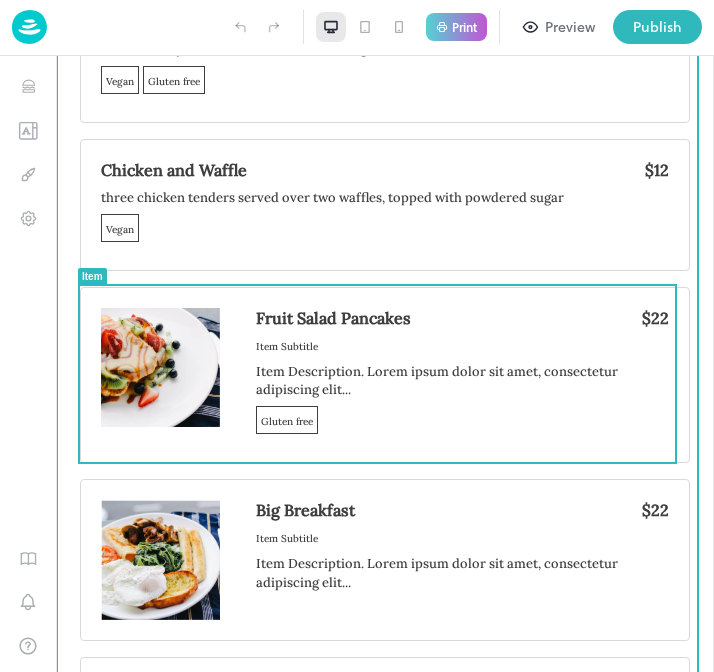click on "Fruit Salad Pancakes $22 Item Subtitle Item Description. Lorem ipsum dolor sit amet, consectetur adipiscing elit... Gluten free" at bounding box center (385, 375) 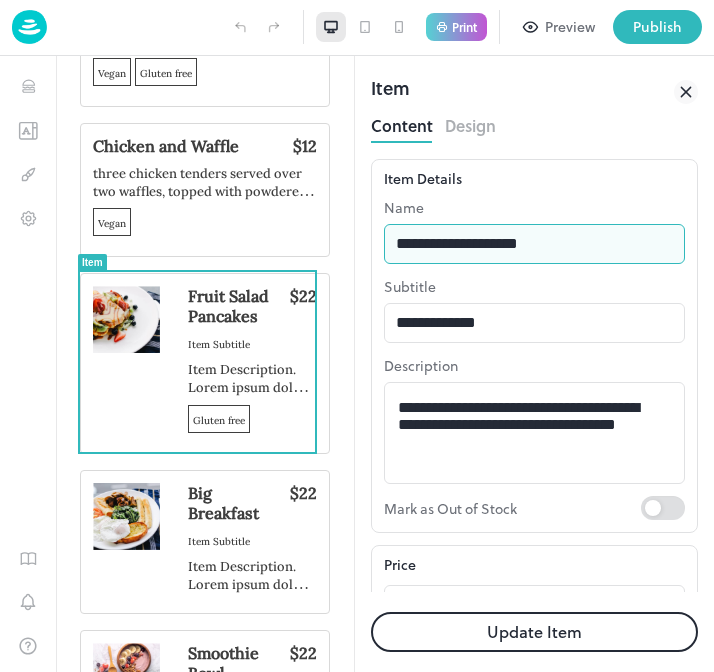 drag, startPoint x: 637, startPoint y: 298, endPoint x: 271, endPoint y: 232, distance: 371.9032 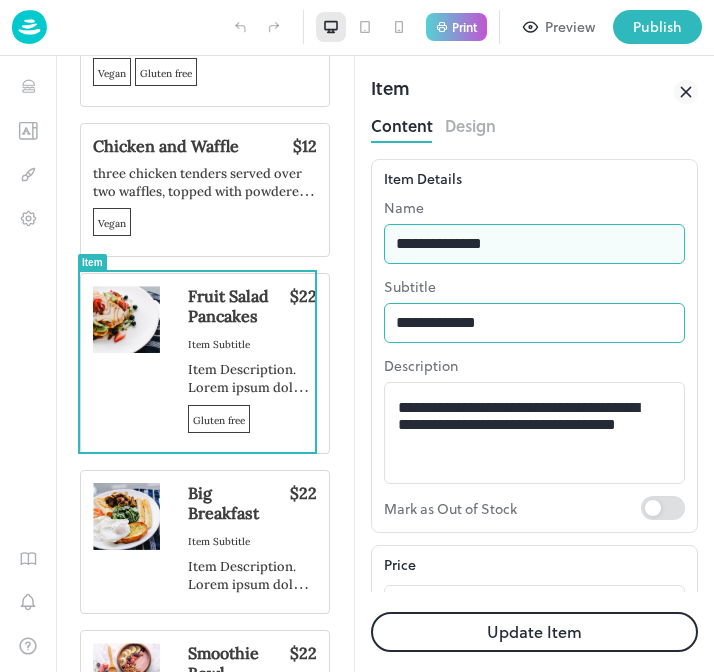 type on "**********" 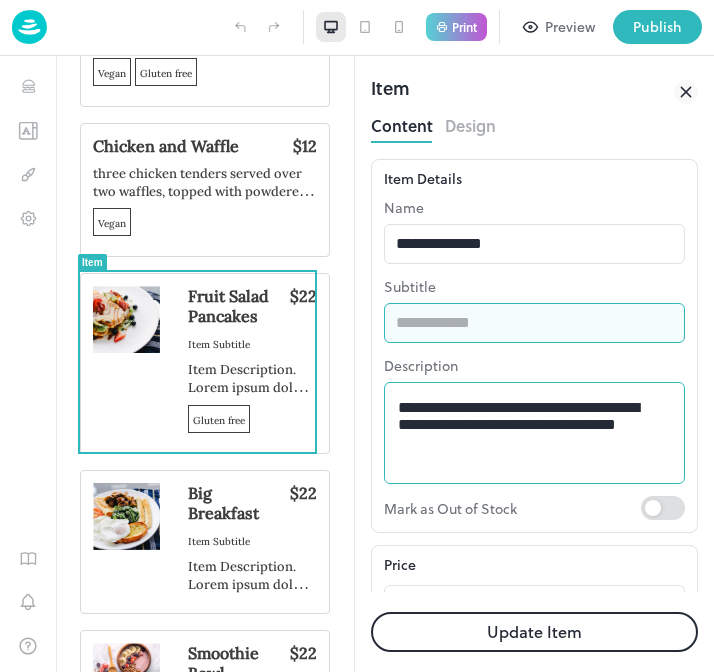 type 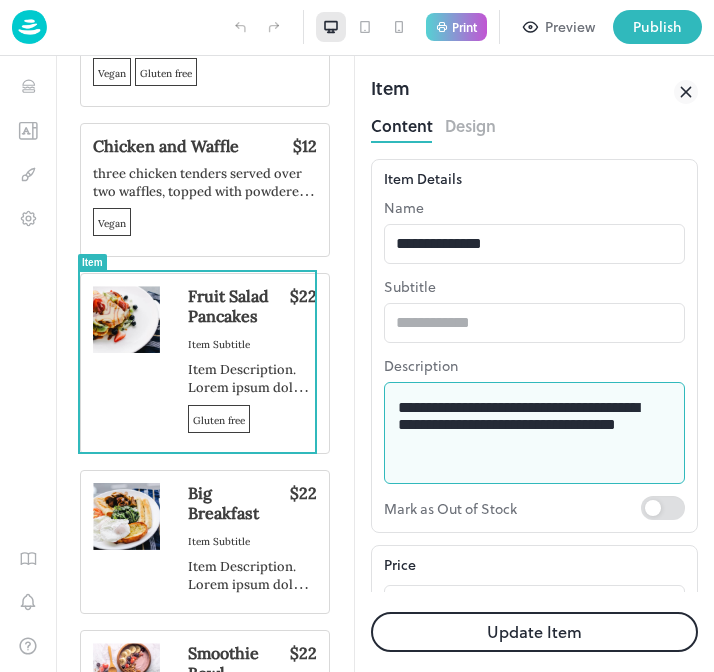 paste on "**********" 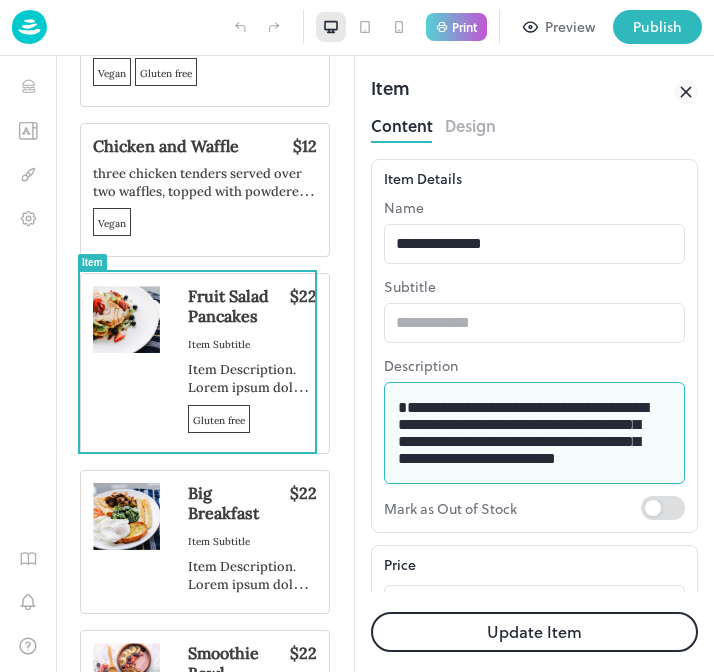 scroll, scrollTop: 23, scrollLeft: 0, axis: vertical 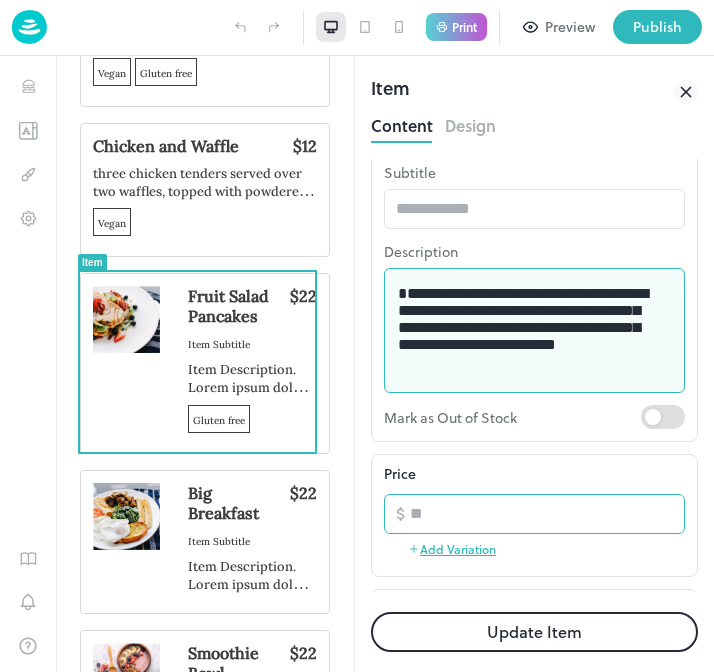 type on "**********" 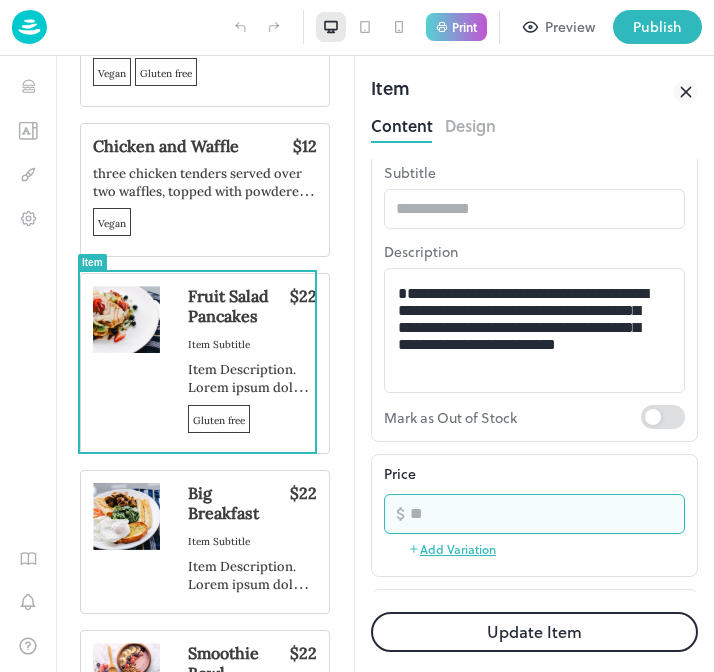 type on "*" 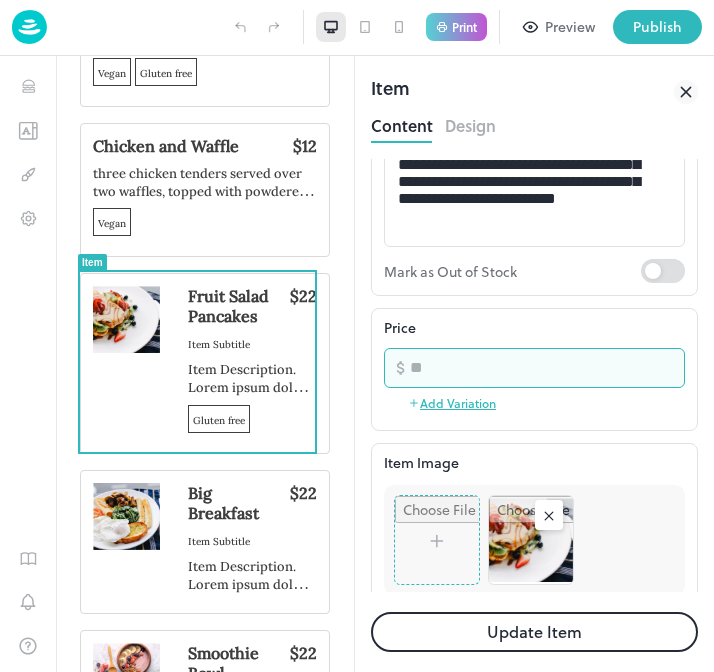 scroll, scrollTop: 308, scrollLeft: 0, axis: vertical 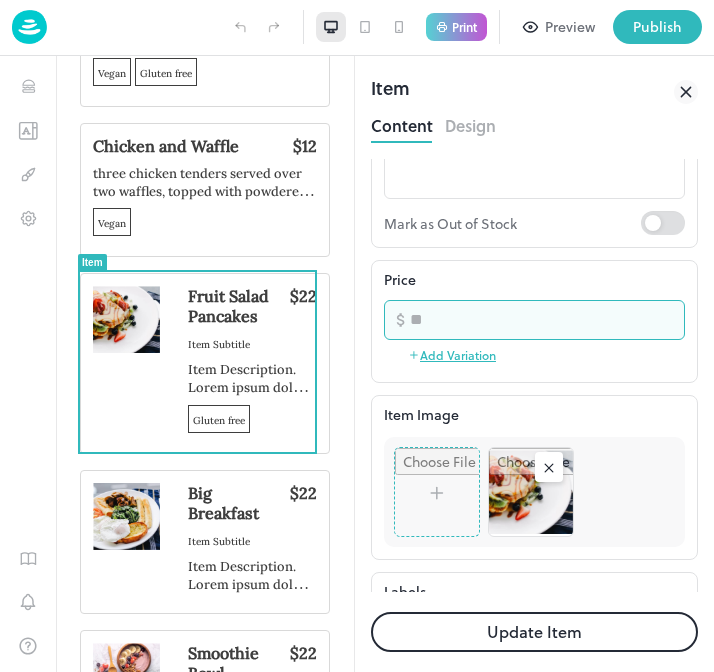 type on "**" 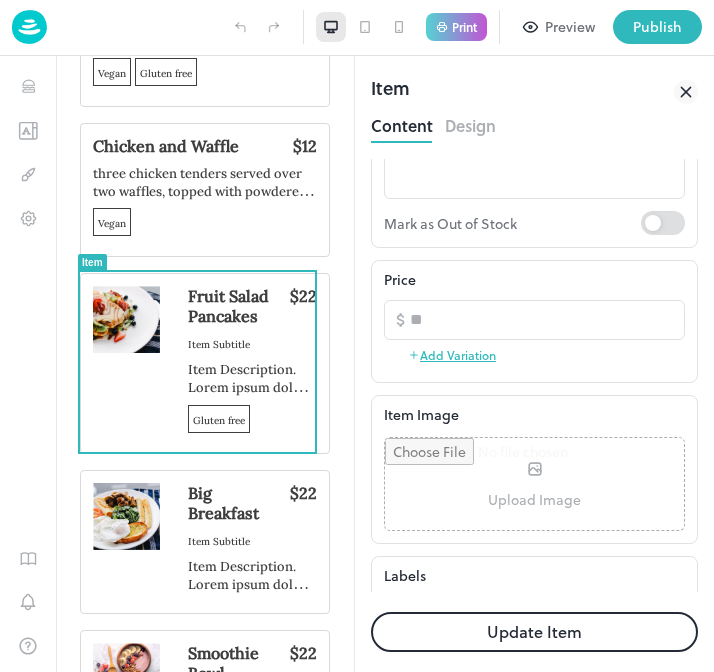 click on "Update Item" at bounding box center [534, 632] 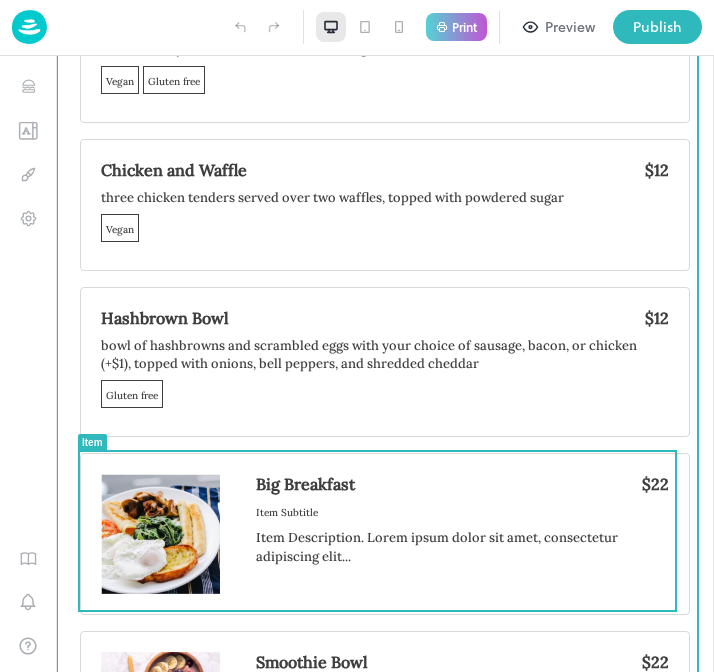 click on "Item Description. Lorem ipsum dolor sit amet, consectetur adipiscing elit..." at bounding box center (437, 546) 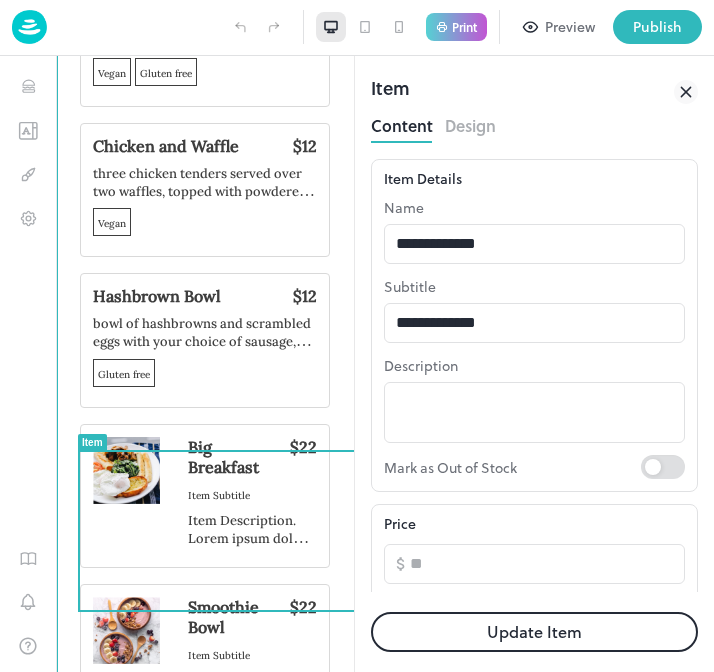 scroll, scrollTop: 0, scrollLeft: 0, axis: both 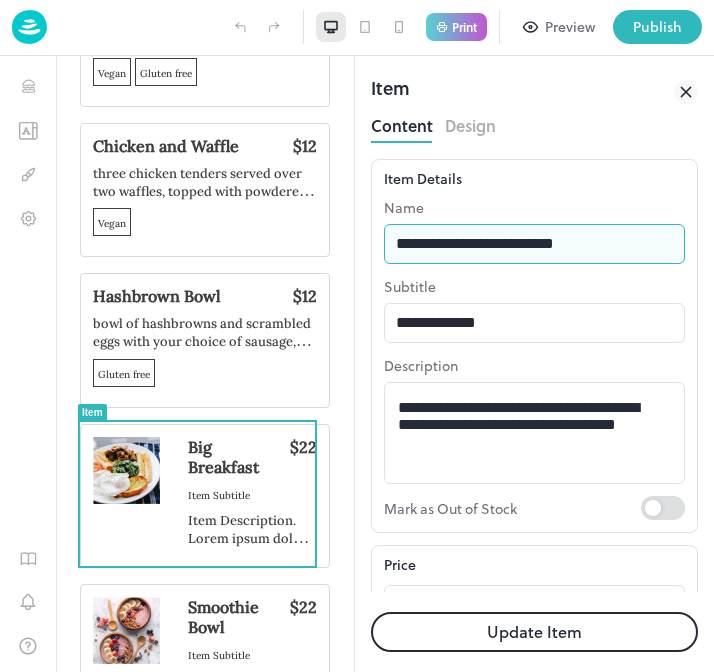 type on "**********" 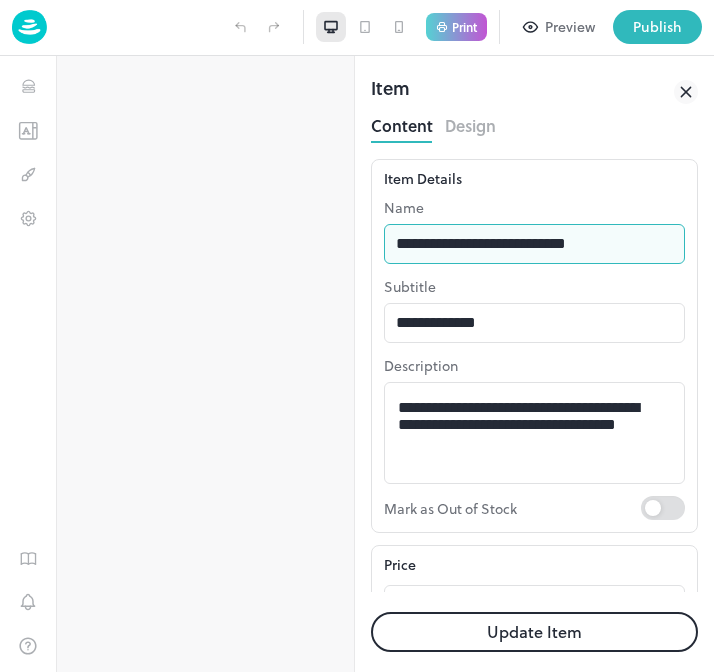 scroll, scrollTop: 0, scrollLeft: 0, axis: both 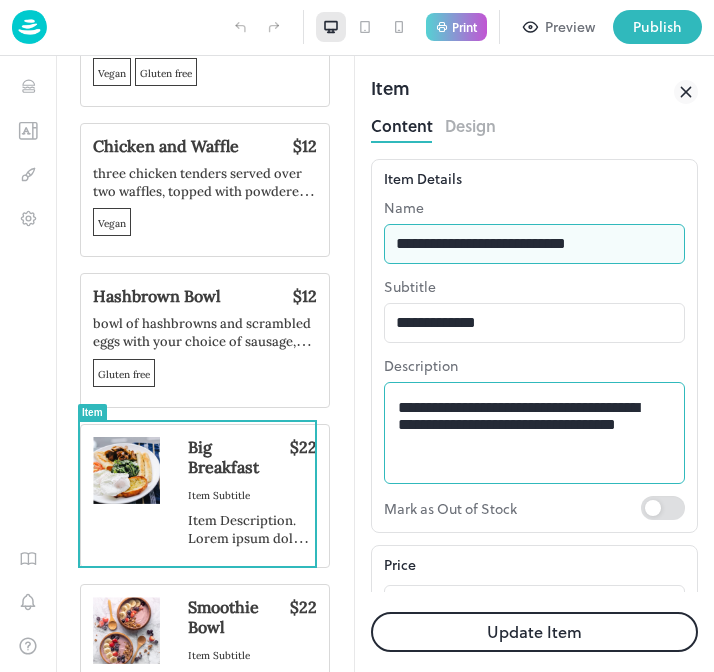type on "**********" 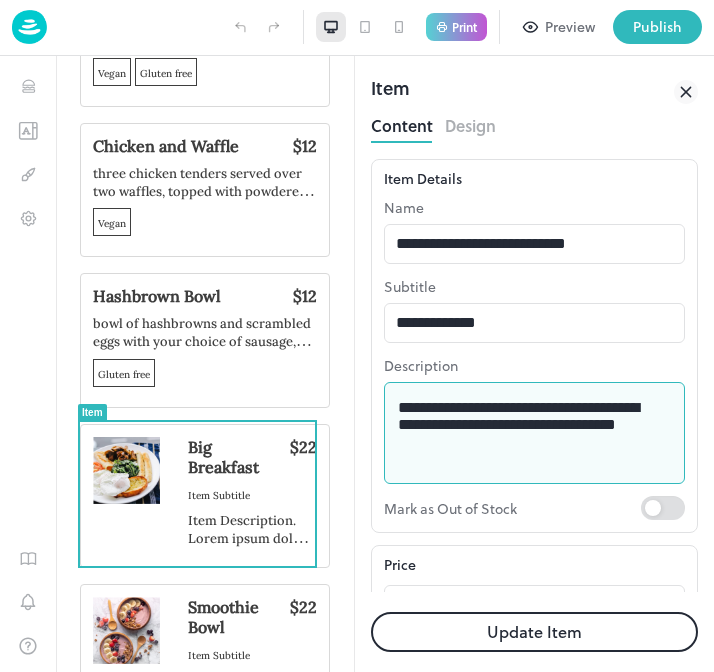 click on "**********" at bounding box center (527, 433) 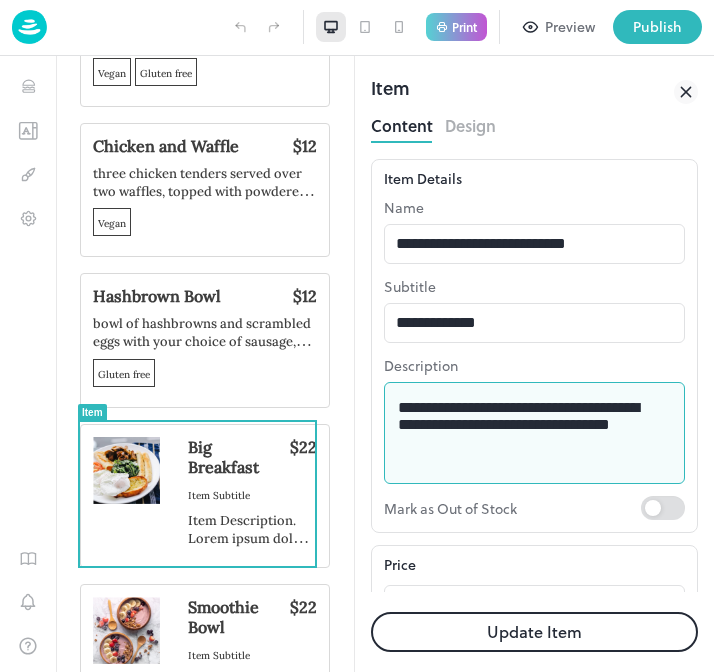 drag, startPoint x: 572, startPoint y: 520, endPoint x: 317, endPoint y: 268, distance: 358.5094 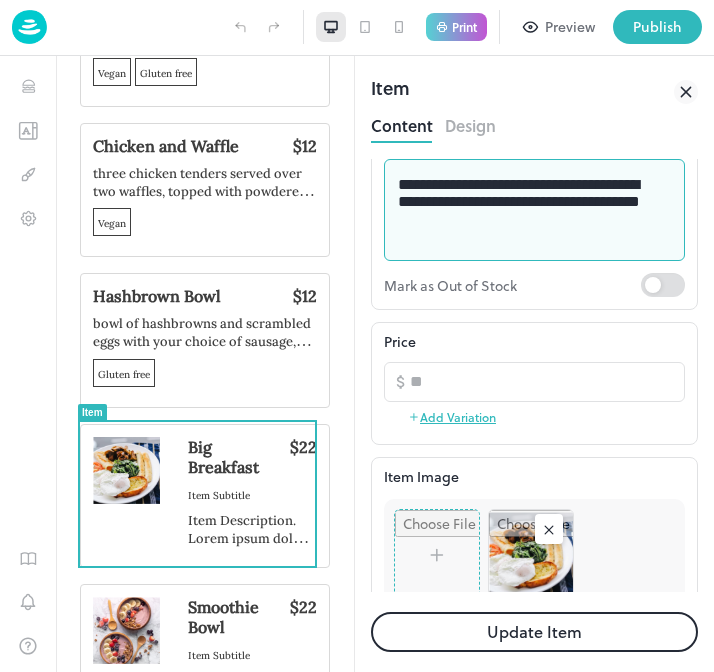 scroll, scrollTop: 226, scrollLeft: 0, axis: vertical 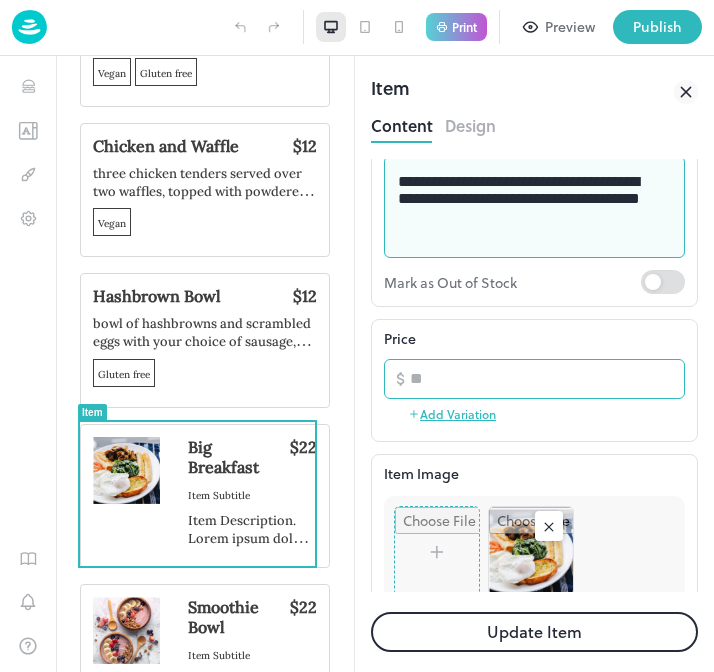 type on "**********" 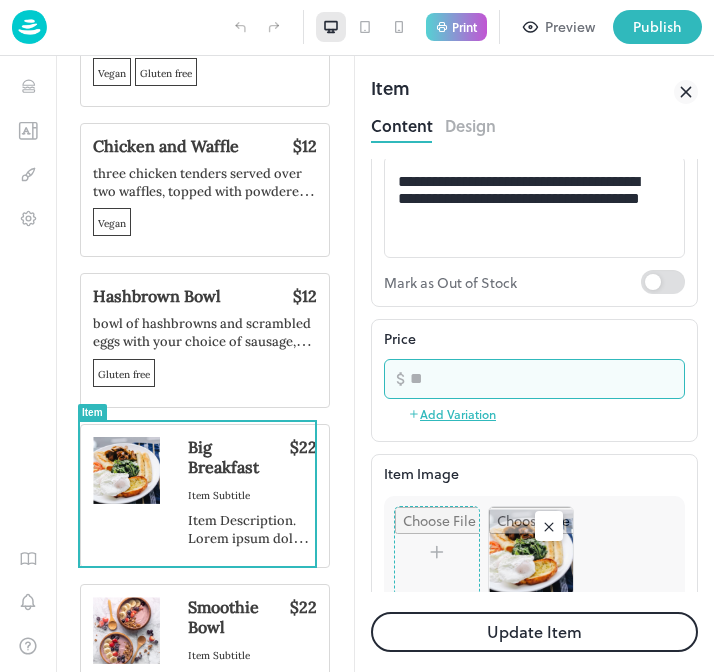 click on "**" at bounding box center (547, 379) 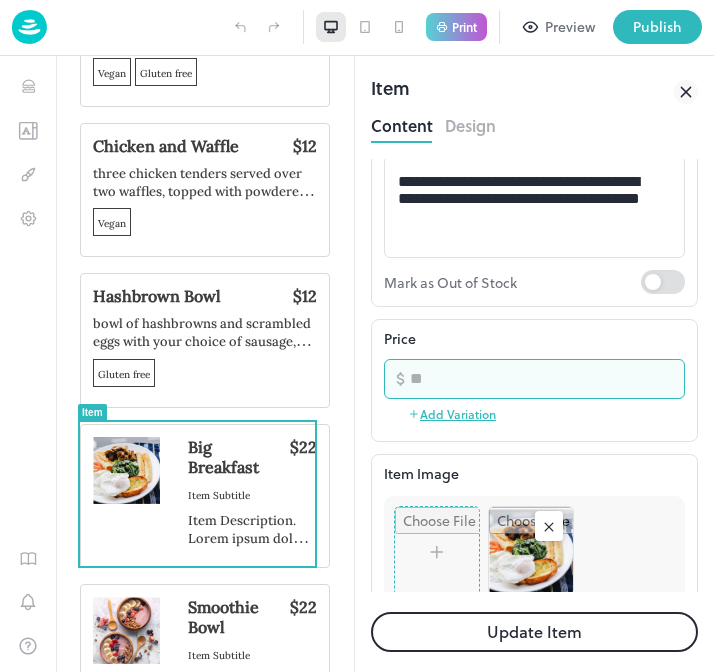 type on "*" 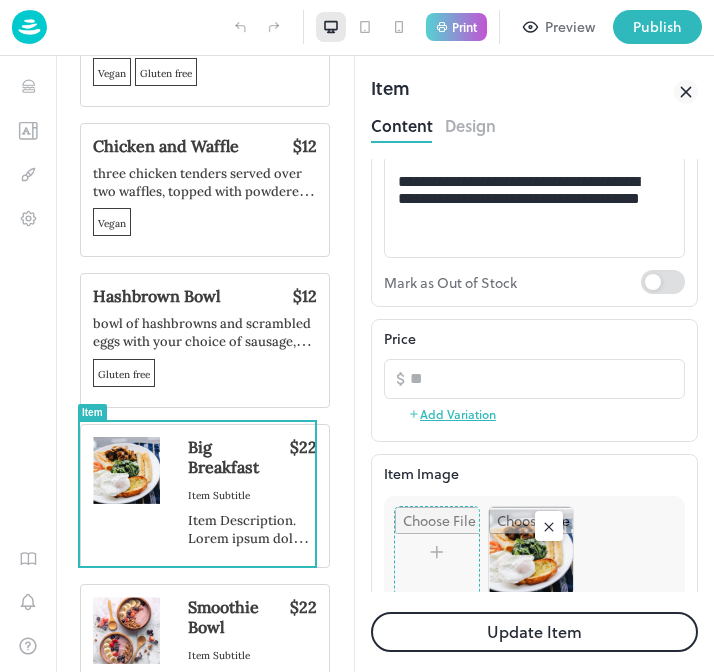 click at bounding box center (549, 526) 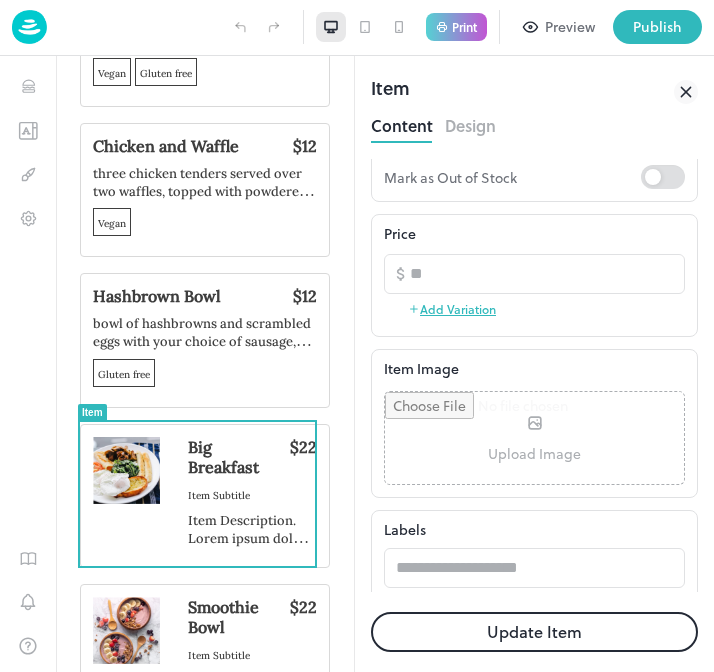 scroll, scrollTop: 333, scrollLeft: 0, axis: vertical 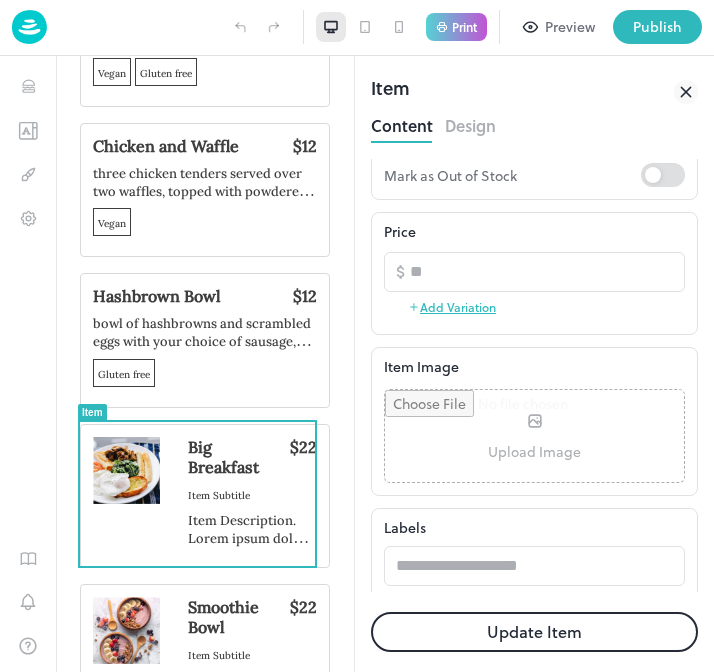 click on "Update Item" at bounding box center [534, 632] 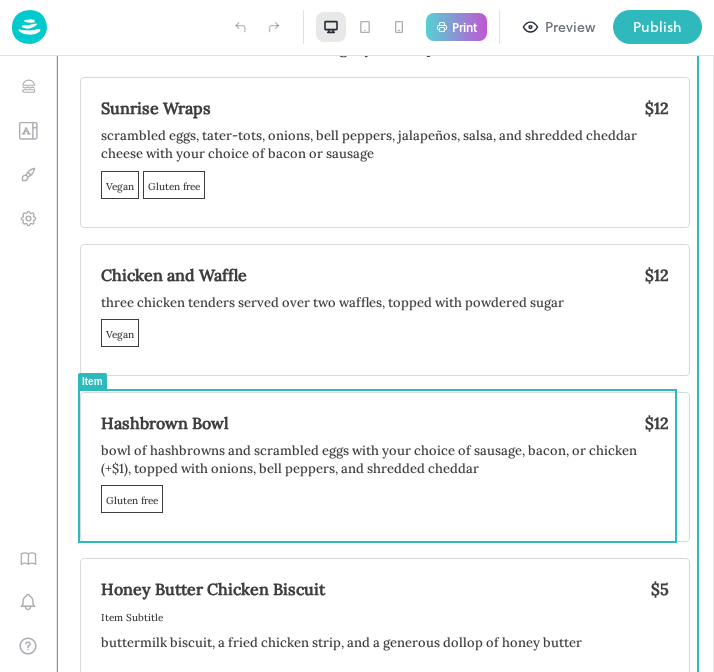 scroll, scrollTop: 56, scrollLeft: 0, axis: vertical 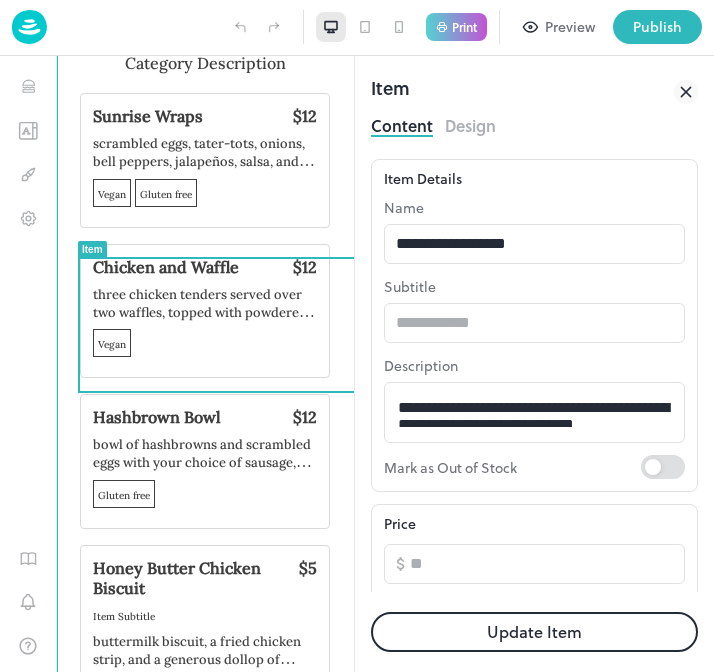 click on "Chicken and Waffle $12 three chicken tenders served over two waffles, topped with powdered sugar  Vegan" at bounding box center (205, 311) 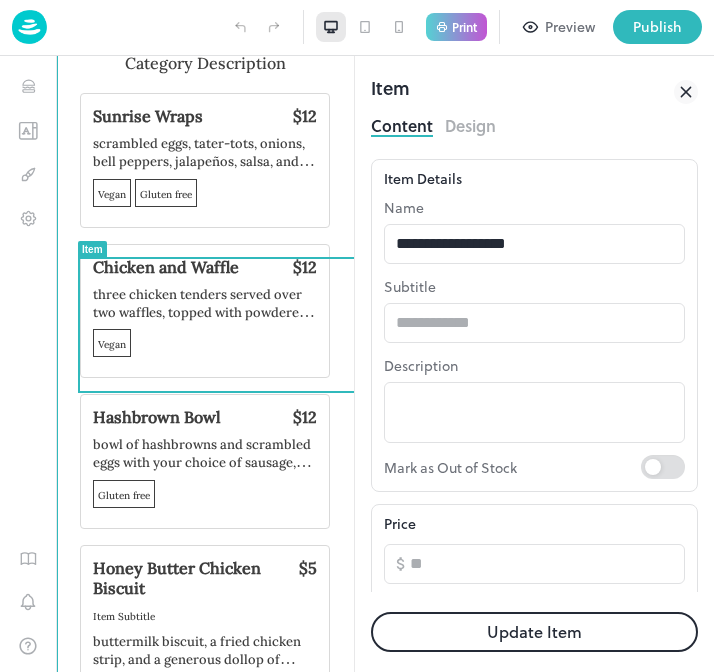 scroll, scrollTop: 0, scrollLeft: 0, axis: both 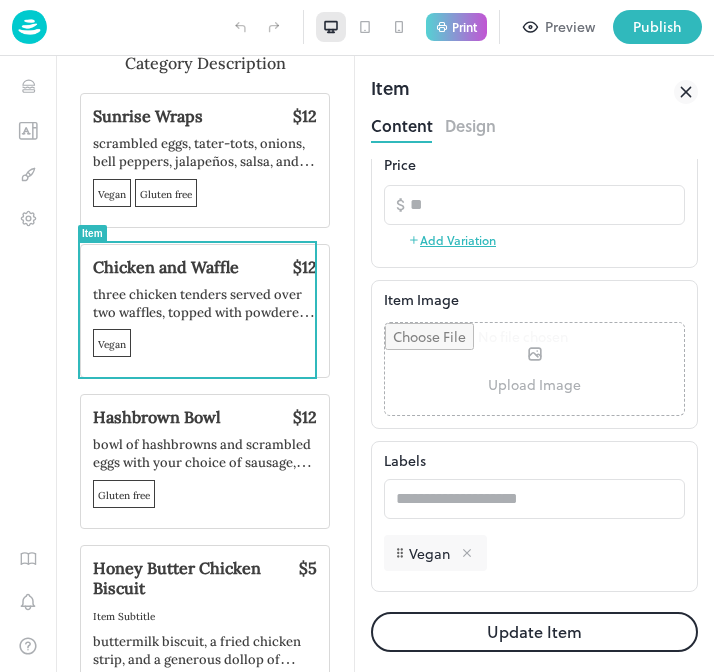 click 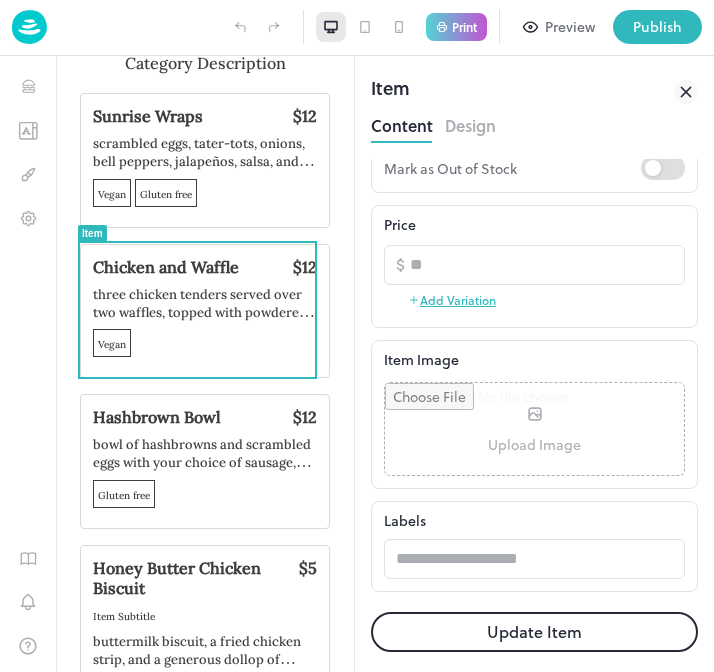 click on "Update Item" at bounding box center [534, 632] 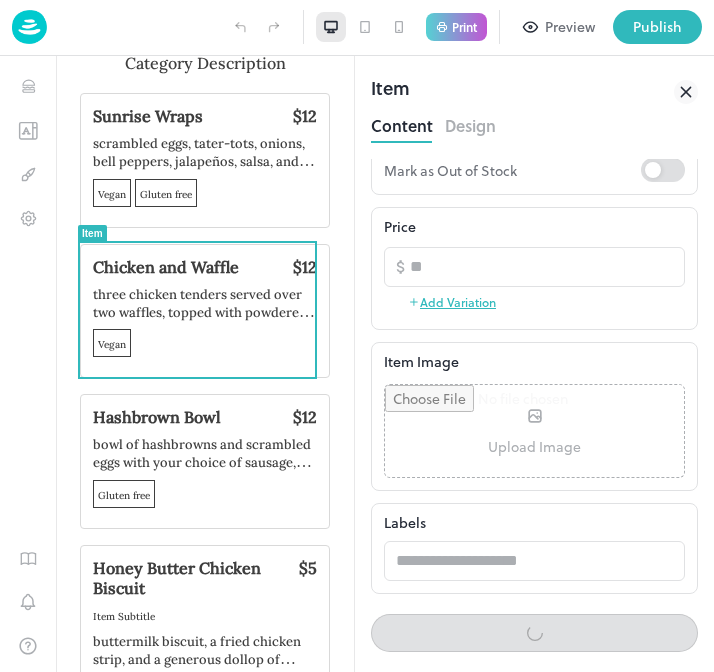 scroll, scrollTop: 338, scrollLeft: 0, axis: vertical 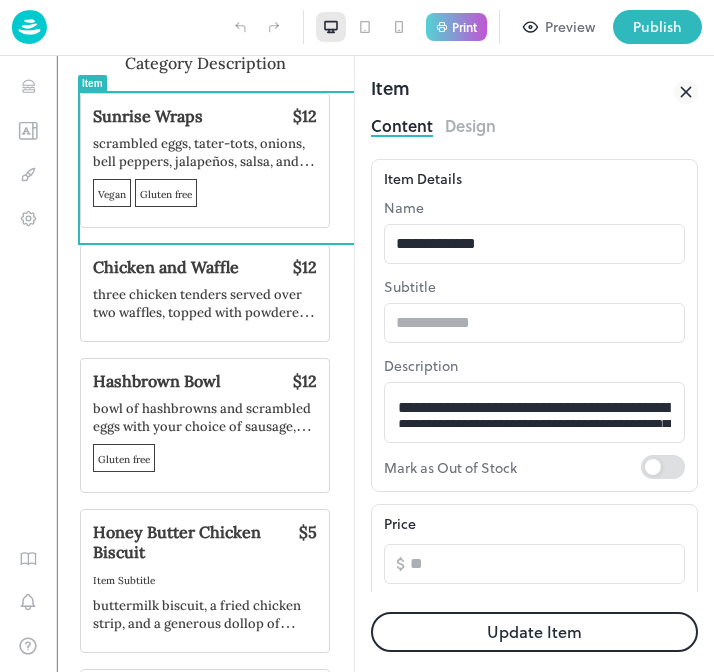 click on "Sunrise Wraps $12 scrambled eggs, tater-tots, onions, bell peppers, jalapeños, salsa, and shredded cheddar cheese with your choice of bacon or sausage  Vegan Gluten free" at bounding box center [205, 160] 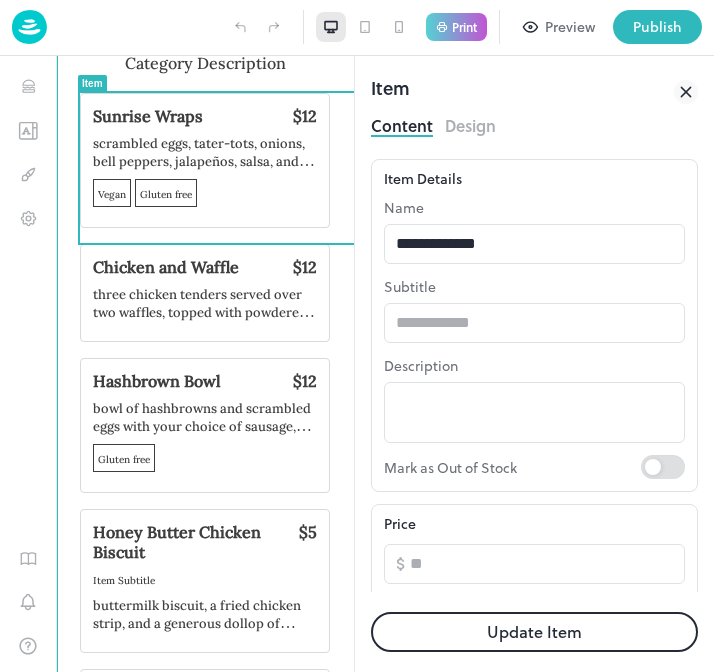 scroll, scrollTop: 0, scrollLeft: 0, axis: both 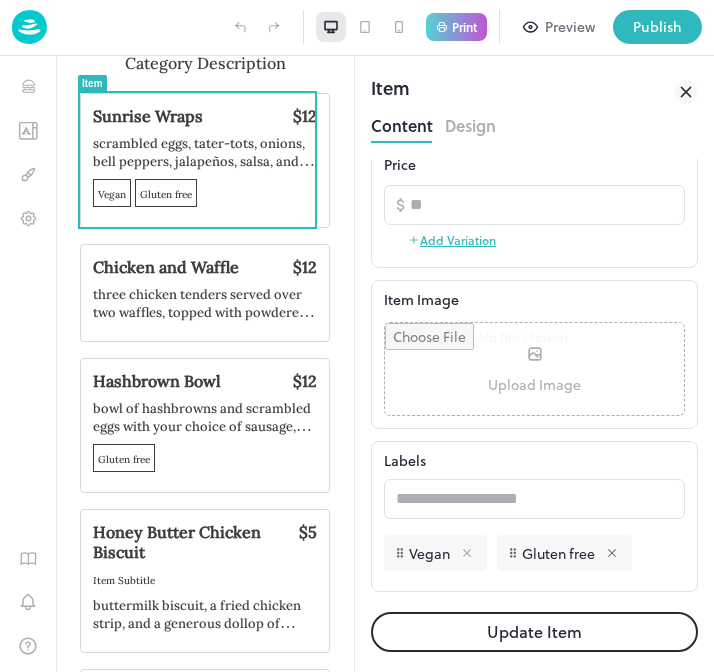 click 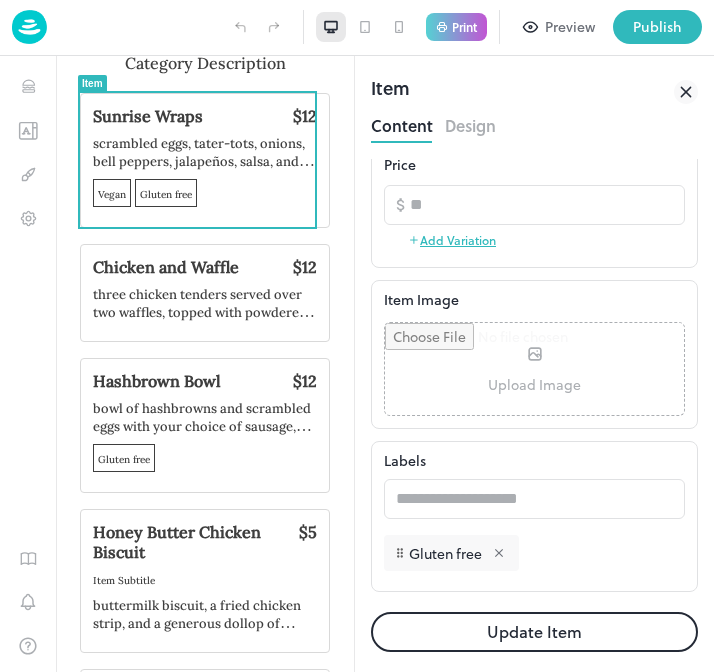 click on "Gluten free" at bounding box center [445, 553] 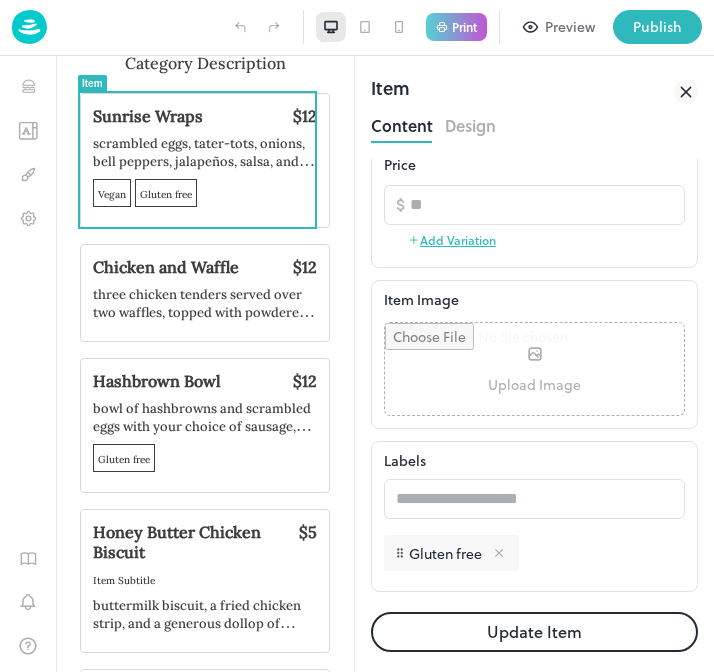 click 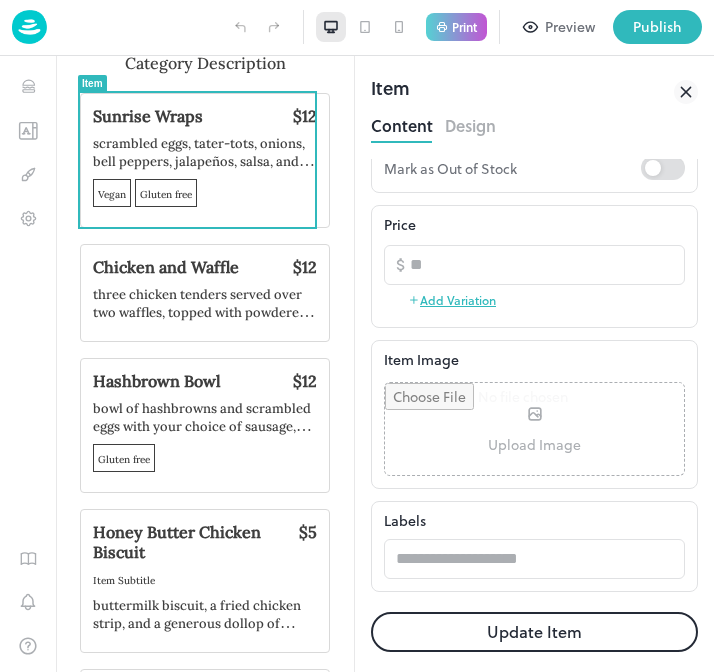 click on "Update Item" at bounding box center (534, 632) 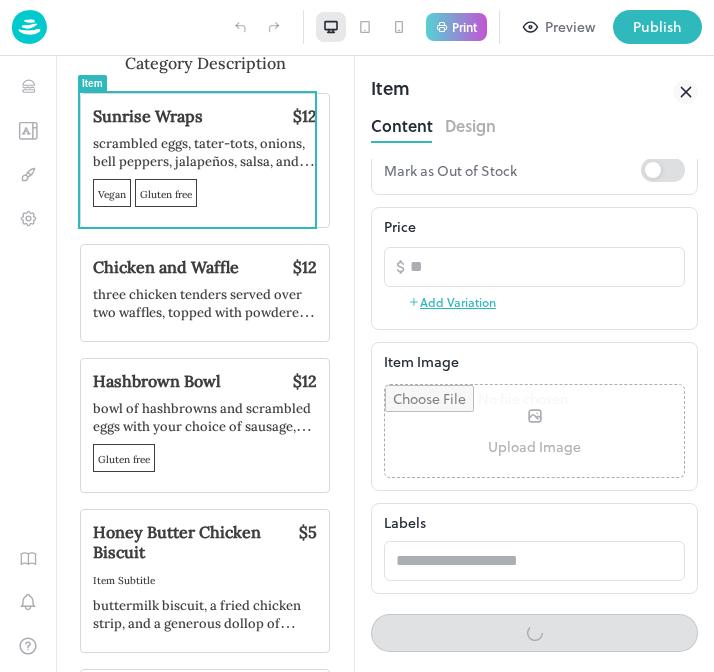 scroll, scrollTop: 361, scrollLeft: 0, axis: vertical 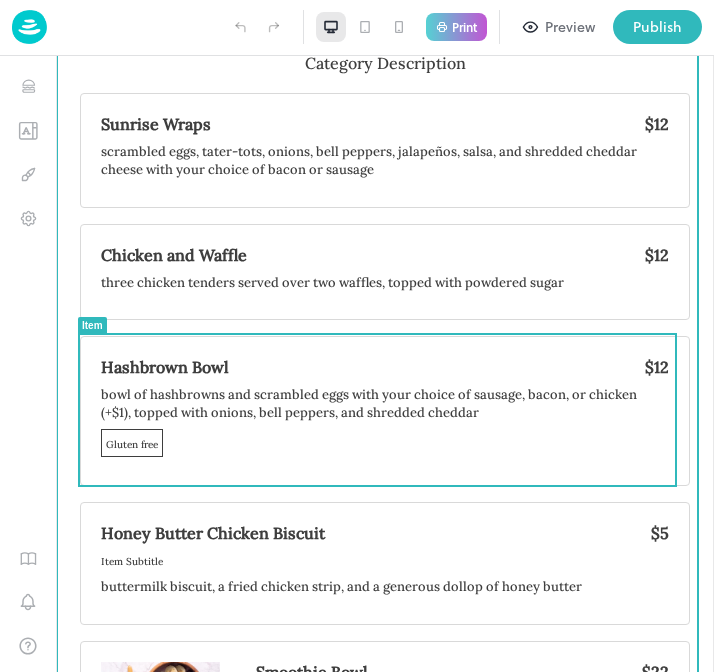 click on "bowl of hashbrowns and scrambled eggs with your choice of sausage, bacon, or chicken (+$1), topped with onions, bell peppers, and shredded cheddar" at bounding box center (369, 403) 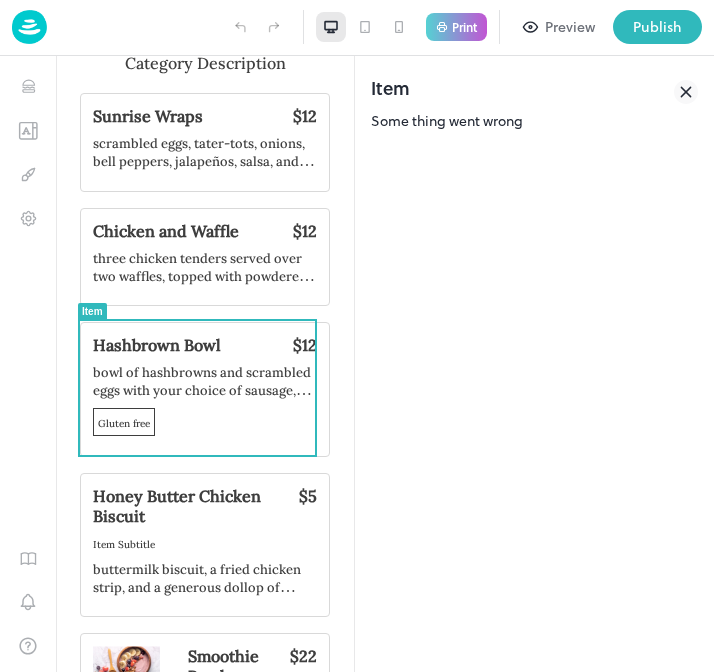 click 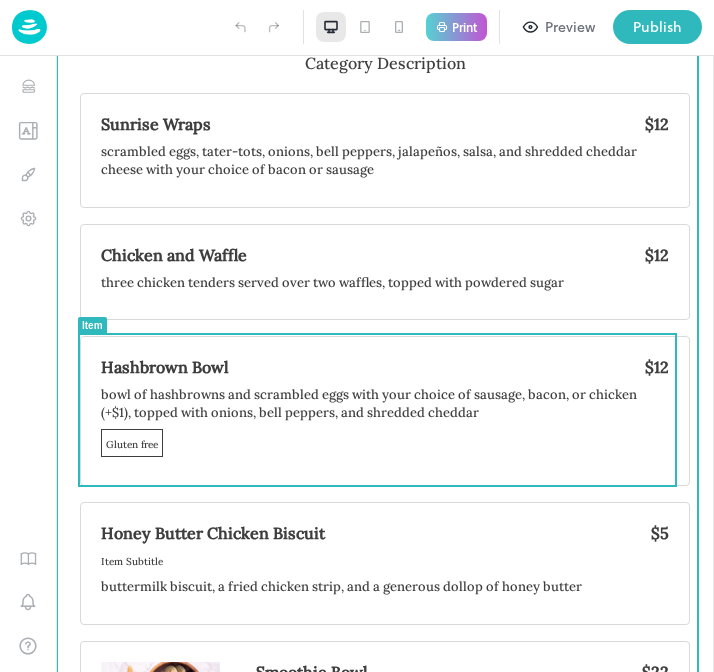 click on "bowl of hashbrowns and scrambled eggs with your choice of sausage, bacon, or chicken (+$1), topped with onions, bell peppers, and shredded cheddar" at bounding box center (369, 403) 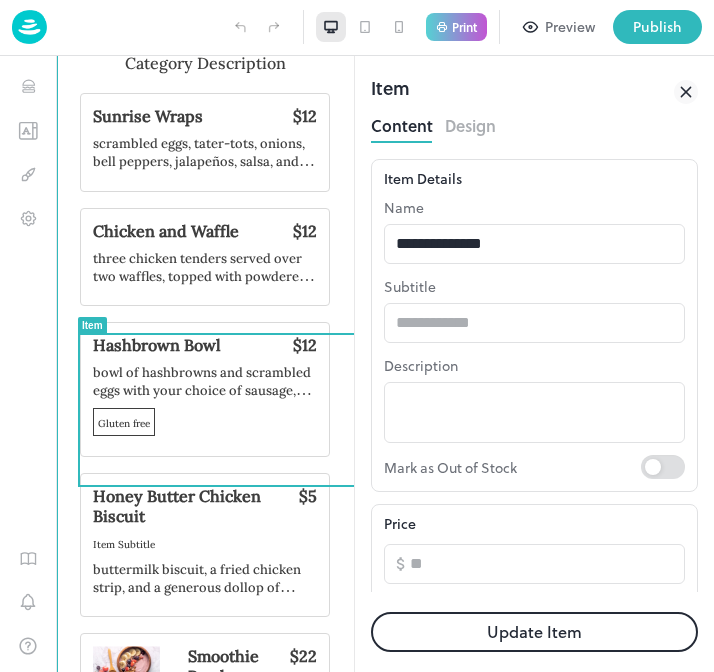 scroll, scrollTop: 0, scrollLeft: 0, axis: both 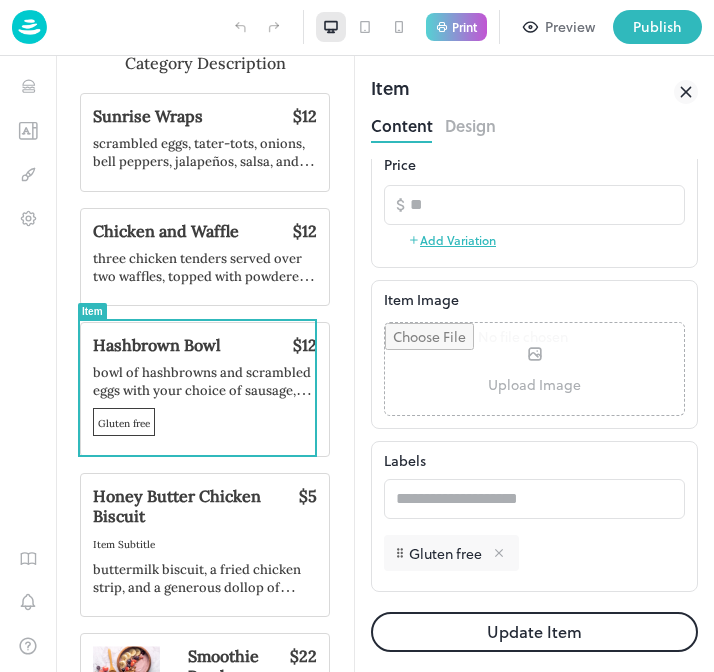 click at bounding box center [497, 553] 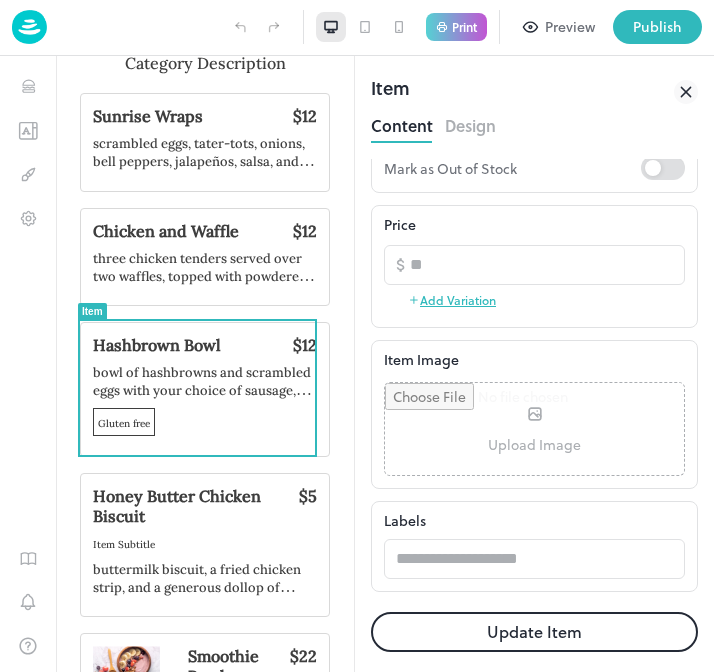 click on "Update Item" at bounding box center [534, 632] 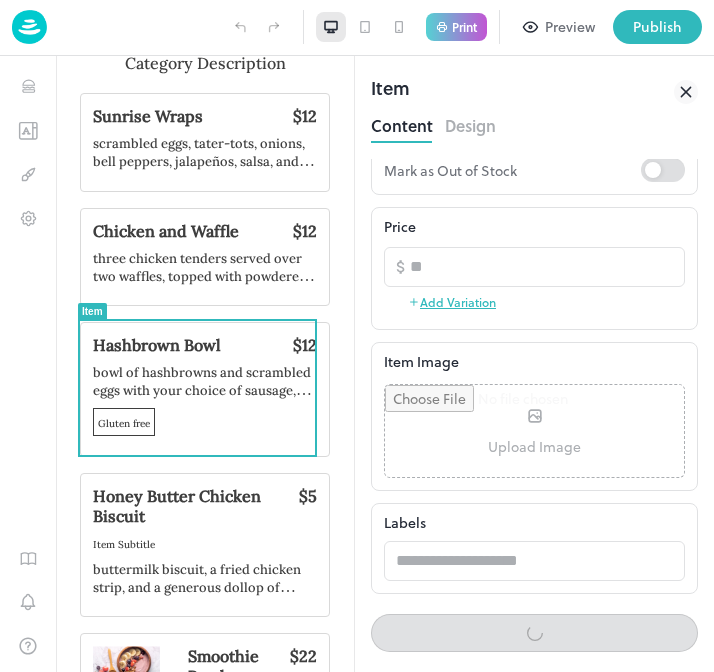 scroll, scrollTop: 361, scrollLeft: 0, axis: vertical 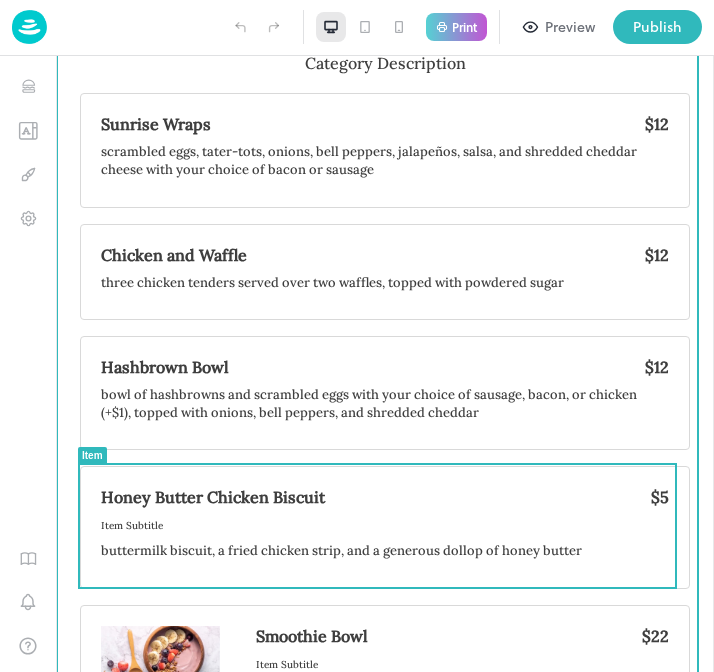 click on "Honey Butter Chicken Biscuit $5 Item Subtitle buttermilk biscuit, a fried chicken strip, and a generous dollop of honey butter" at bounding box center [385, 527] 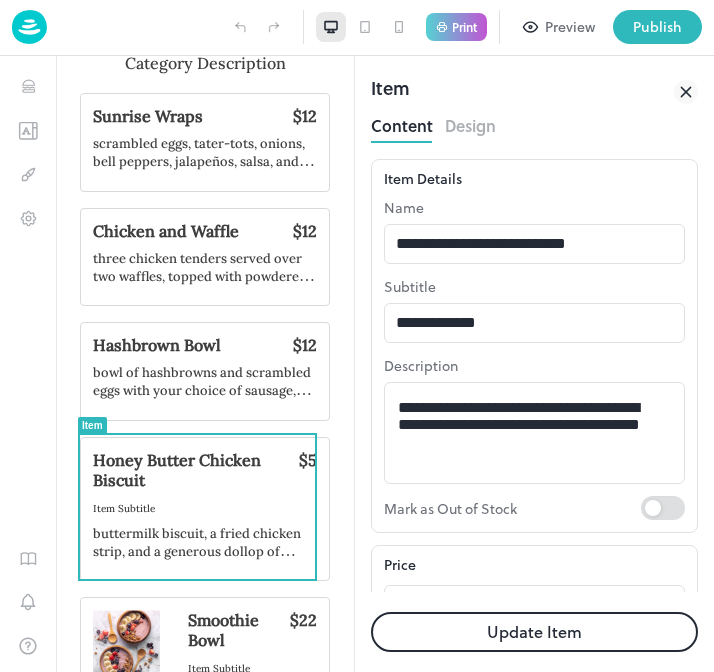 click on "Subtitle" at bounding box center [534, 286] 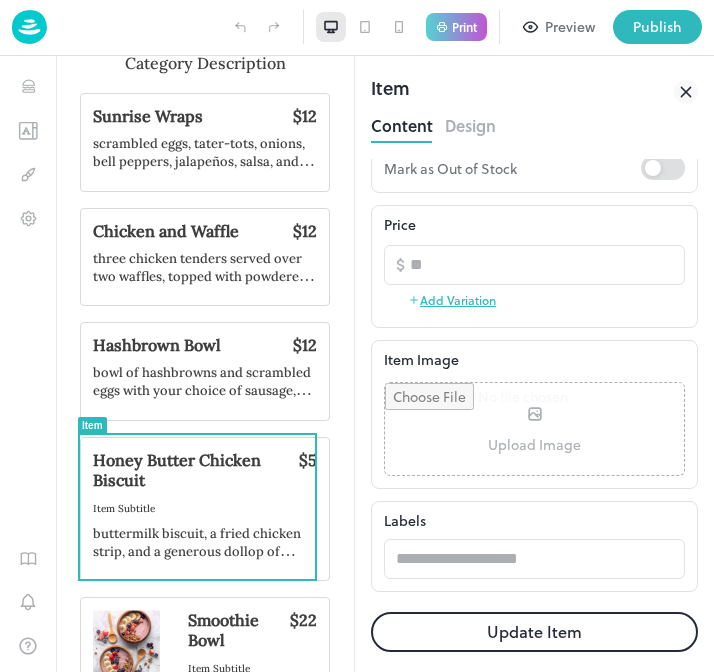 scroll, scrollTop: 342, scrollLeft: 0, axis: vertical 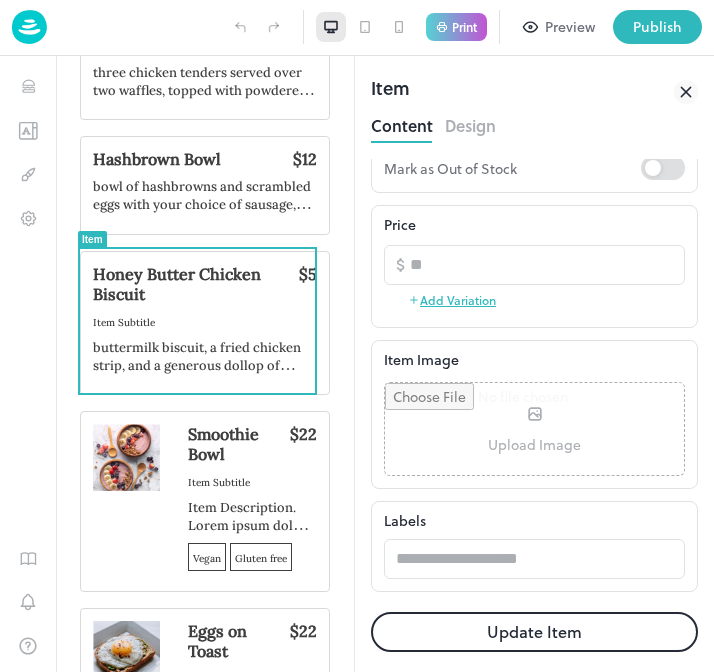 click on "Smoothie Bowl $22 Item Subtitle Item Description. Lorem ipsum dolor sit amet, consectetur adipiscing elit... Vegan Gluten free" at bounding box center (252, 501) 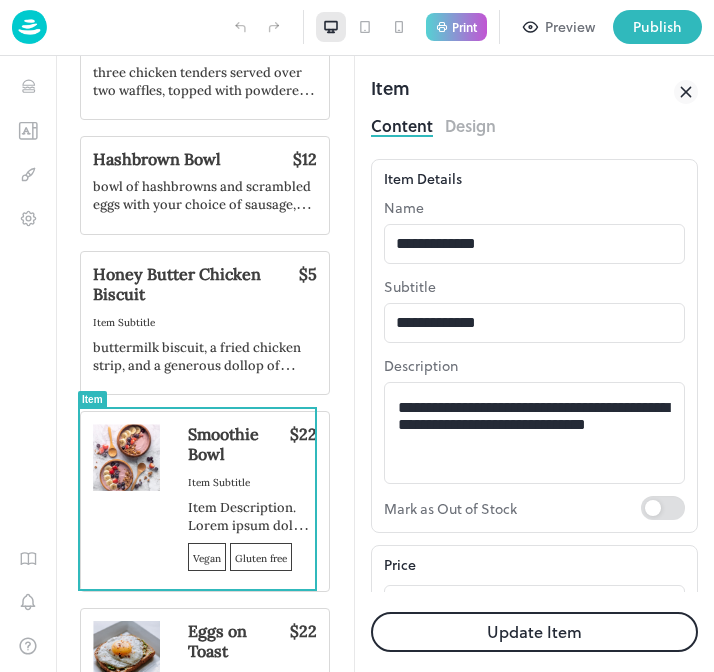 click on "Smoothie Bowl $22 Item Subtitle Item Description. Lorem ipsum dolor sit amet, consectetur adipiscing elit... Vegan Gluten free" at bounding box center [252, 501] 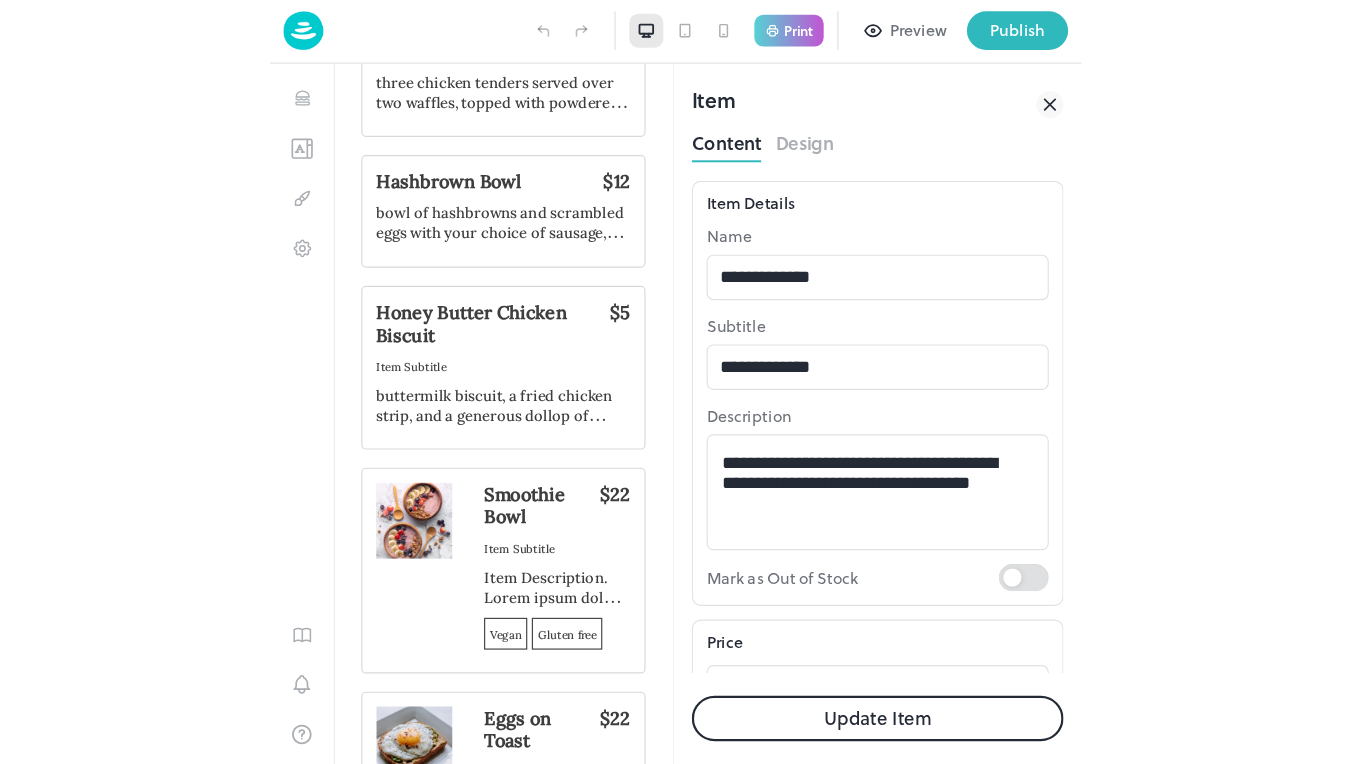 scroll, scrollTop: 44, scrollLeft: 0, axis: vertical 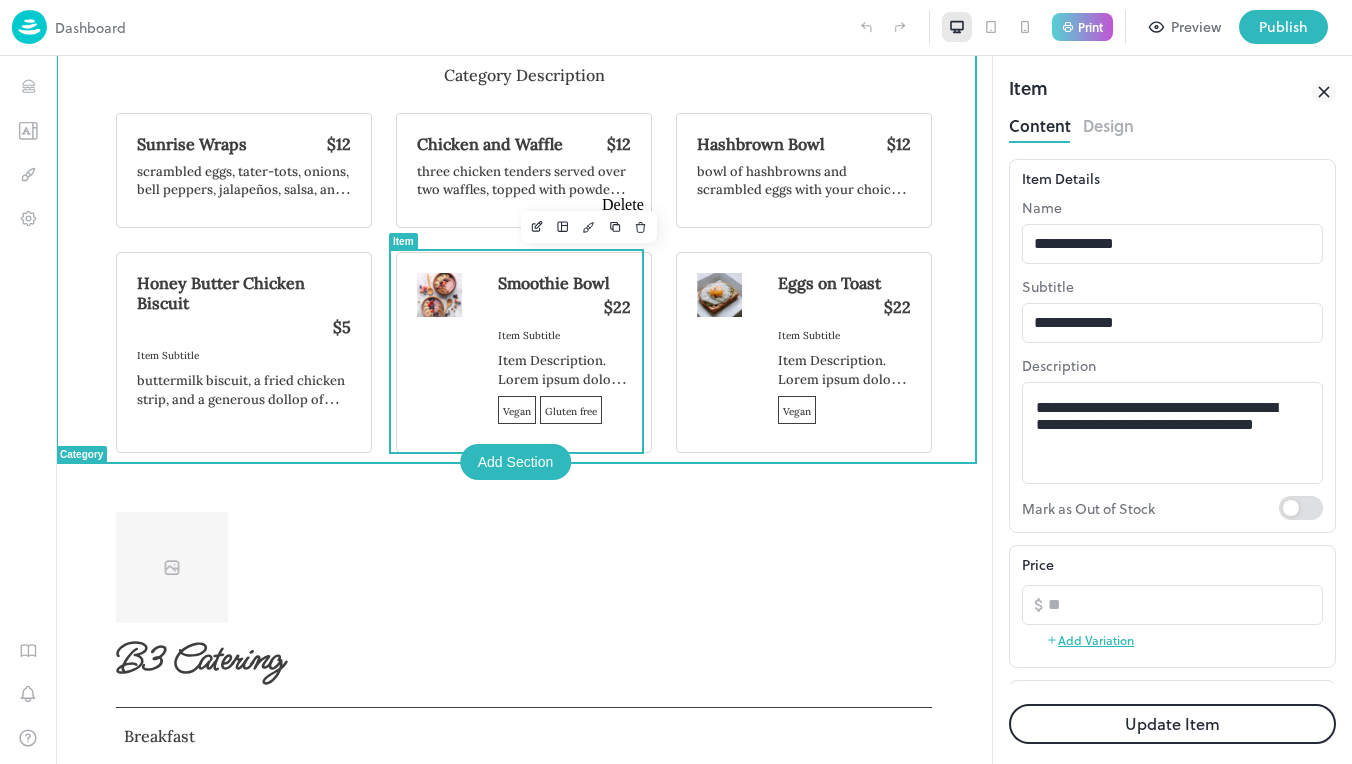 click 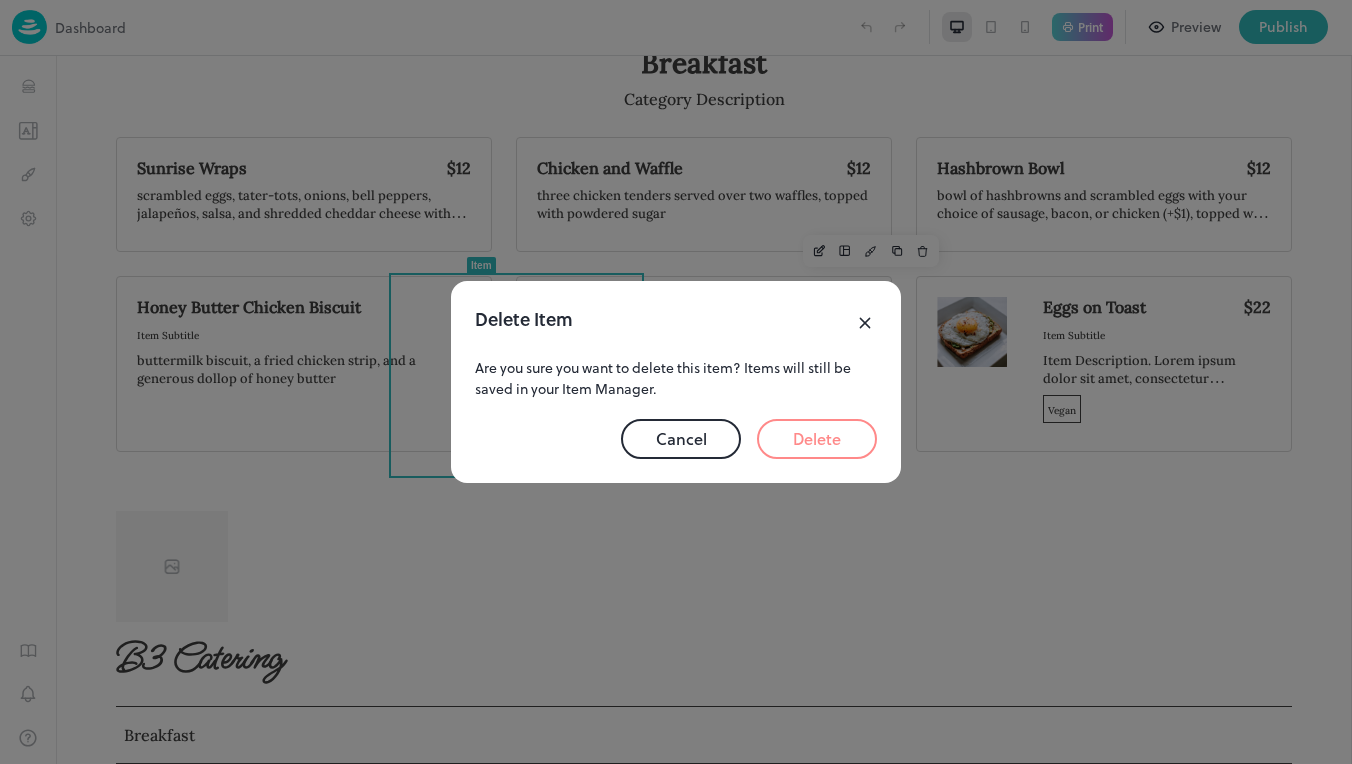 scroll, scrollTop: 19, scrollLeft: 0, axis: vertical 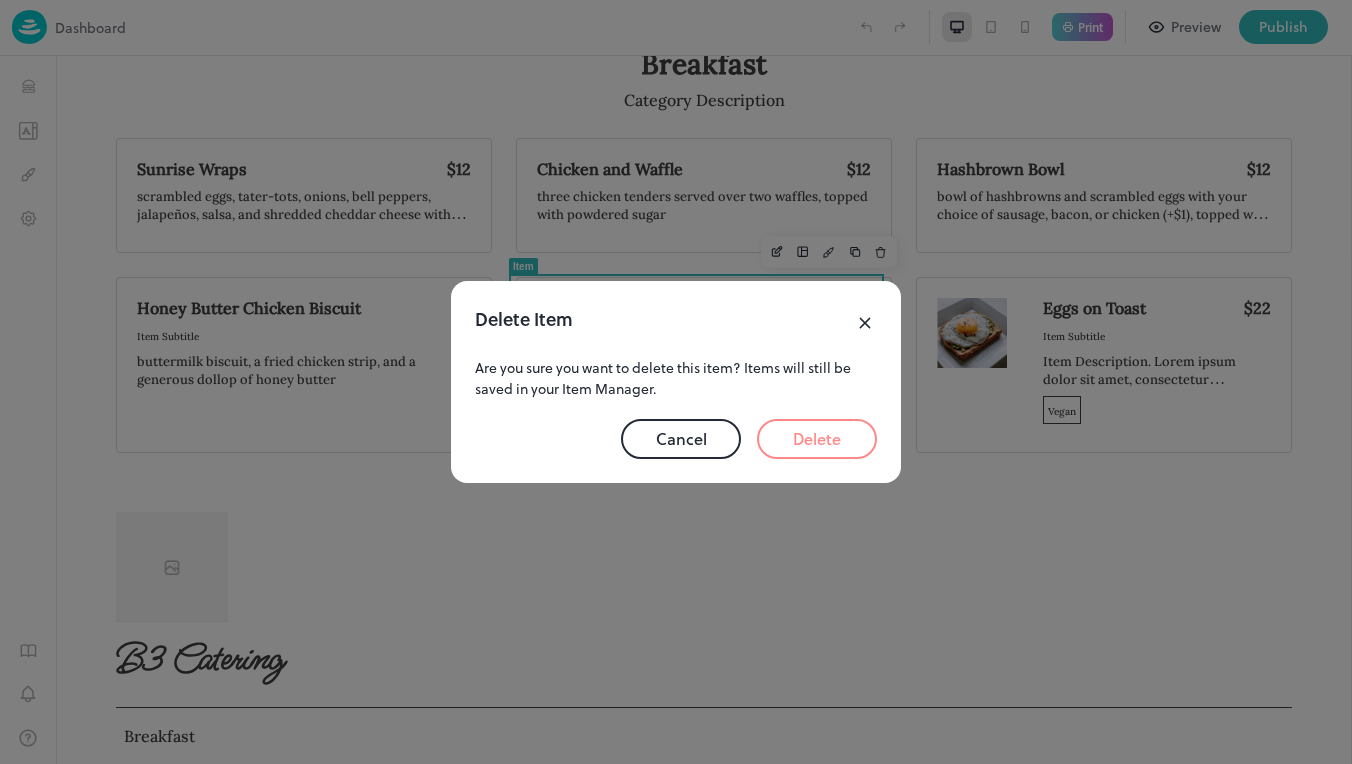 click on "Delete" at bounding box center (817, 439) 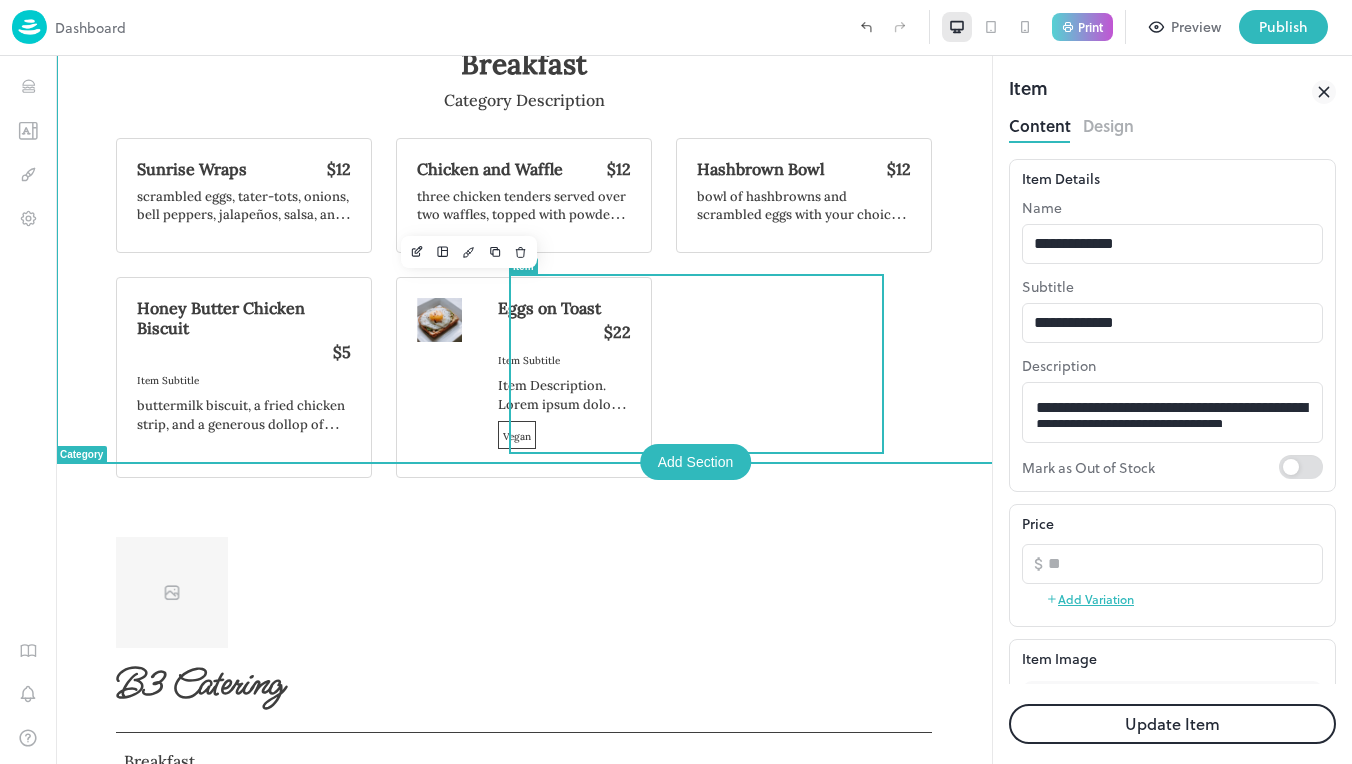 click on "Eggs on Toast $22 Item Subtitle Item Description. Lorem ipsum dolor sit amet, consectetur adipiscing elit... Vegan" at bounding box center [564, 377] 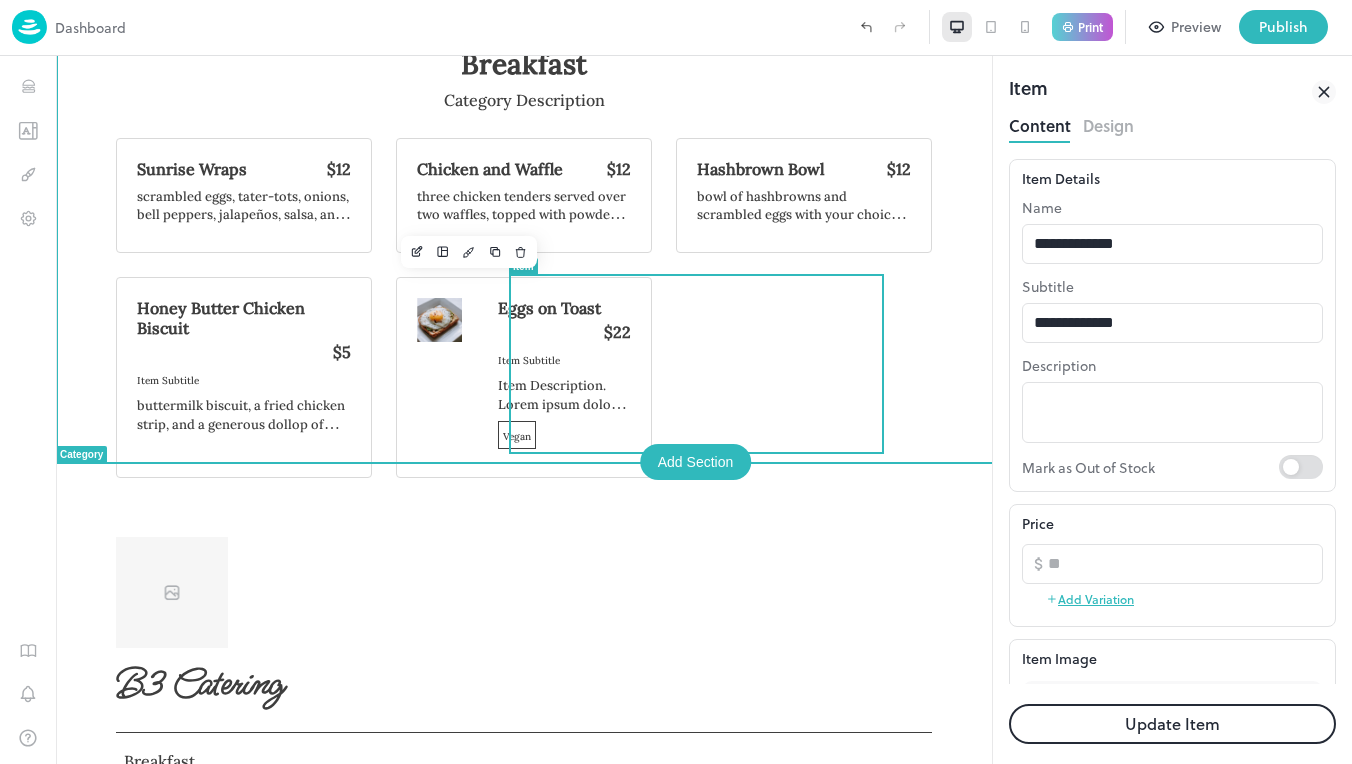 scroll, scrollTop: 0, scrollLeft: 0, axis: both 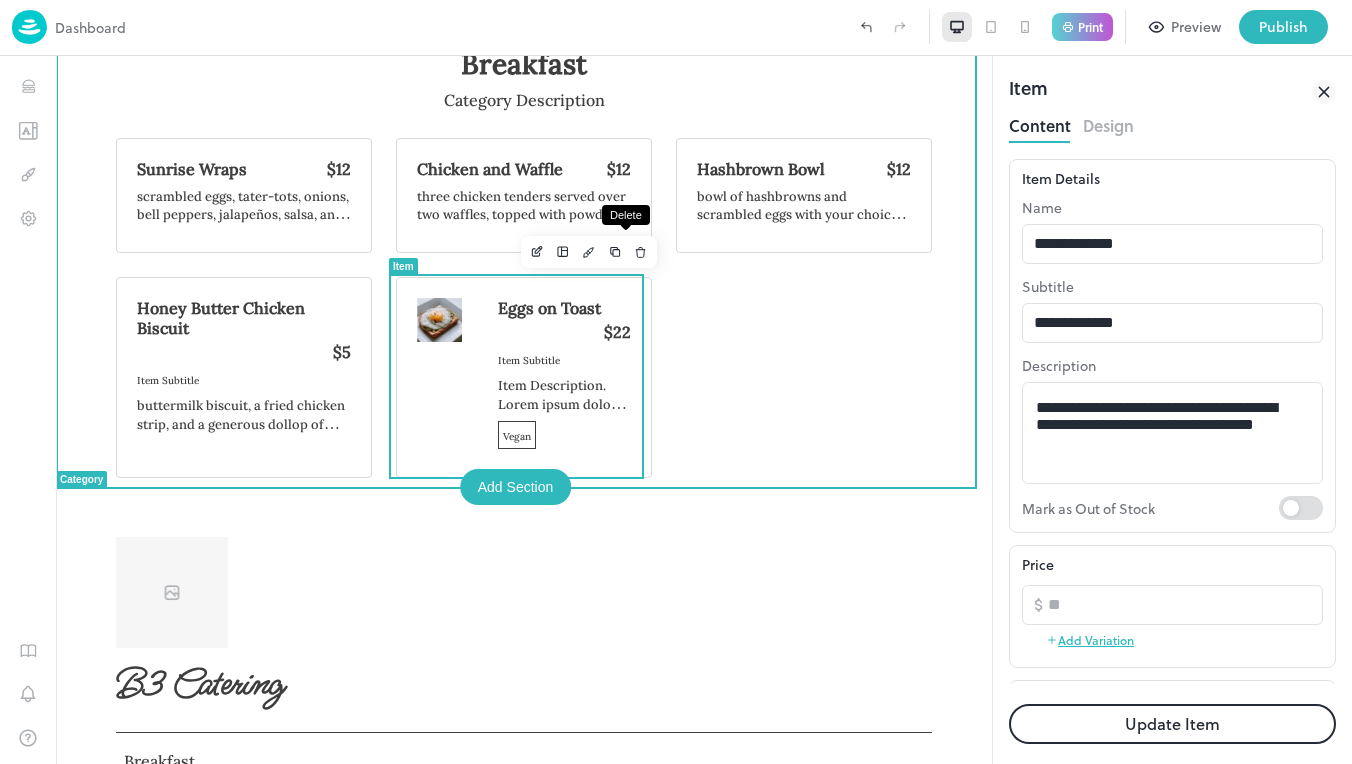 click 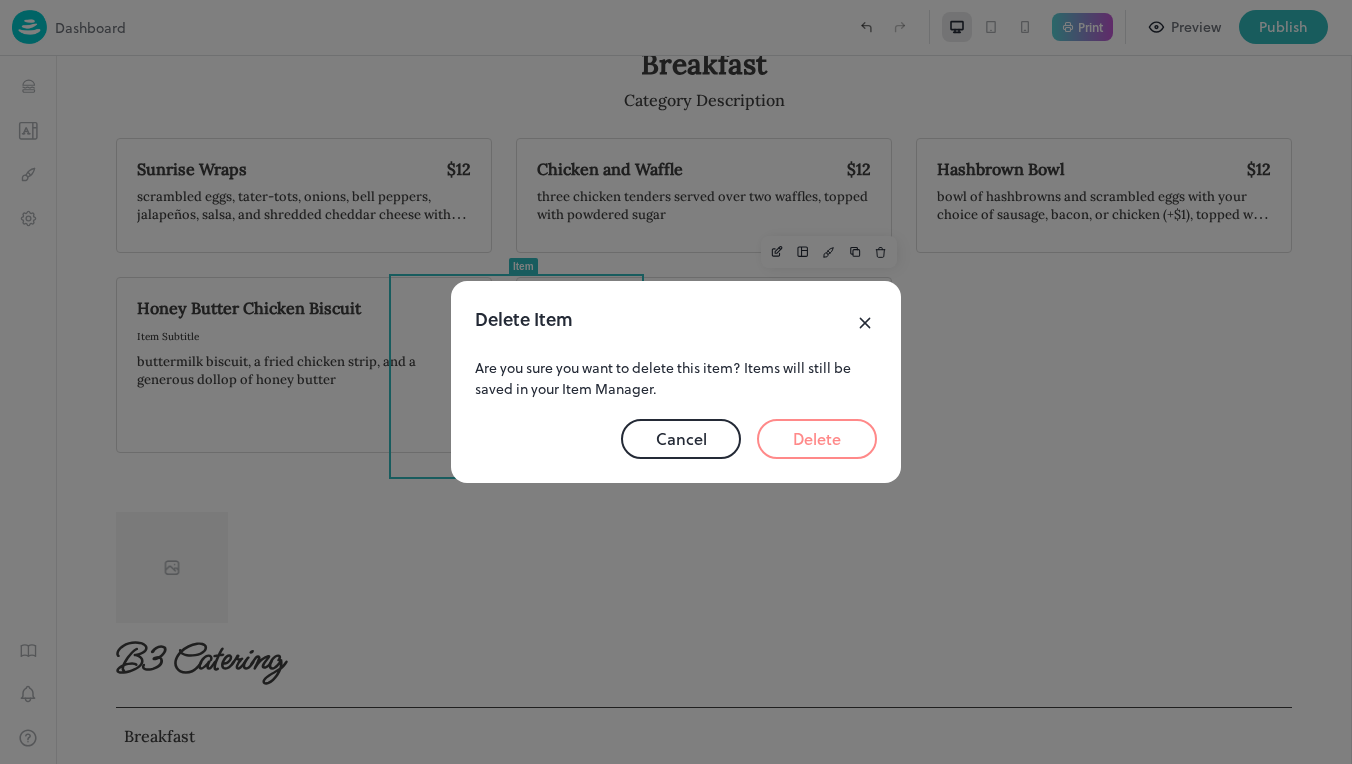 click on "Delete" at bounding box center [817, 439] 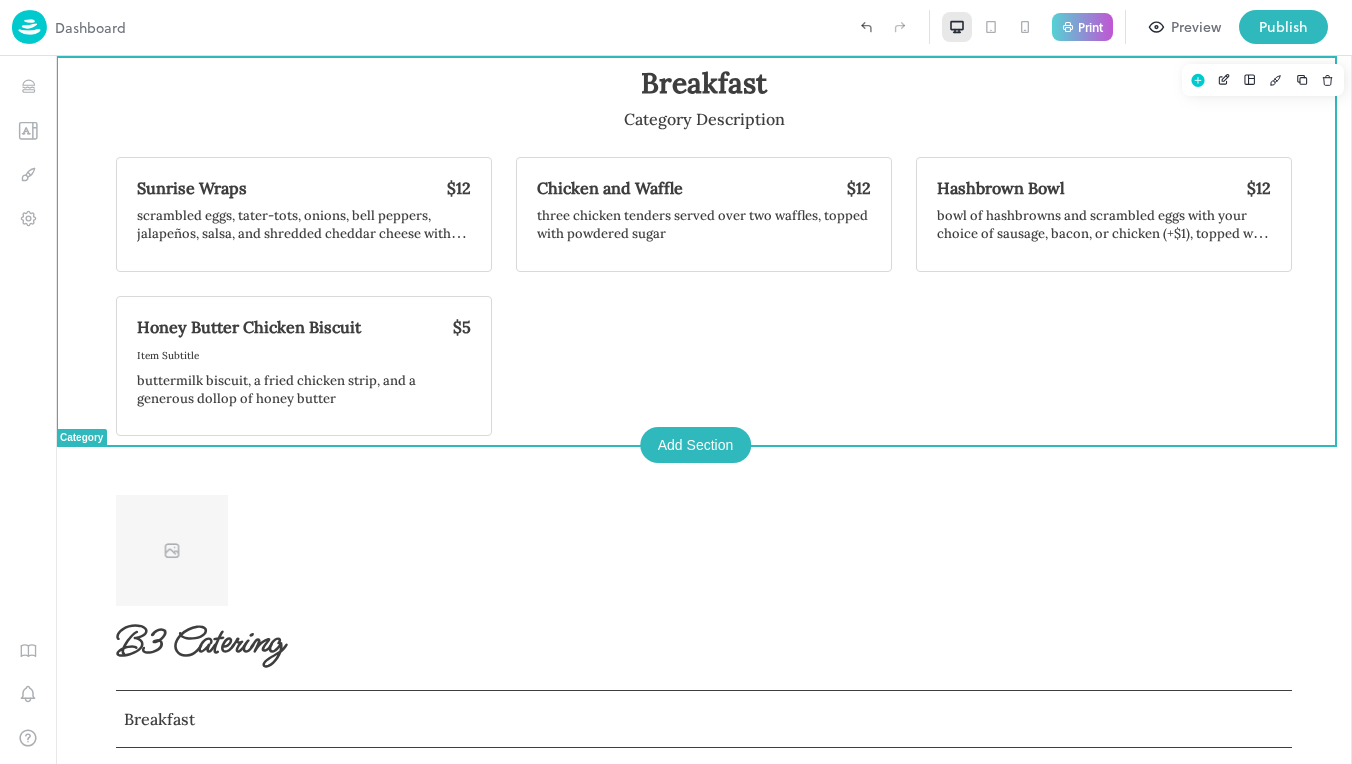scroll, scrollTop: 0, scrollLeft: 0, axis: both 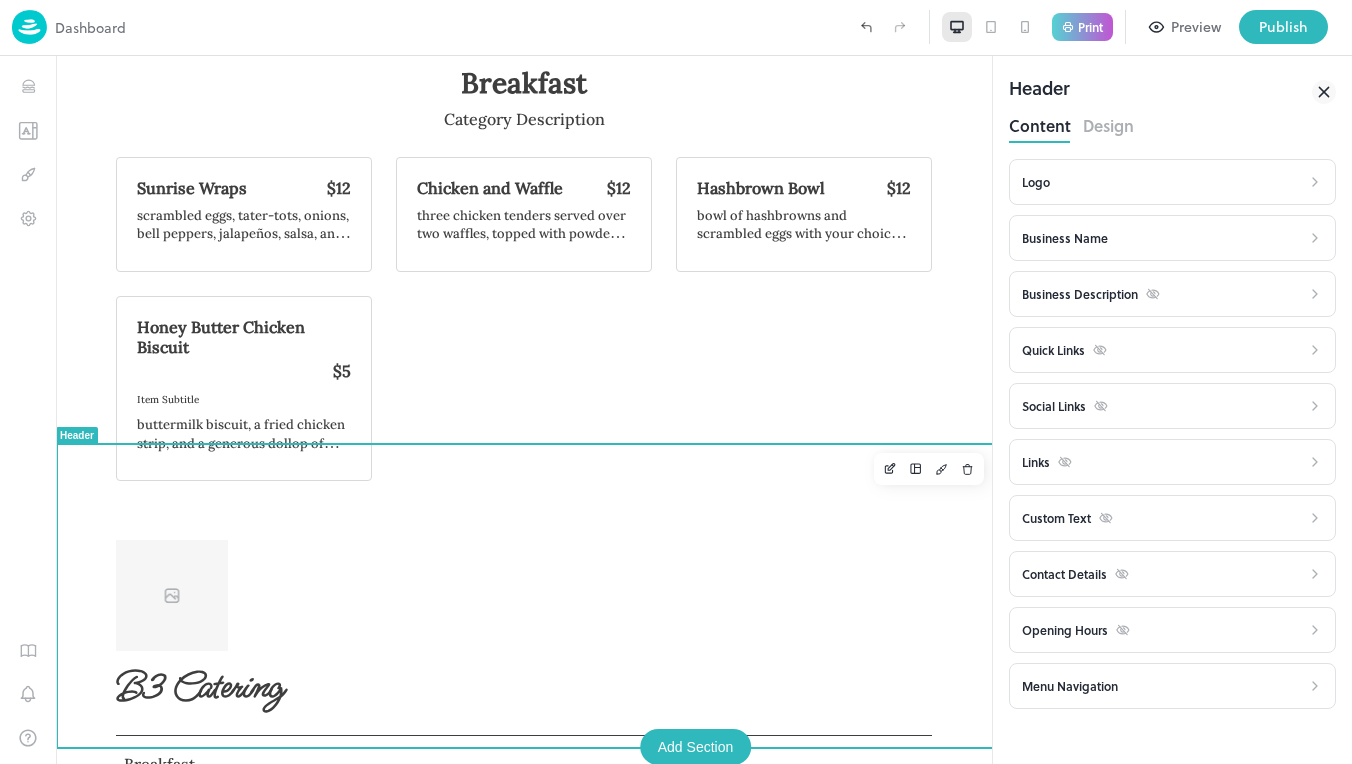 click at bounding box center [734, 626] 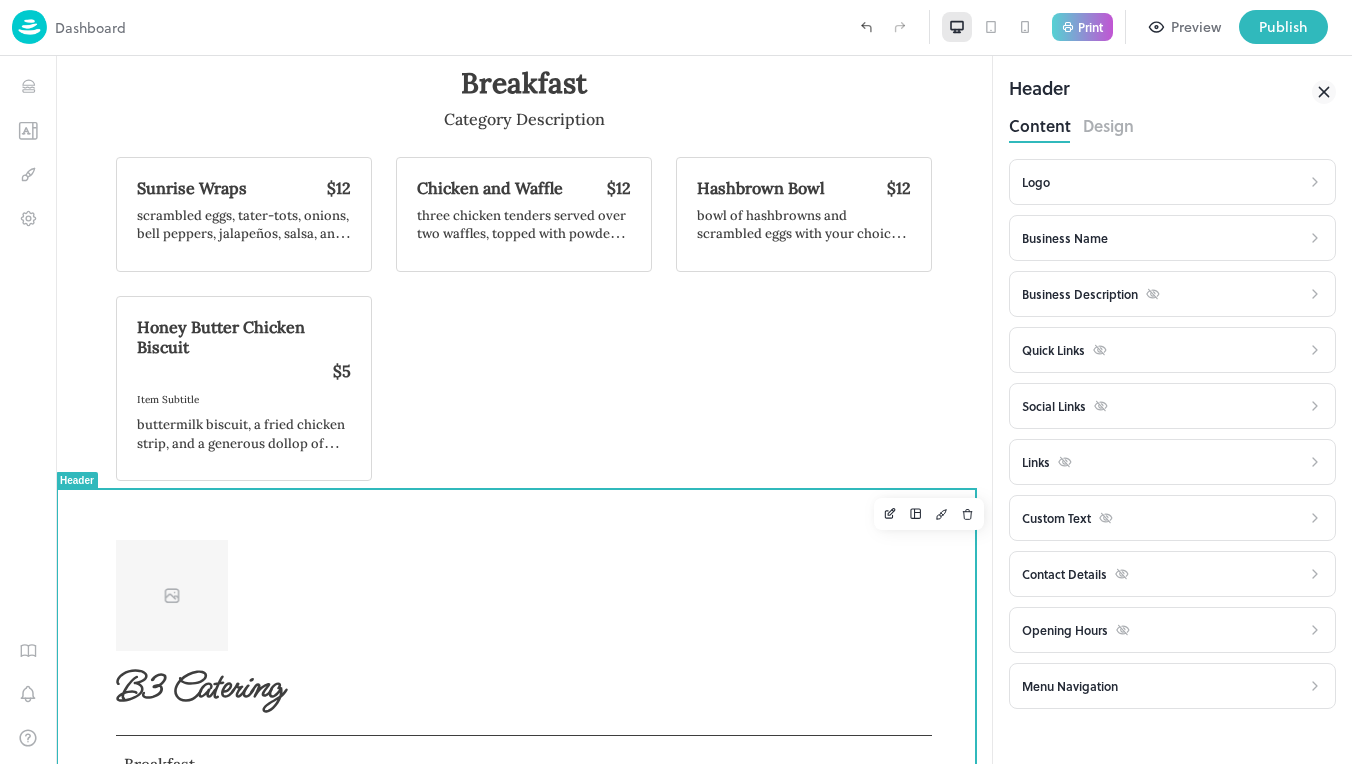 click on "Logo" at bounding box center (1161, 182) 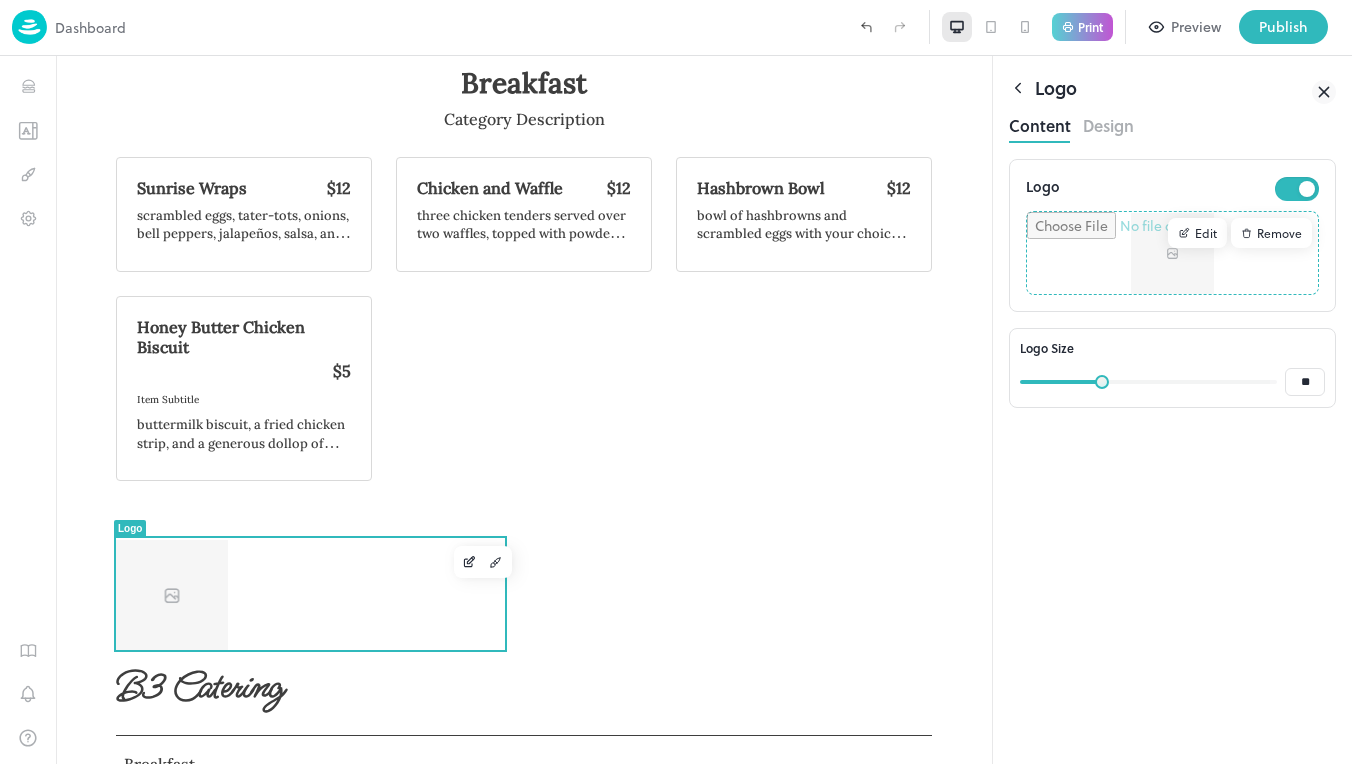 click on "Remove" at bounding box center [1271, 233] 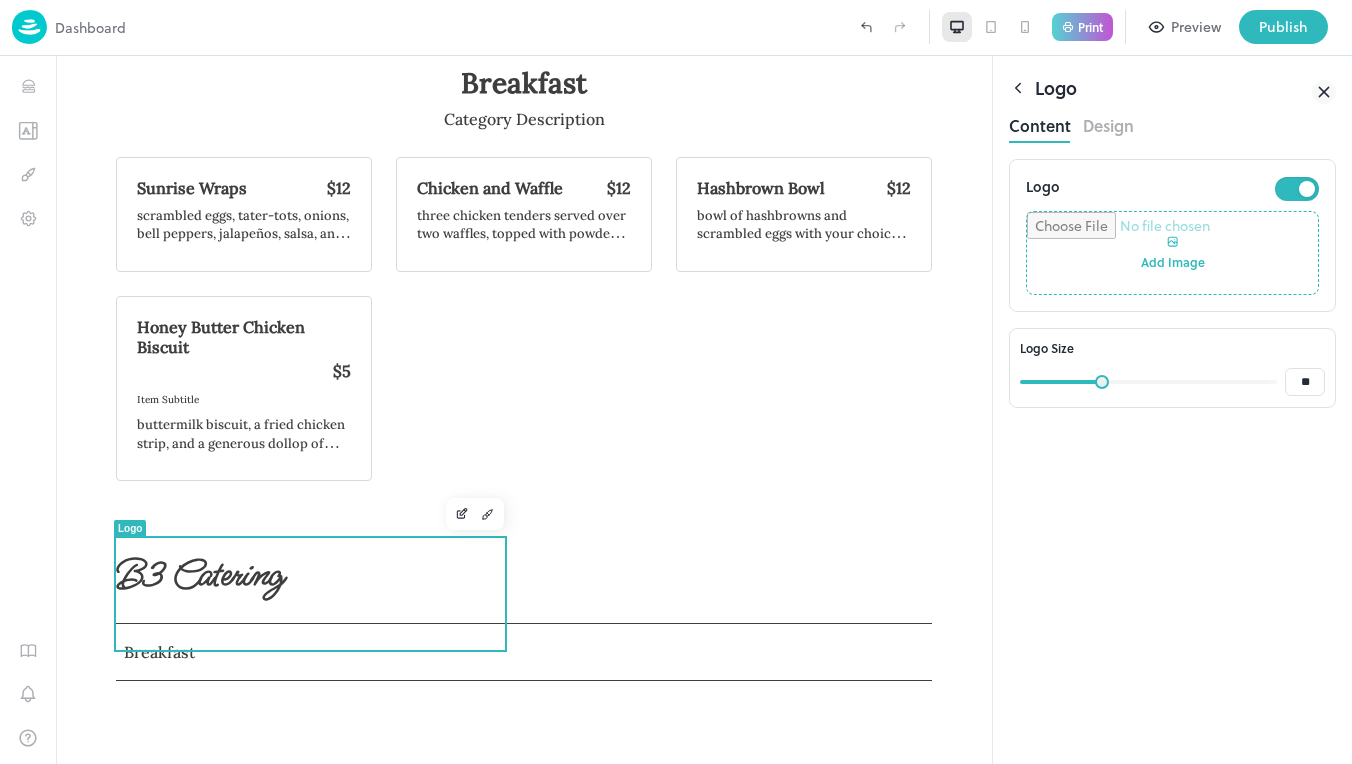 click at bounding box center [1172, 253] 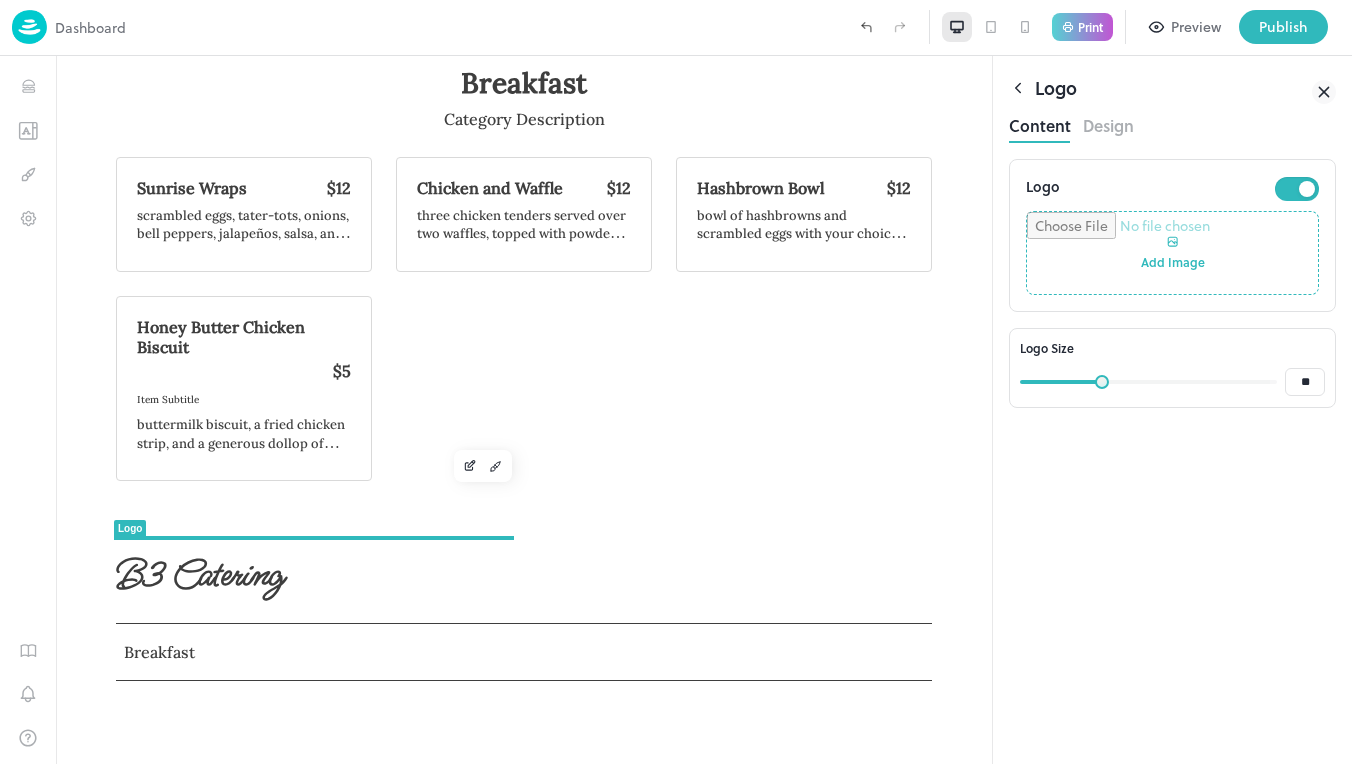 type on "**********" 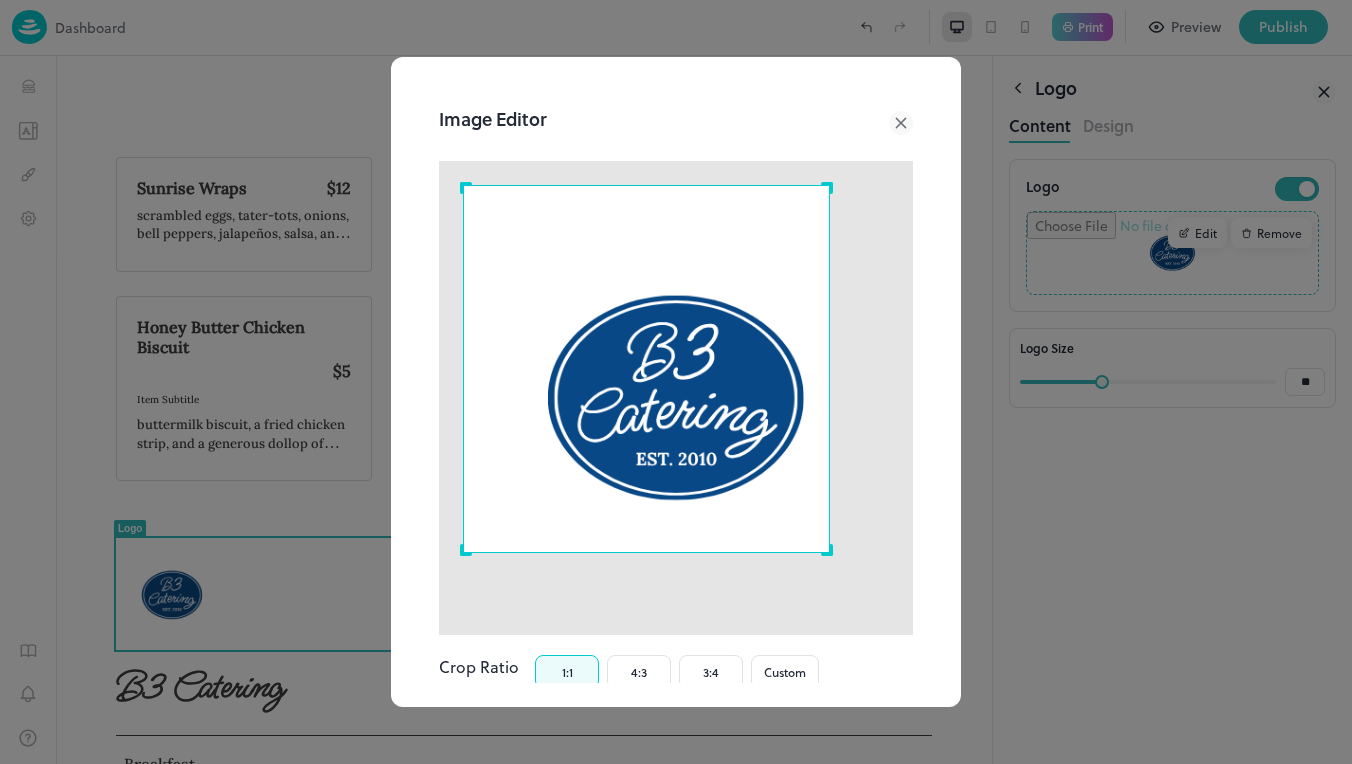 click at bounding box center (647, 369) 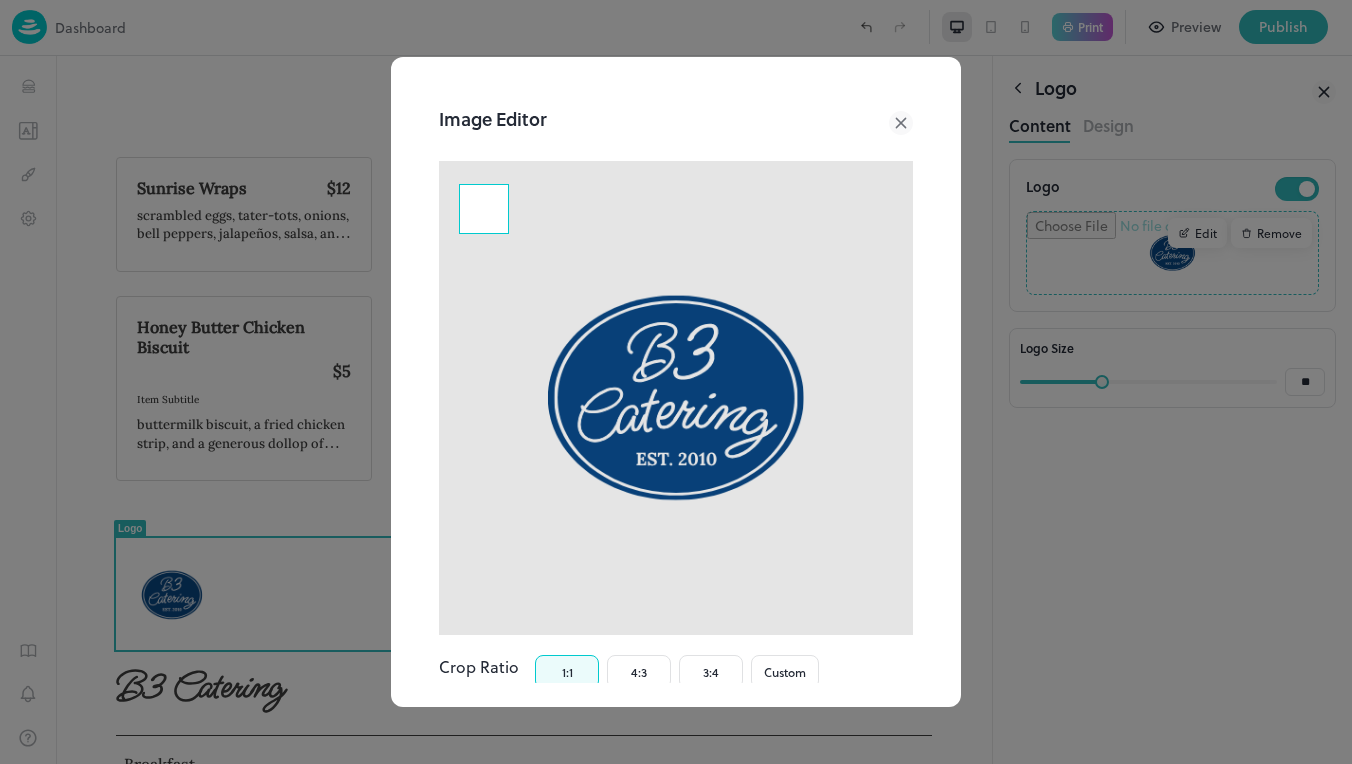 click at bounding box center (676, 398) 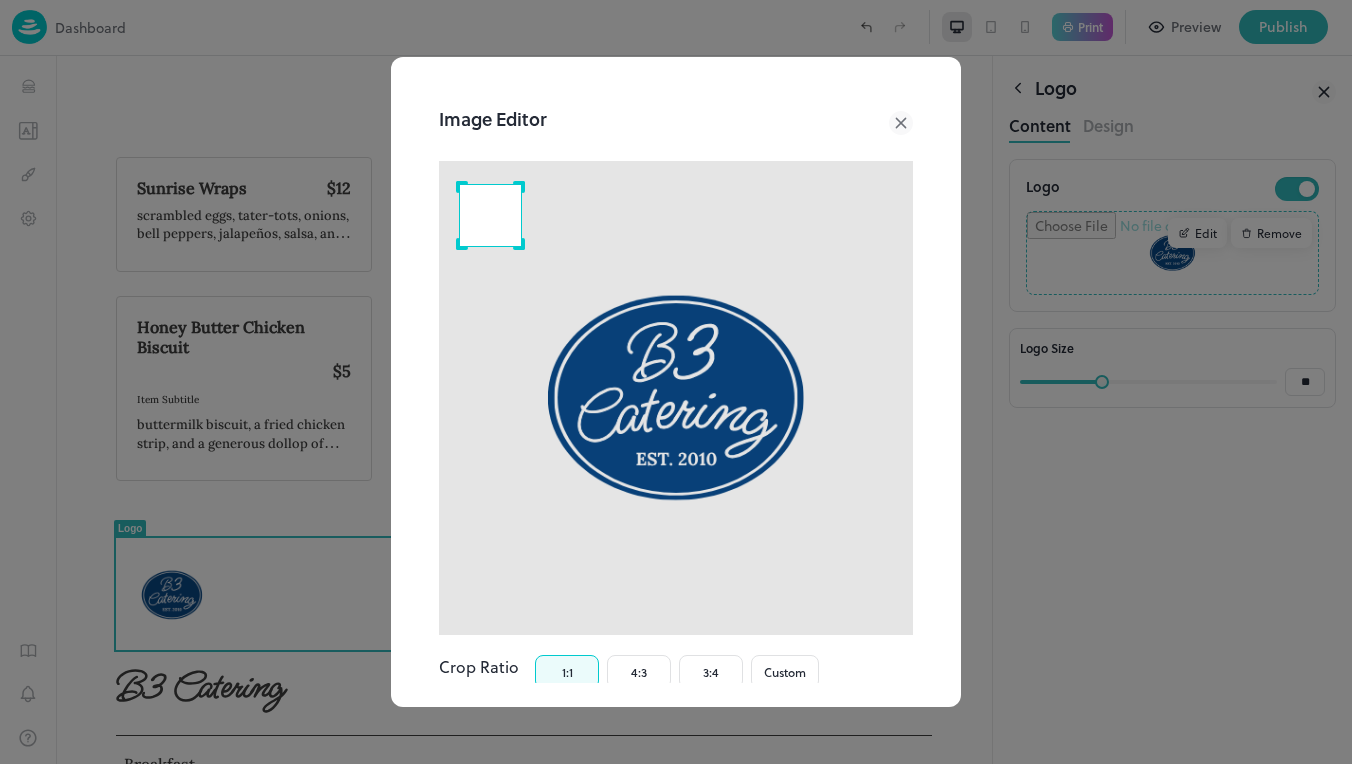 click at bounding box center (676, 398) 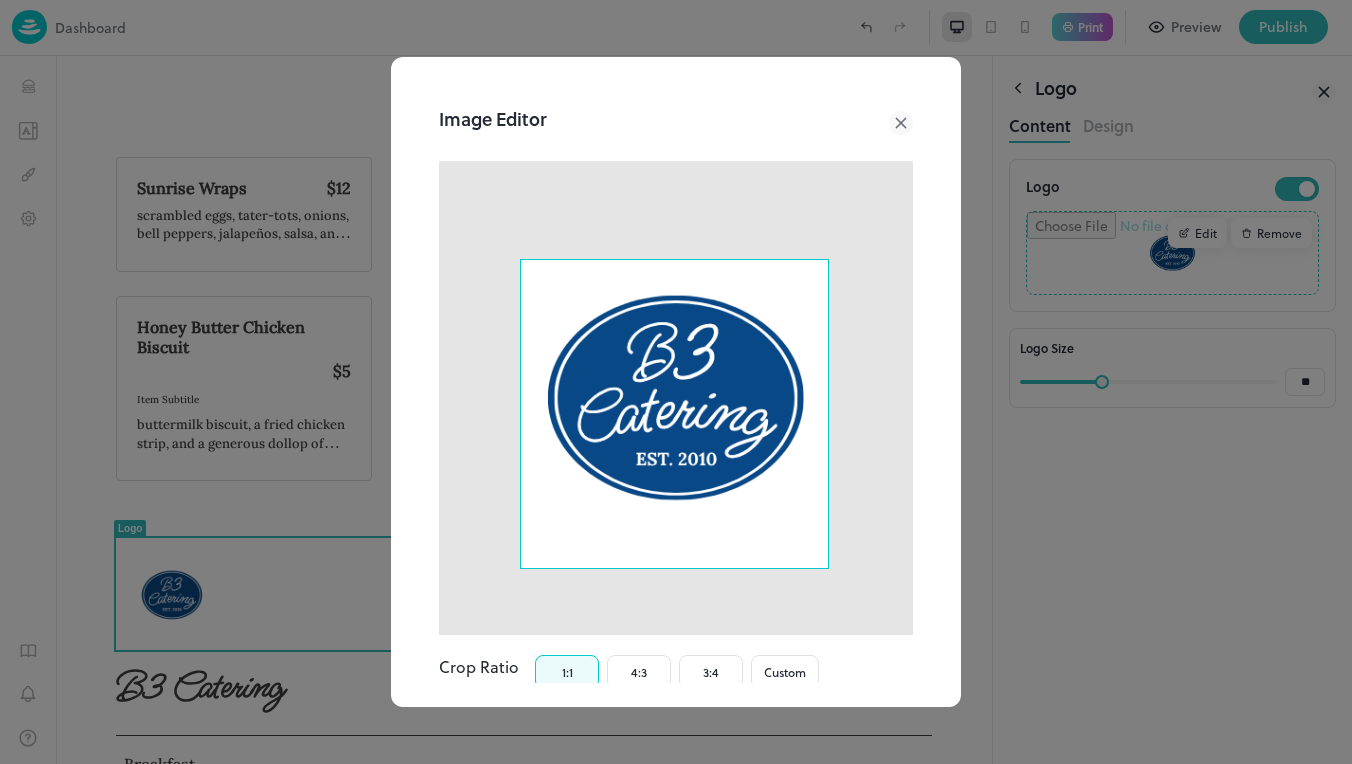 click at bounding box center [676, 398] 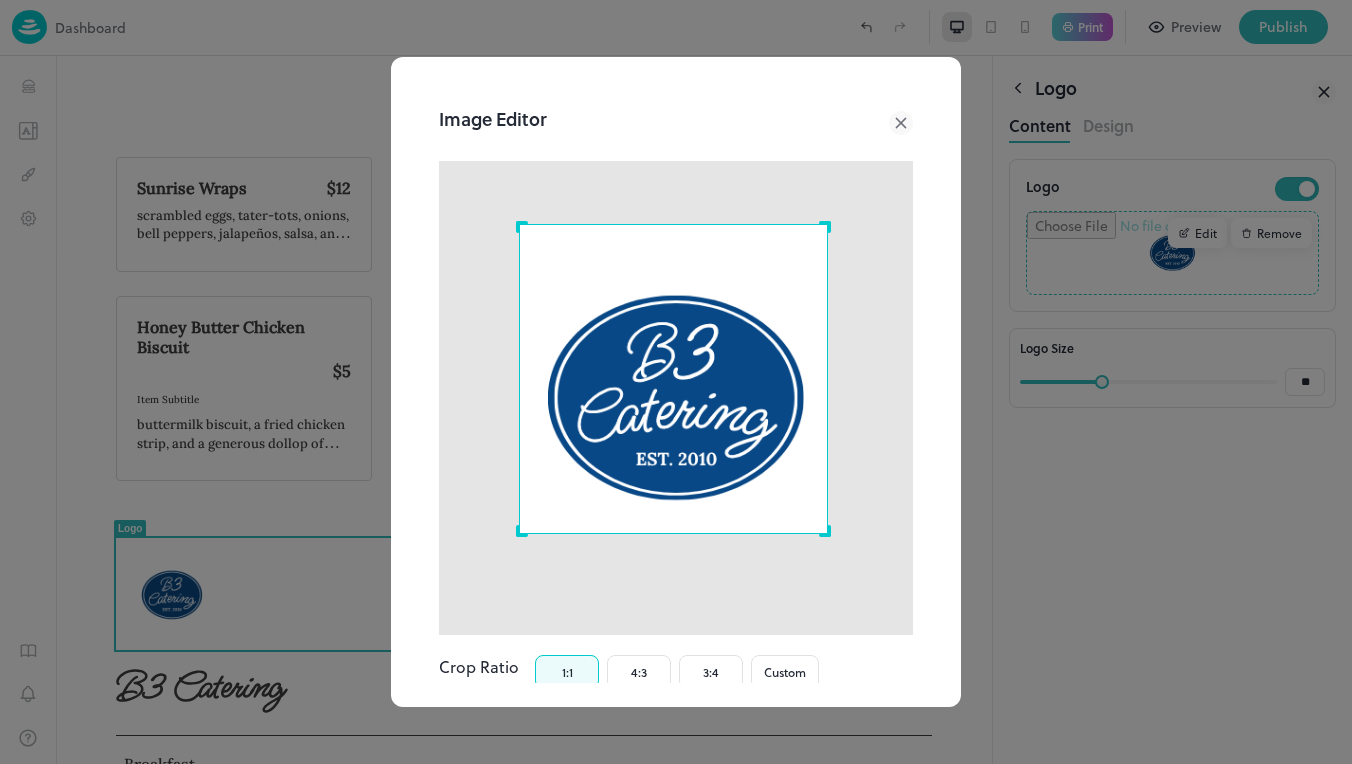 click at bounding box center (674, 379) 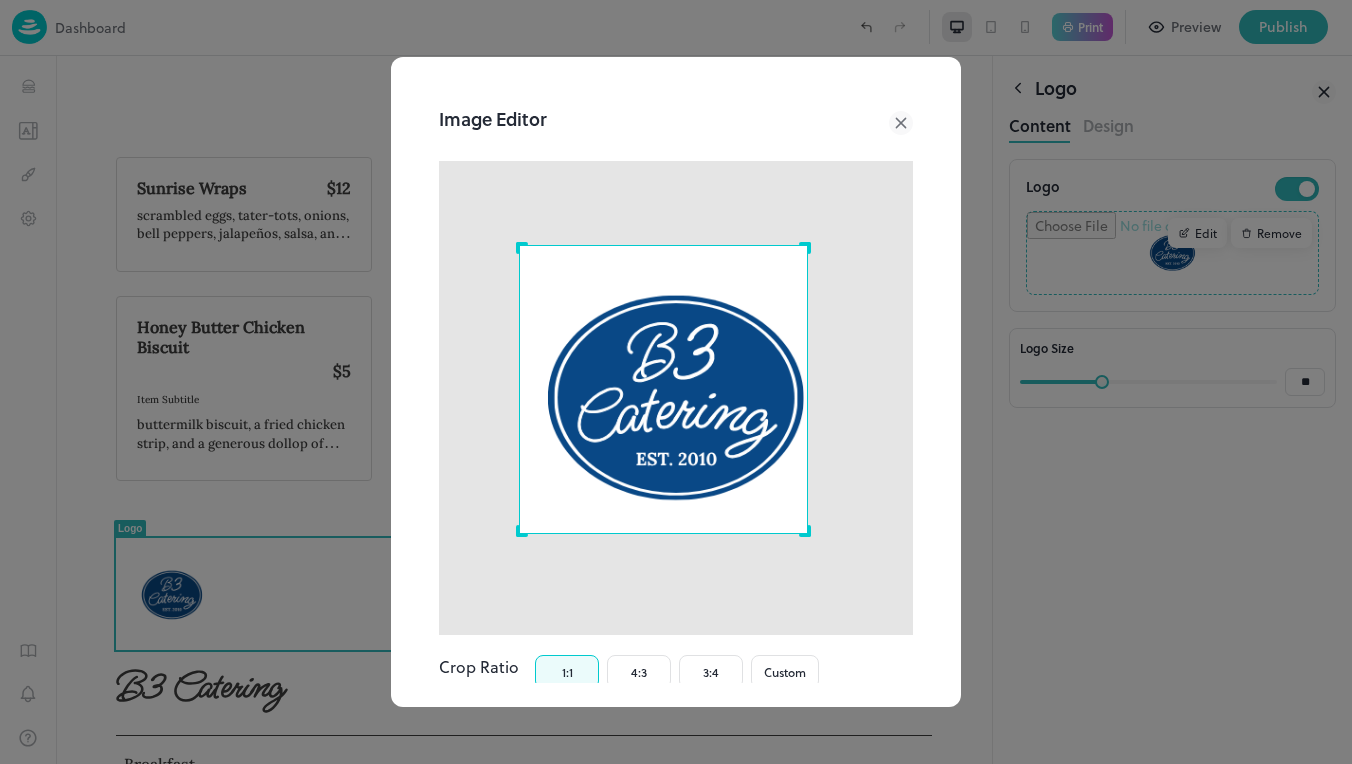 click at bounding box center (676, 398) 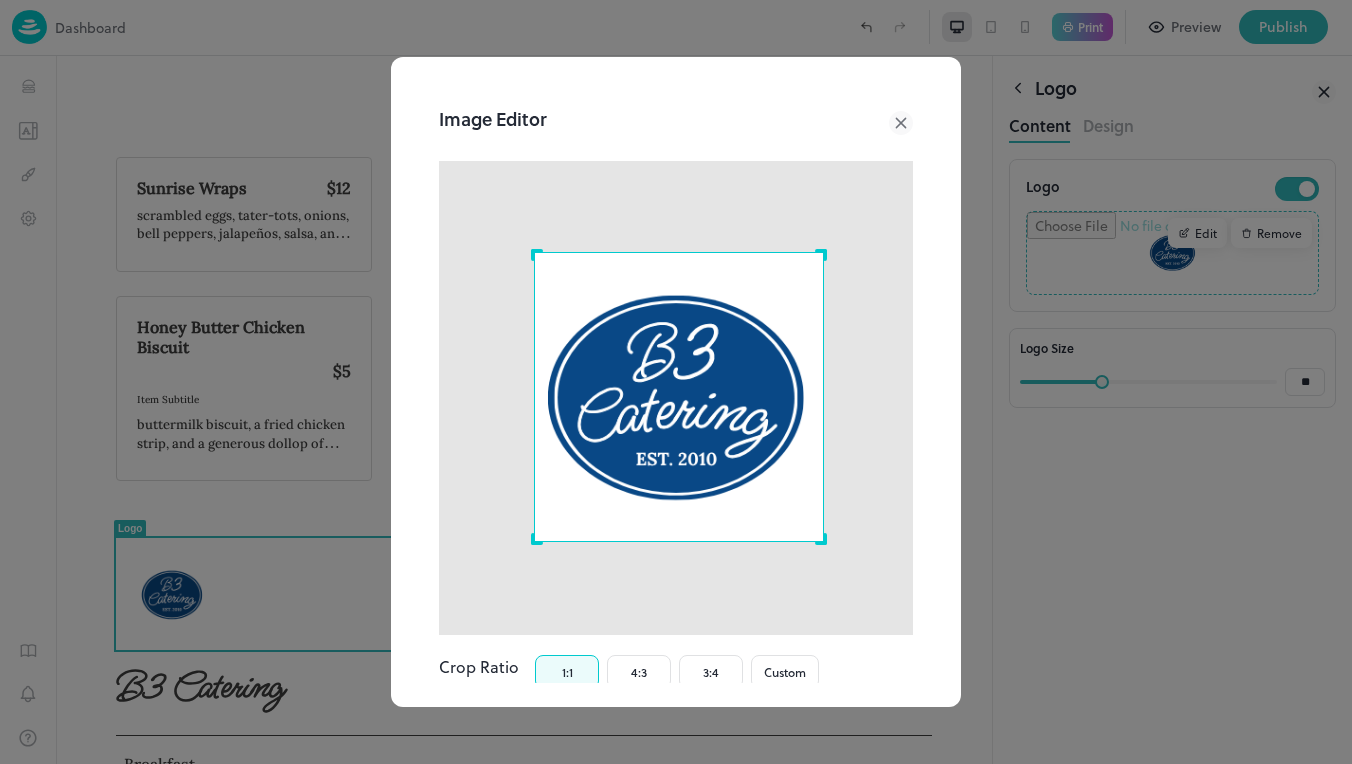 click at bounding box center [679, 397] 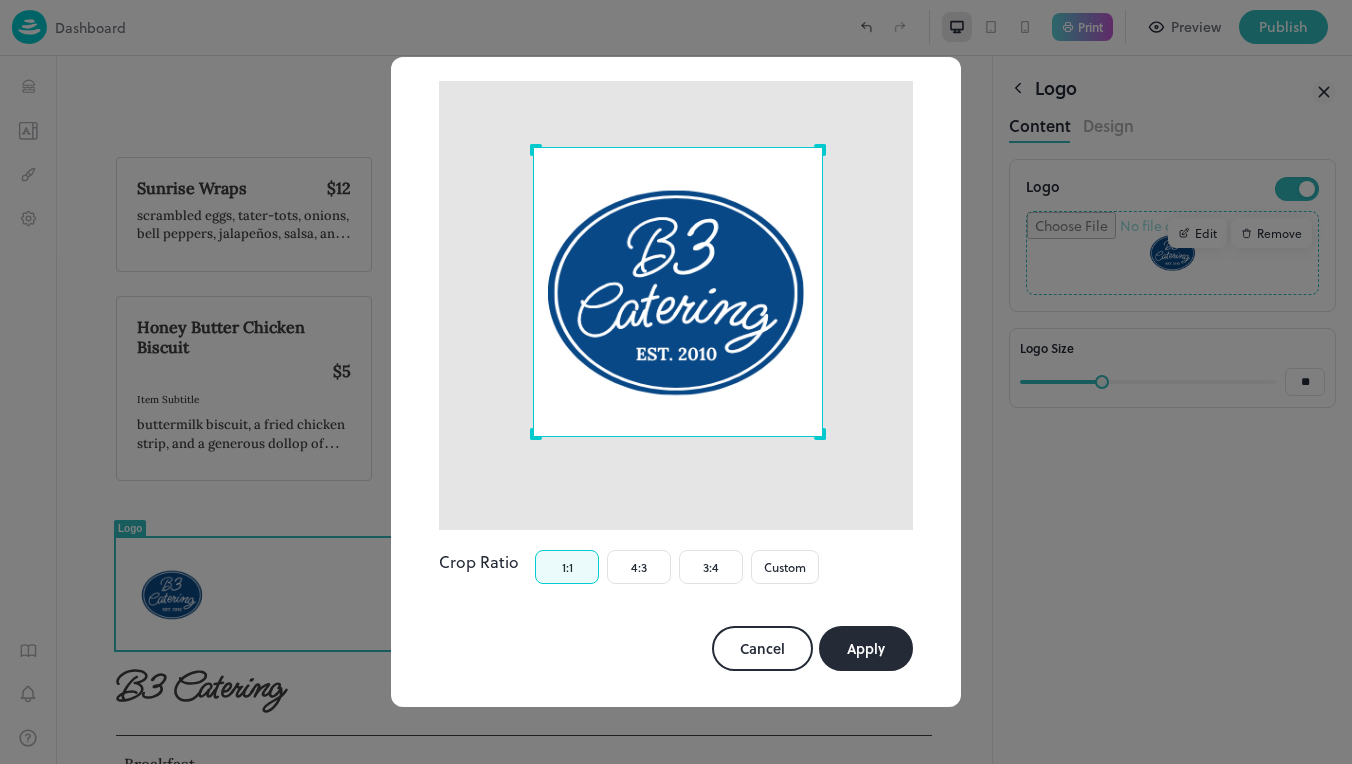 scroll, scrollTop: 103, scrollLeft: 0, axis: vertical 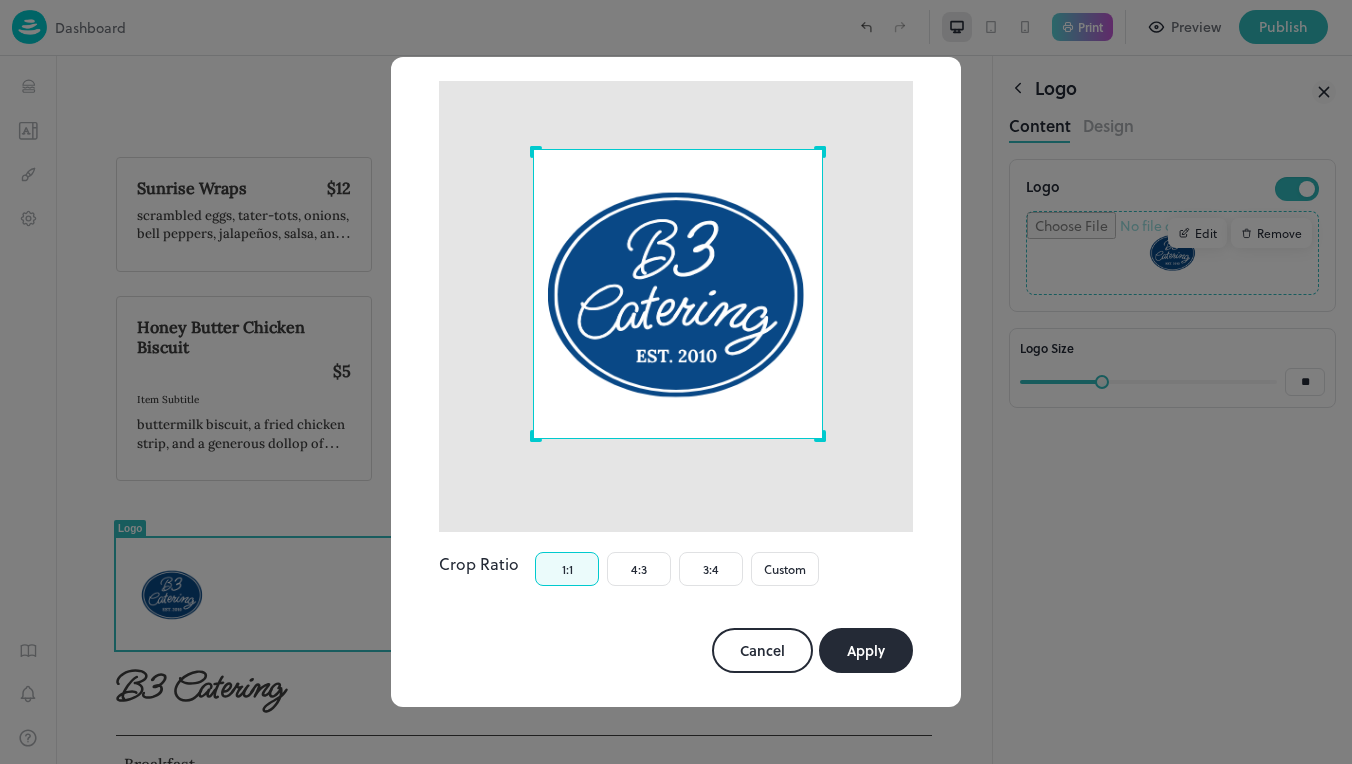 click on "Apply" at bounding box center (866, 650) 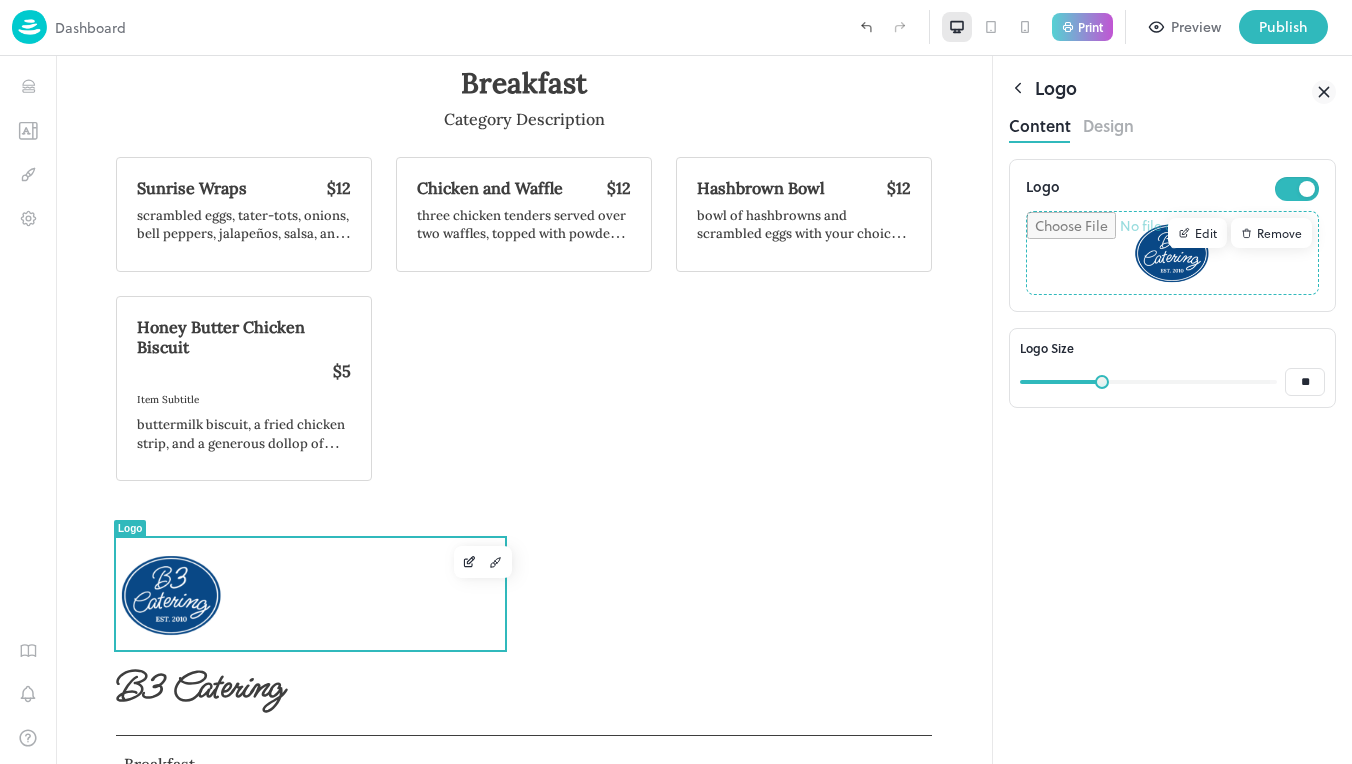 click on "Design" at bounding box center [1108, 123] 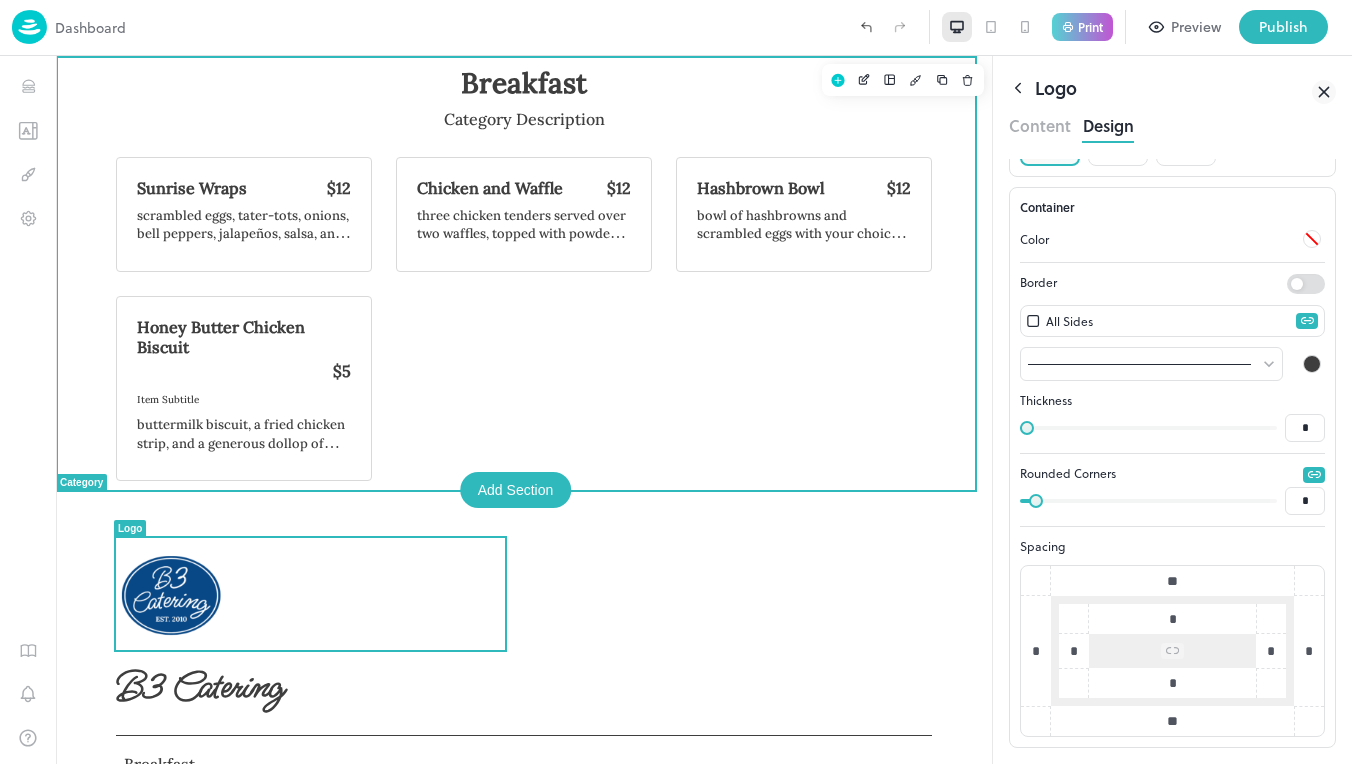 scroll, scrollTop: 92, scrollLeft: 0, axis: vertical 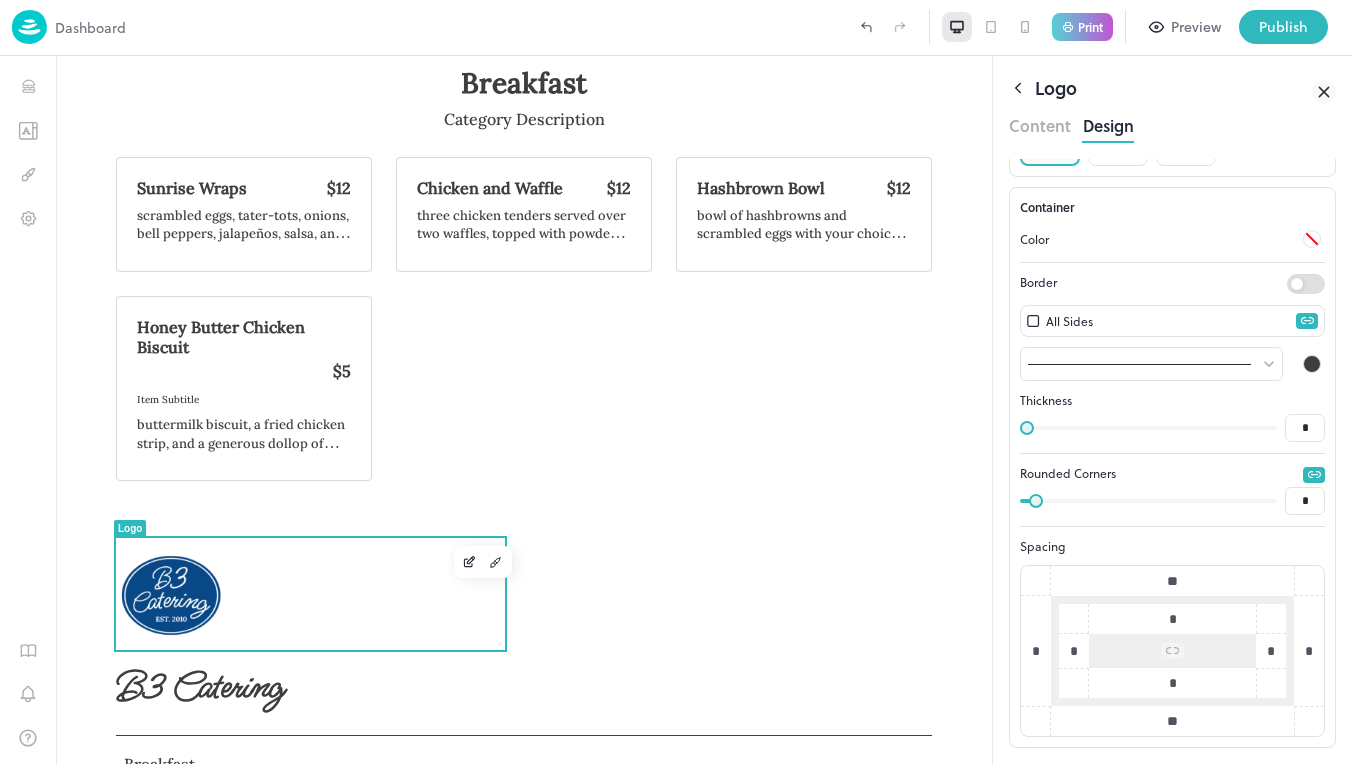 click on "Content" at bounding box center [1040, 123] 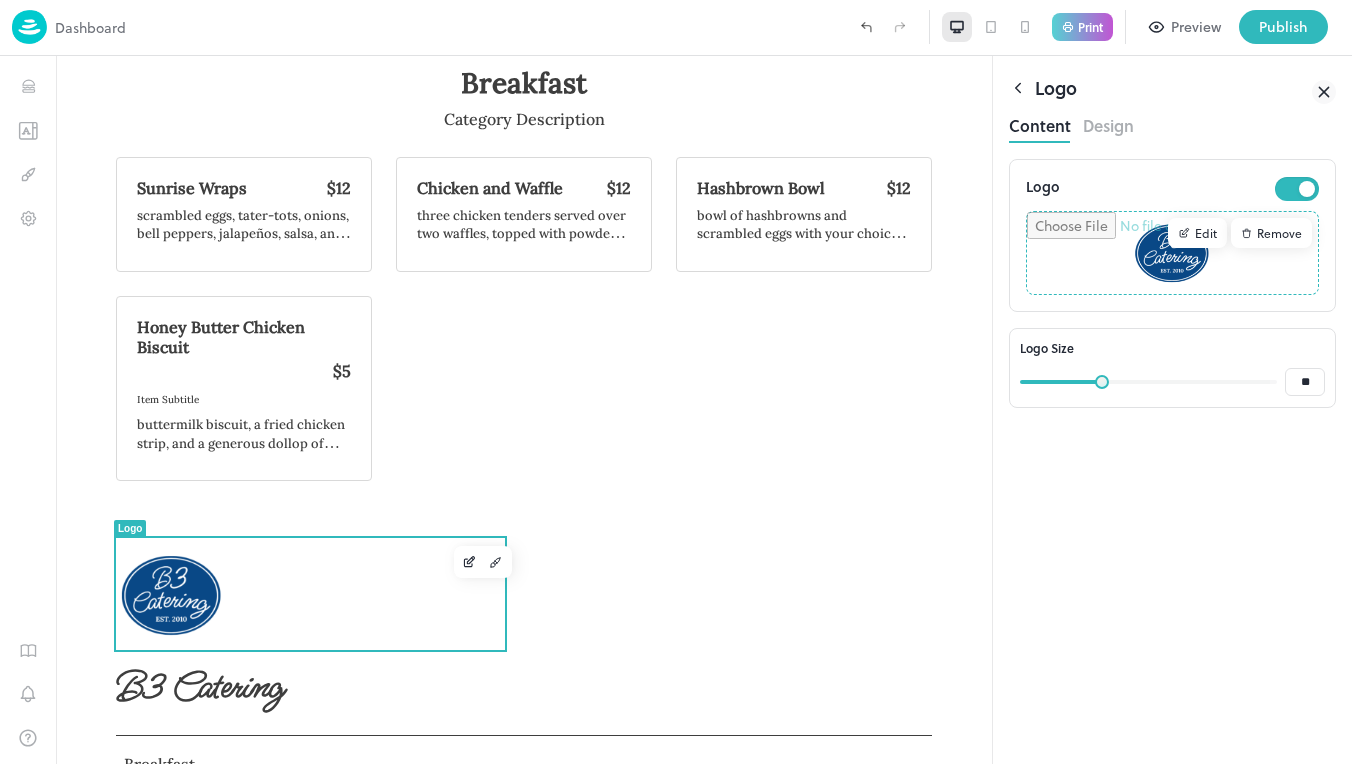 click 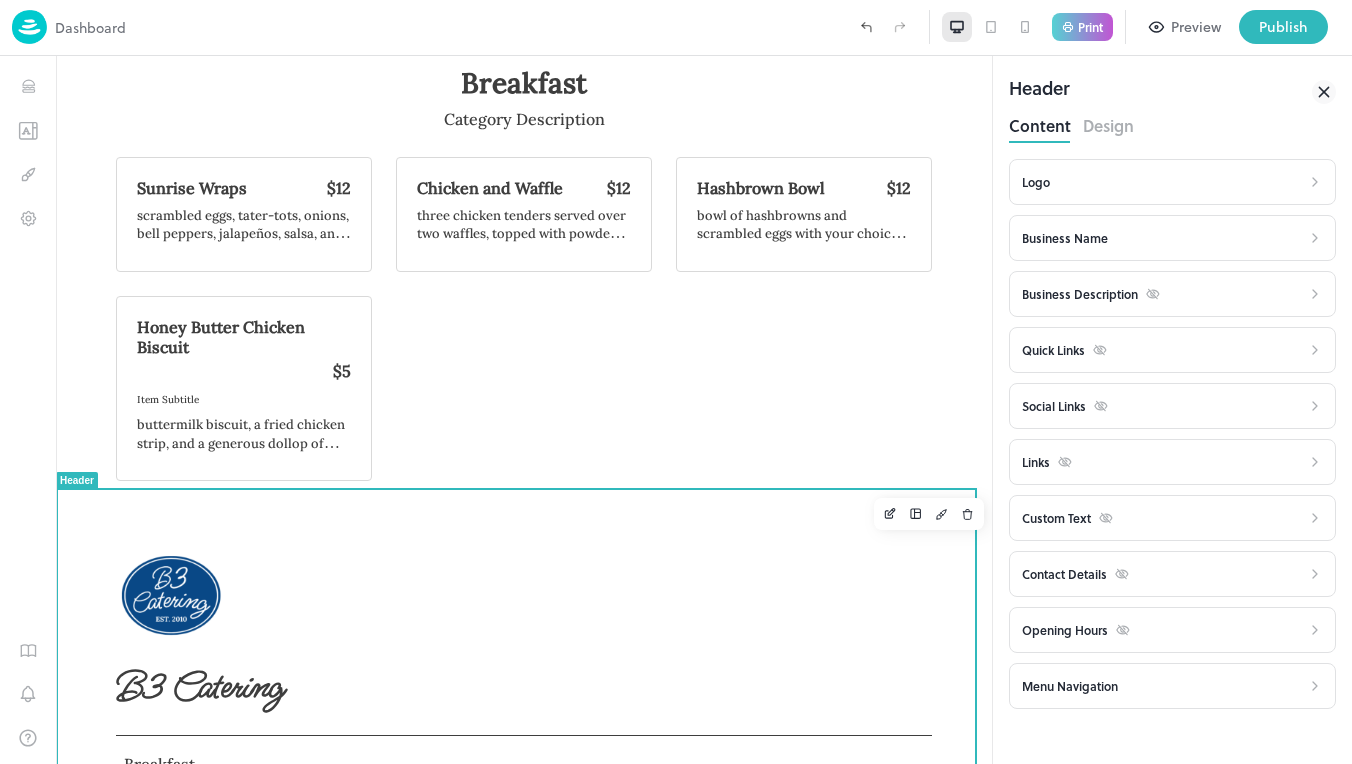 drag, startPoint x: 1181, startPoint y: 177, endPoint x: 1180, endPoint y: 198, distance: 21.023796 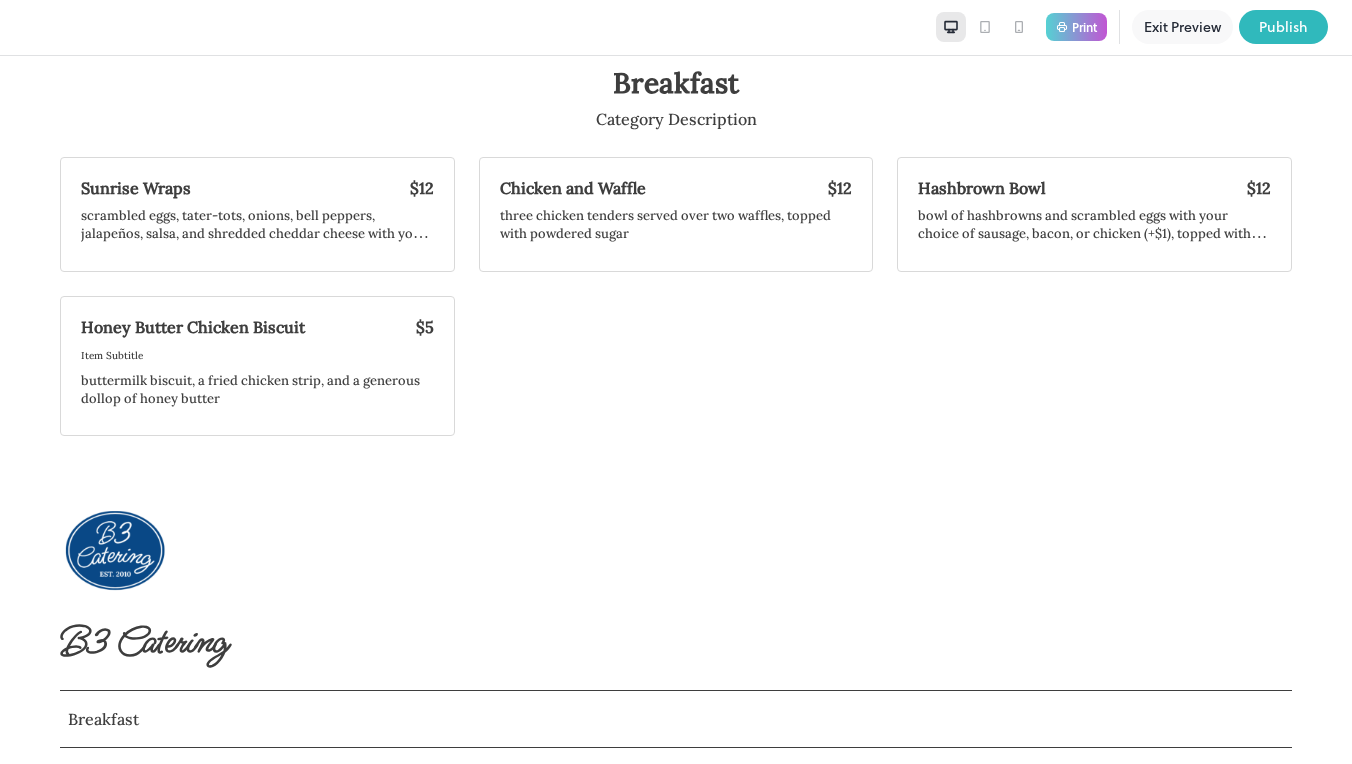click on "Exit Preview" at bounding box center (1182, 27) 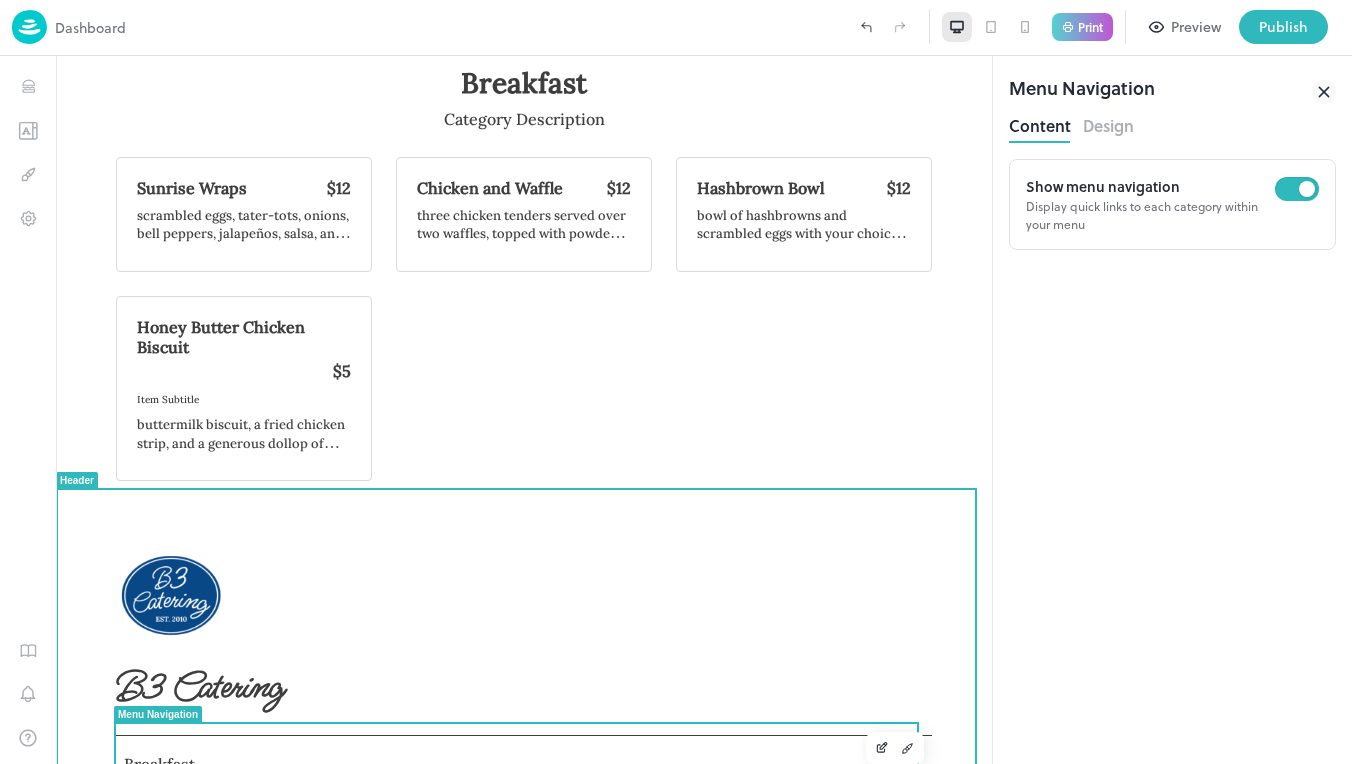 click on "Breakfast" at bounding box center (524, 764) 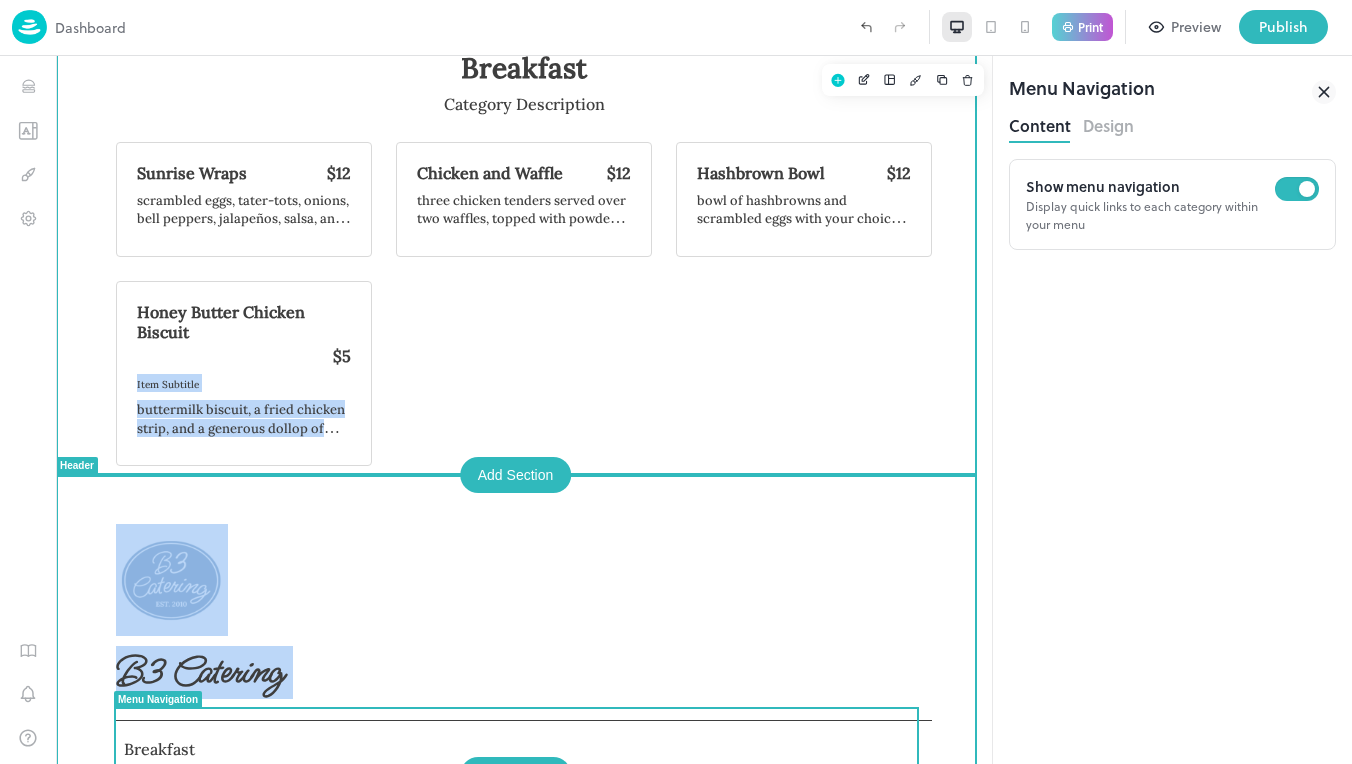 drag, startPoint x: 430, startPoint y: 728, endPoint x: 451, endPoint y: 367, distance: 361.6103 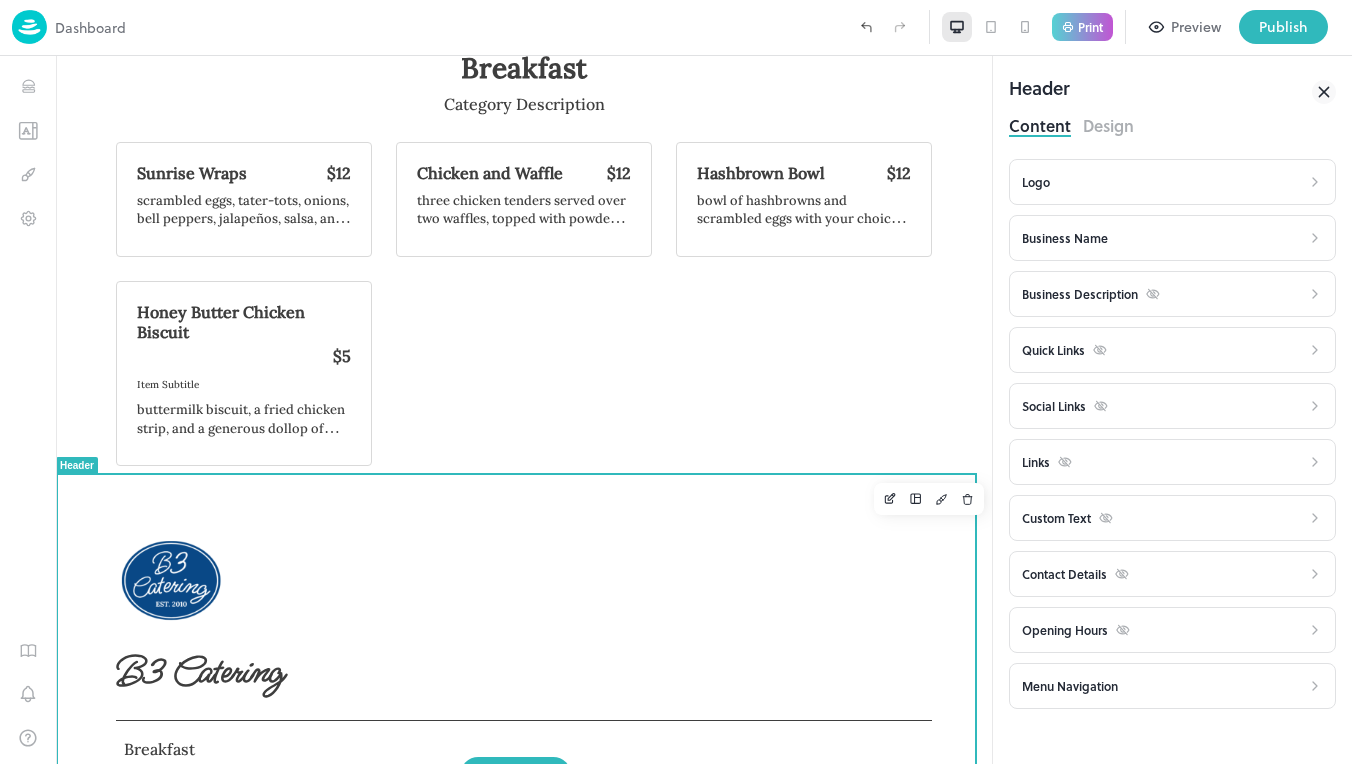 click at bounding box center [734, 611] 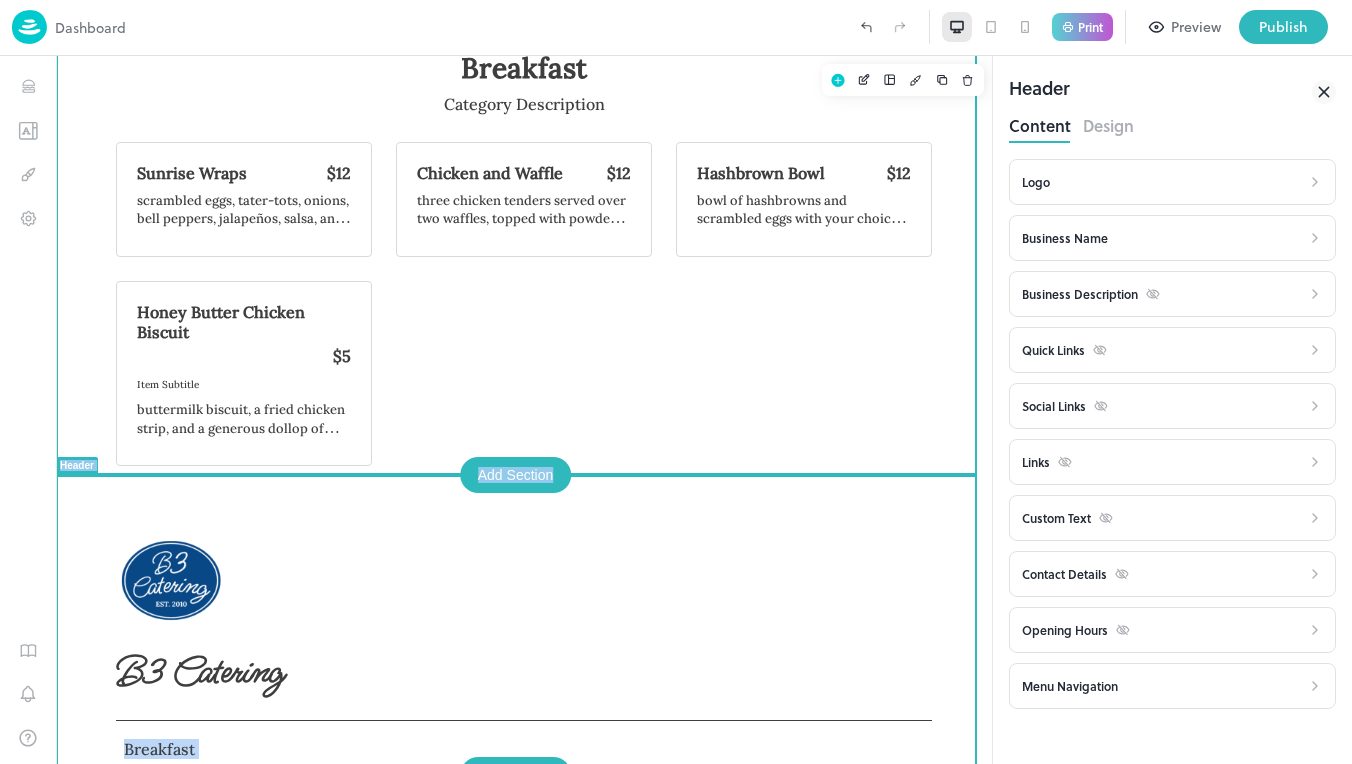 drag, startPoint x: 612, startPoint y: 554, endPoint x: 557, endPoint y: 469, distance: 101.24229 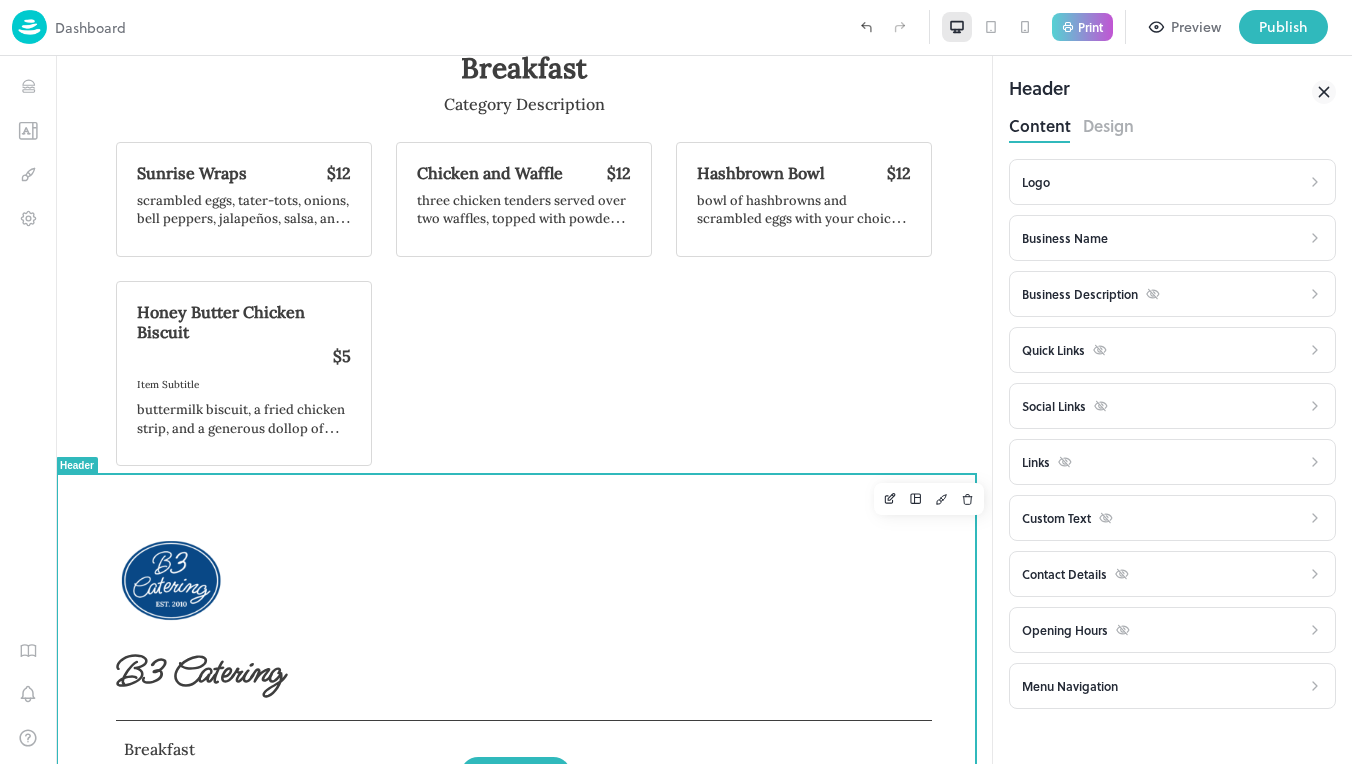 click at bounding box center [734, 611] 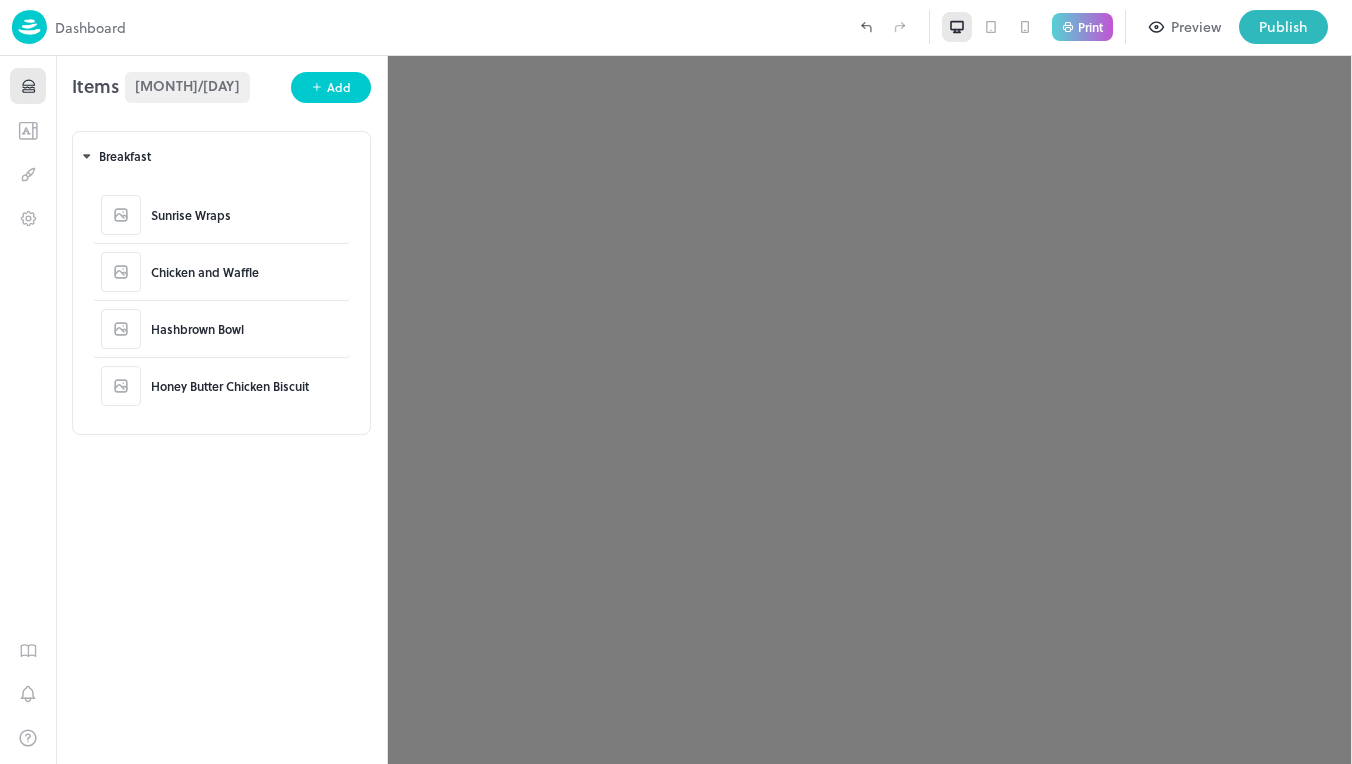 scroll, scrollTop: 0, scrollLeft: 0, axis: both 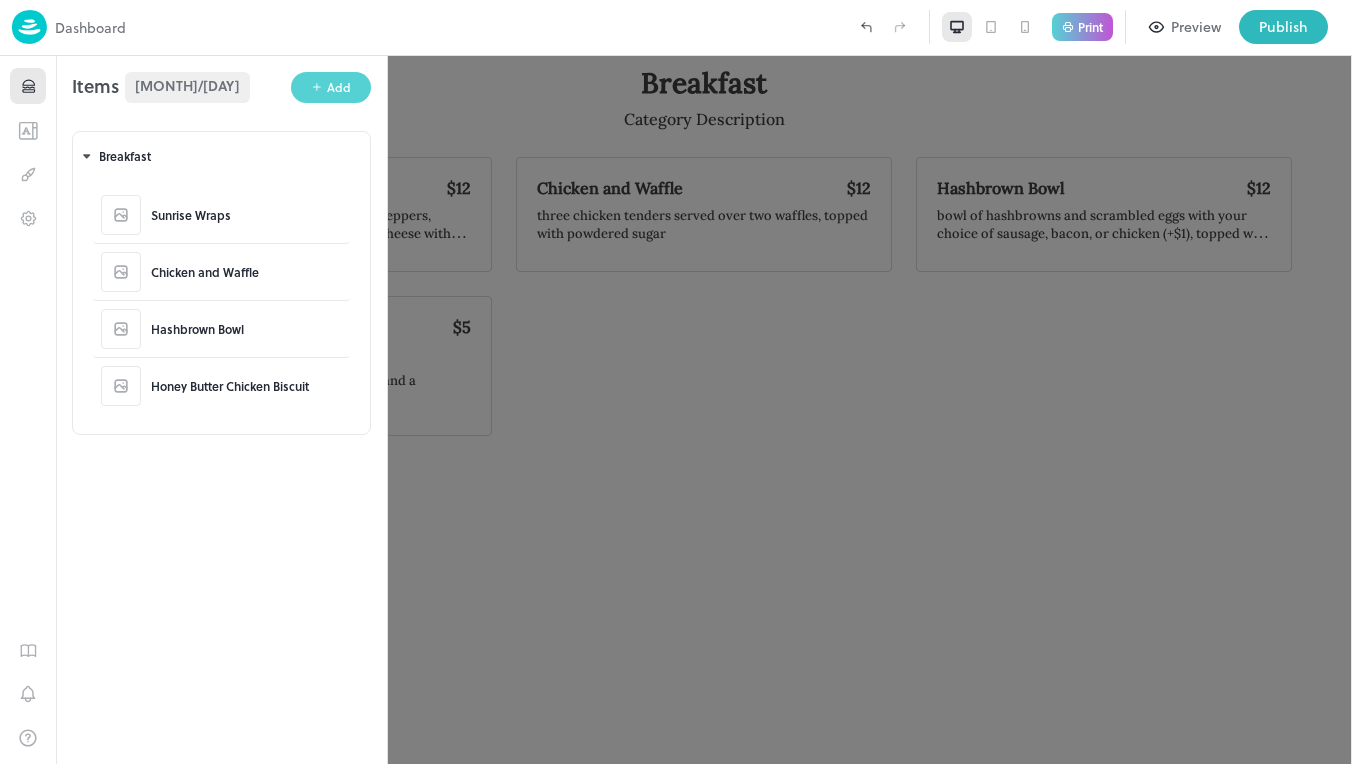 click on "Add" at bounding box center (331, 87) 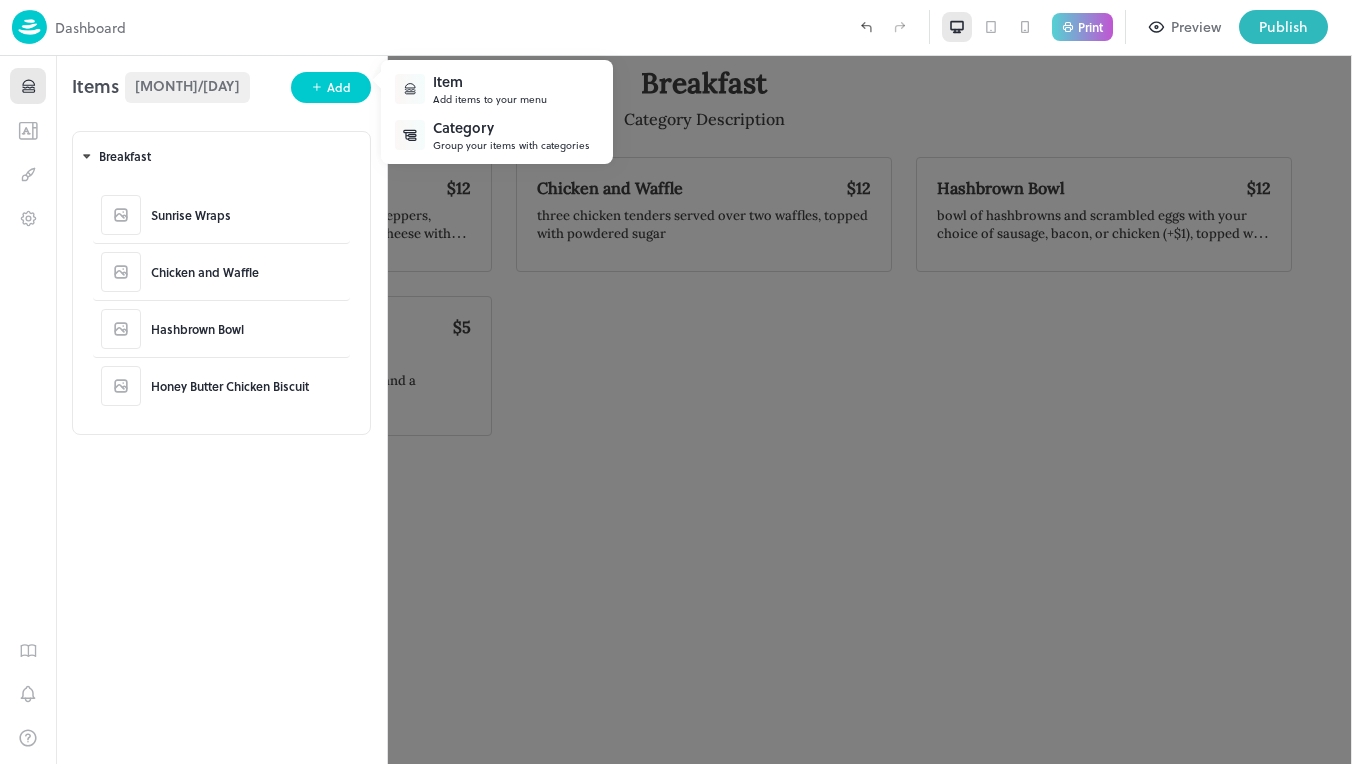 click on "Group your items with categories" at bounding box center (511, 145) 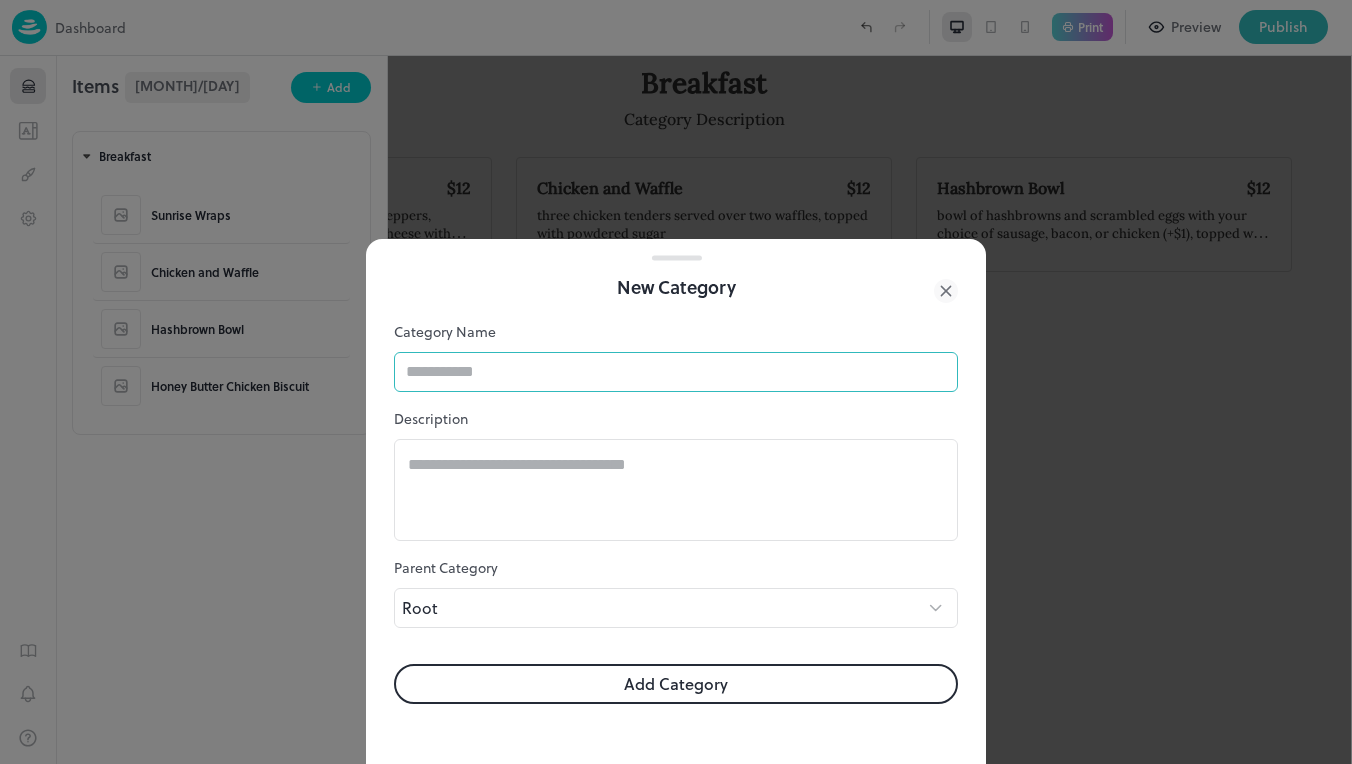 click at bounding box center [676, 372] 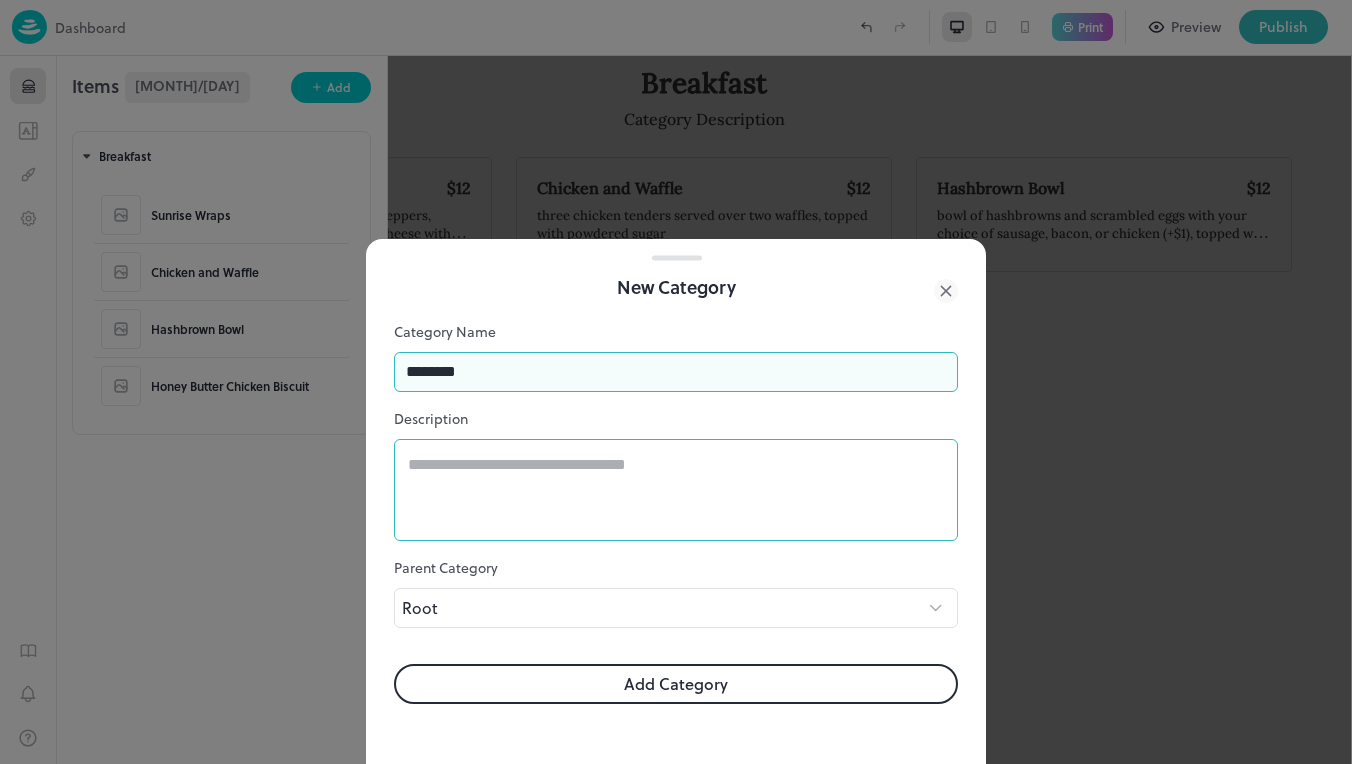 type on "********" 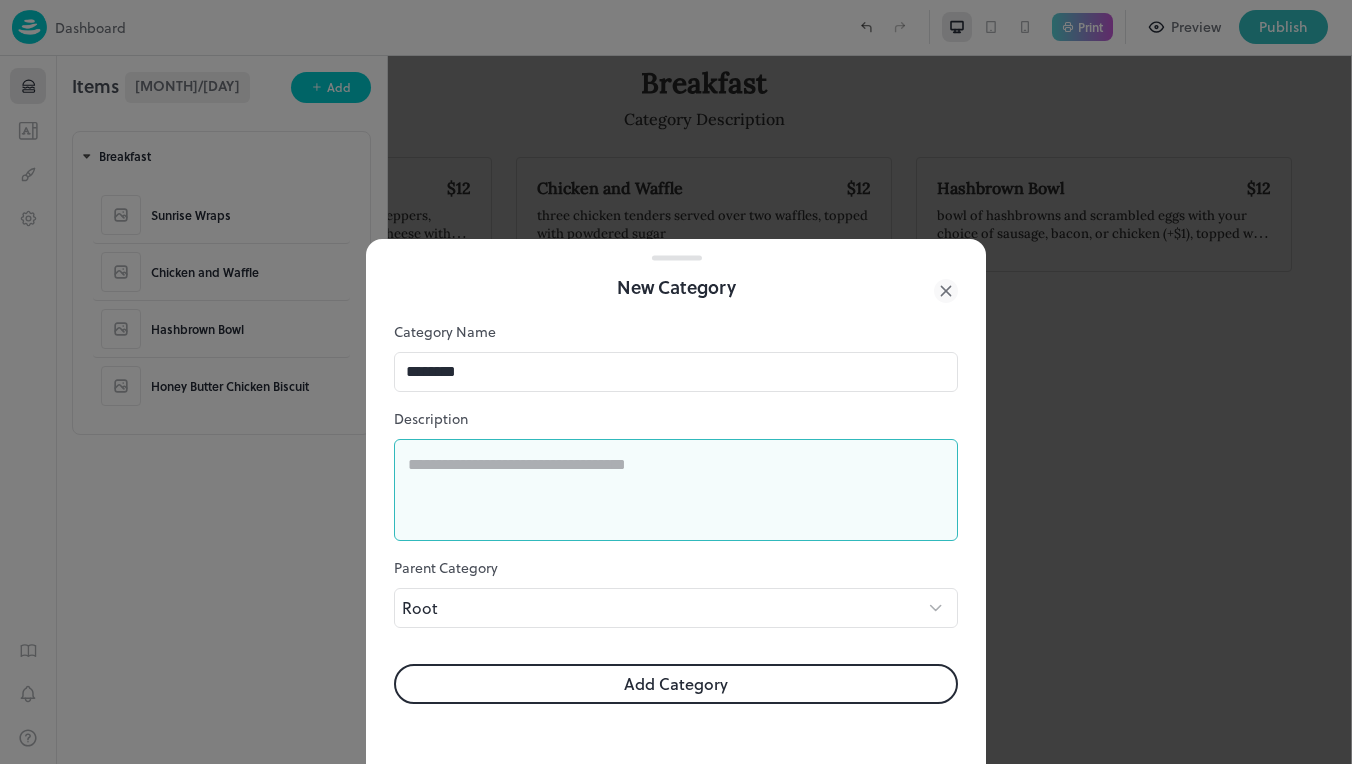 click at bounding box center [676, 382] 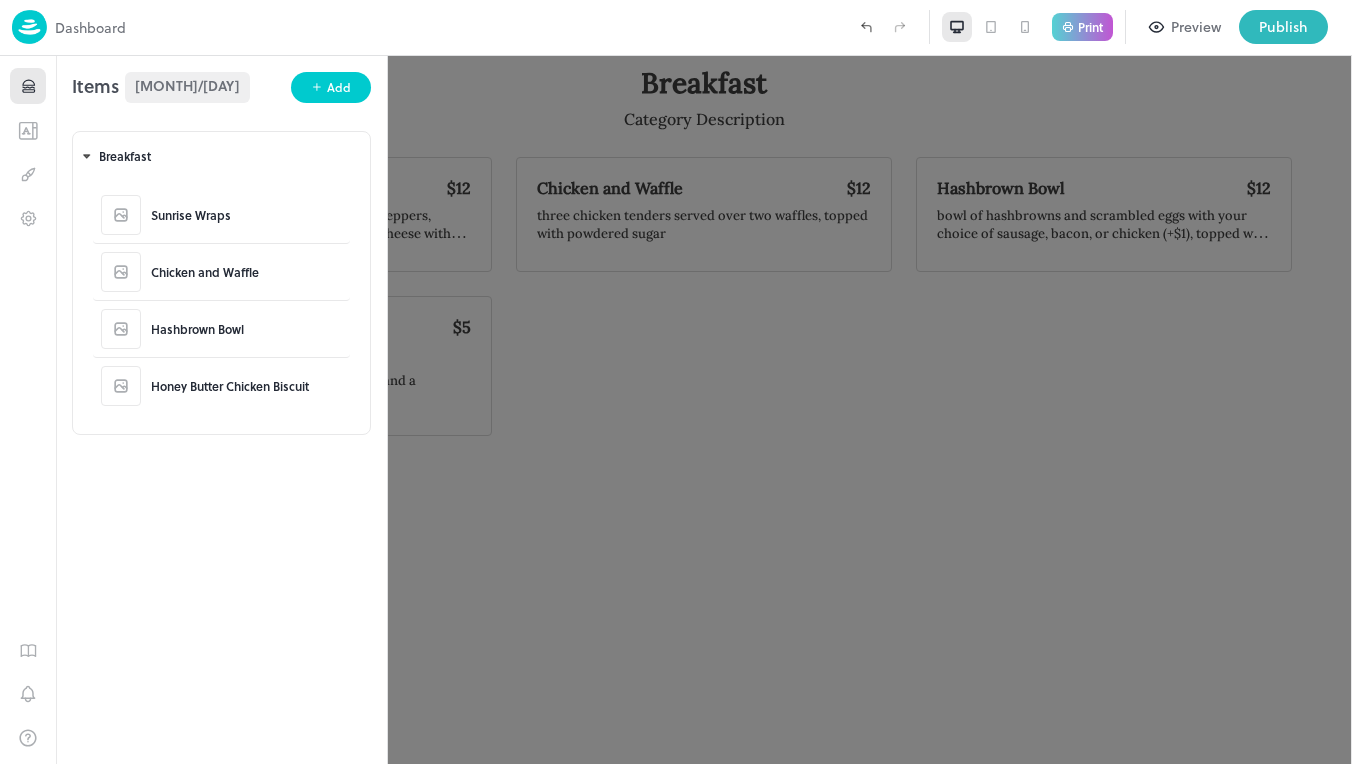 click at bounding box center (676, 382) 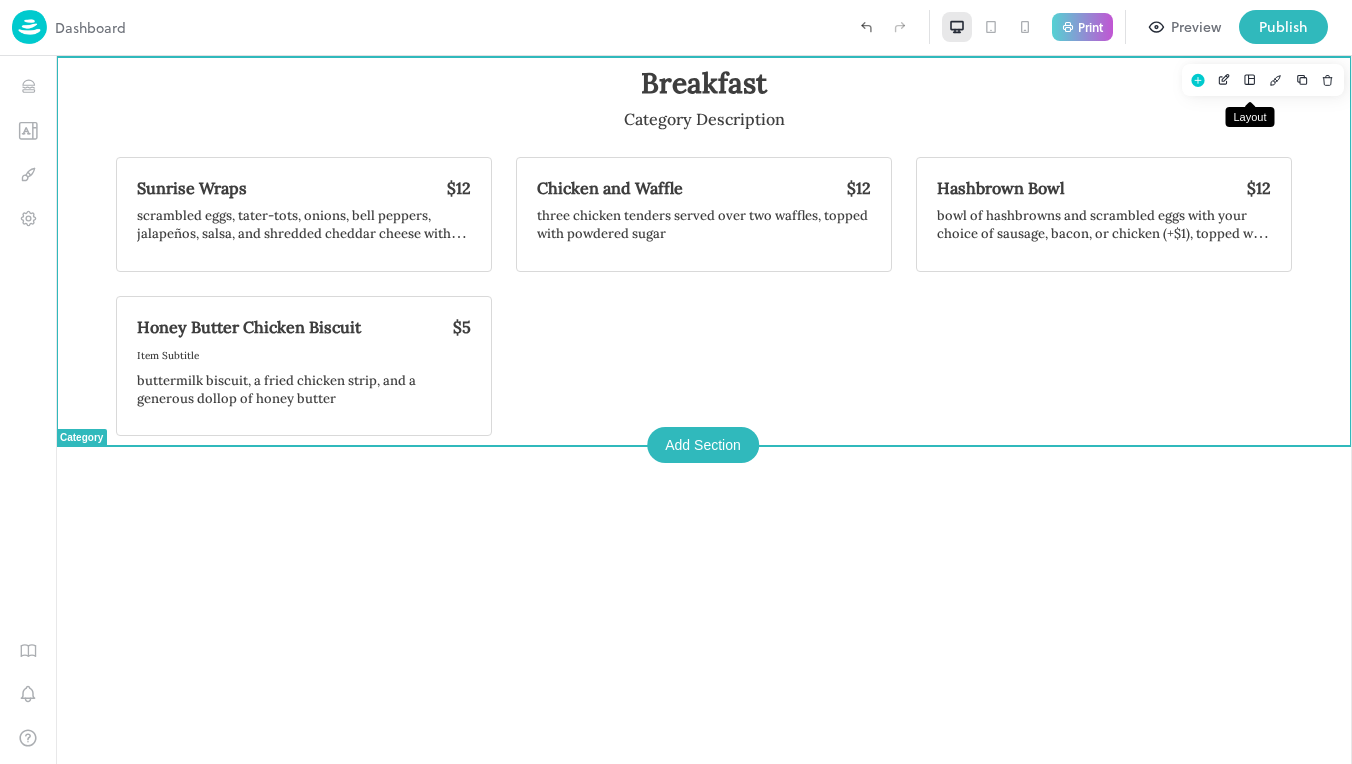 click at bounding box center (1250, 80) 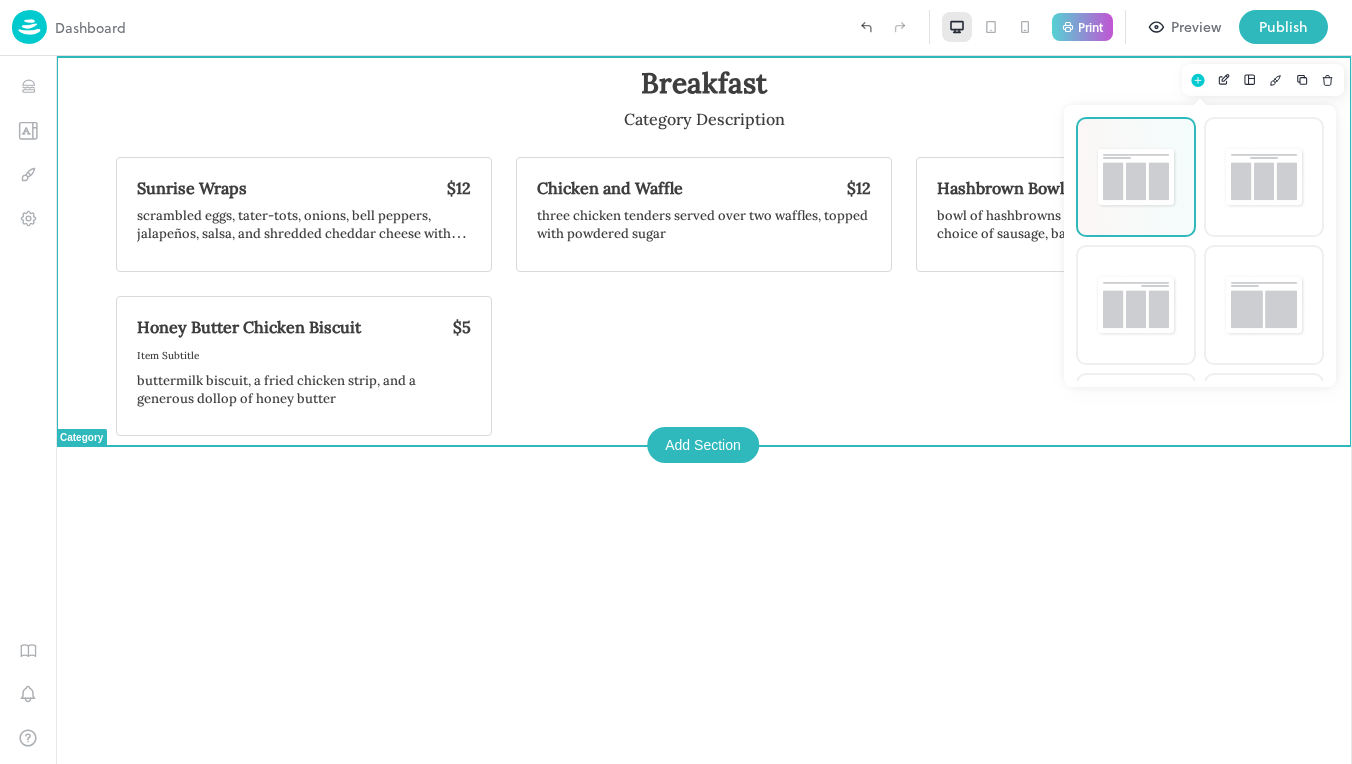 click at bounding box center [1136, 177] 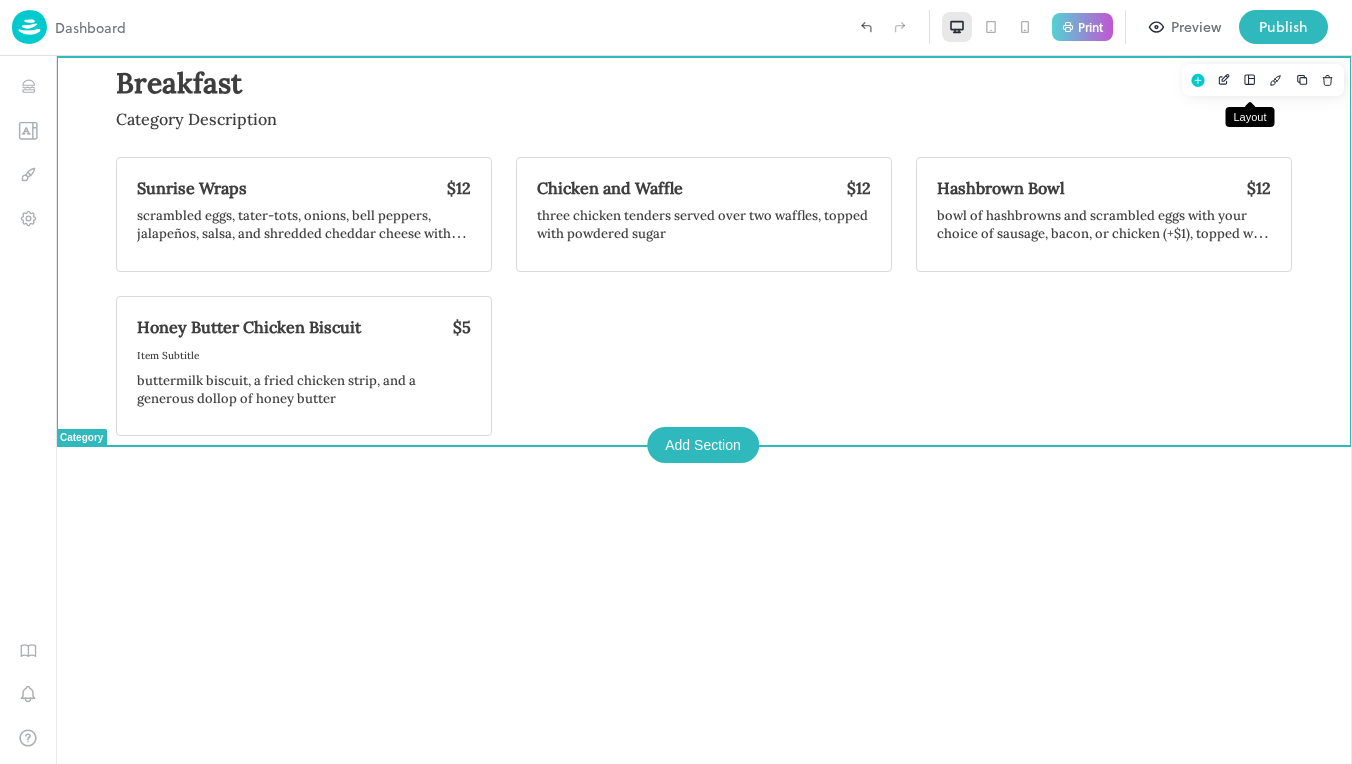 click 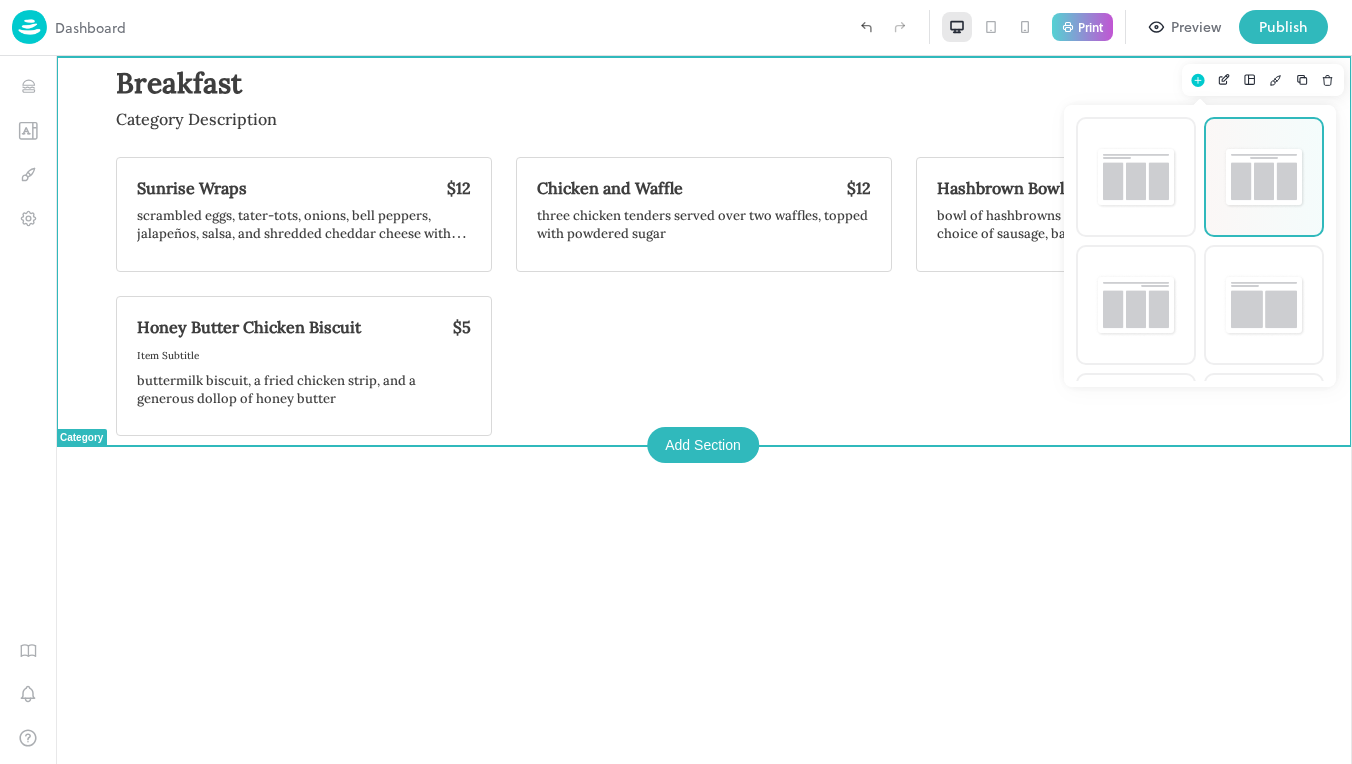 click at bounding box center (1264, 177) 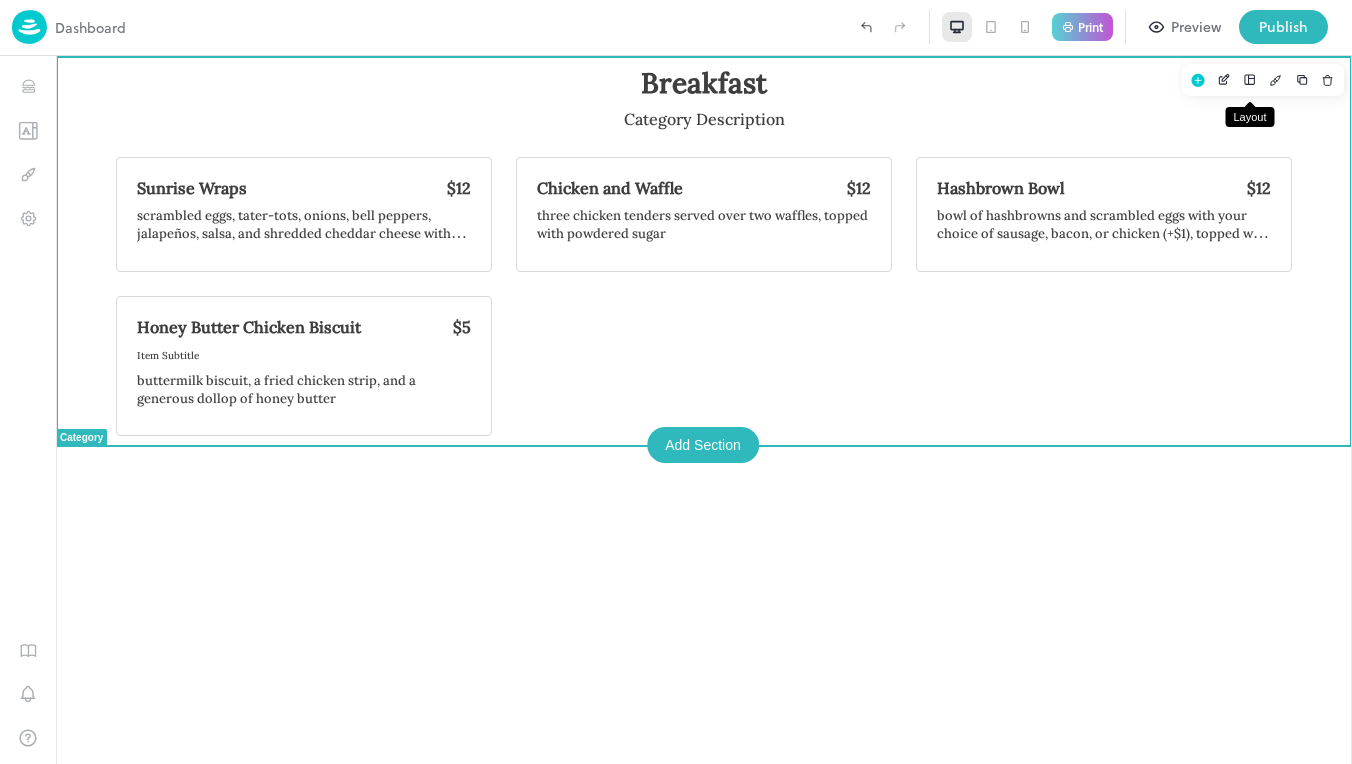 click at bounding box center [1250, 80] 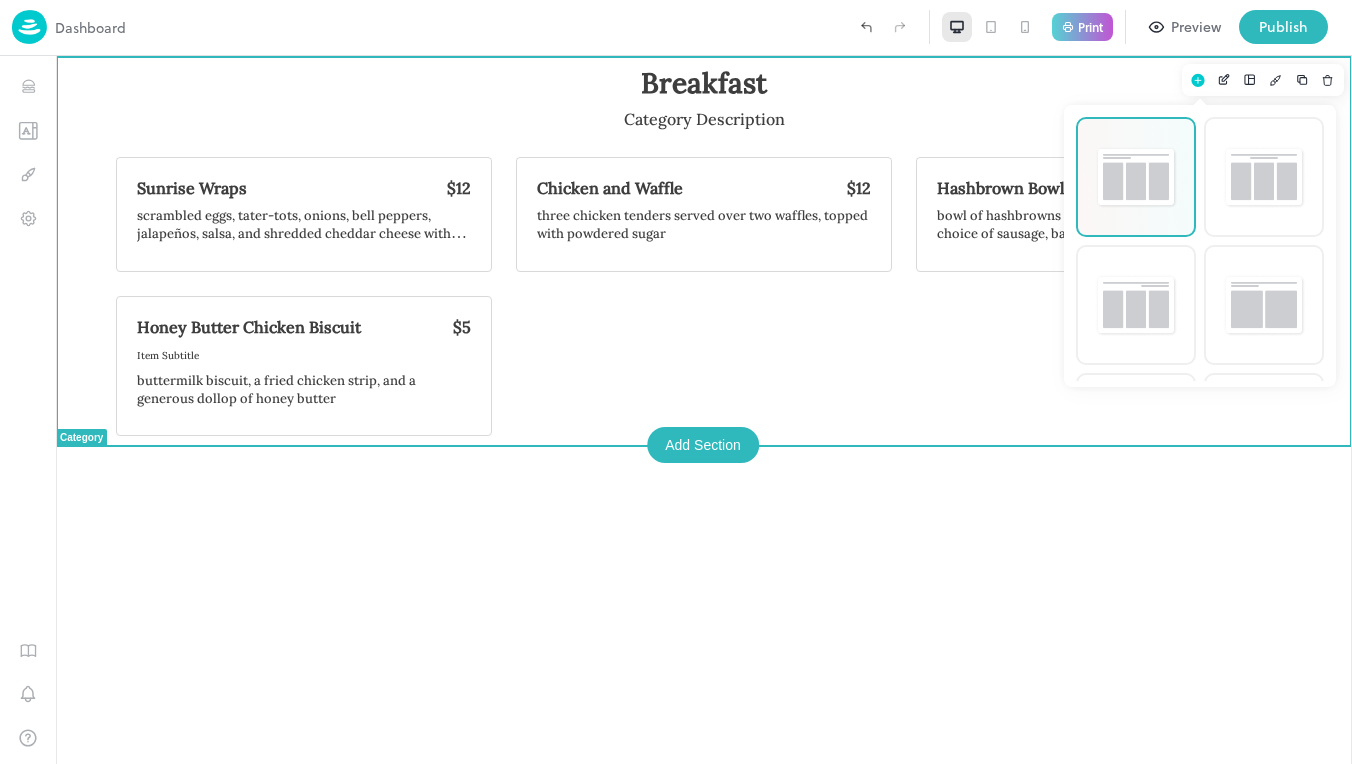 click at bounding box center (1136, 177) 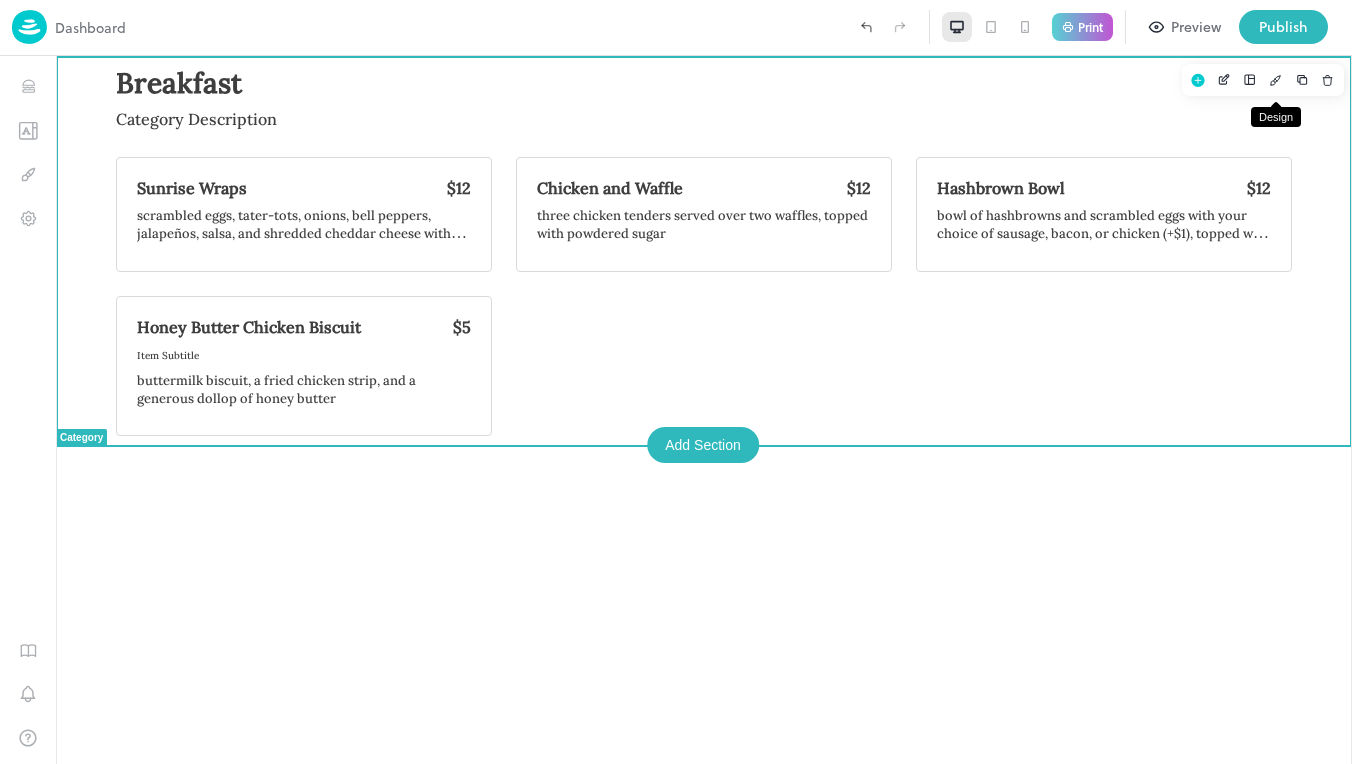 click 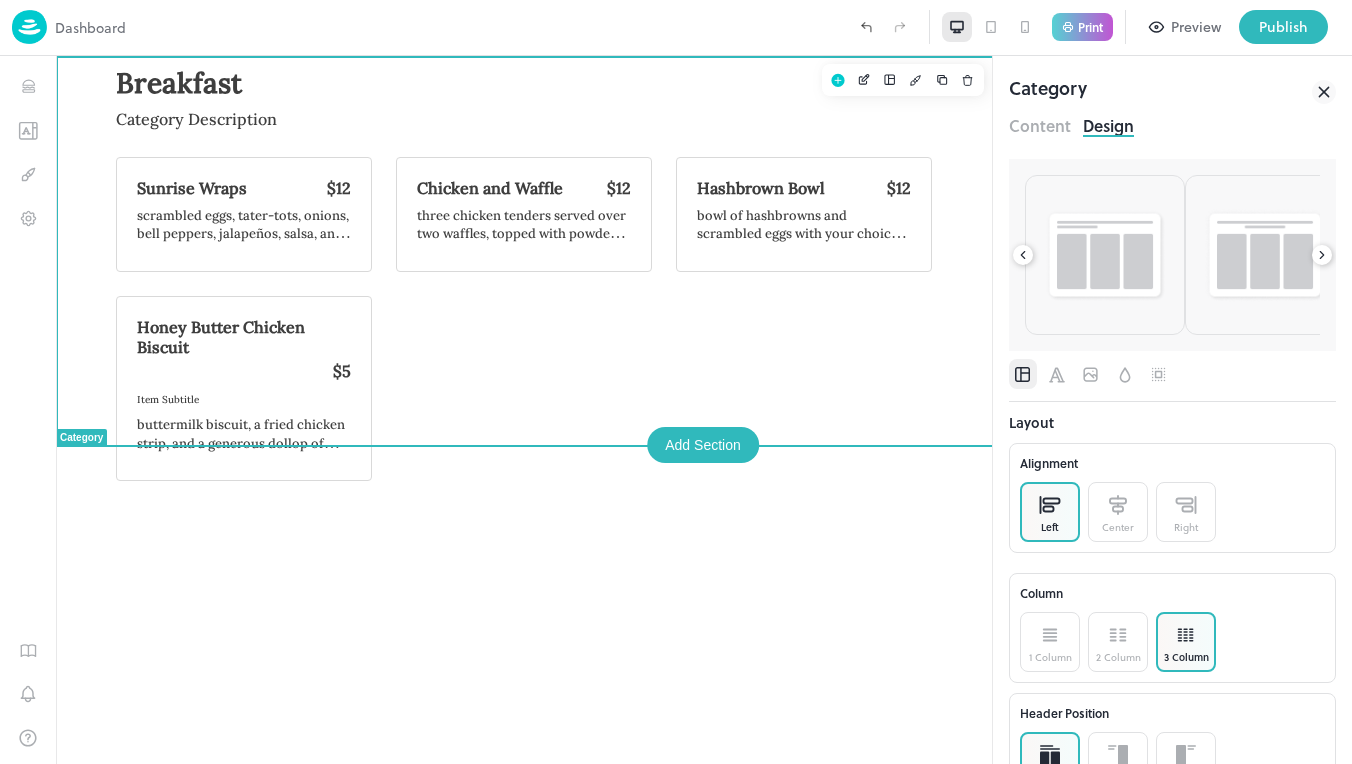 scroll, scrollTop: 0, scrollLeft: 0, axis: both 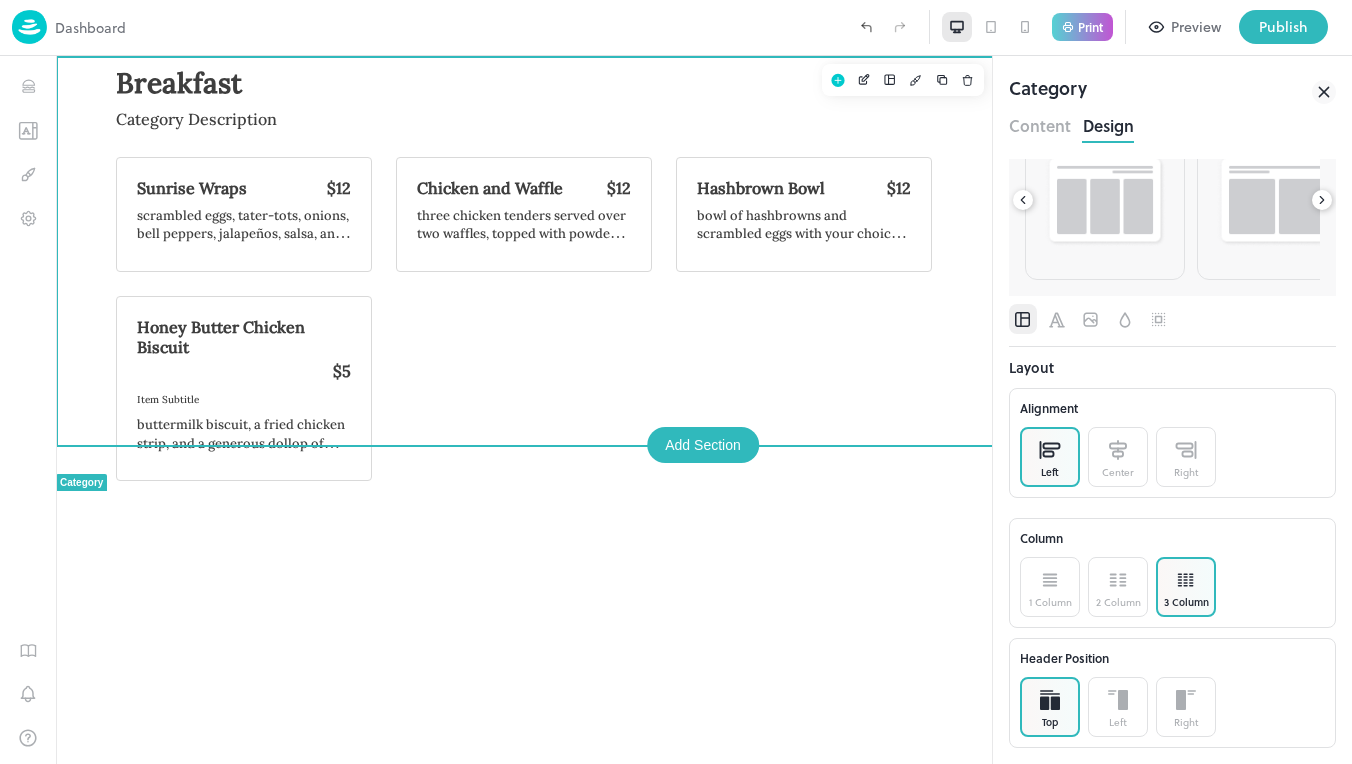 click at bounding box center [1050, 700] 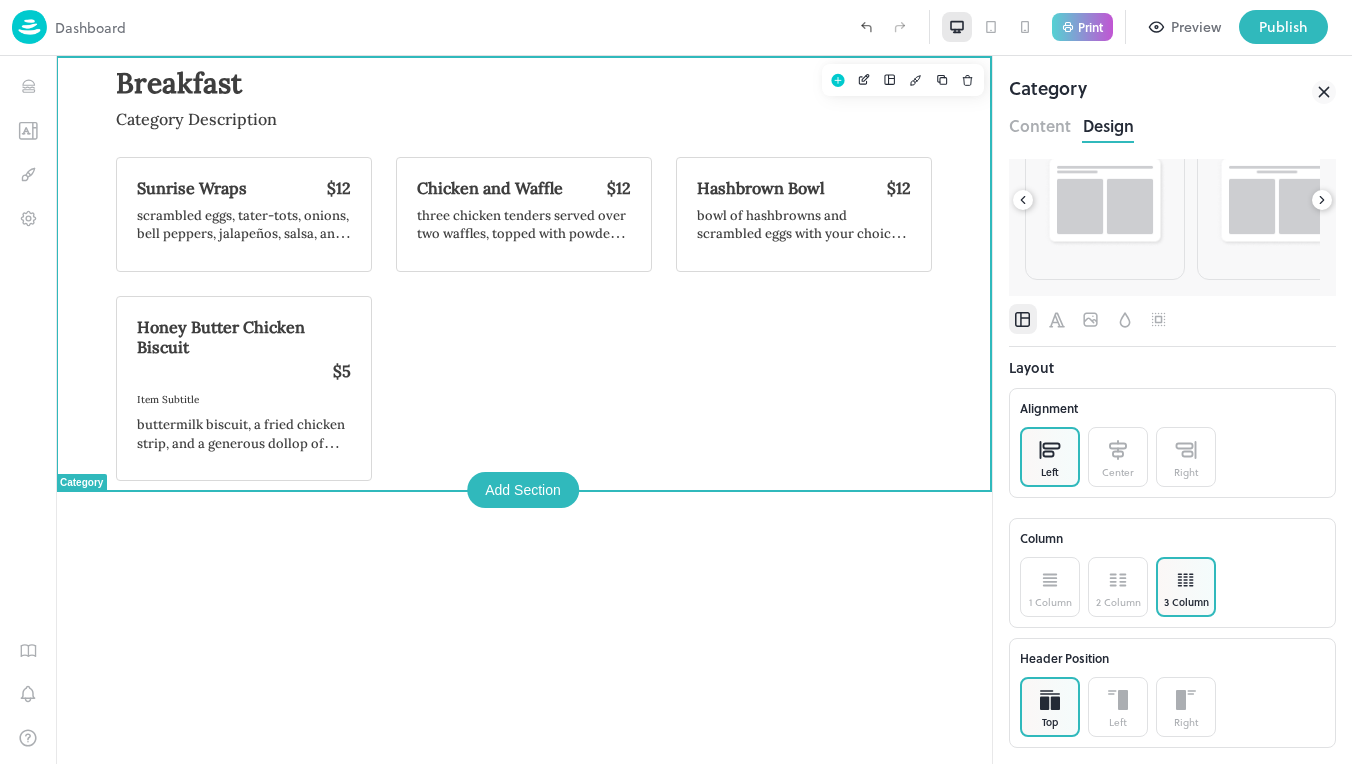 scroll, scrollTop: 0, scrollLeft: 0, axis: both 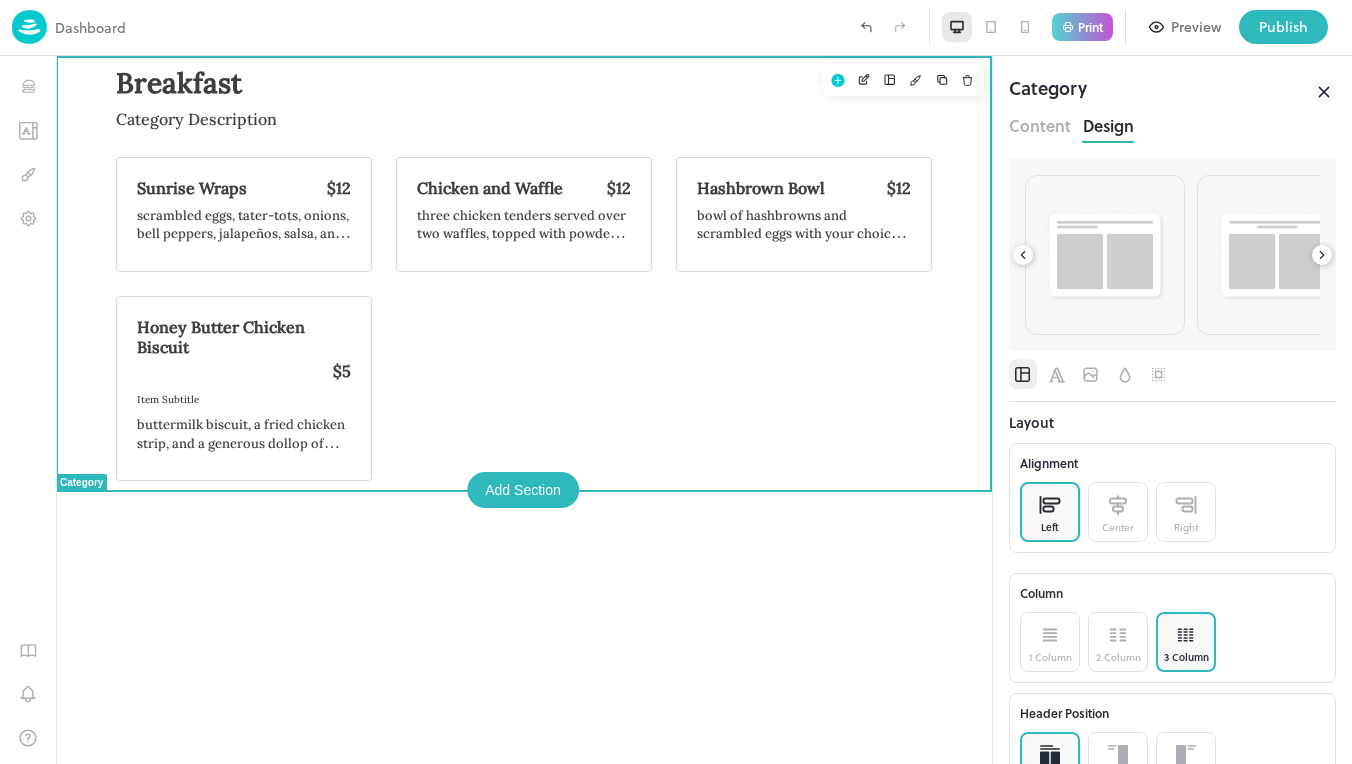 click on "Content" at bounding box center [1040, 123] 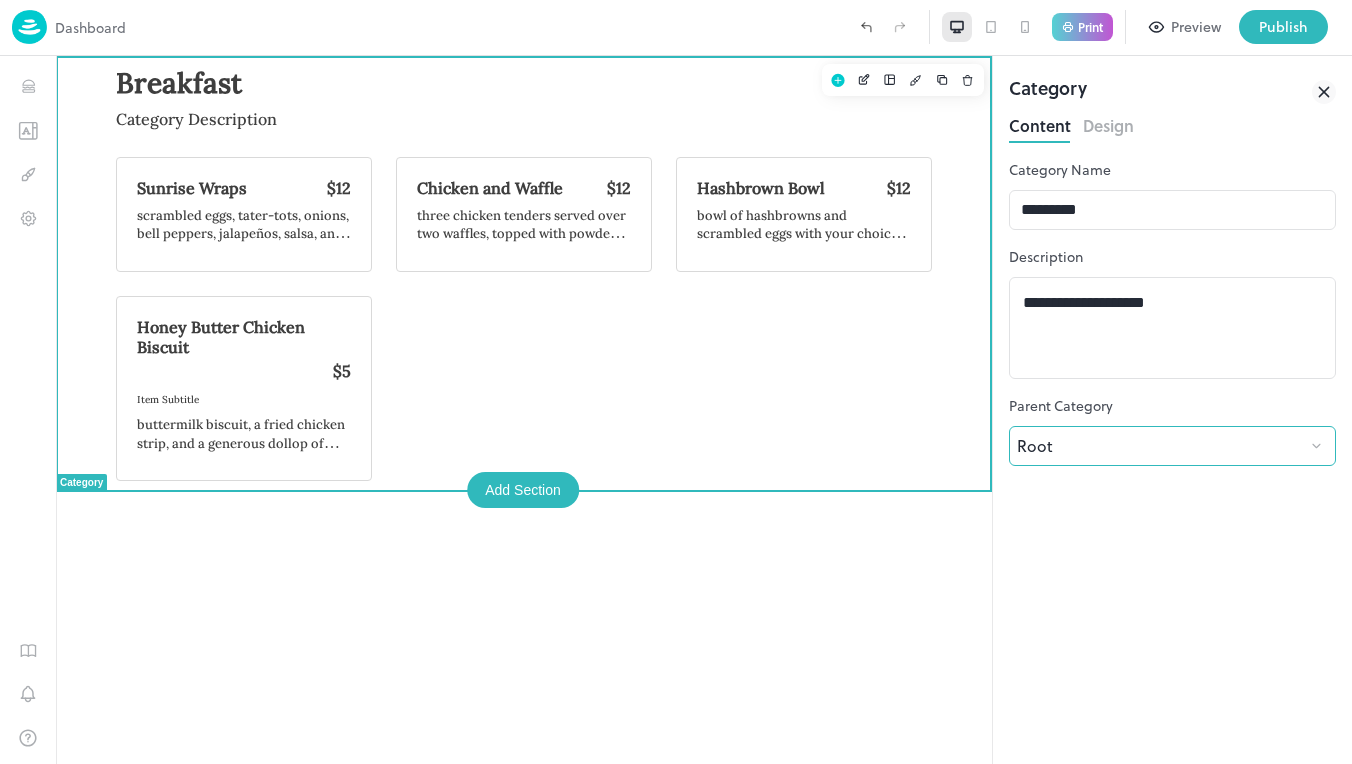 click on "Root **** ​" at bounding box center [1172, 446] 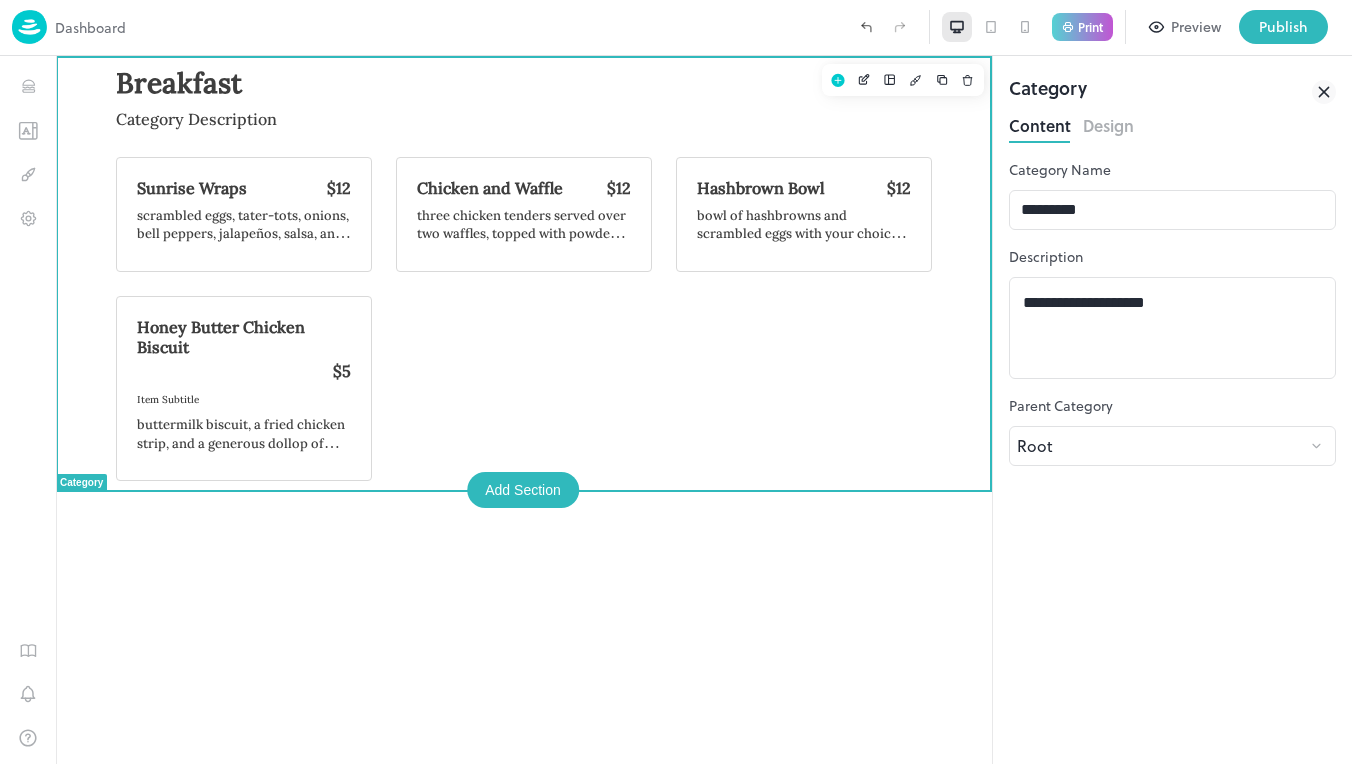 click 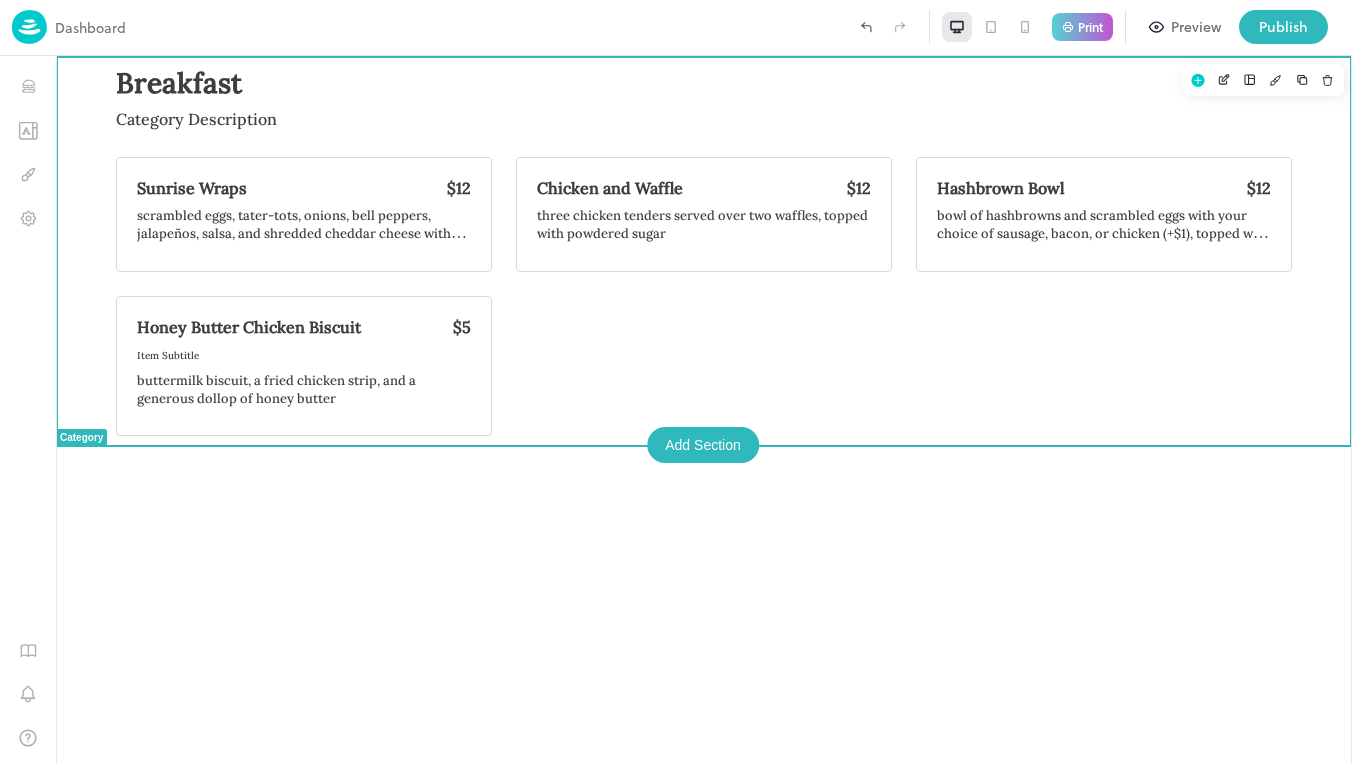 click on "Add Section" at bounding box center [703, 445] 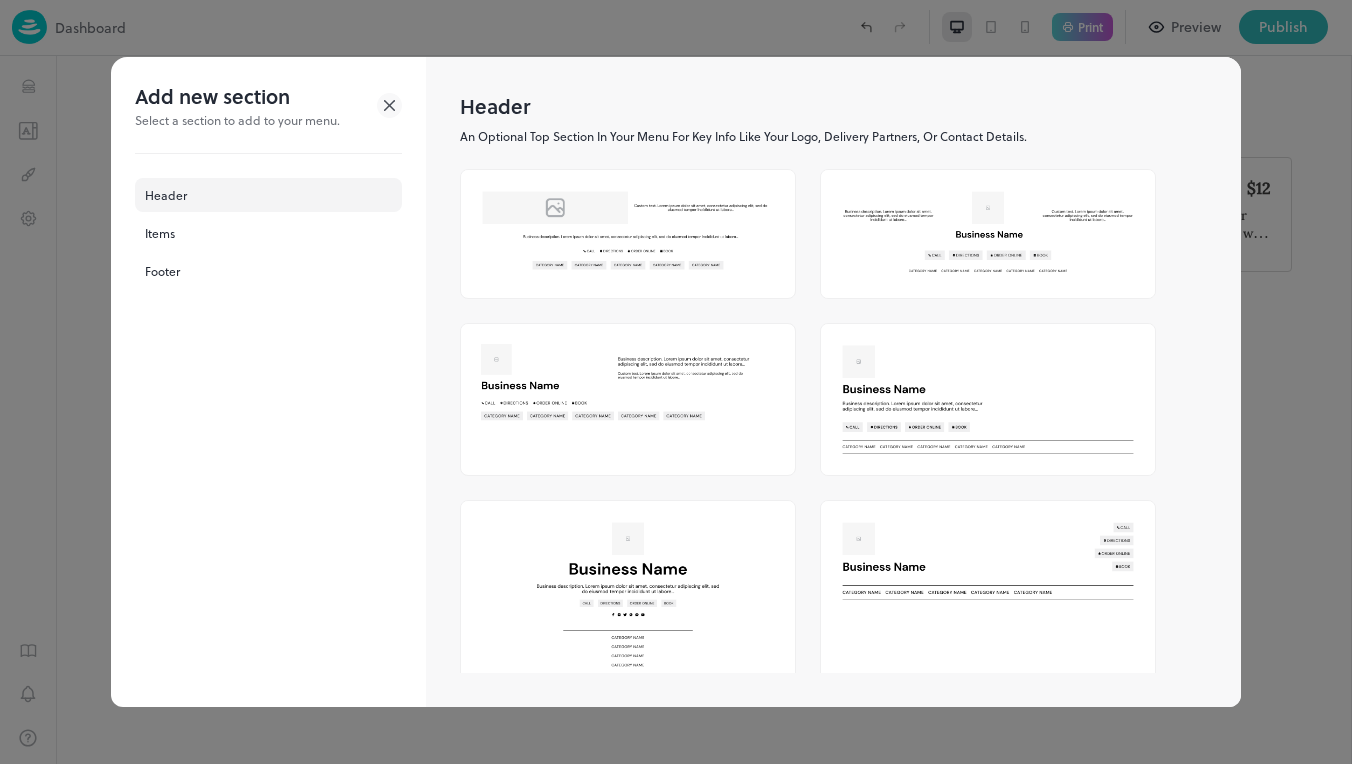 click at bounding box center [833, 420] 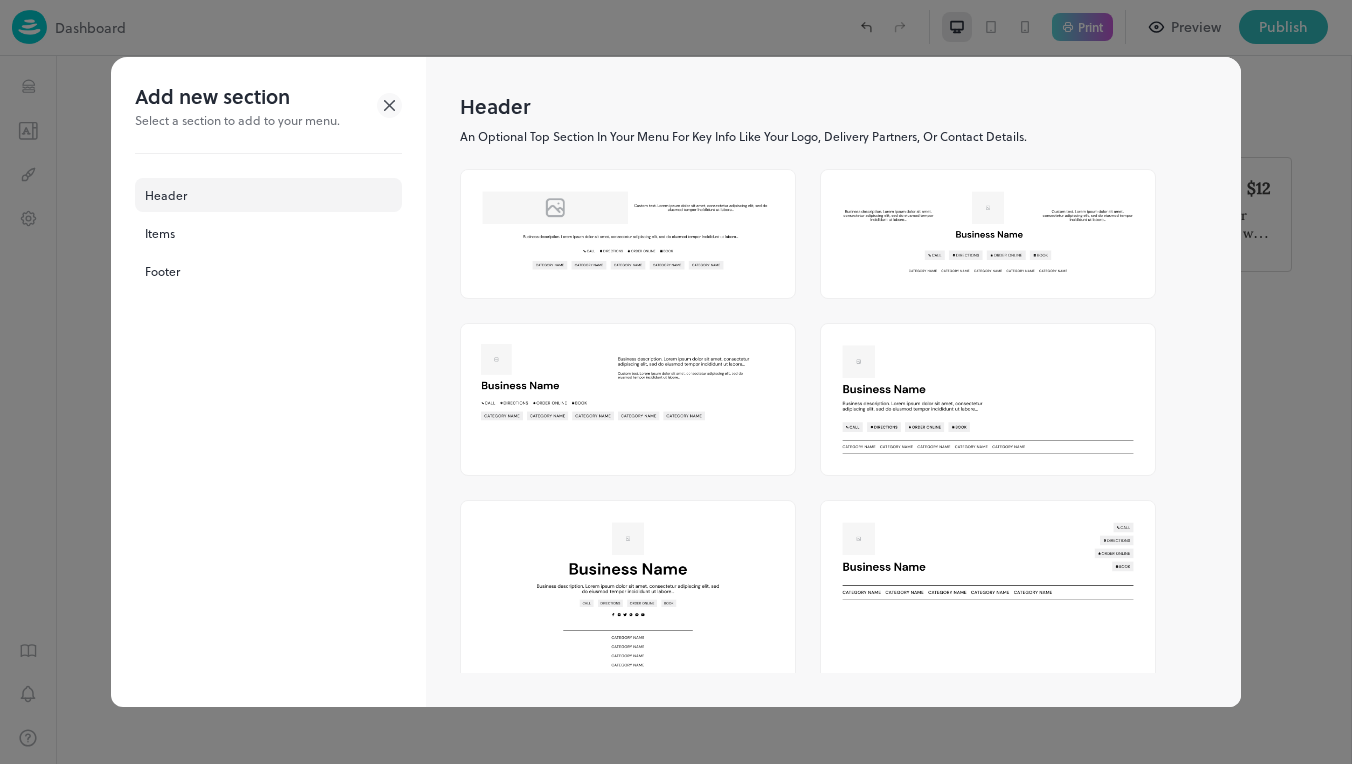 scroll, scrollTop: 0, scrollLeft: 0, axis: both 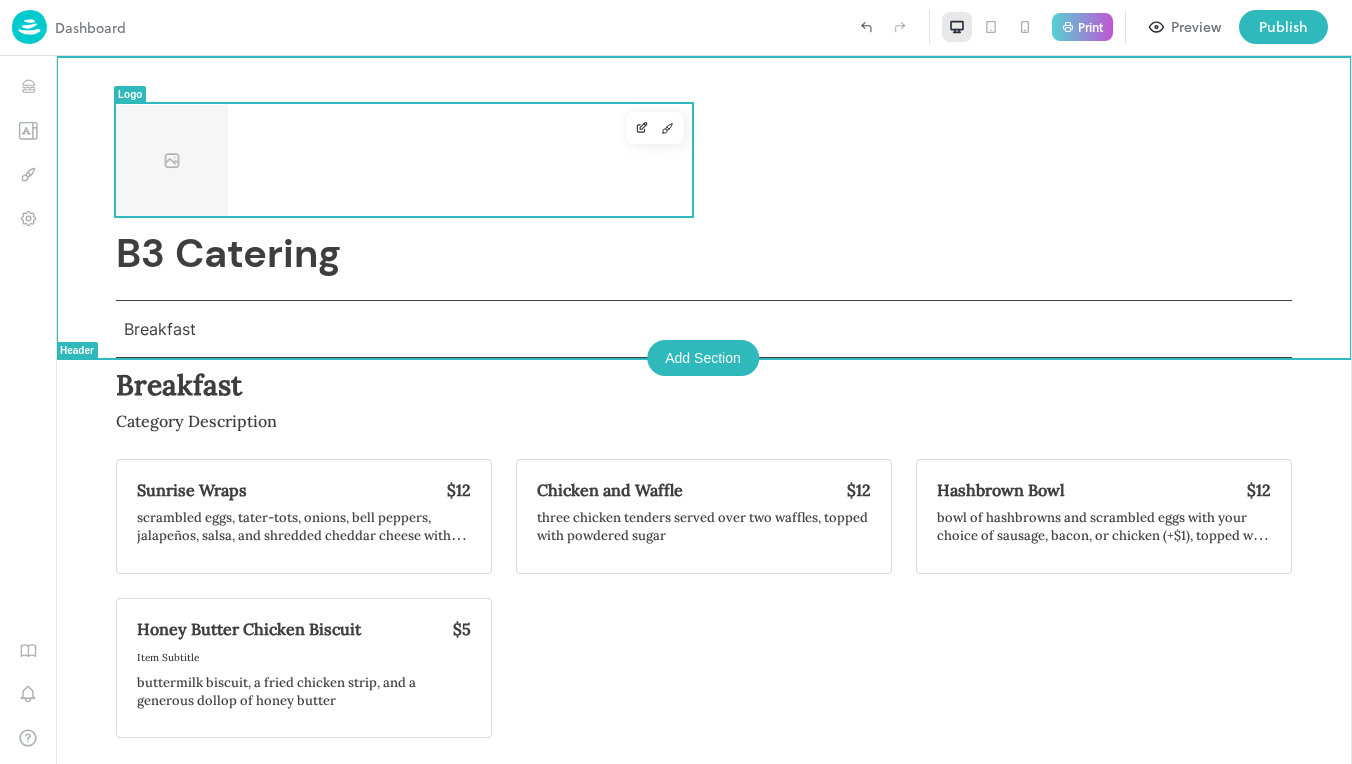 click at bounding box center [172, 160] 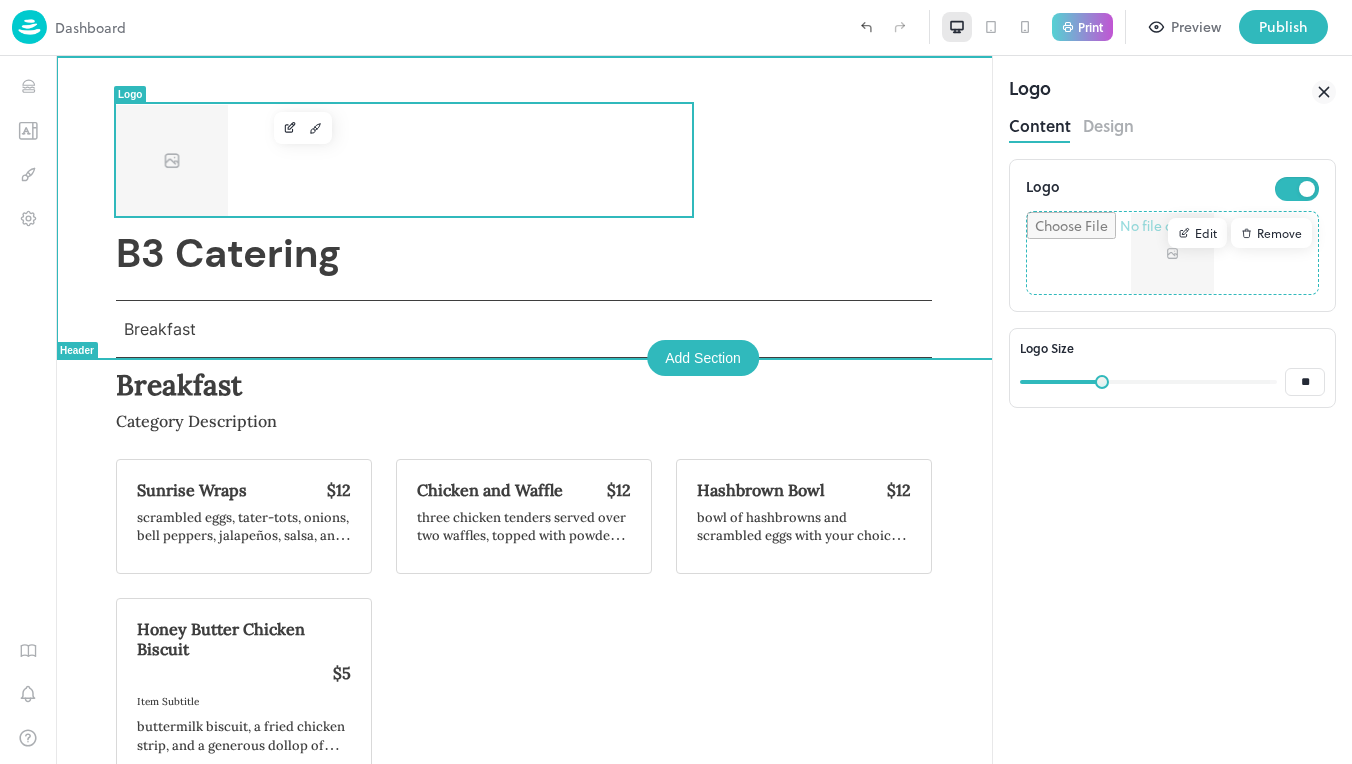 scroll, scrollTop: 0, scrollLeft: 0, axis: both 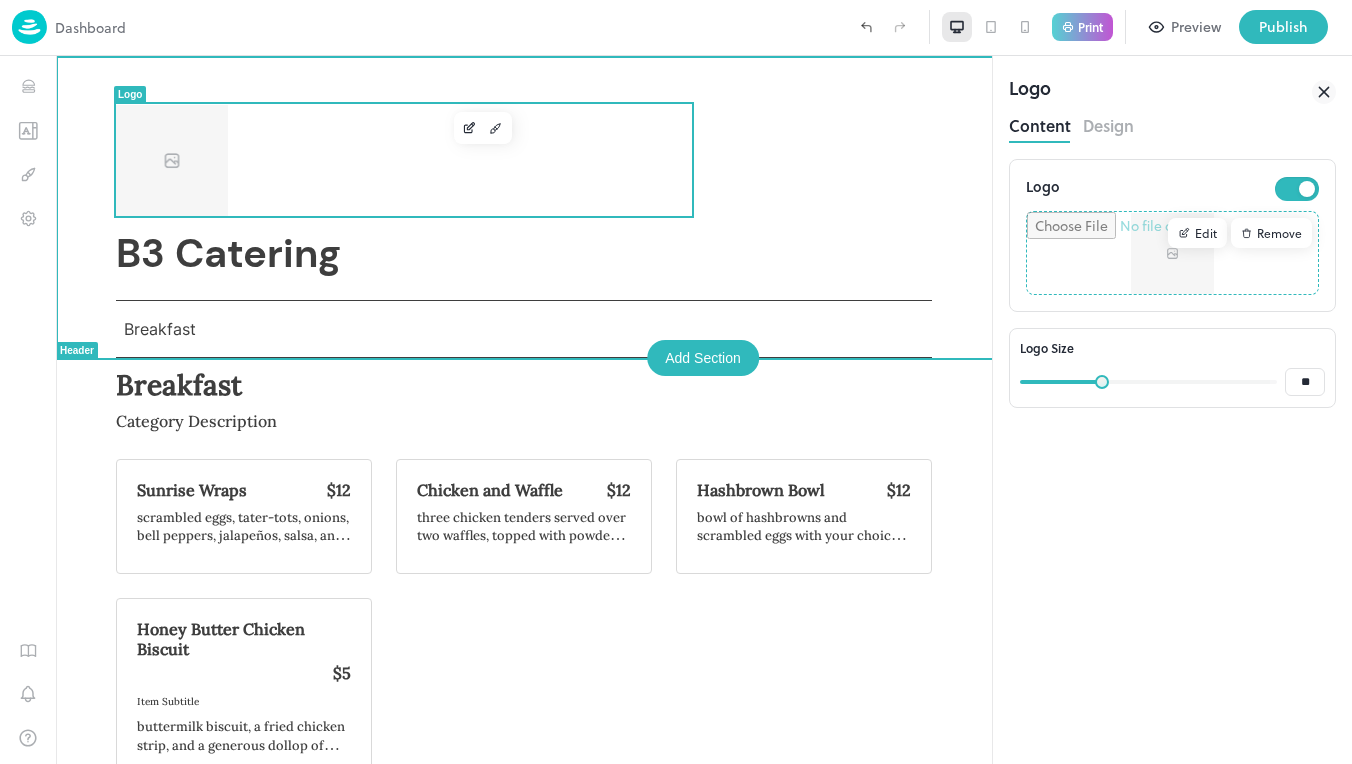 click at bounding box center (172, 160) 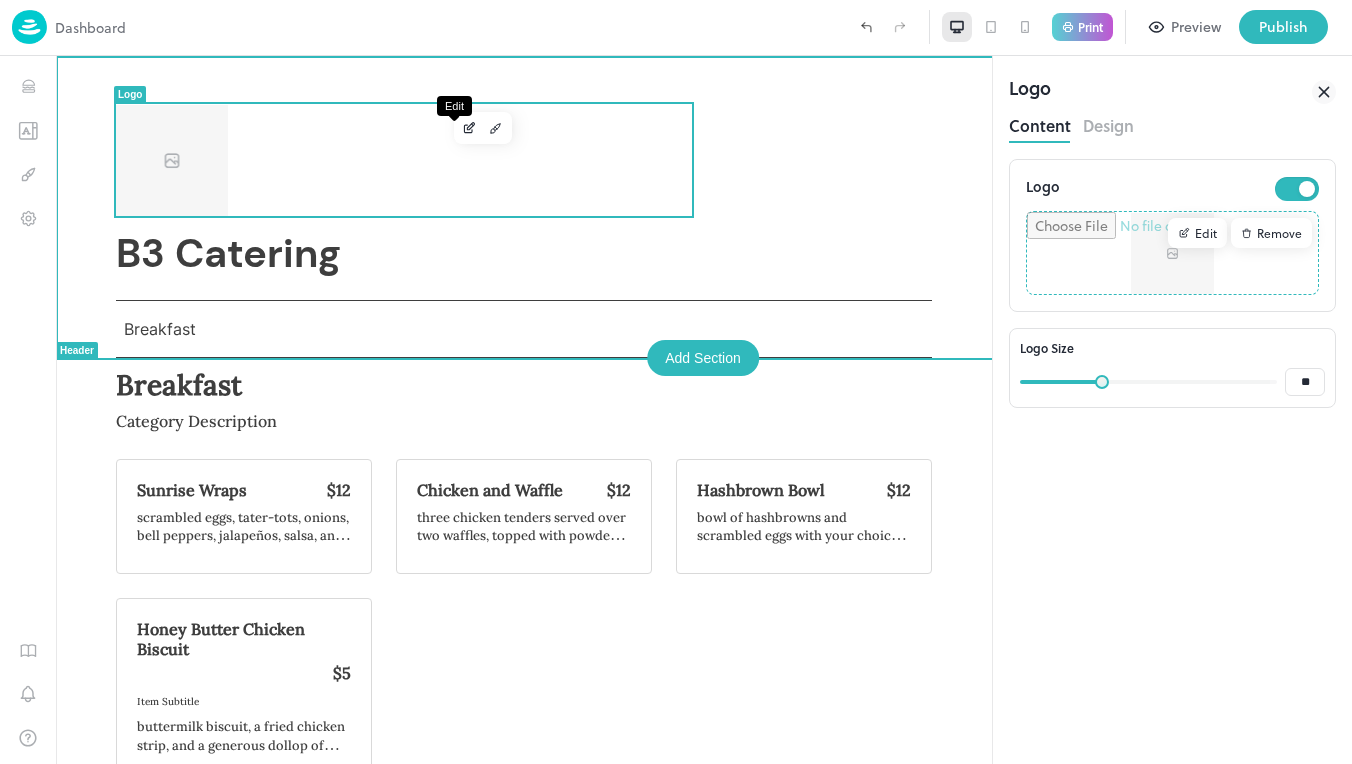 click 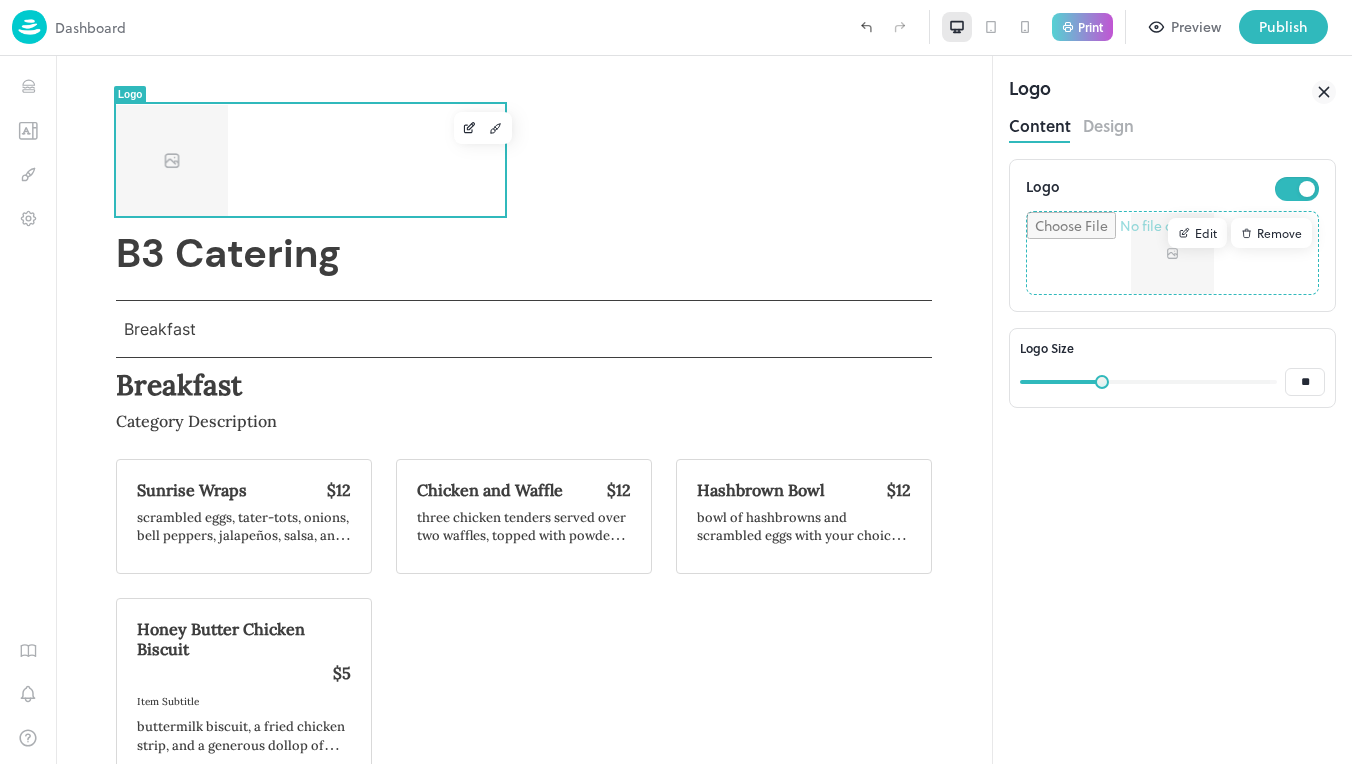 click on "Remove" at bounding box center (1271, 233) 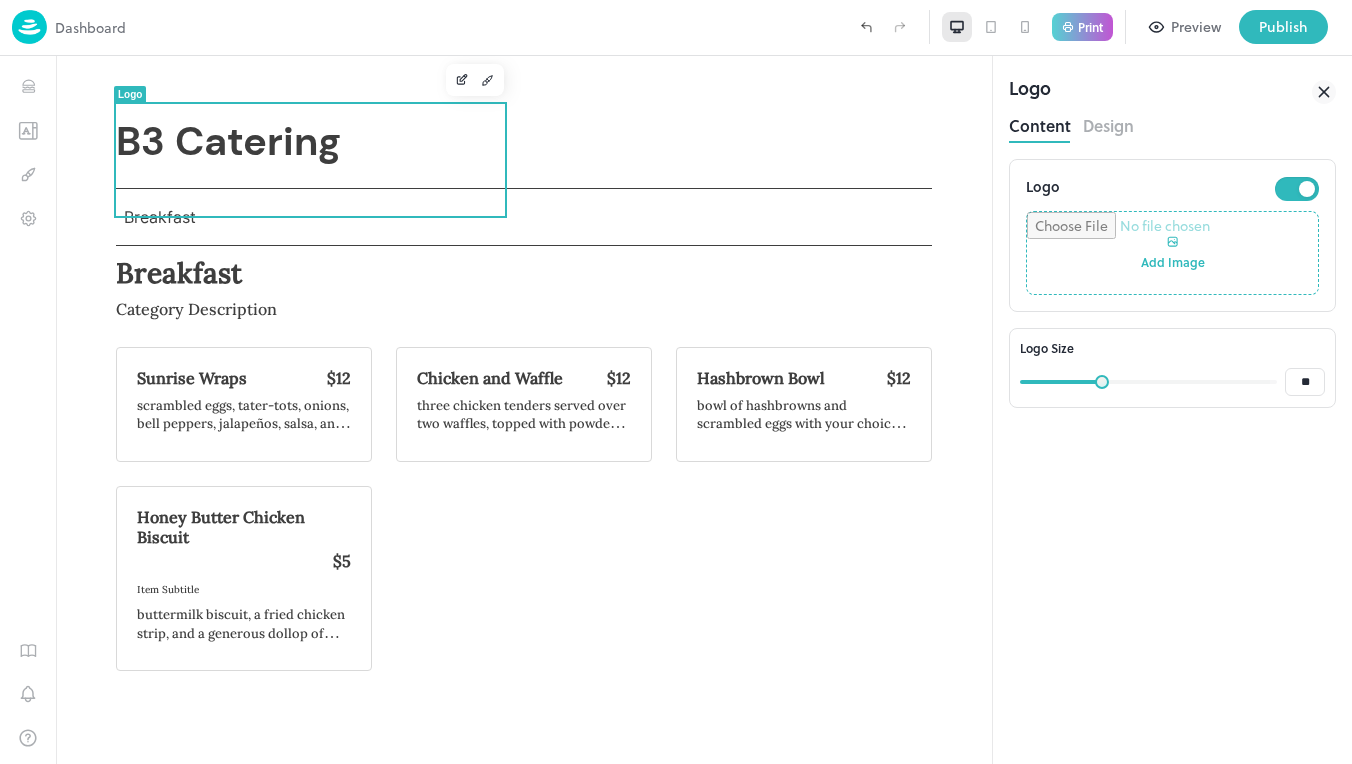 click at bounding box center (1172, 253) 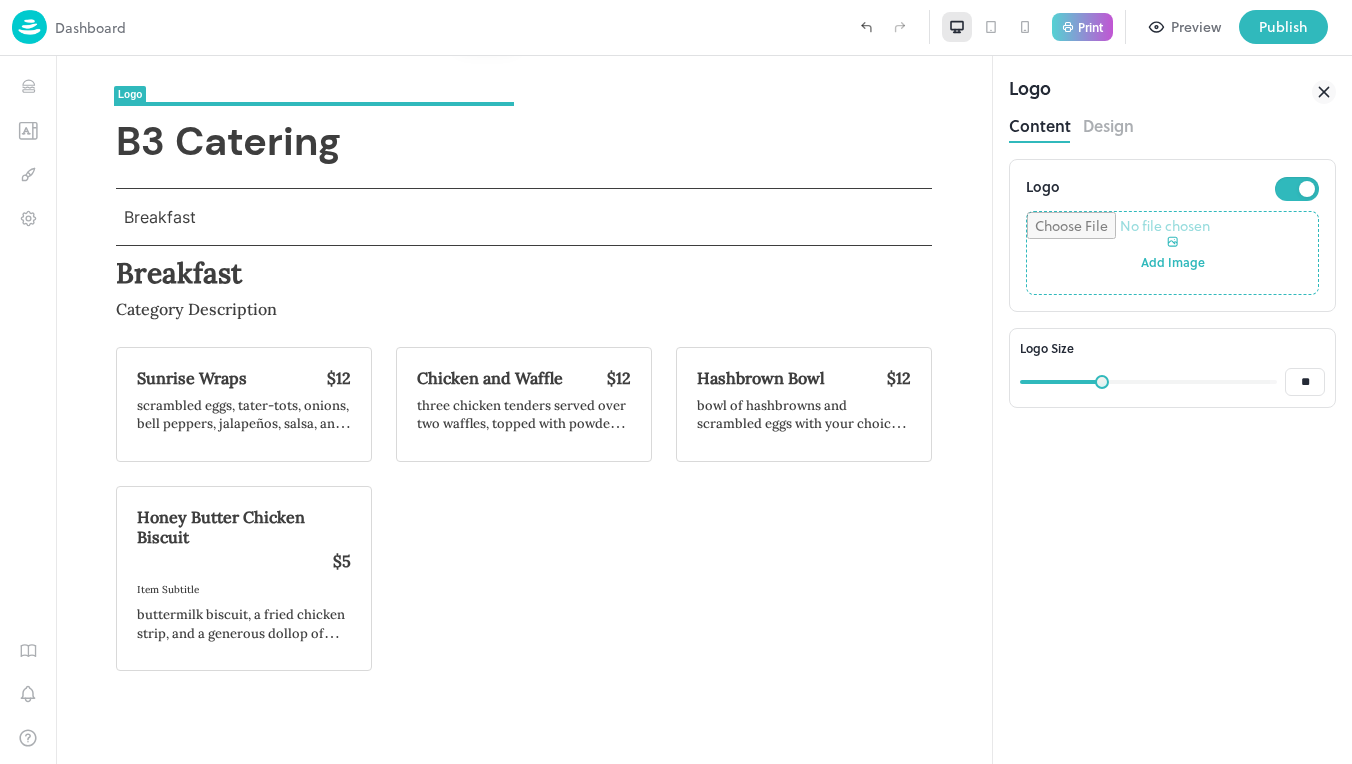 type on "**********" 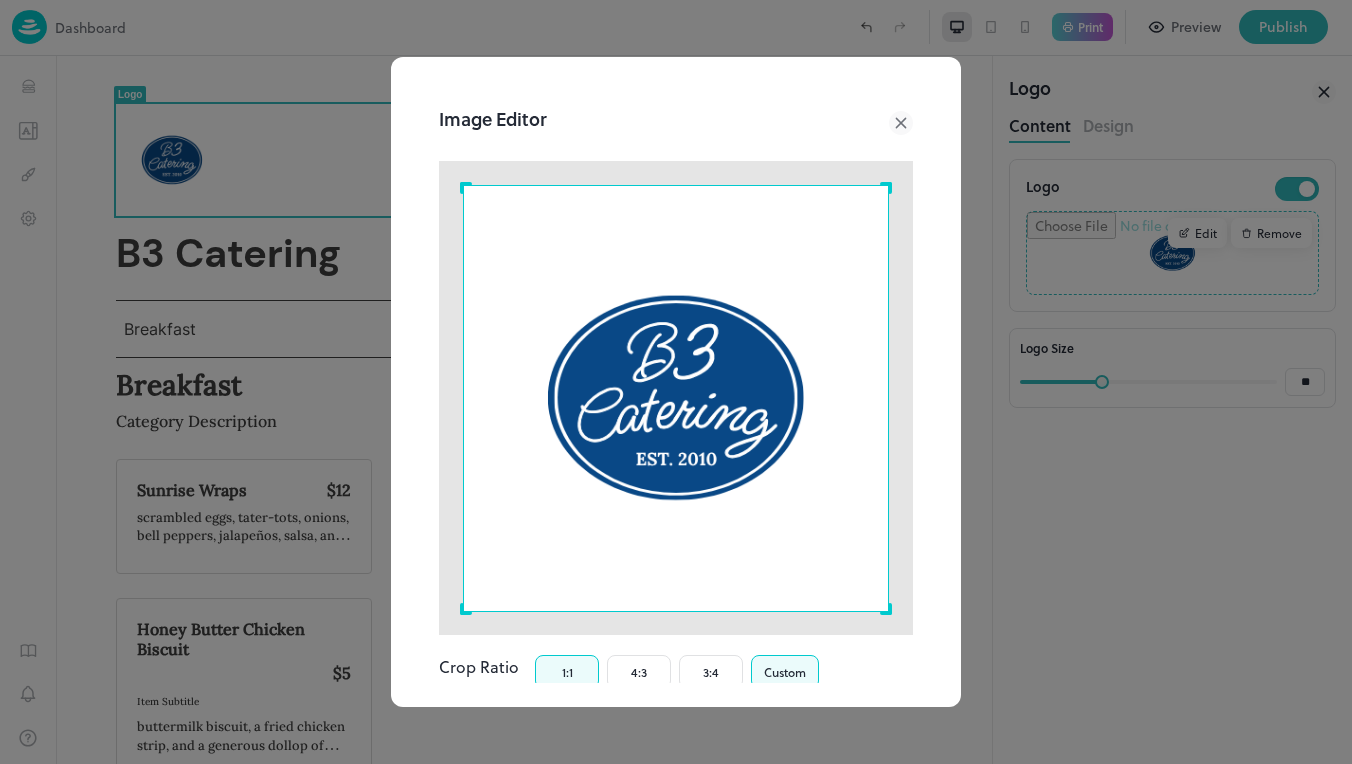click on "Custom" at bounding box center (785, 672) 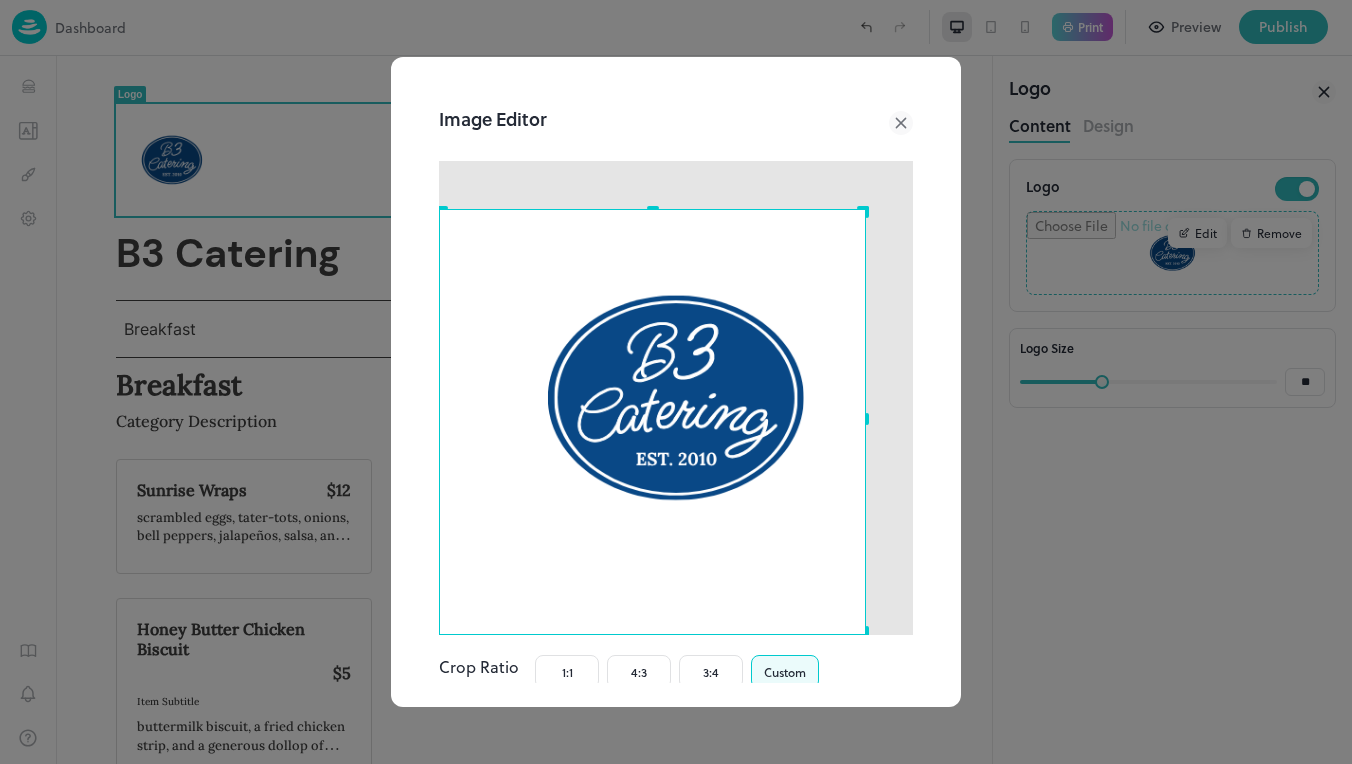 click at bounding box center [652, 422] 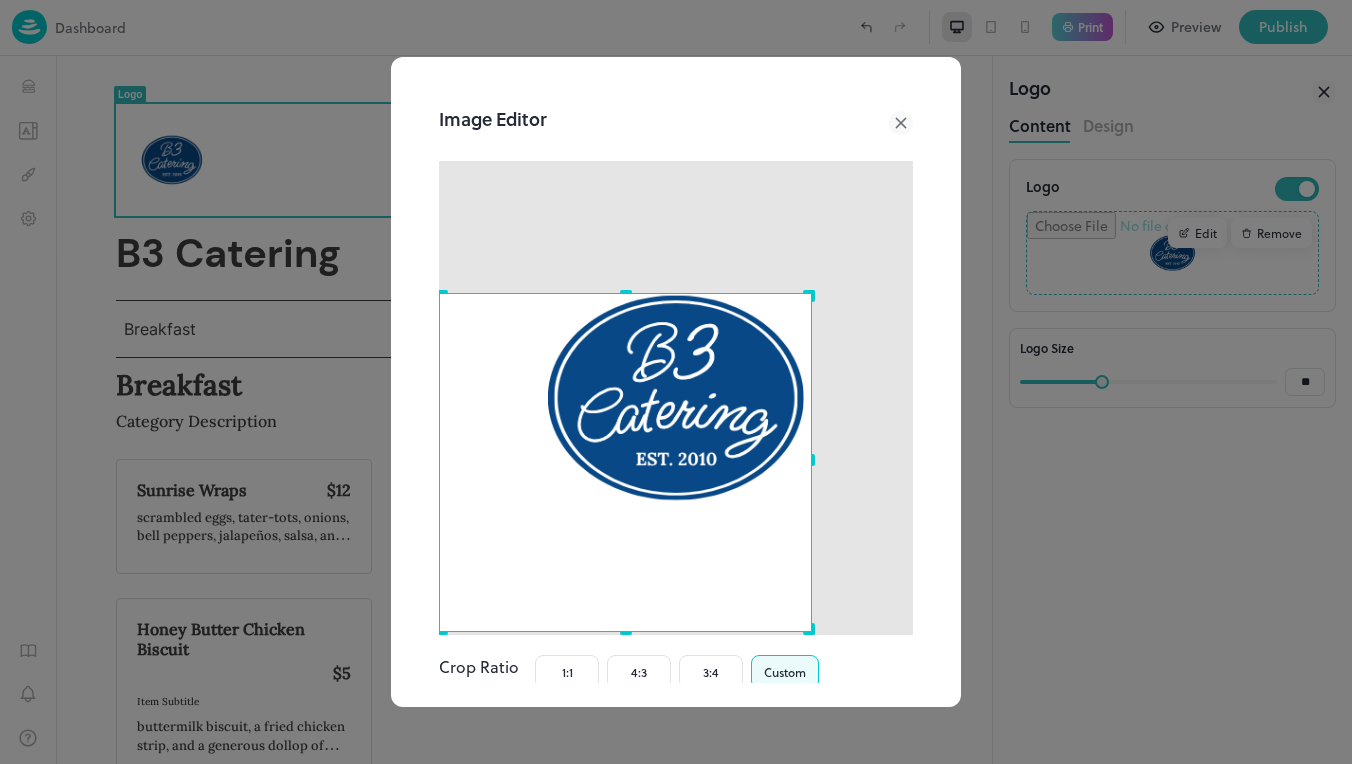 click at bounding box center (816, 289) 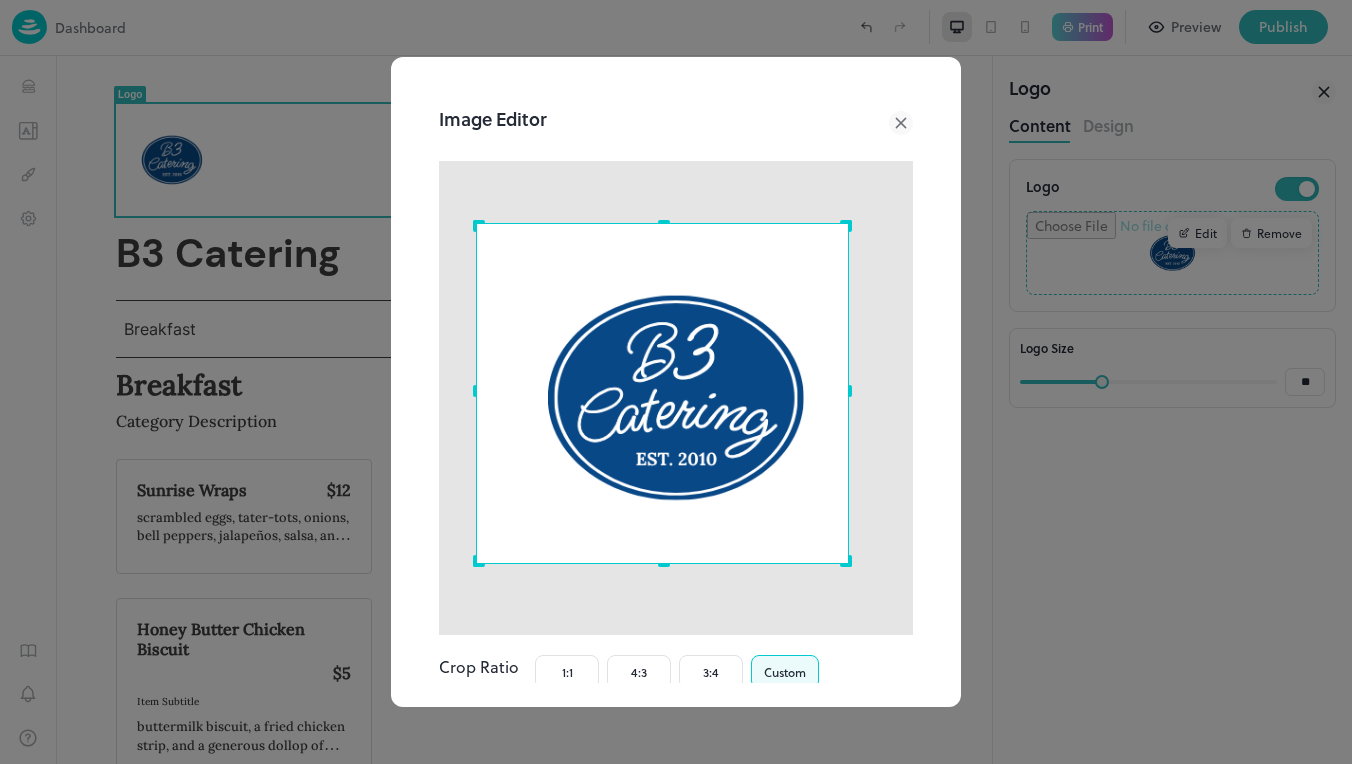 click at bounding box center (662, 393) 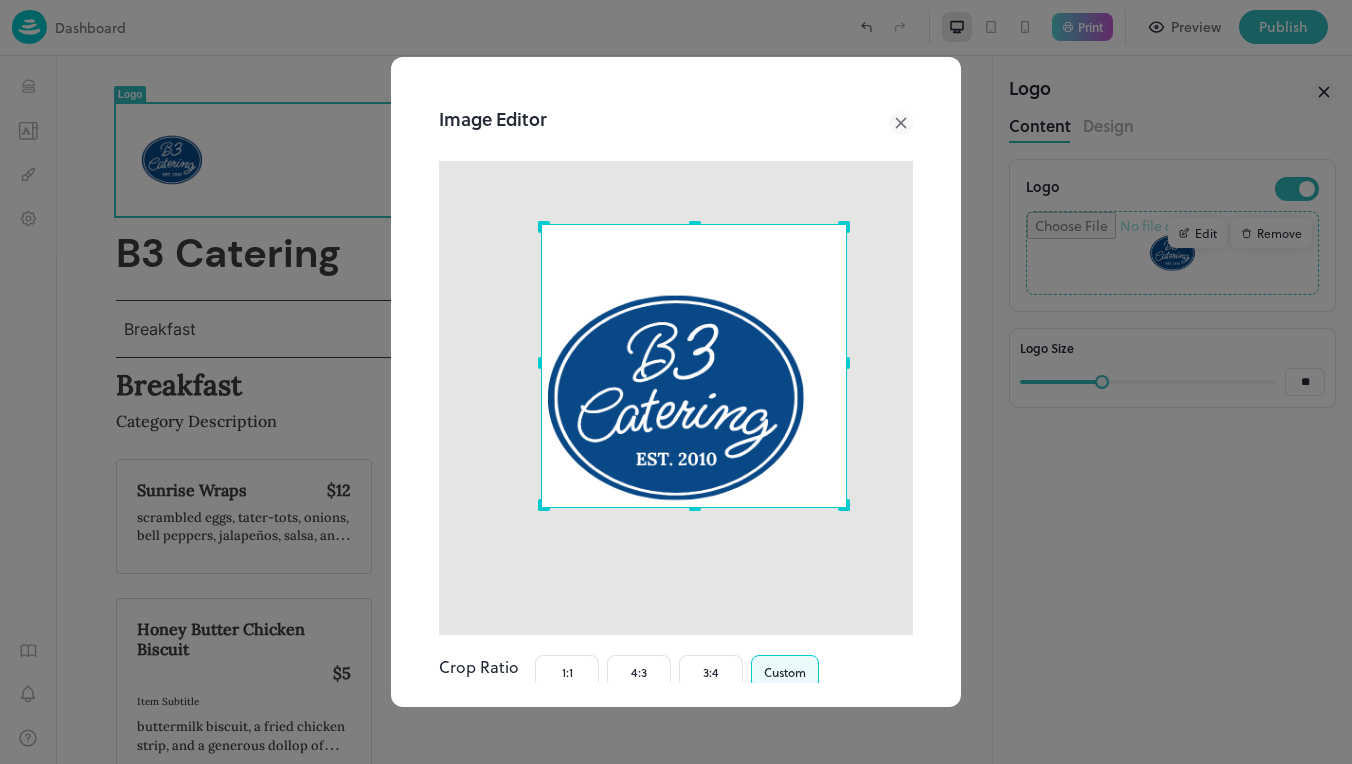 click at bounding box center [537, 512] 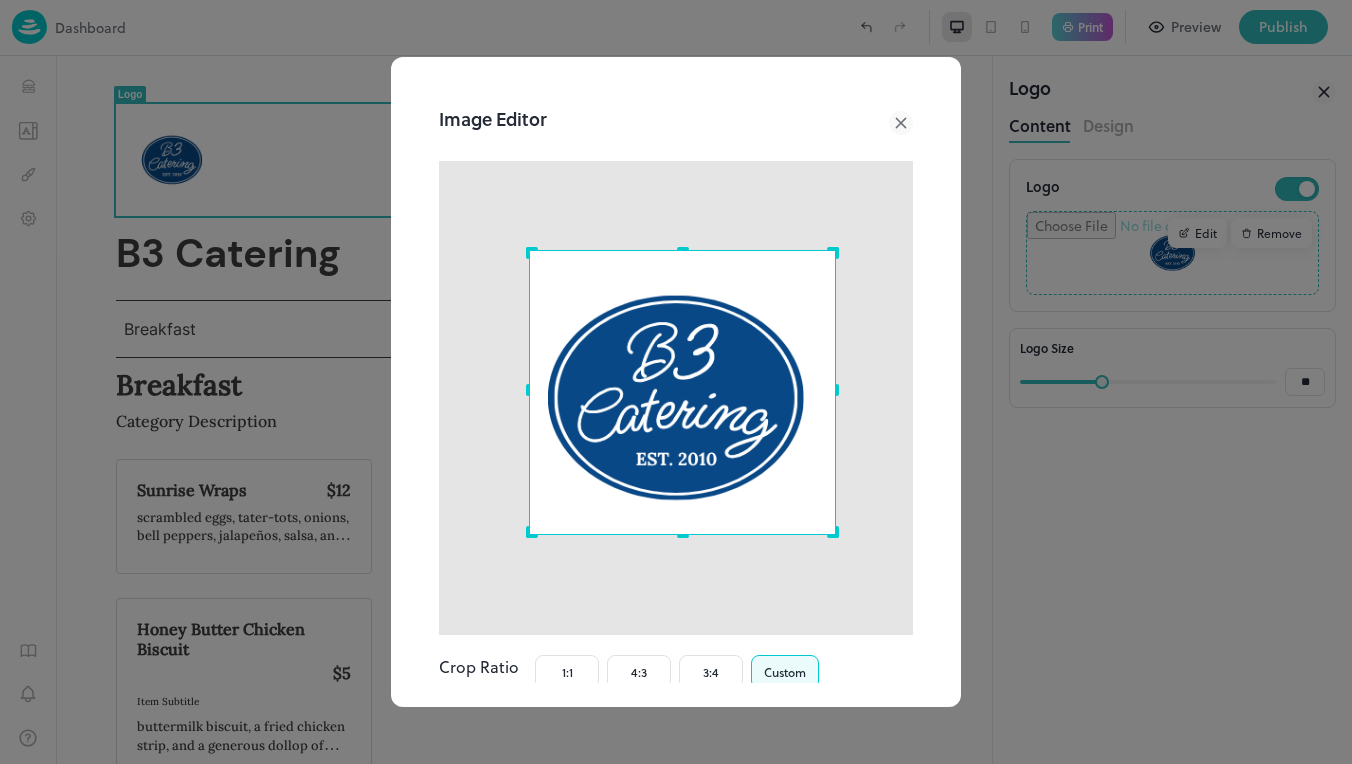 click at bounding box center [682, 392] 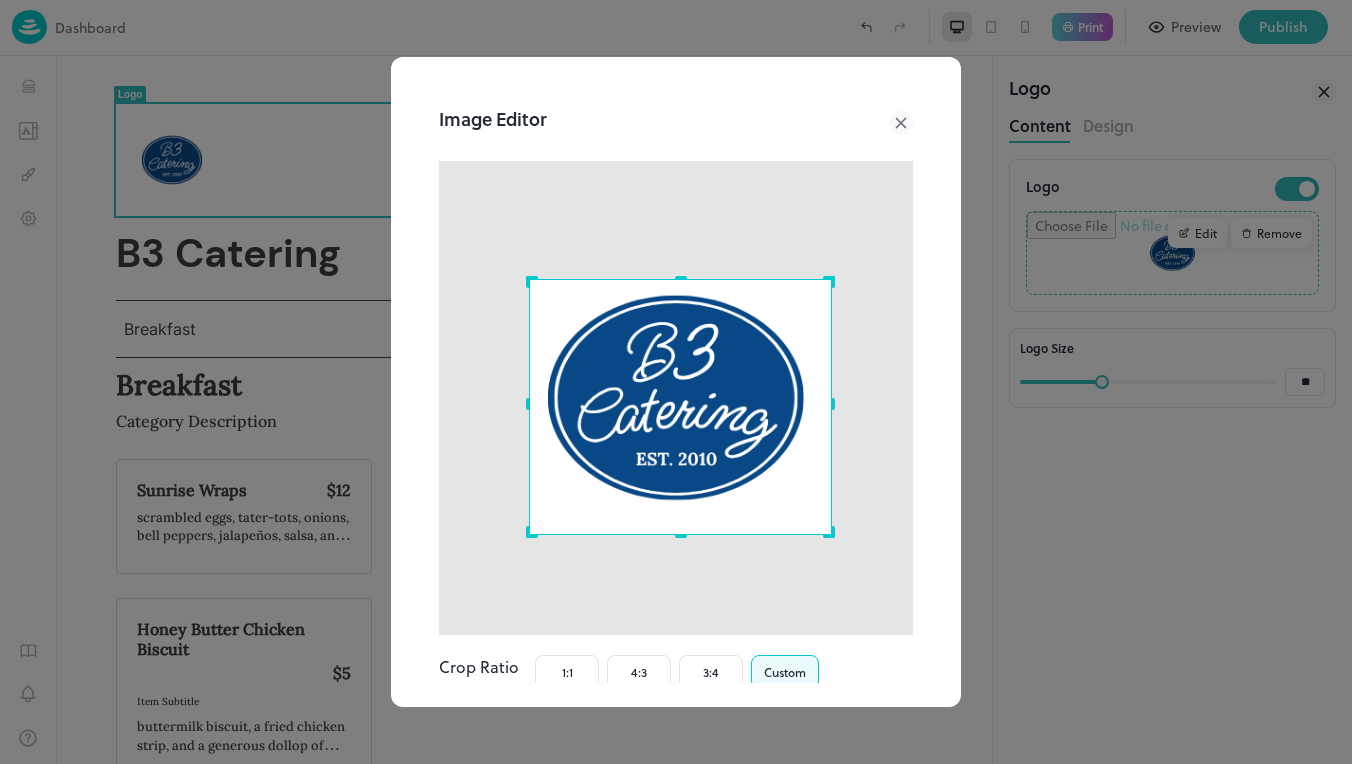 click at bounding box center [836, 275] 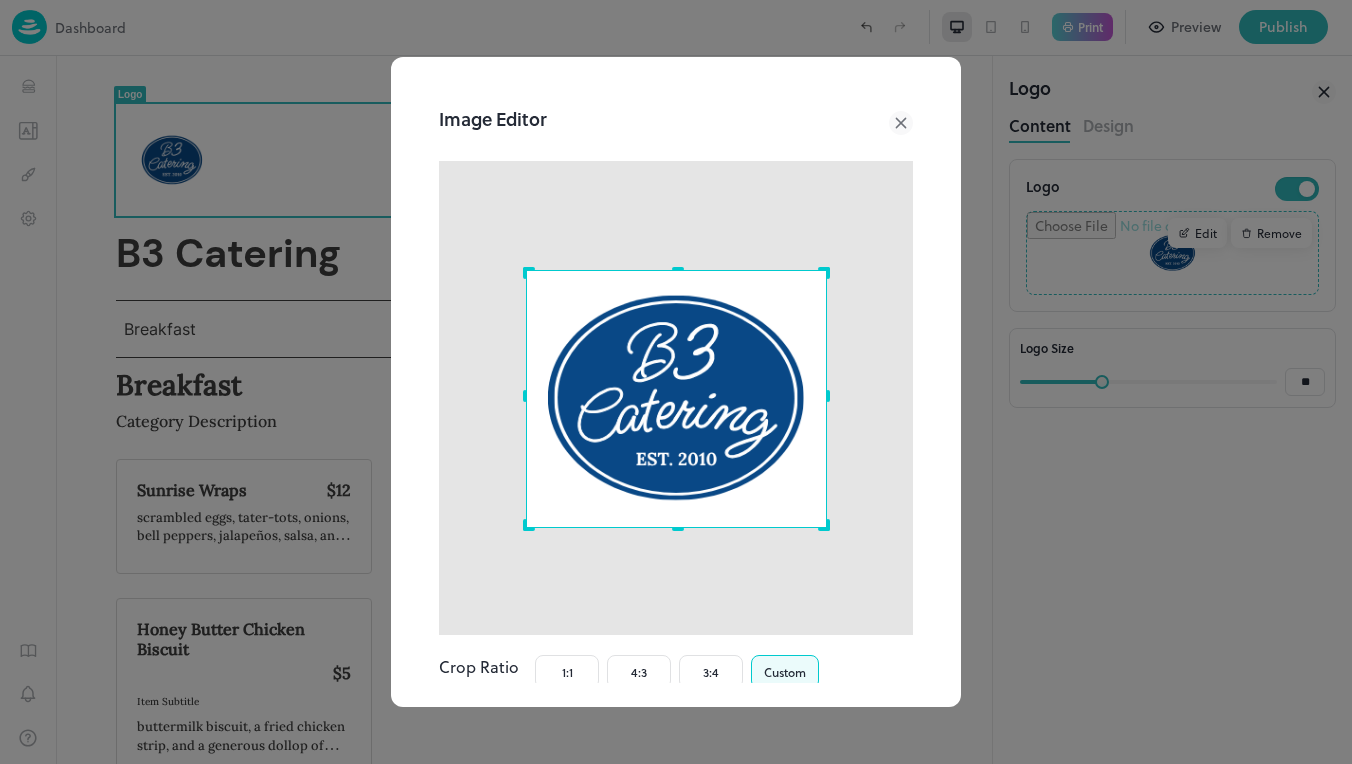 click at bounding box center (677, 399) 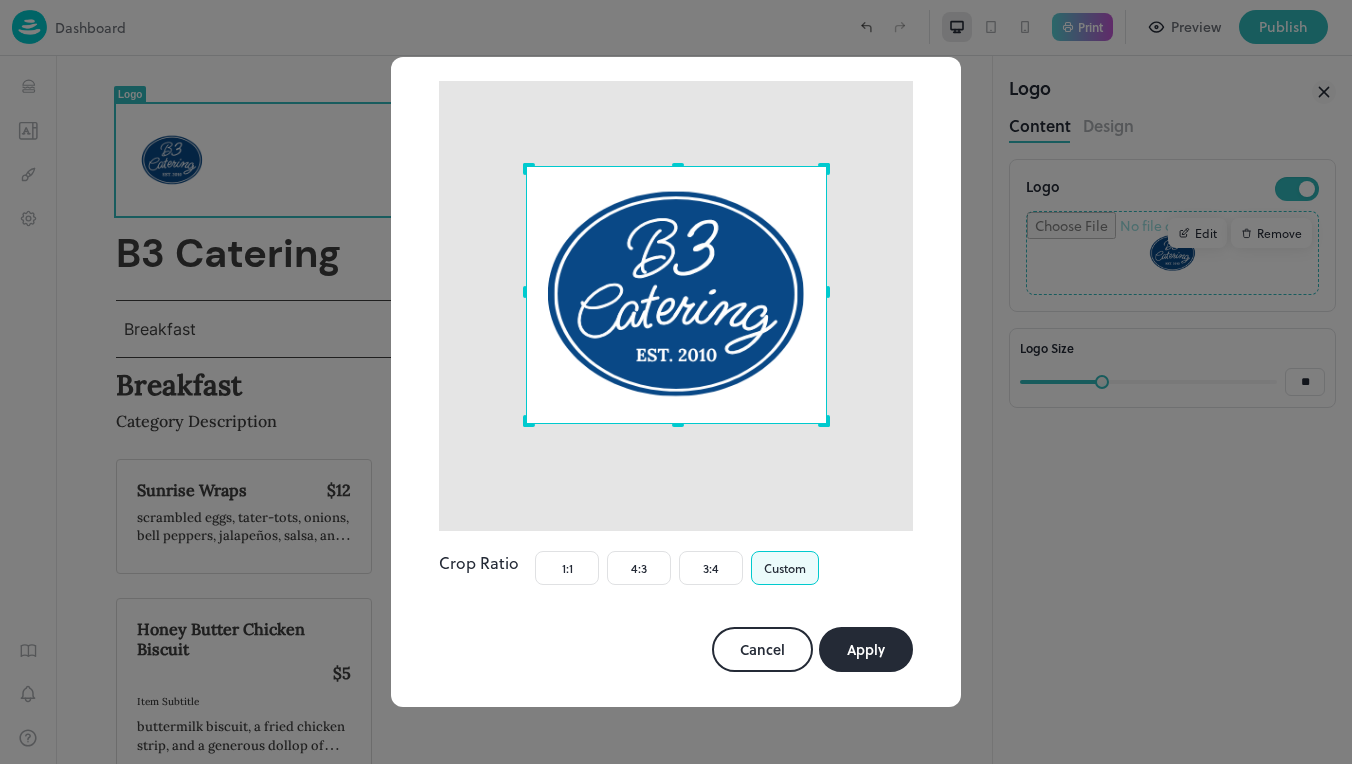 scroll, scrollTop: 103, scrollLeft: 0, axis: vertical 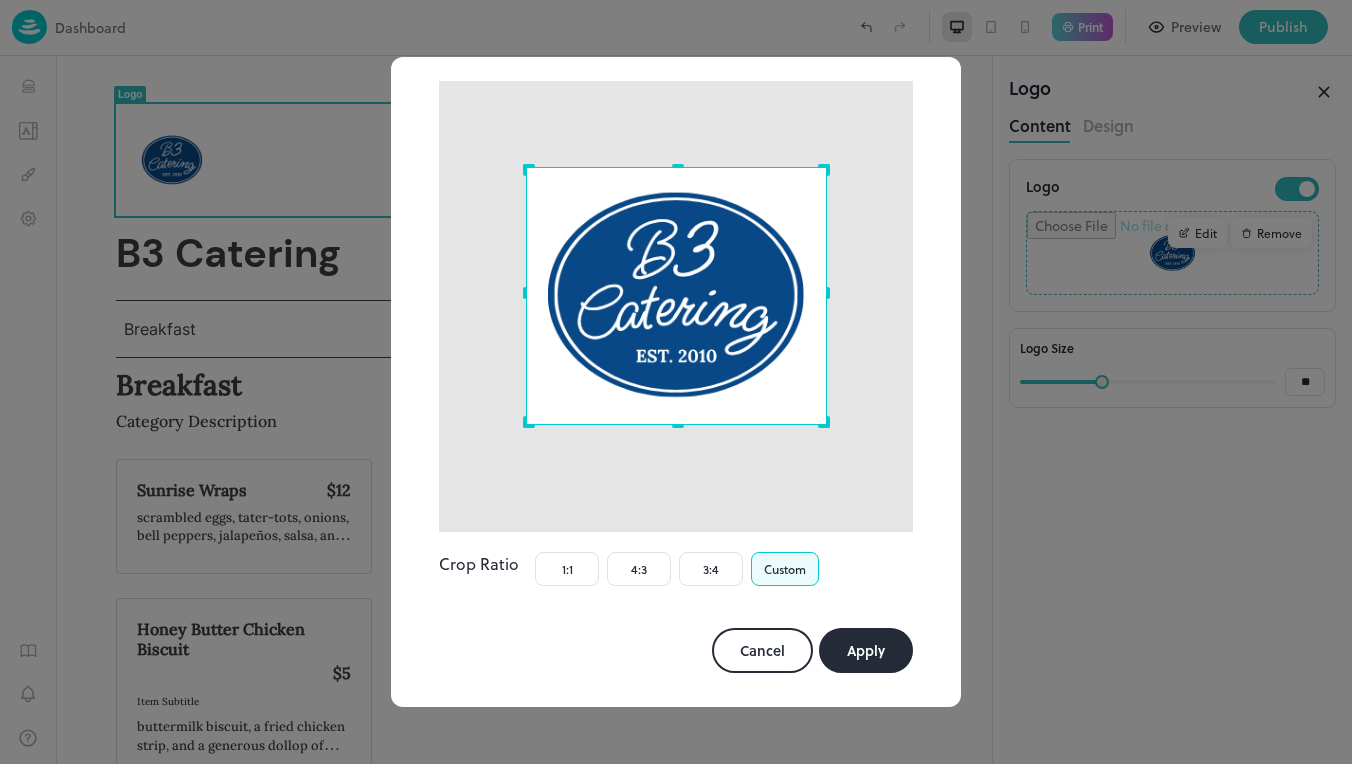 click on "Apply" at bounding box center (866, 650) 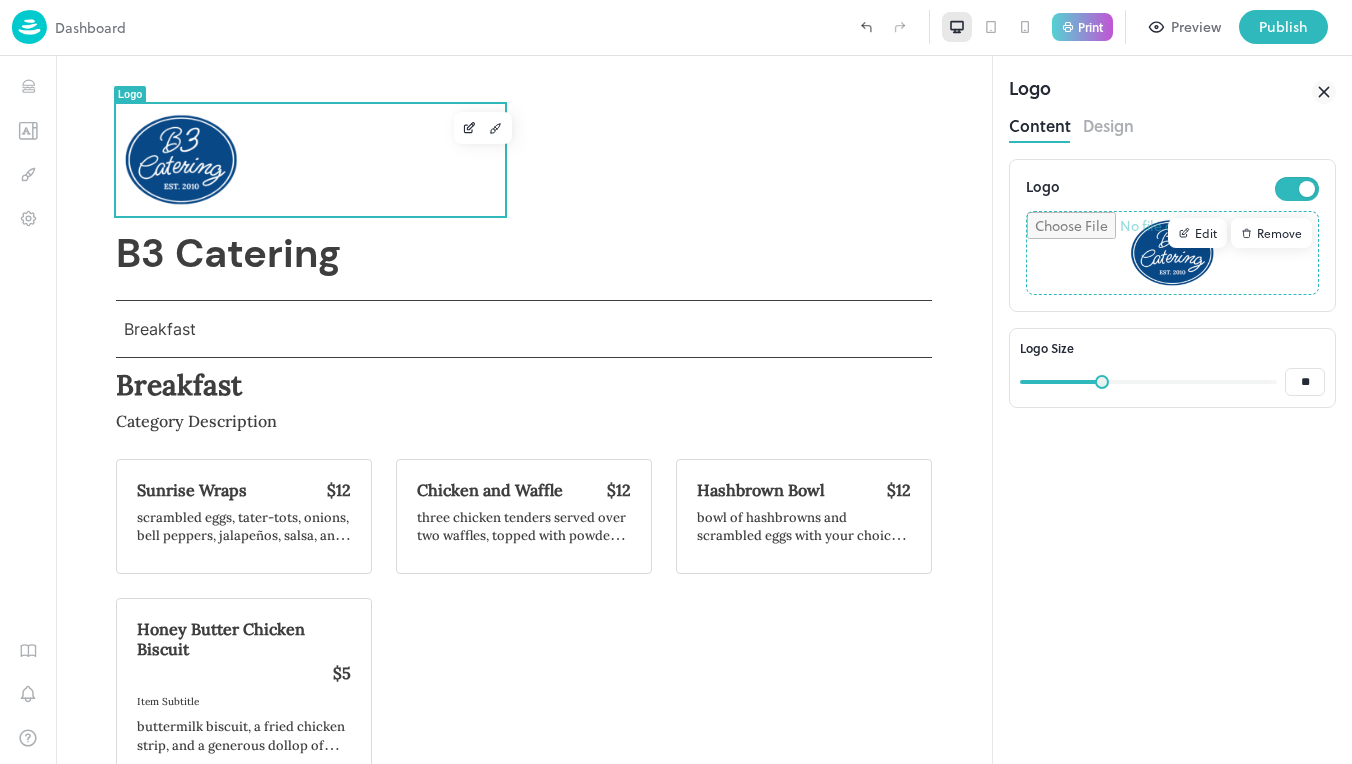 click on "Design" at bounding box center [1108, 123] 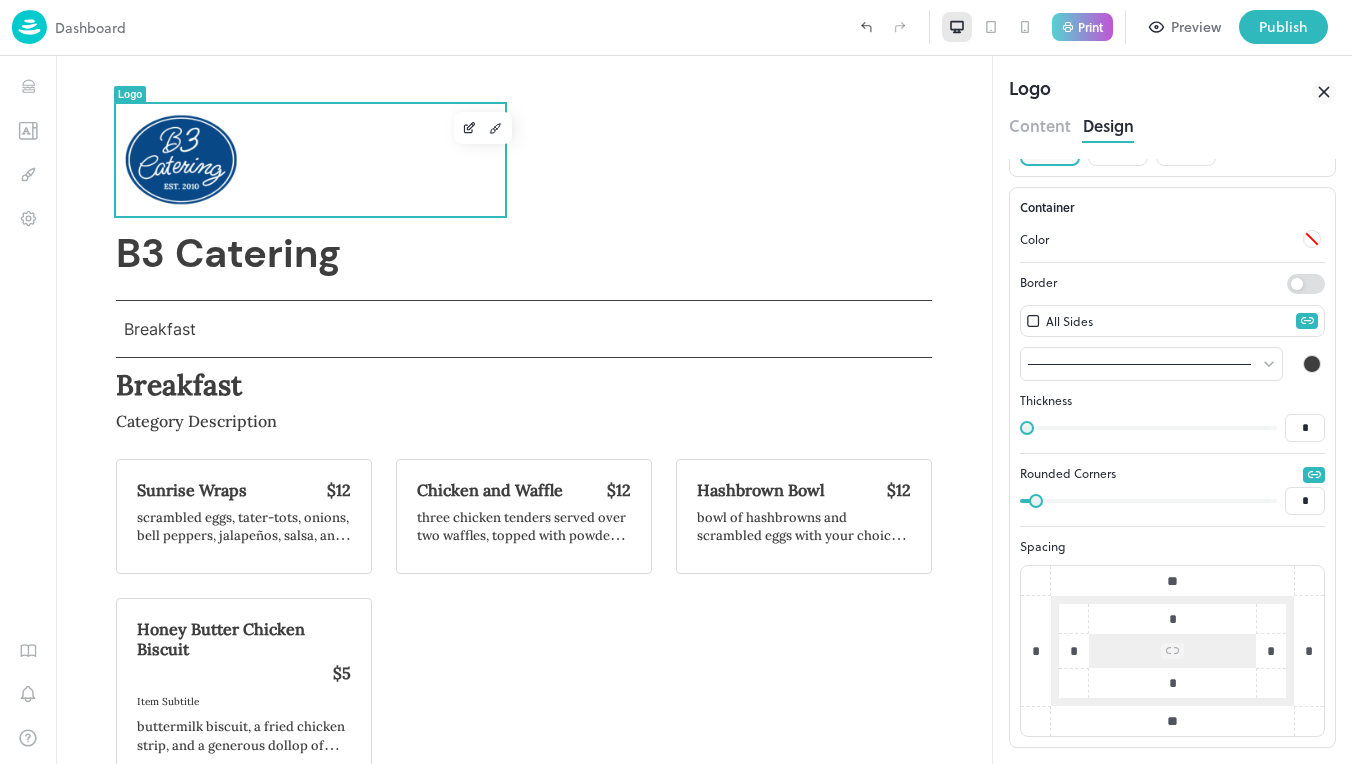 scroll, scrollTop: 92, scrollLeft: 0, axis: vertical 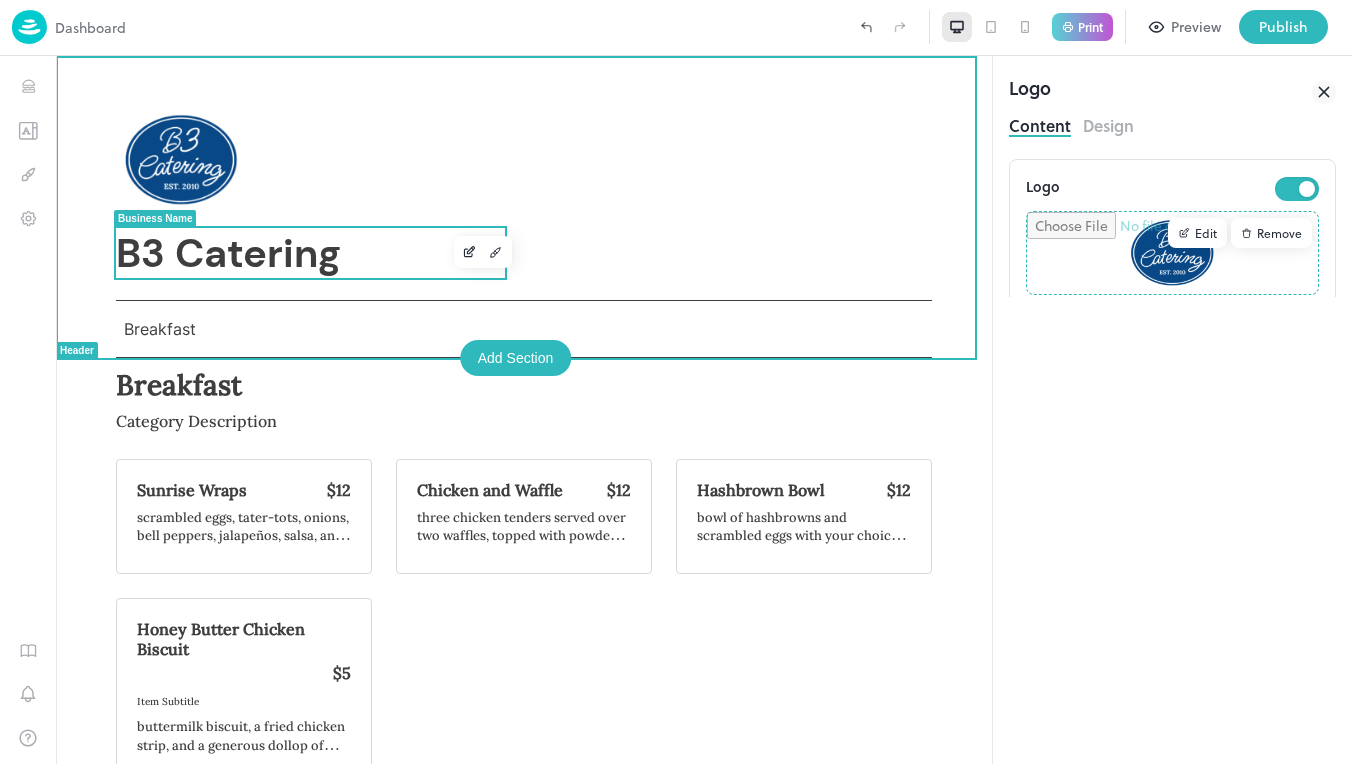 click on "B3 Catering" at bounding box center (228, 253) 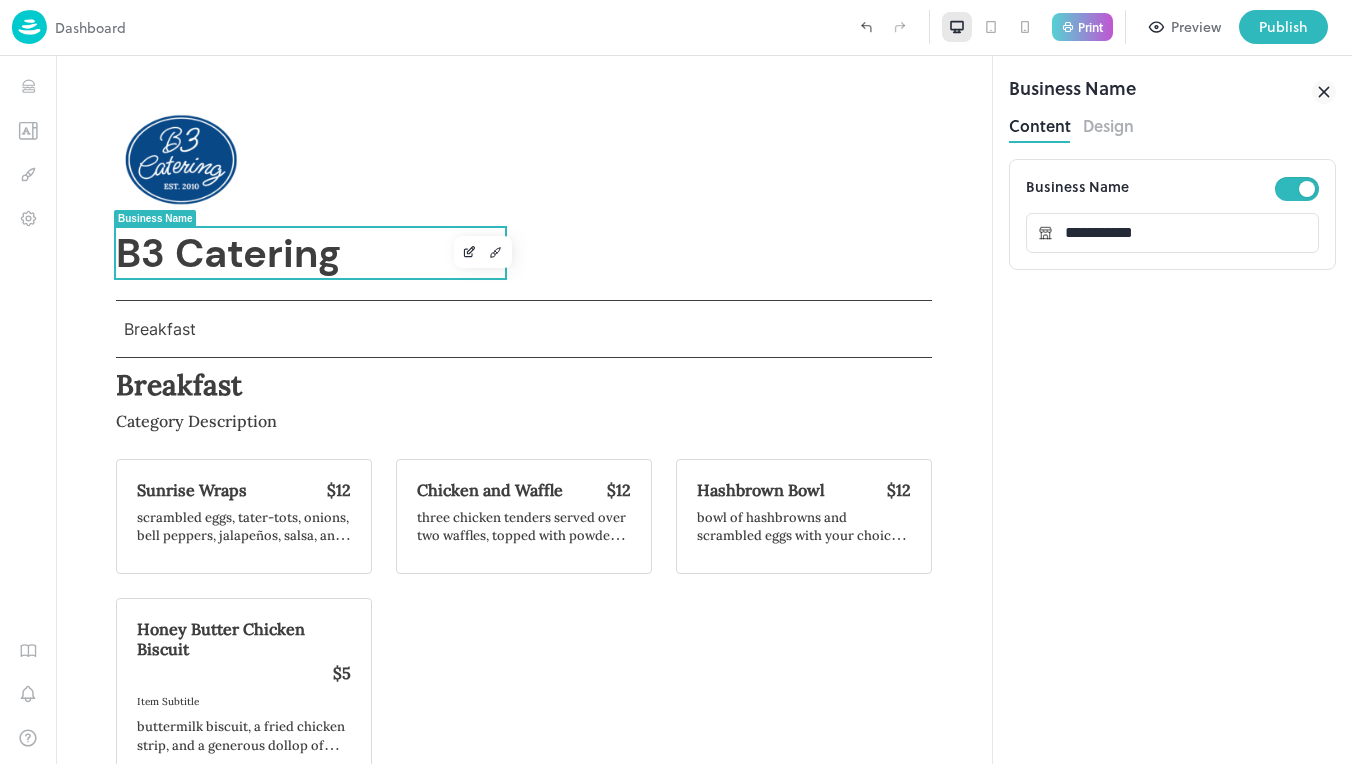 click on "Design" at bounding box center (1108, 123) 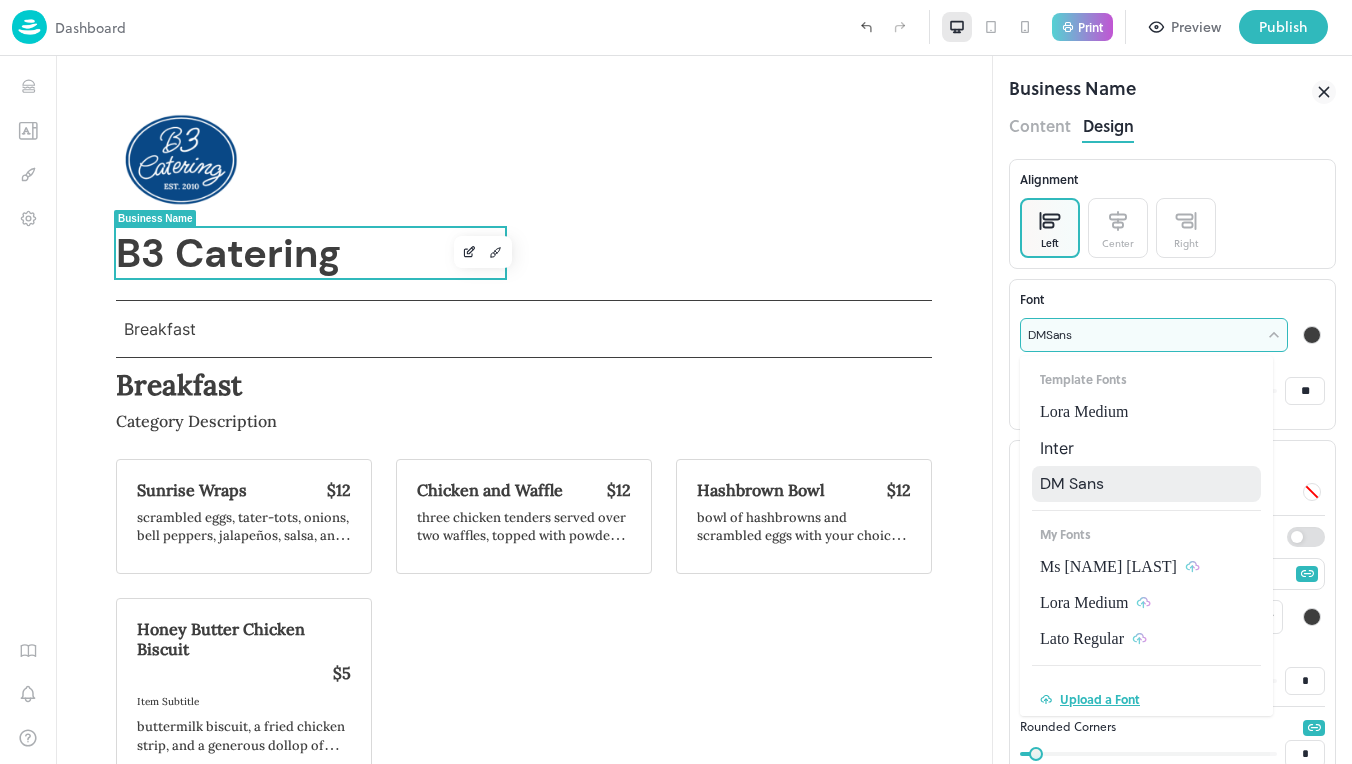 click on "**********" at bounding box center [676, 382] 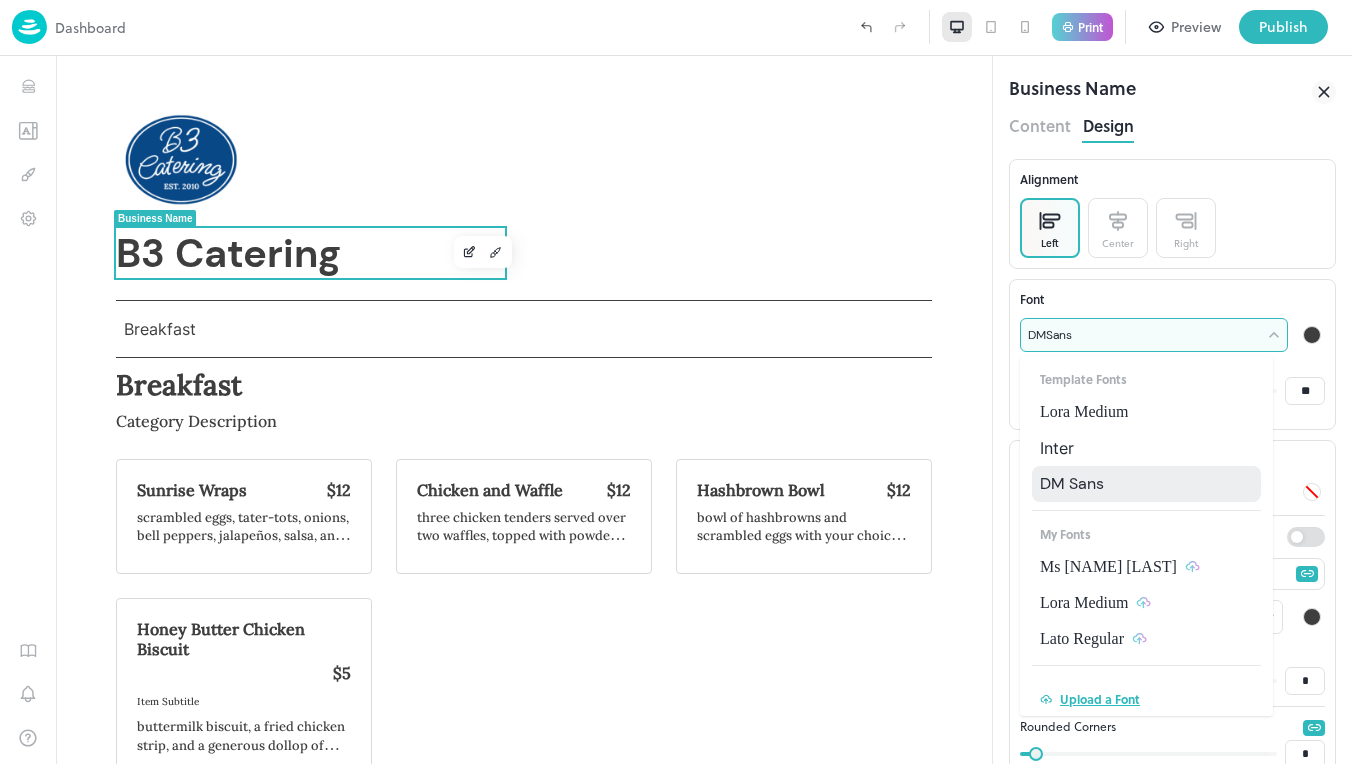 click on "Ms [NAME] [LAST]" at bounding box center (1108, 567) 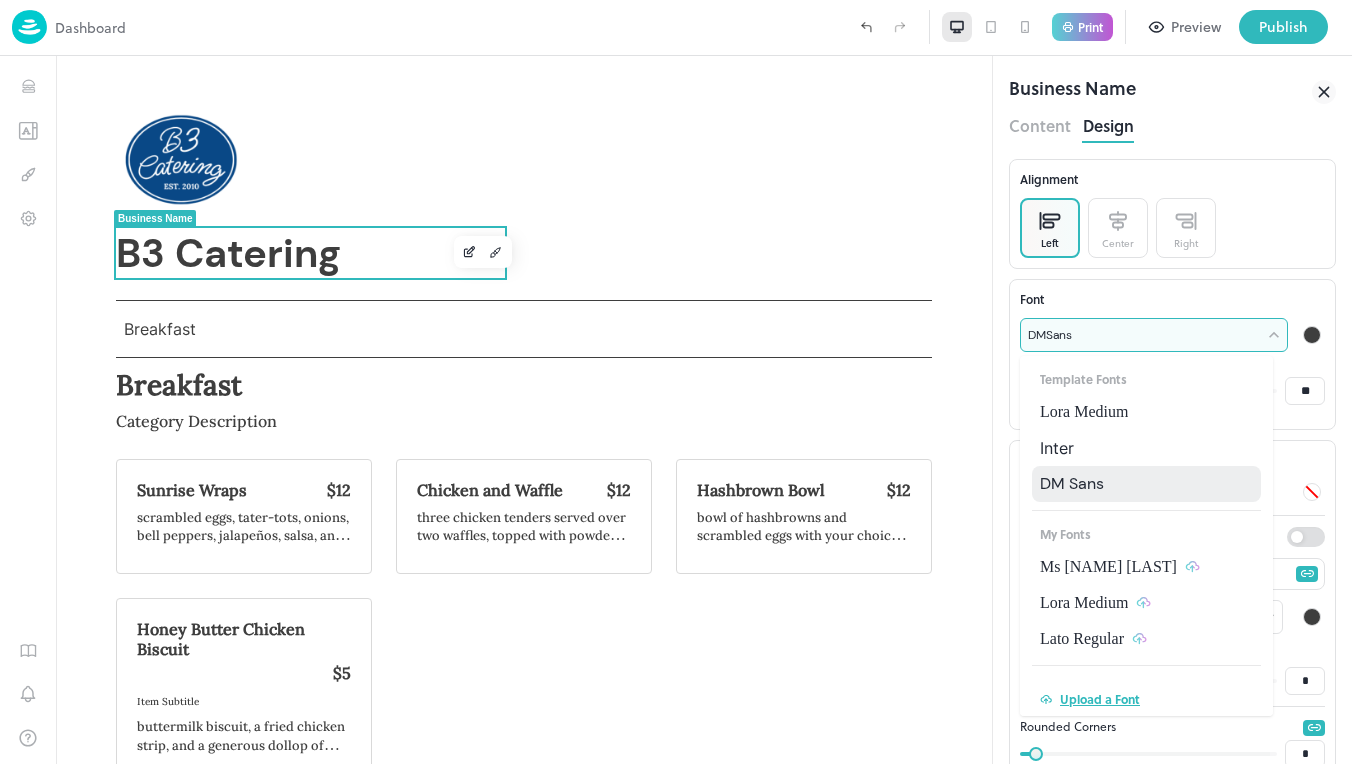type on "**********" 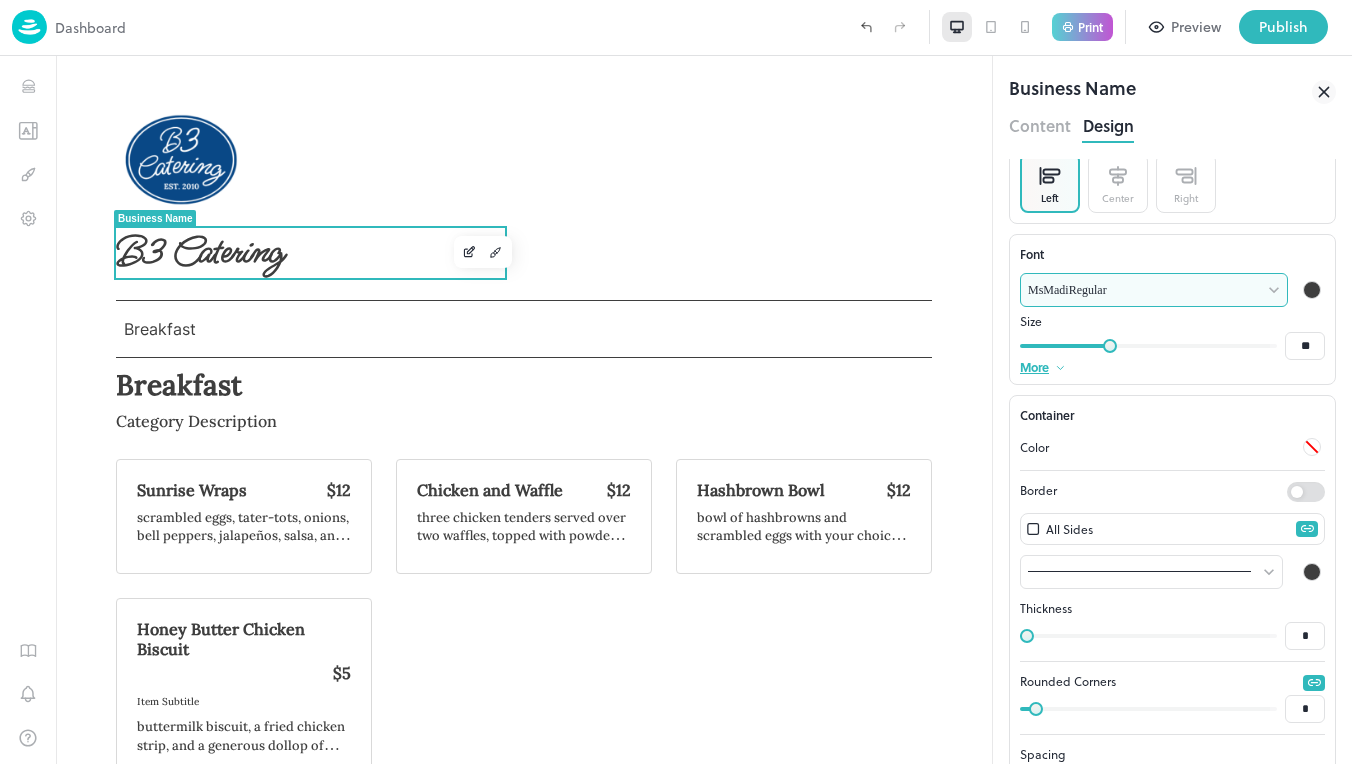scroll, scrollTop: 50, scrollLeft: 0, axis: vertical 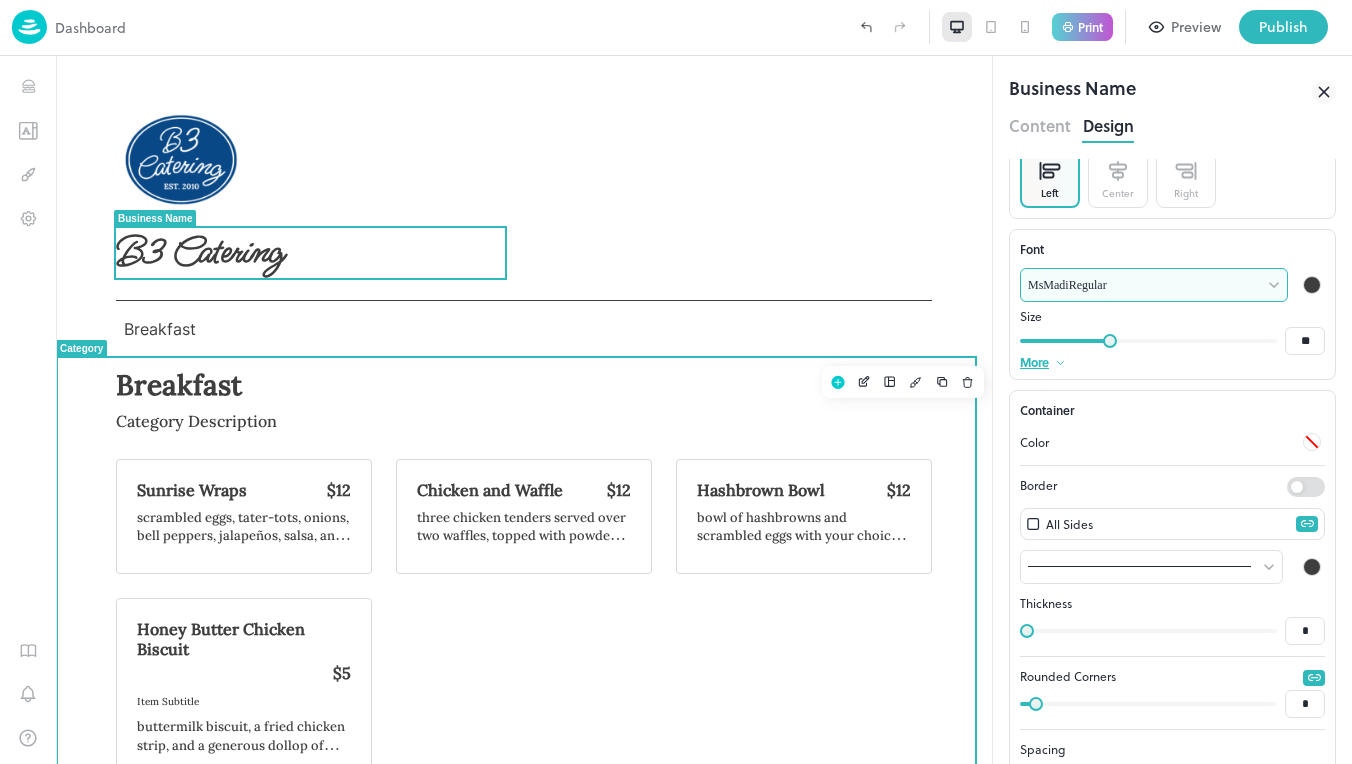 click on "Sunrise Wraps $12 scrambled eggs, tater-tots, onions, bell peppers, jalapeños, salsa, and shredded cheddar cheese with your choice of bacon or sausage  Chicken and Waffle $12 three chicken tenders served over two waffles, topped with powdered sugar  Hashbrown Bowl $12  bowl of hashbrowns and scrambled eggs with your choice of sausage, bacon, or chicken (+$1), topped with onions, bell peppers, and shredded cheddar Honey Butter Chicken Biscuit $5 Item Subtitle buttermilk biscuit, a fried chicken strip, and a generous dollop of honey butter" at bounding box center [524, 621] 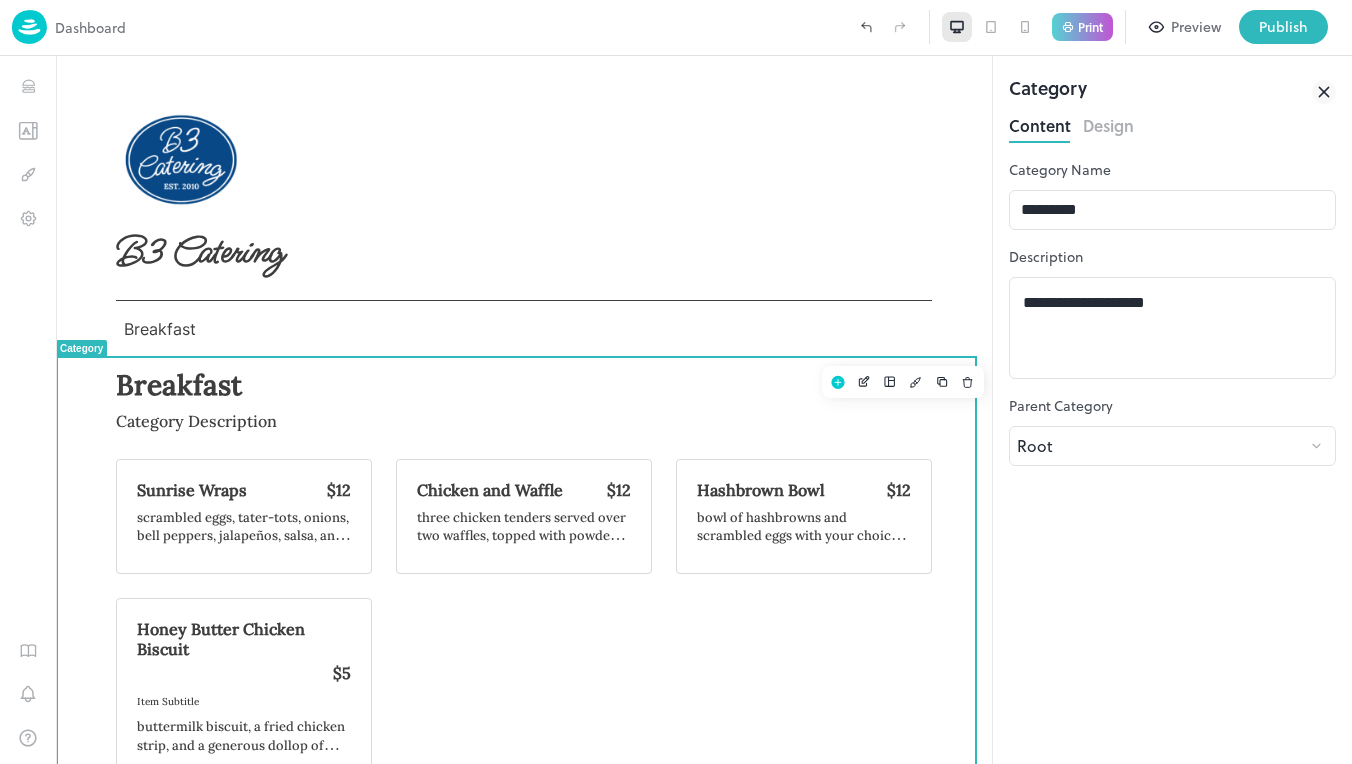 click on "Category Description" at bounding box center [524, 421] 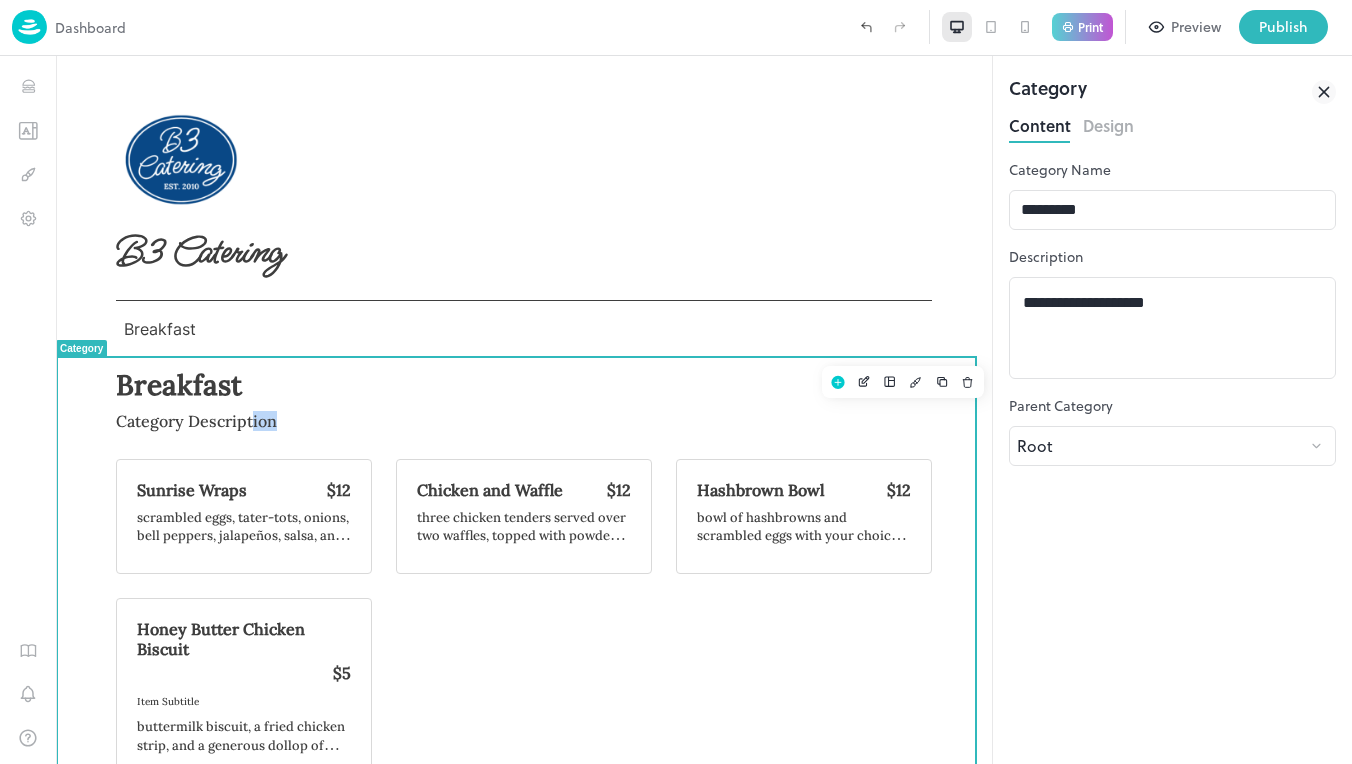 drag, startPoint x: 280, startPoint y: 423, endPoint x: 252, endPoint y: 423, distance: 28 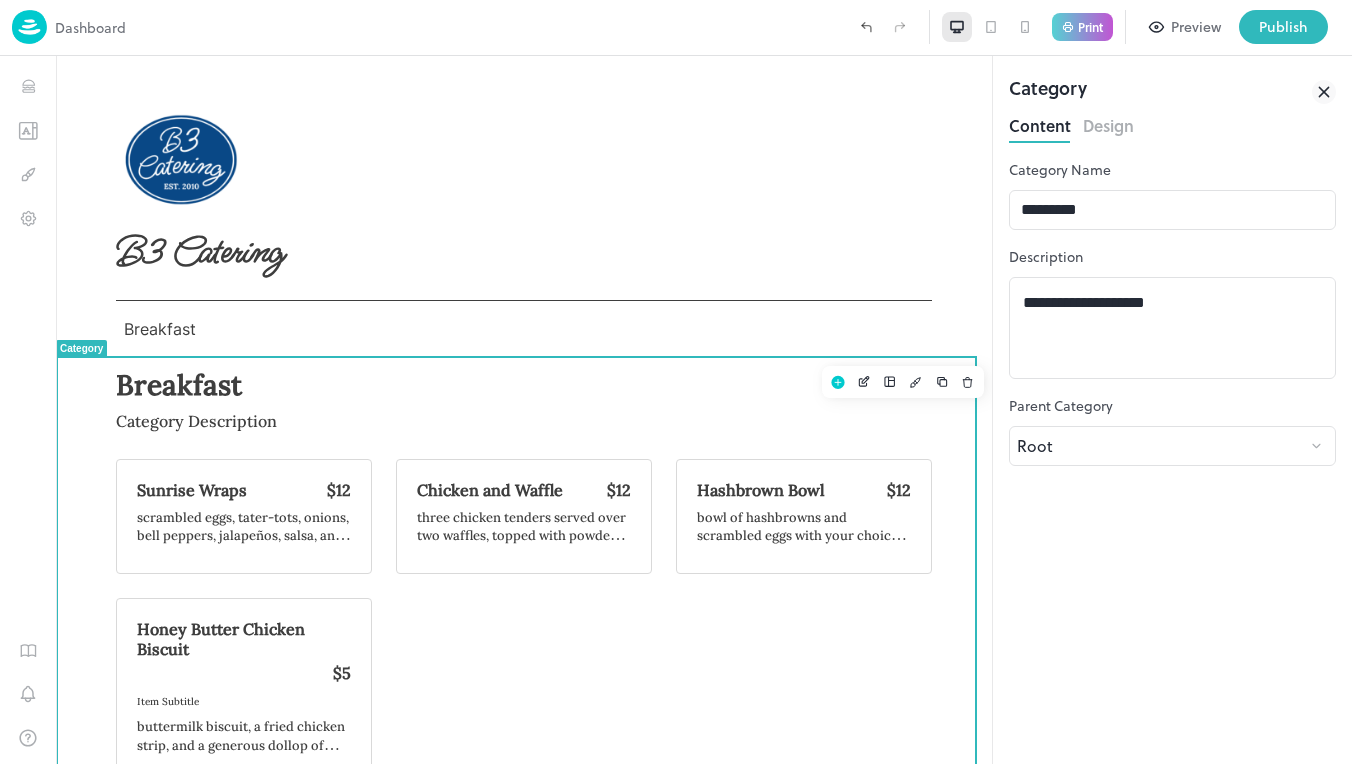 click on "Category Description" at bounding box center (524, 421) 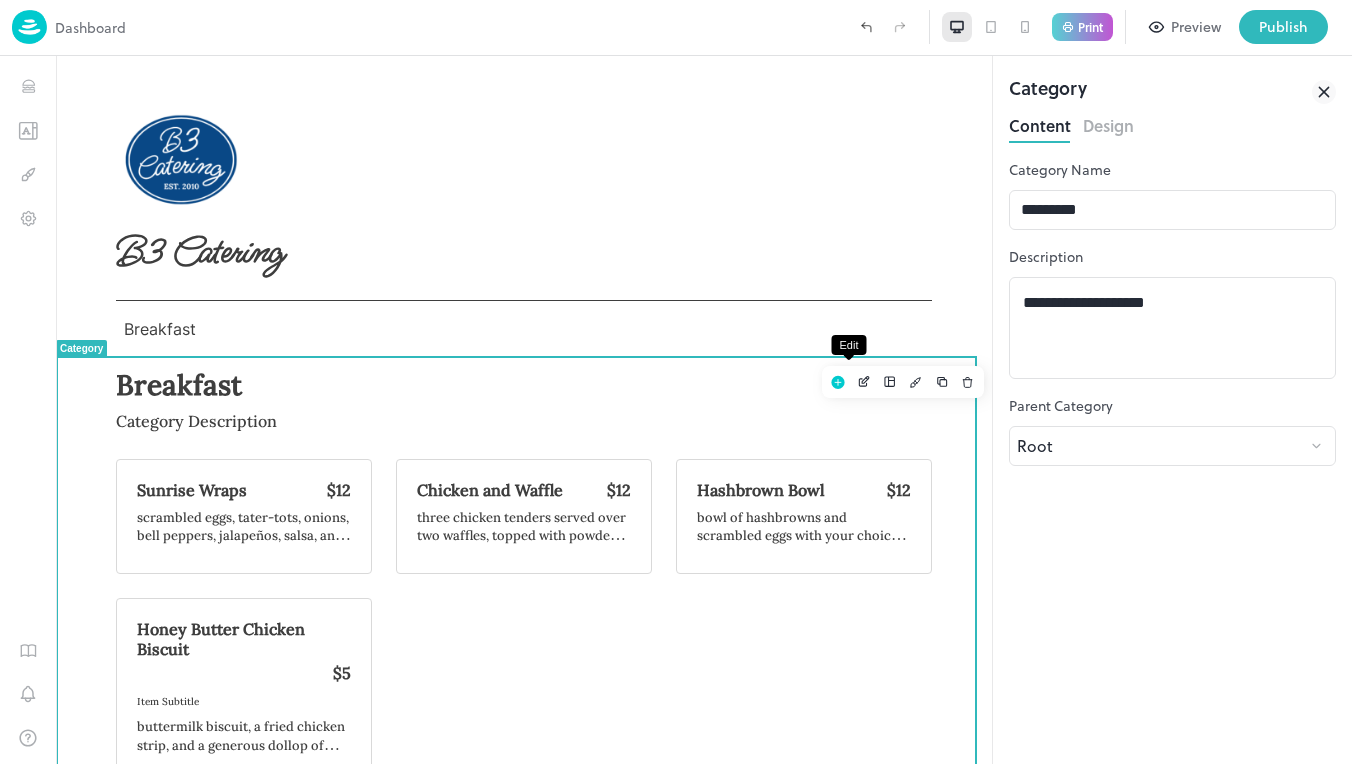 click 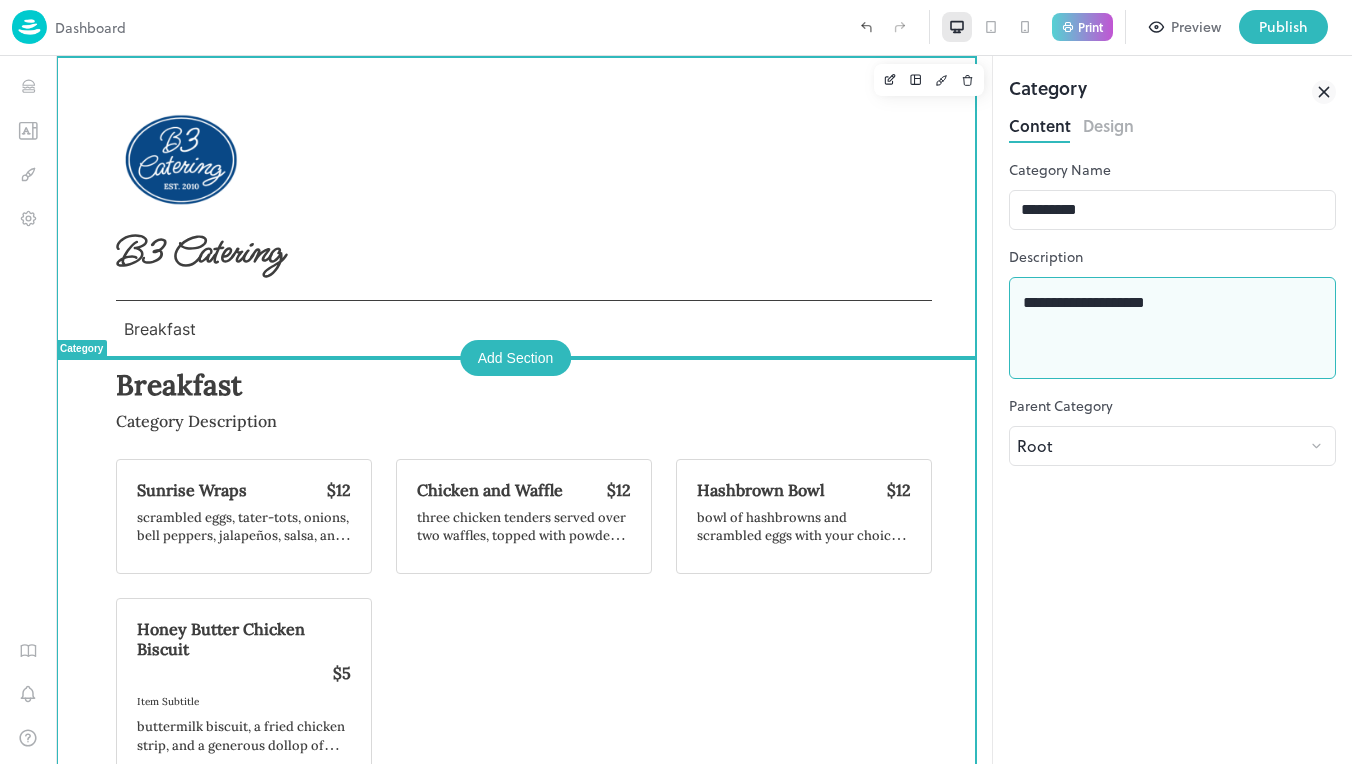 drag, startPoint x: 1332, startPoint y: 357, endPoint x: 973, endPoint y: 315, distance: 361.4485 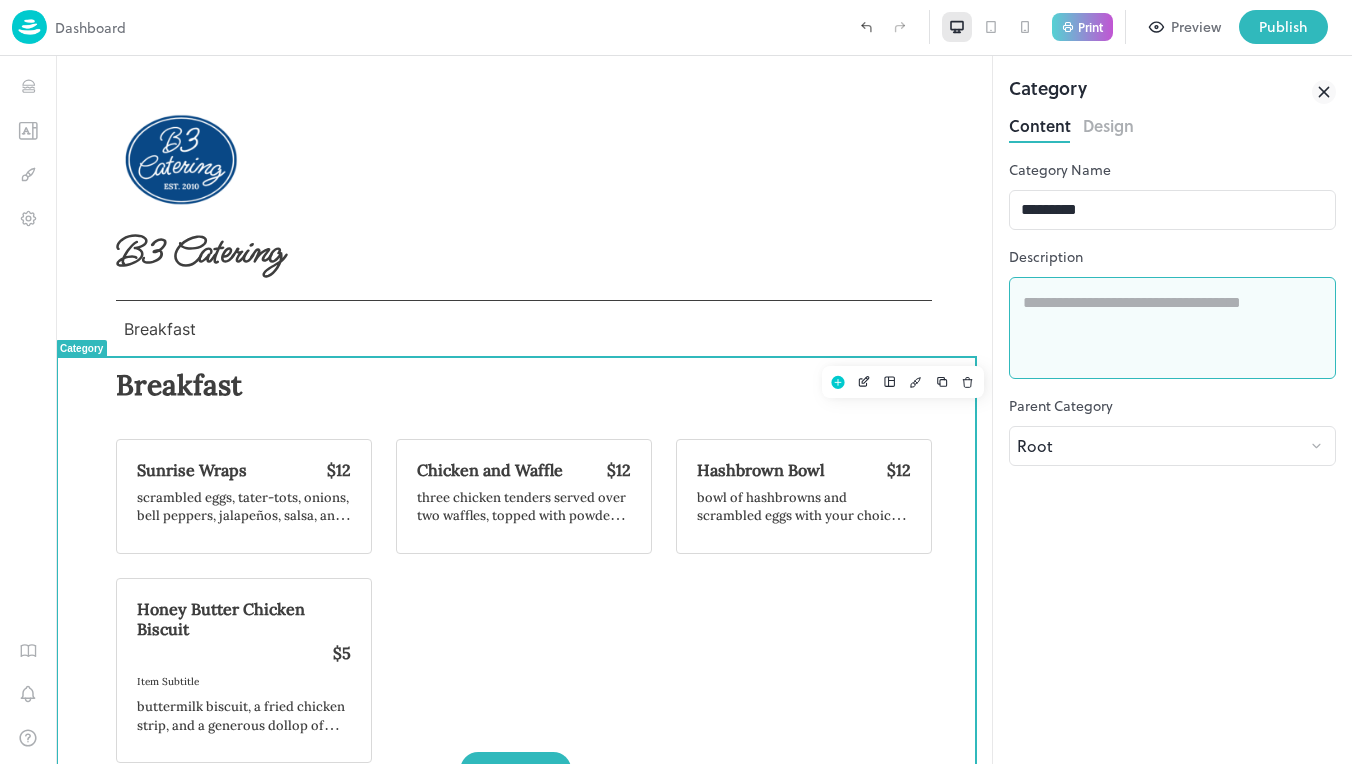 type 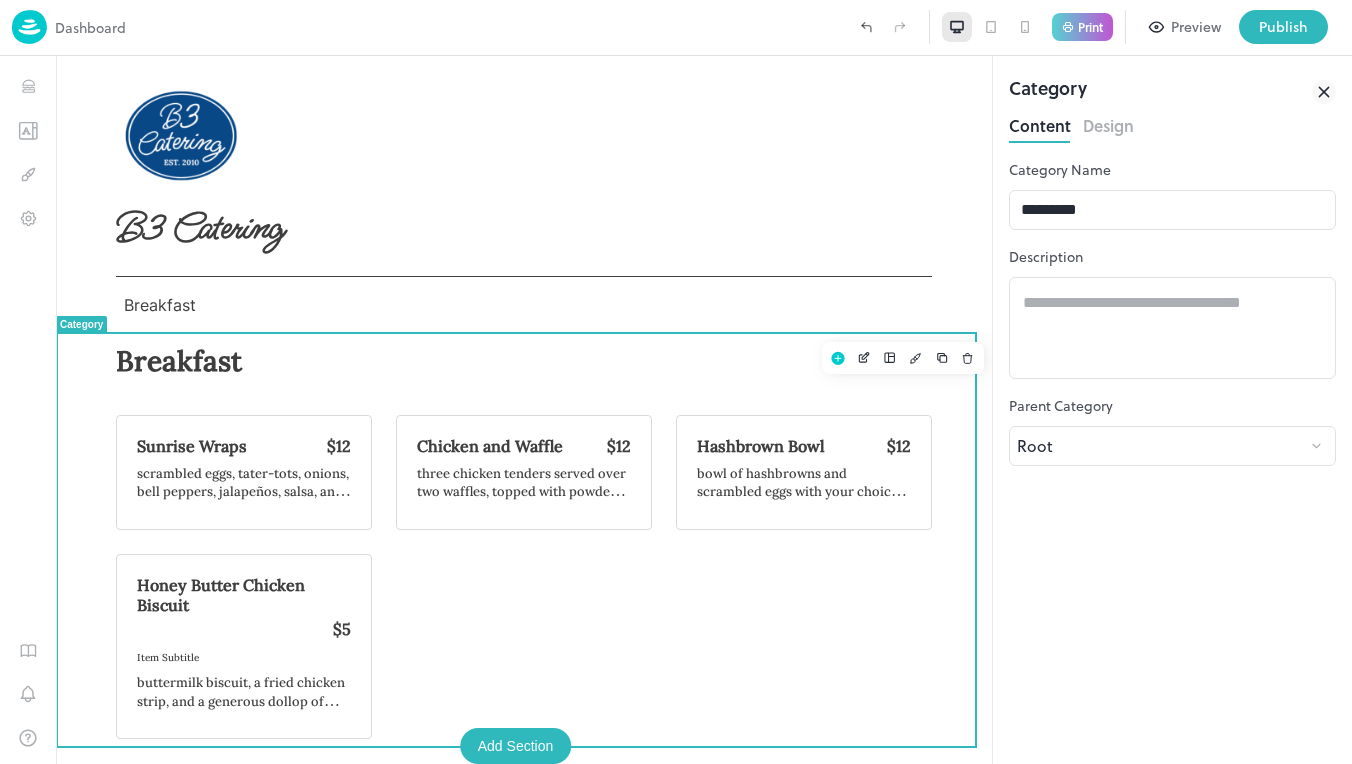 scroll, scrollTop: 24, scrollLeft: 0, axis: vertical 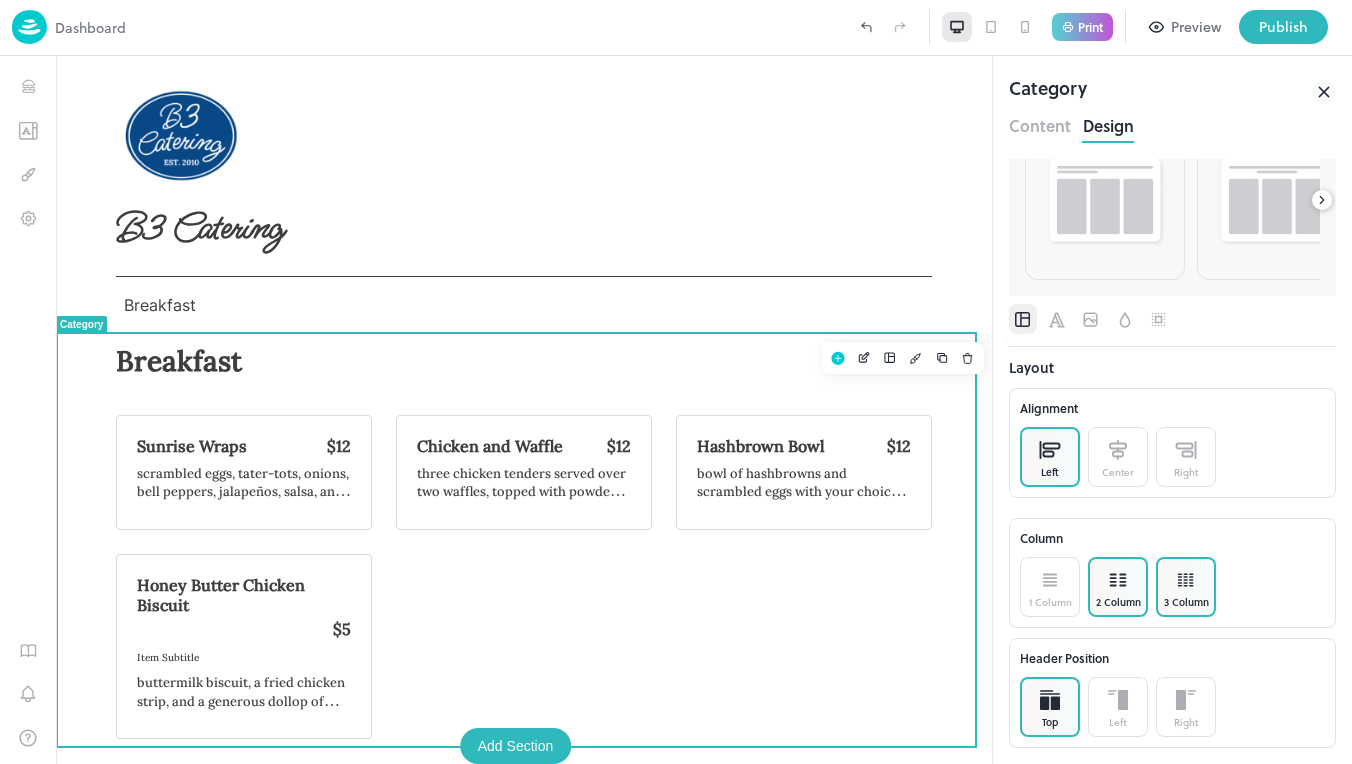 click on "2 Column" at bounding box center (1118, 587) 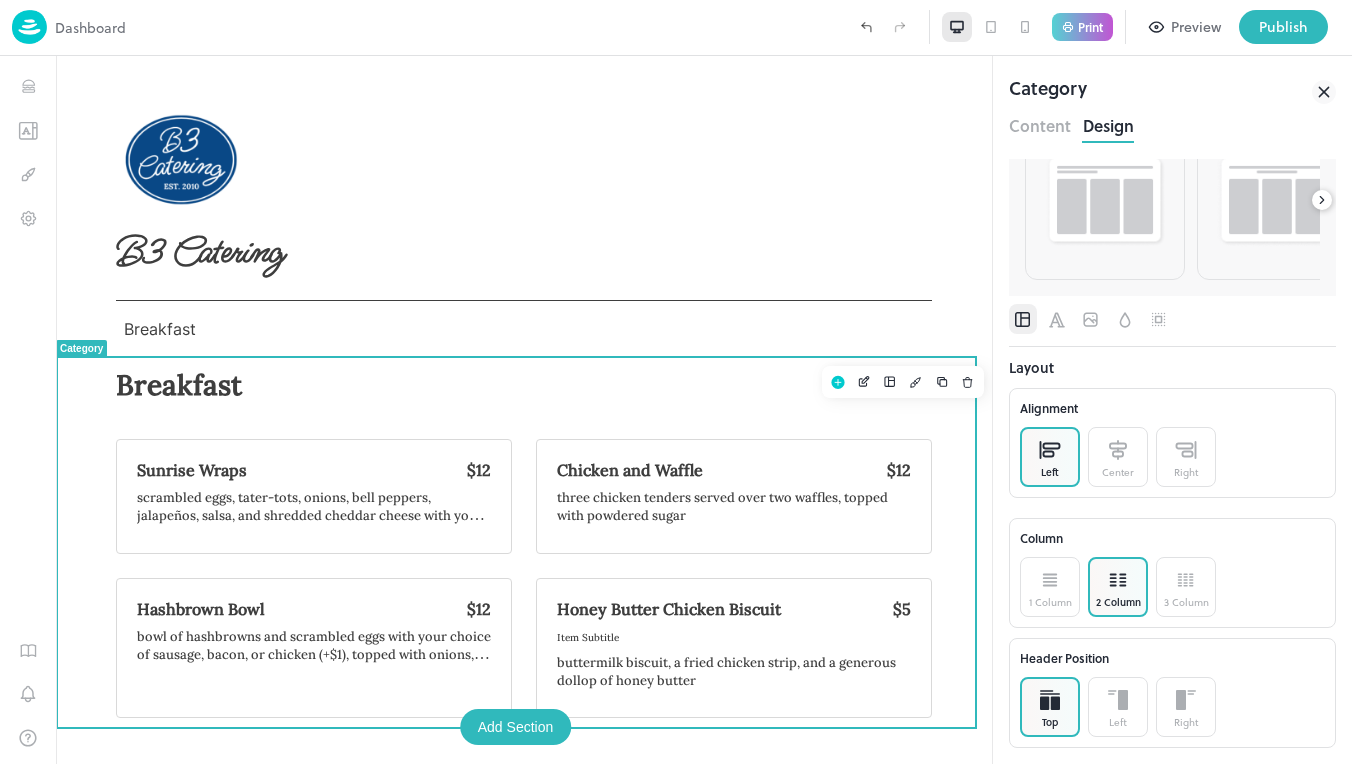 scroll, scrollTop: 0, scrollLeft: 0, axis: both 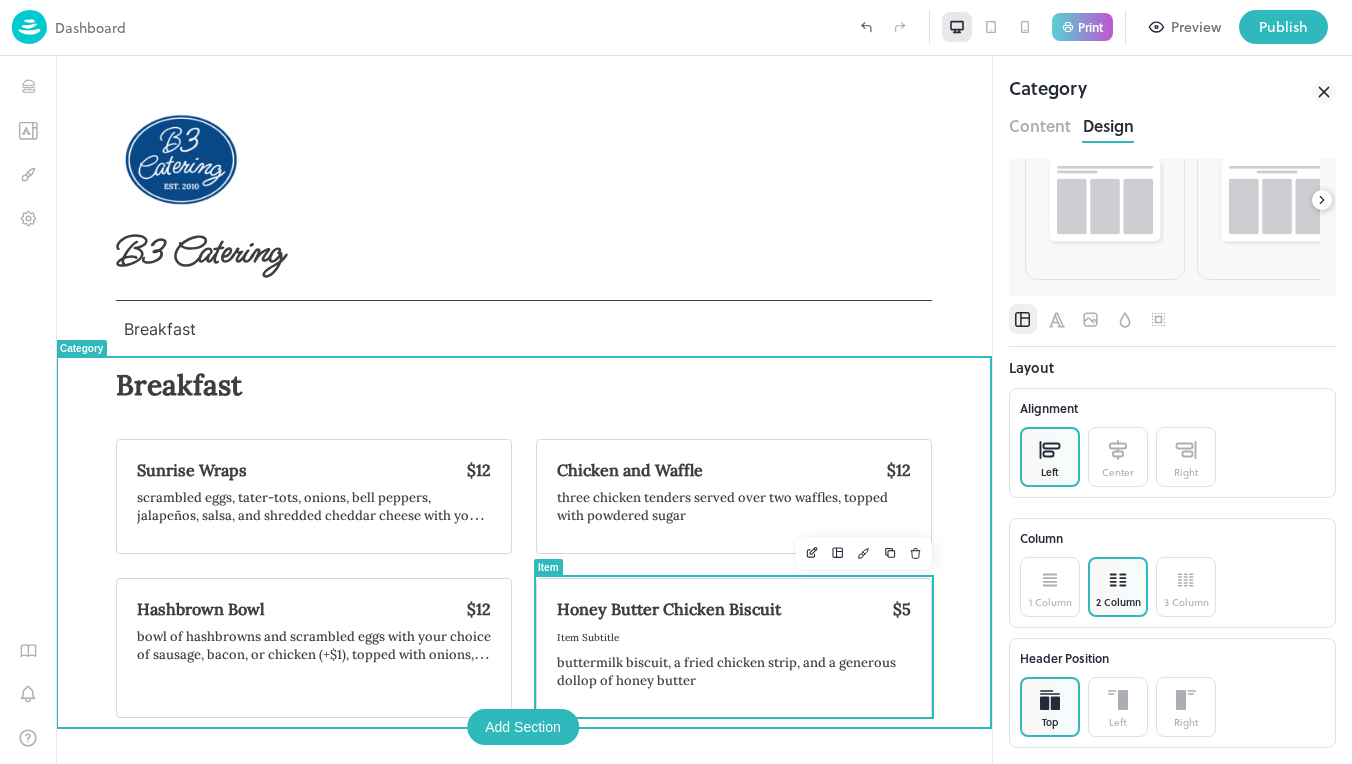 click on "Add Section" at bounding box center [523, 727] 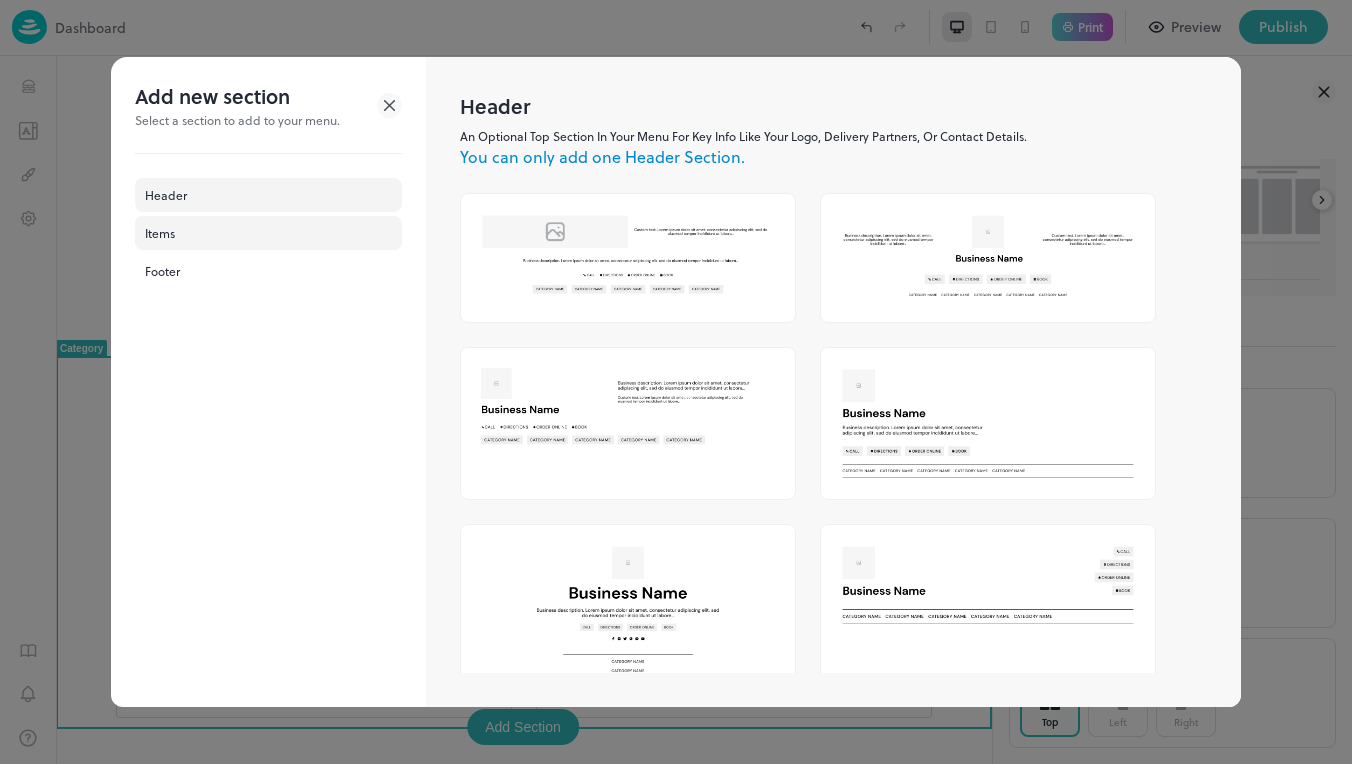 click on "Items" at bounding box center [268, 233] 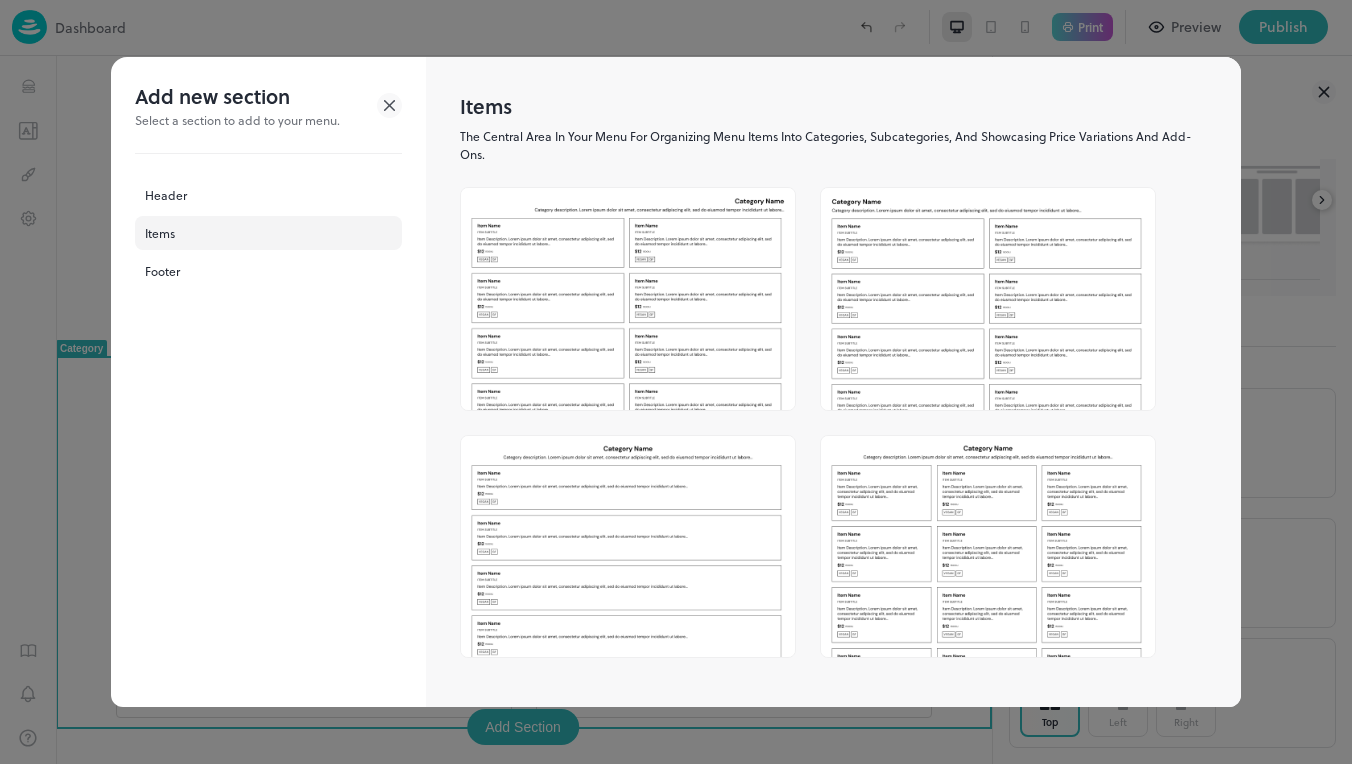 click 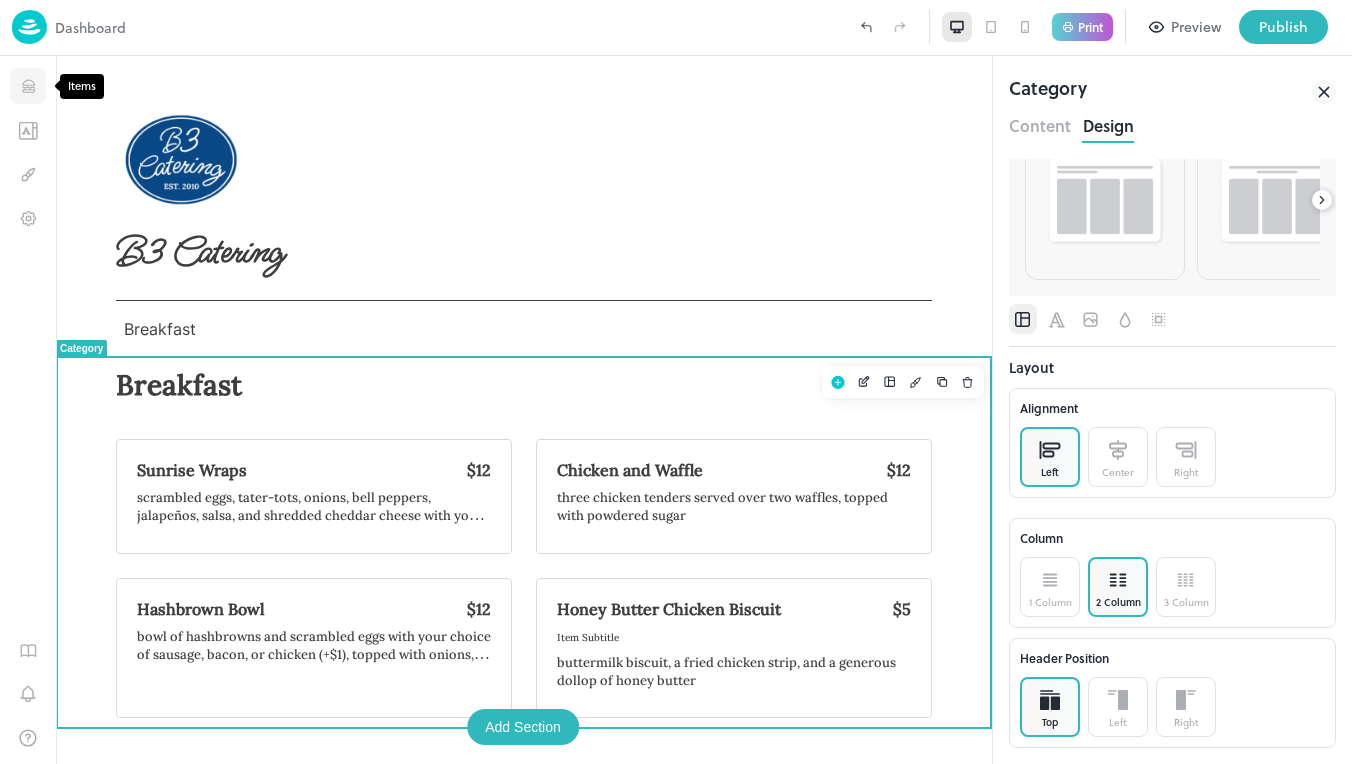click 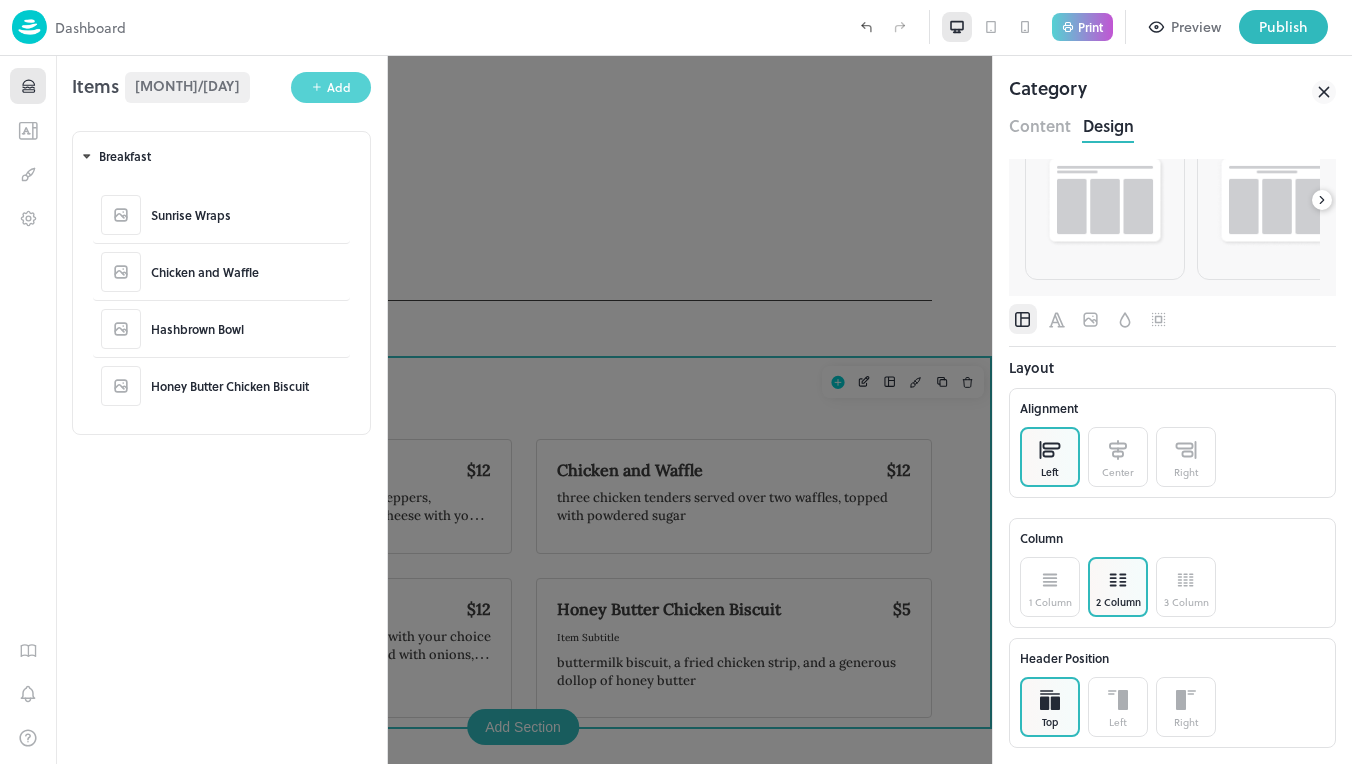 click on "Add" at bounding box center [331, 87] 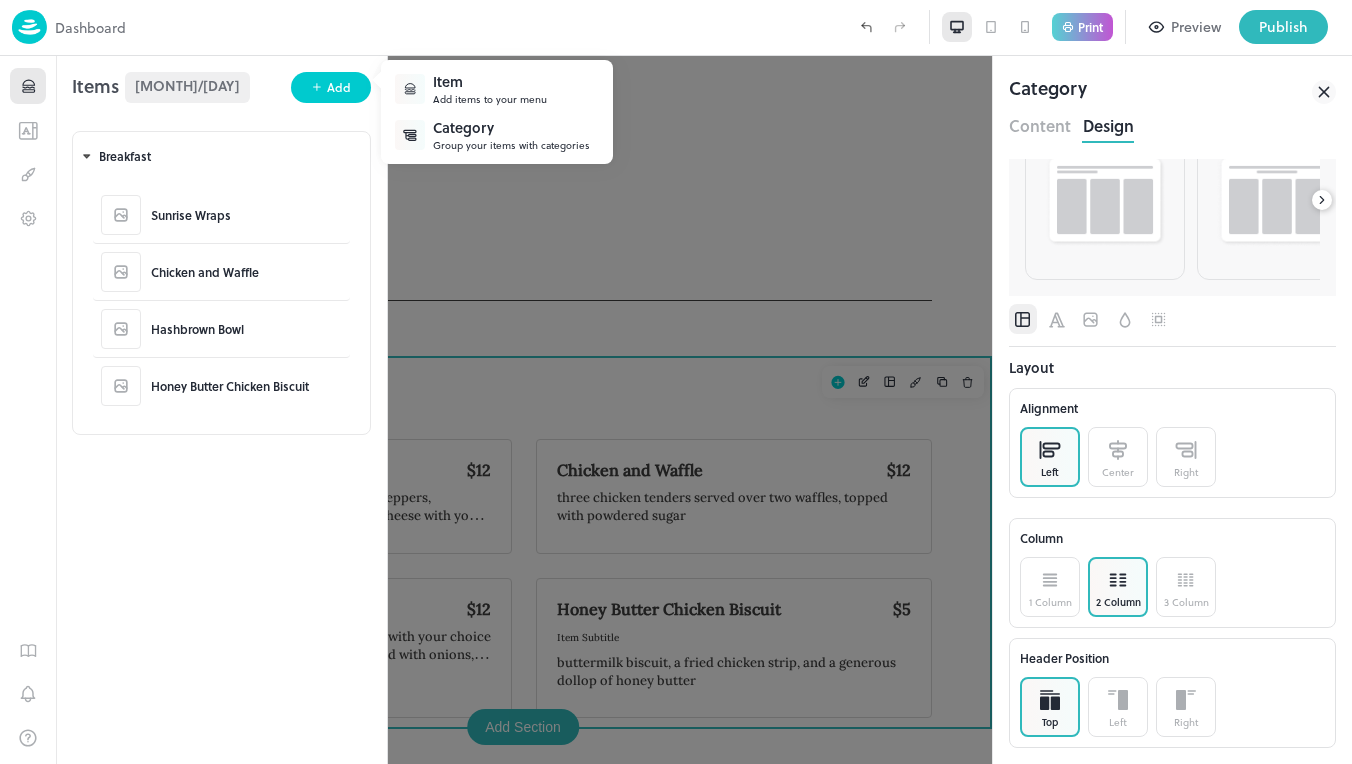 click on "Category" at bounding box center [511, 127] 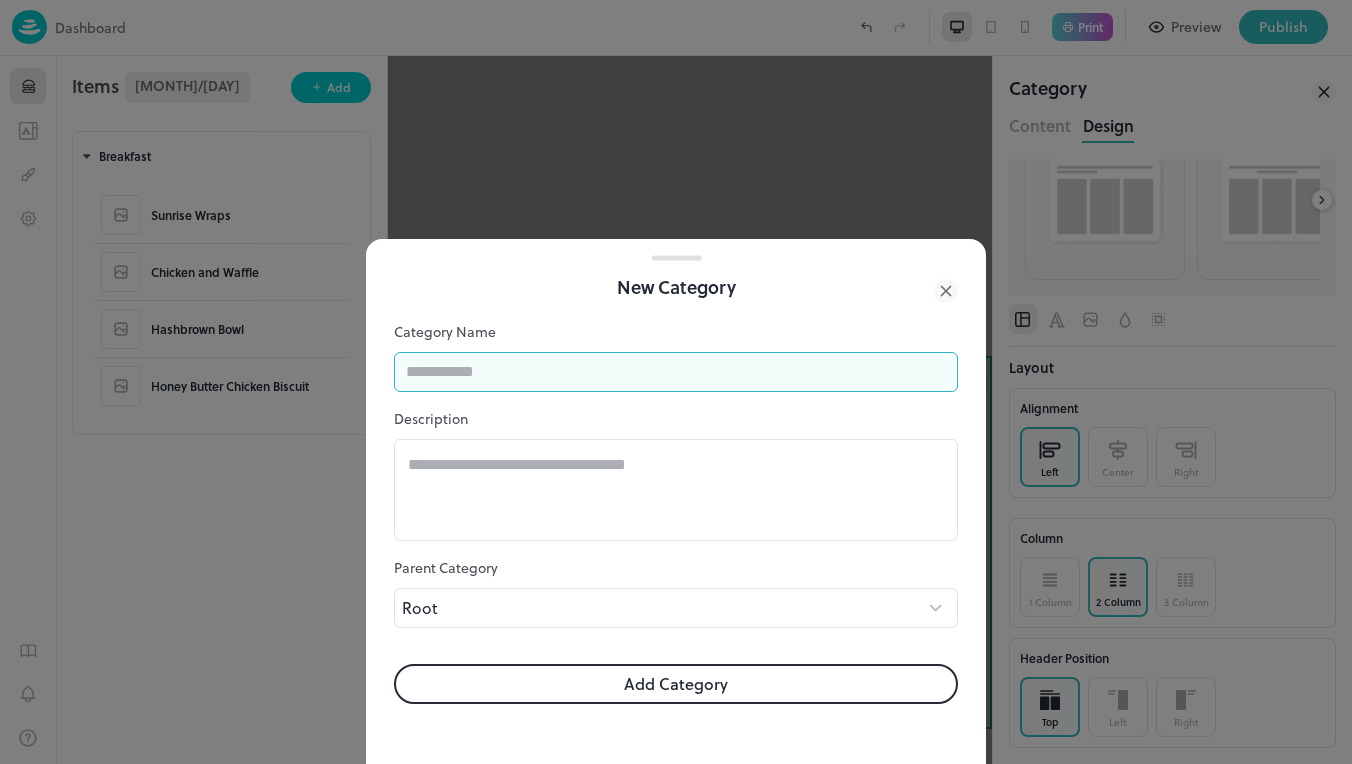 click at bounding box center (676, 372) 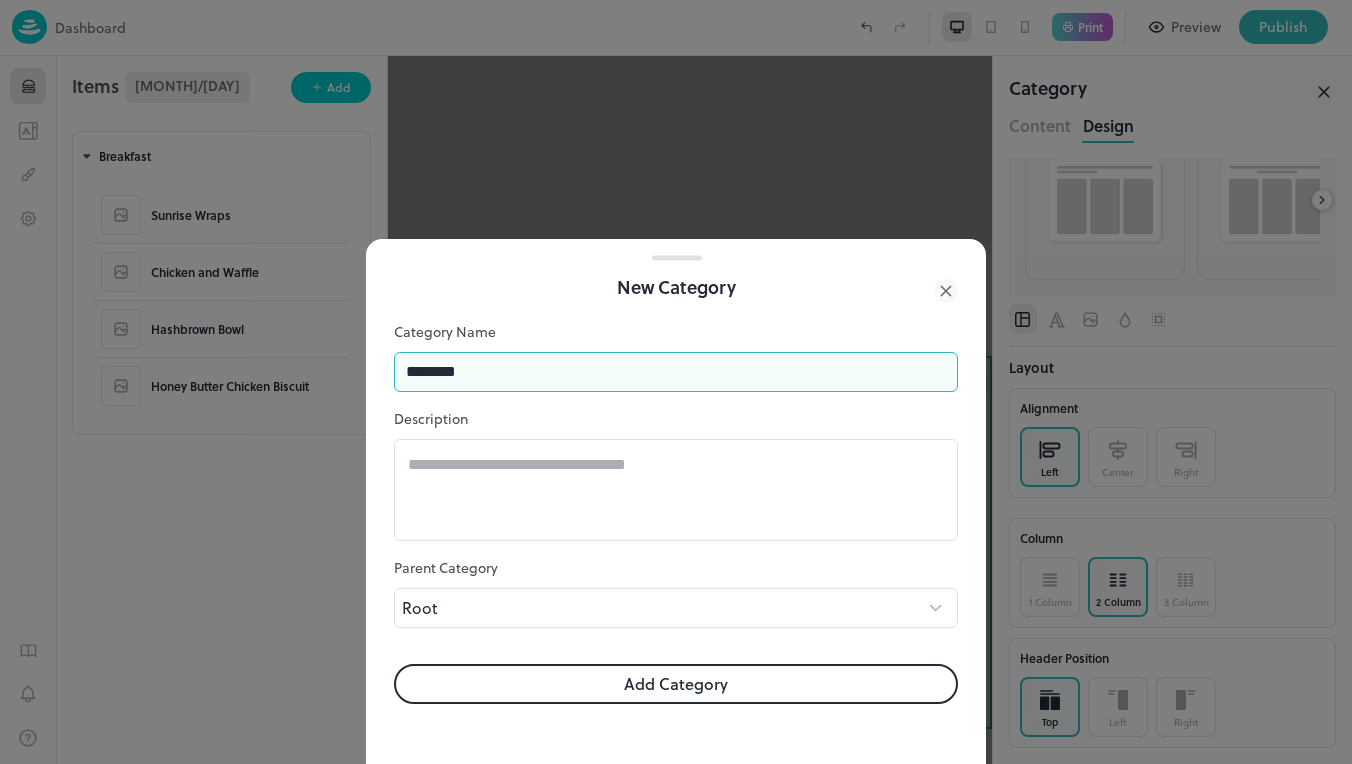 type on "********" 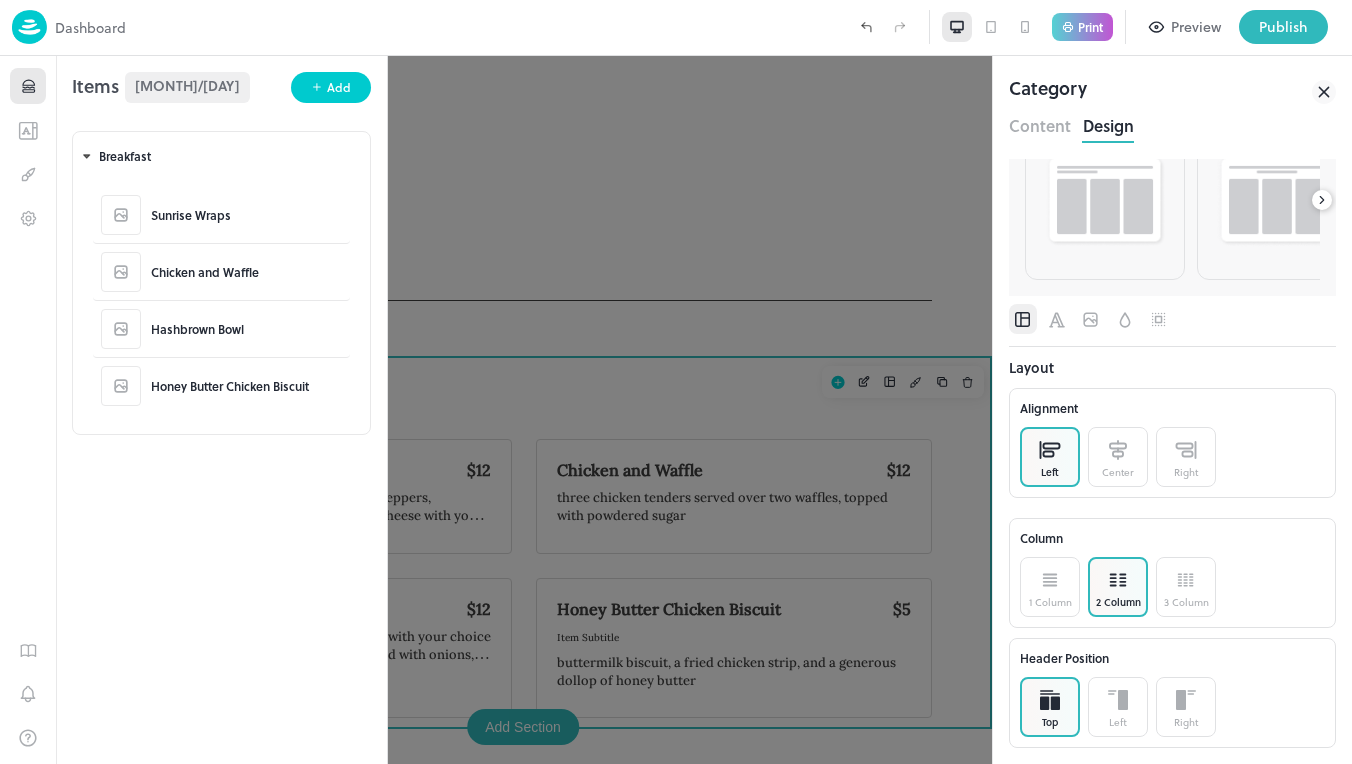 type on "*****" 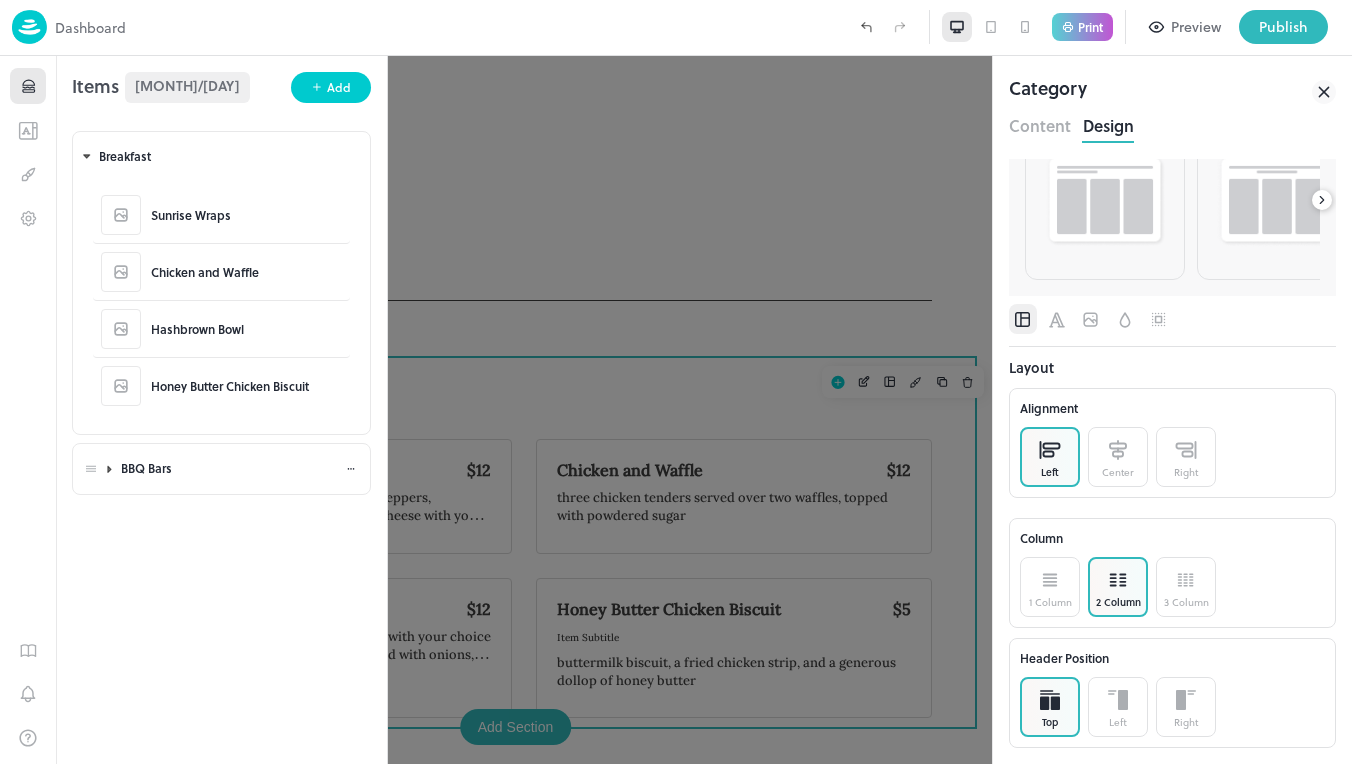 click on "BBQ Bars" at bounding box center [233, 468] 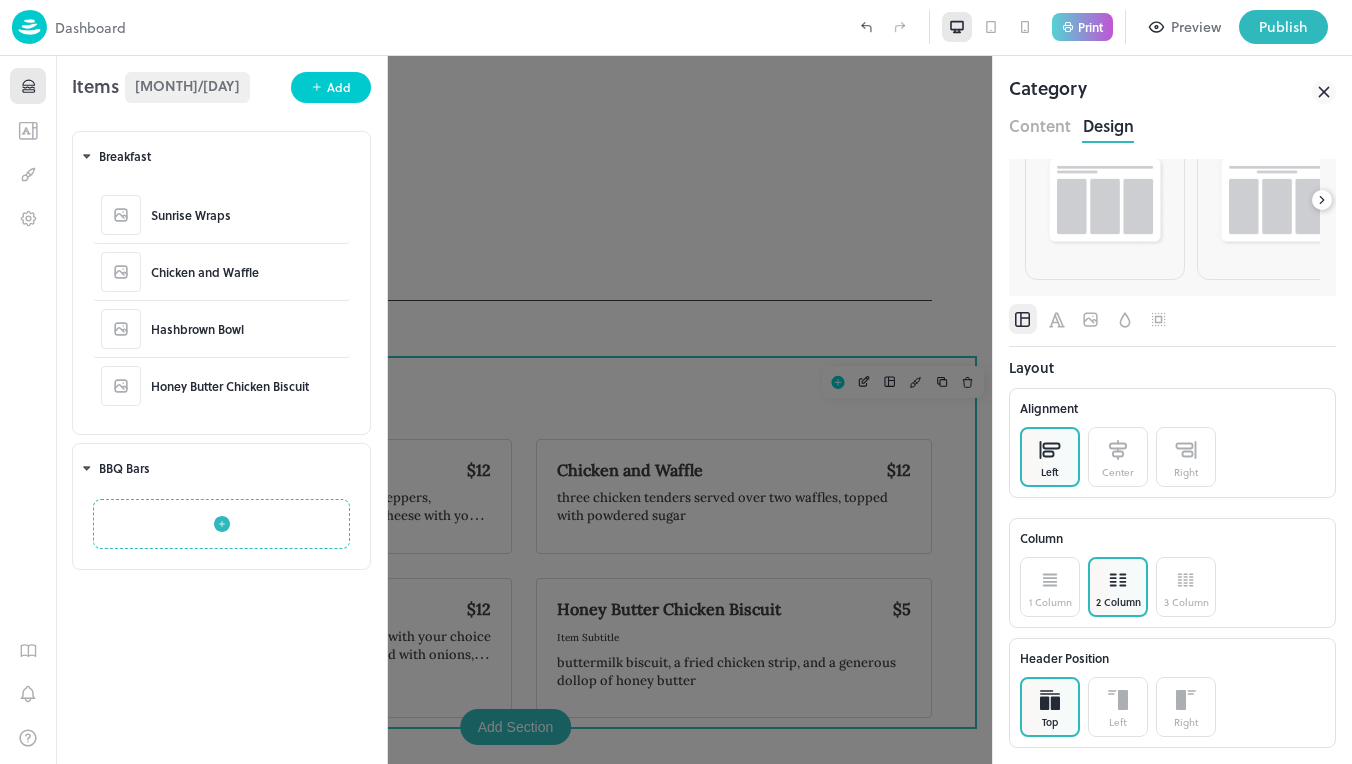 click at bounding box center (221, 524) 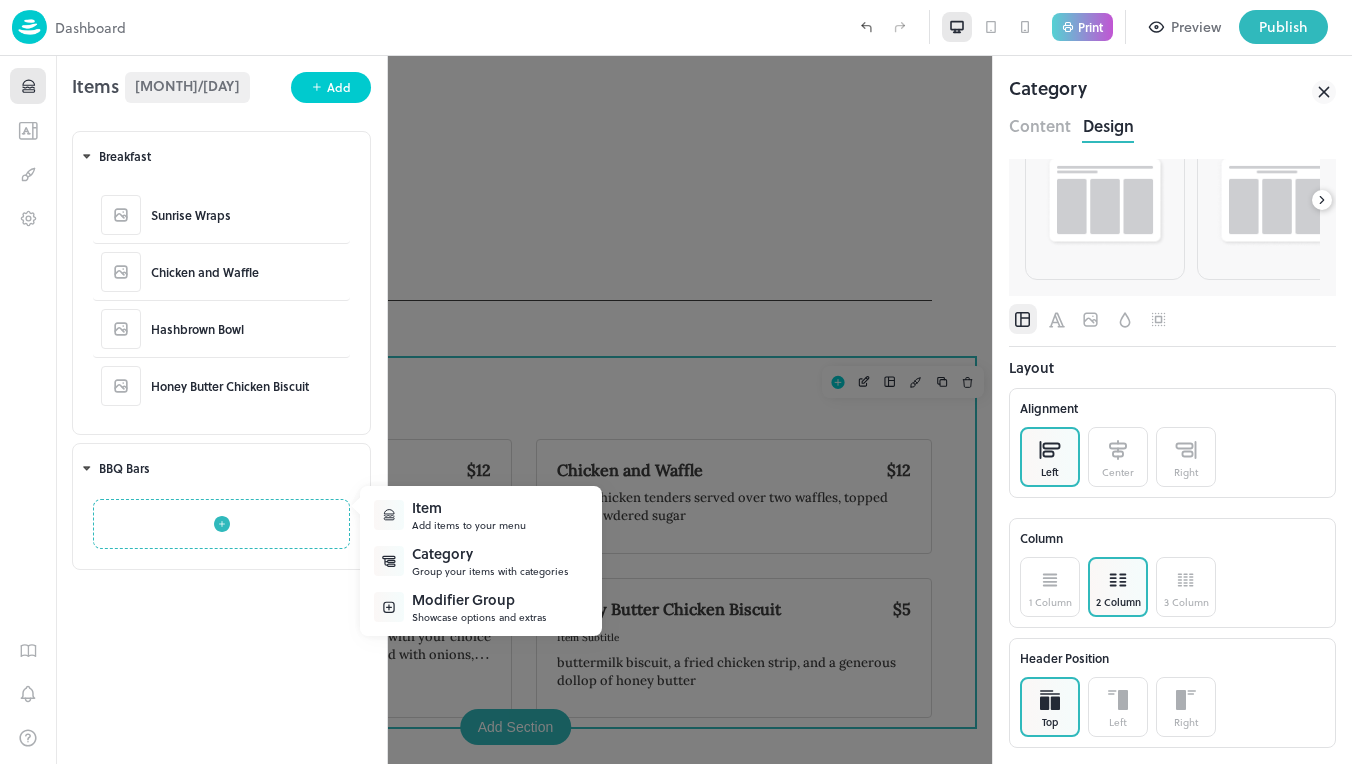 click on "Item Add items to your menu" at bounding box center [481, 515] 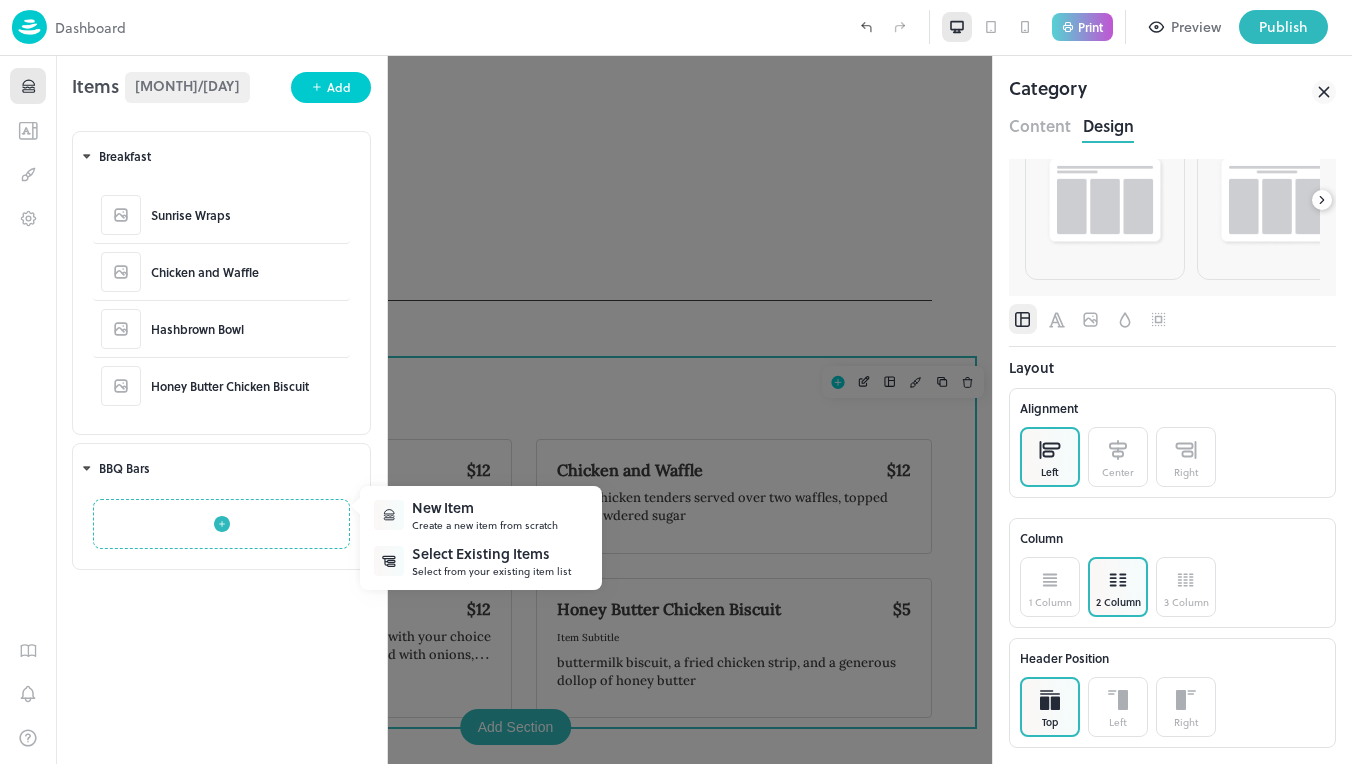click on "New Item Create a new item from scratch" at bounding box center [481, 515] 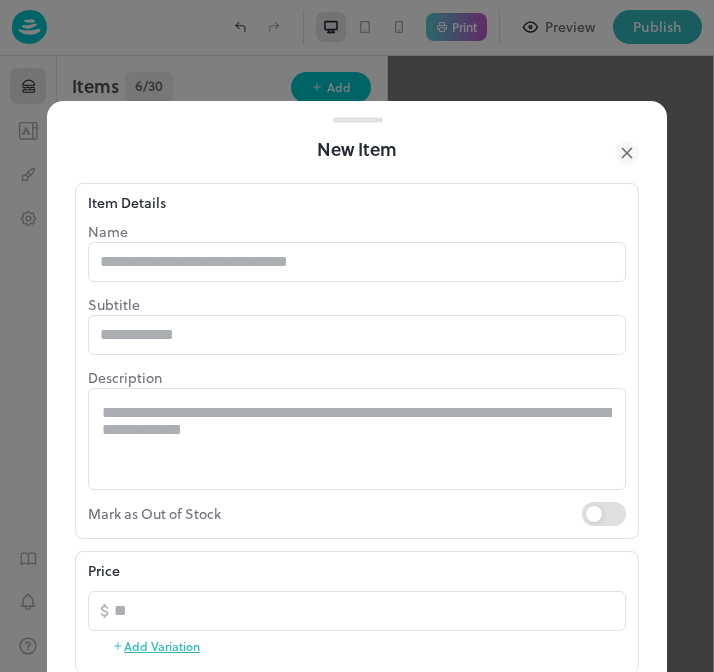scroll, scrollTop: 0, scrollLeft: 0, axis: both 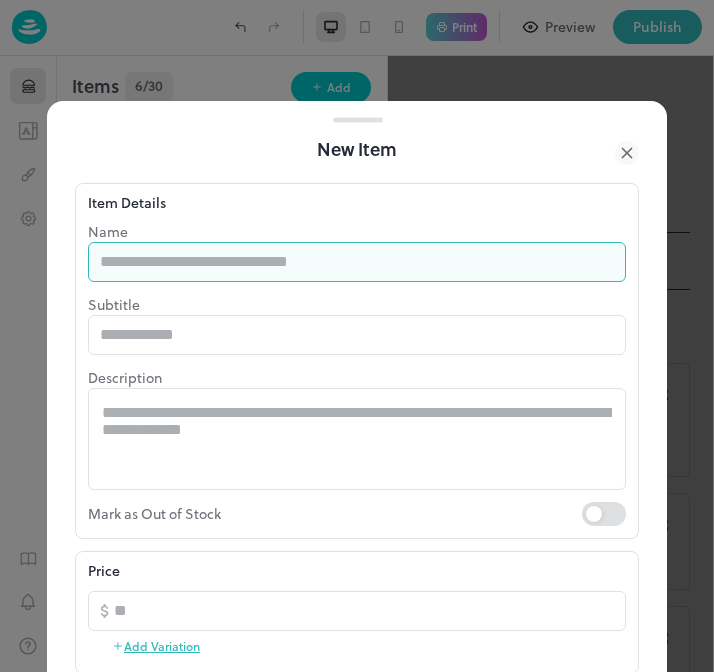 click at bounding box center [357, 262] 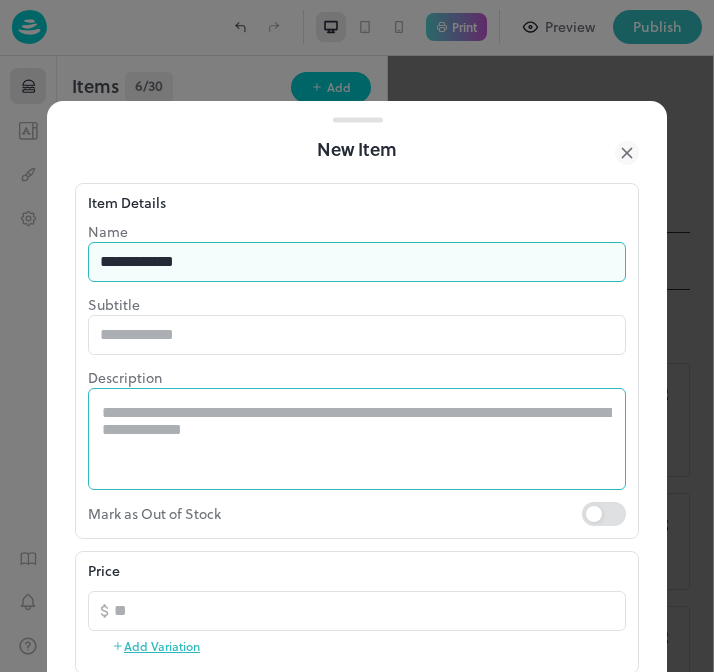 type on "**********" 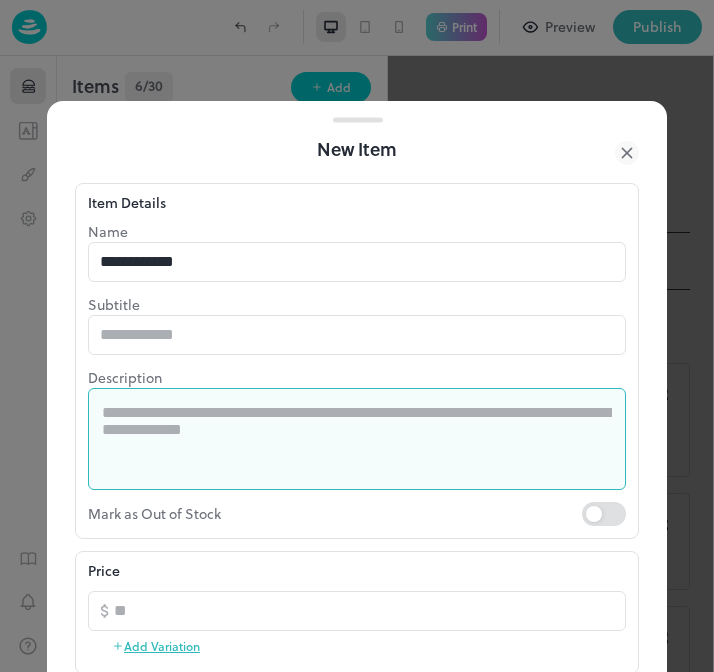paste on "**********" 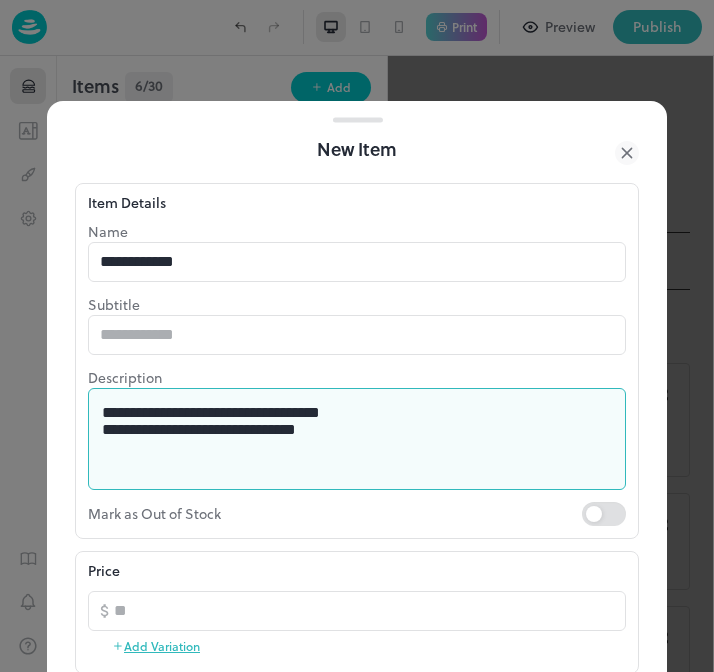 click on "**********" at bounding box center (349, 438) 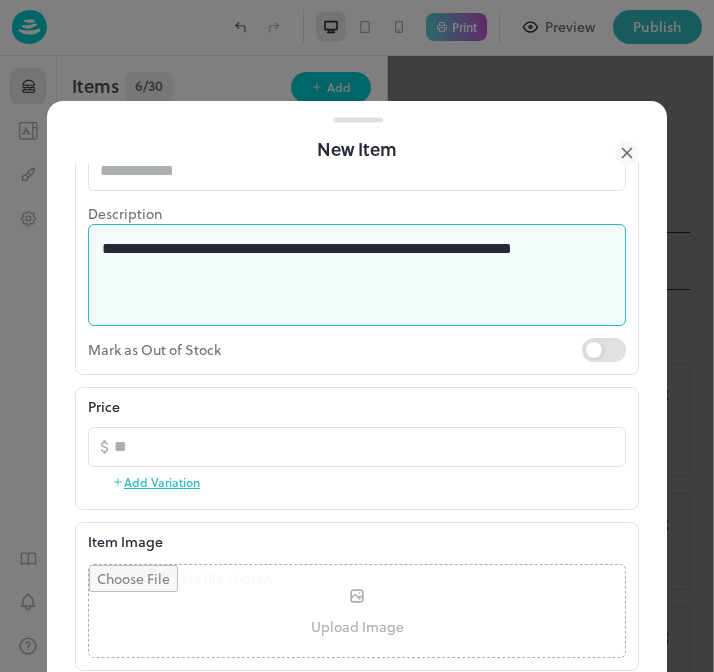 scroll, scrollTop: 166, scrollLeft: 0, axis: vertical 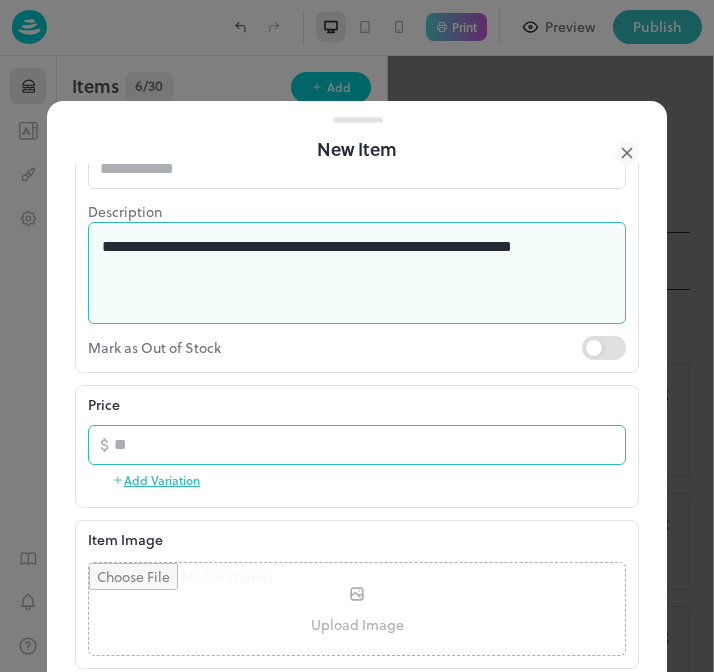 type on "**********" 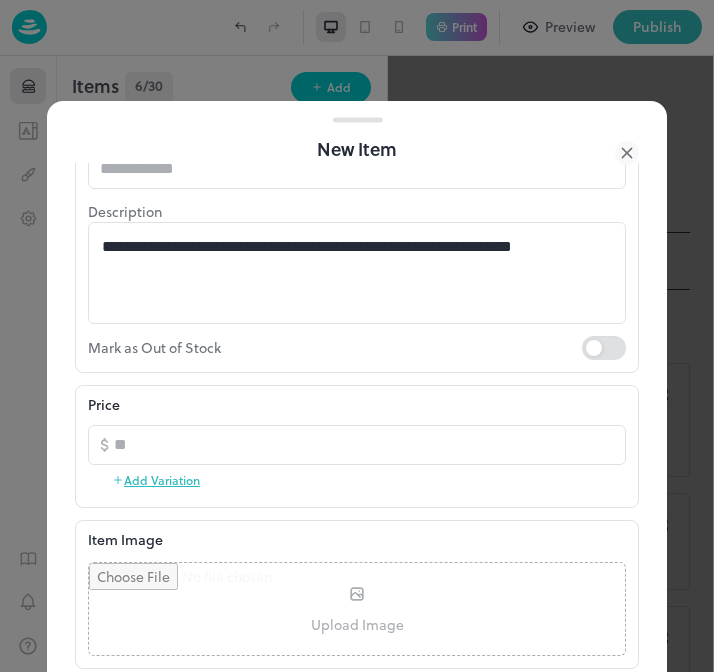 click on "Add Variation" at bounding box center (156, 480) 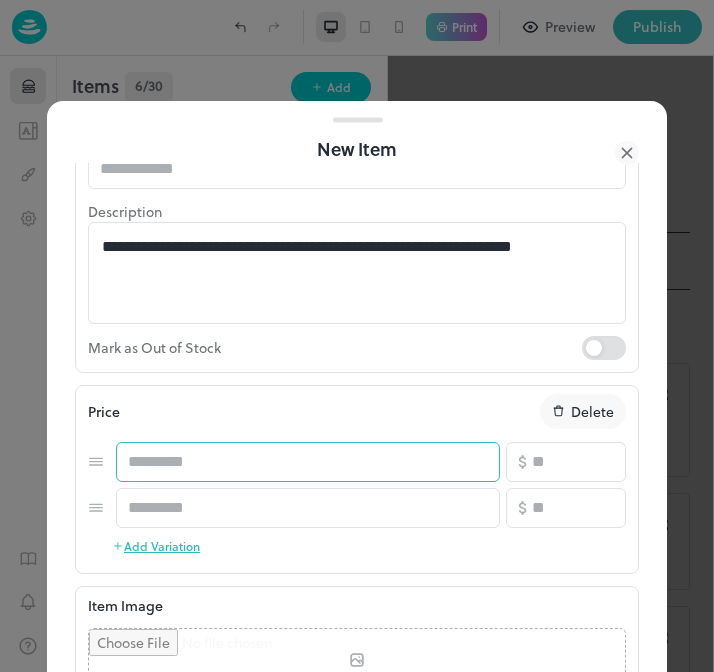 click at bounding box center [308, 462] 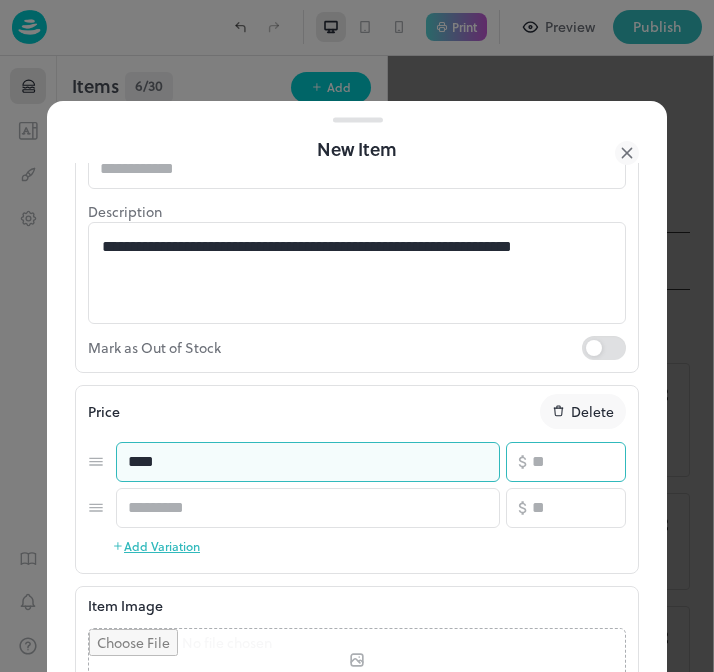 type on "****" 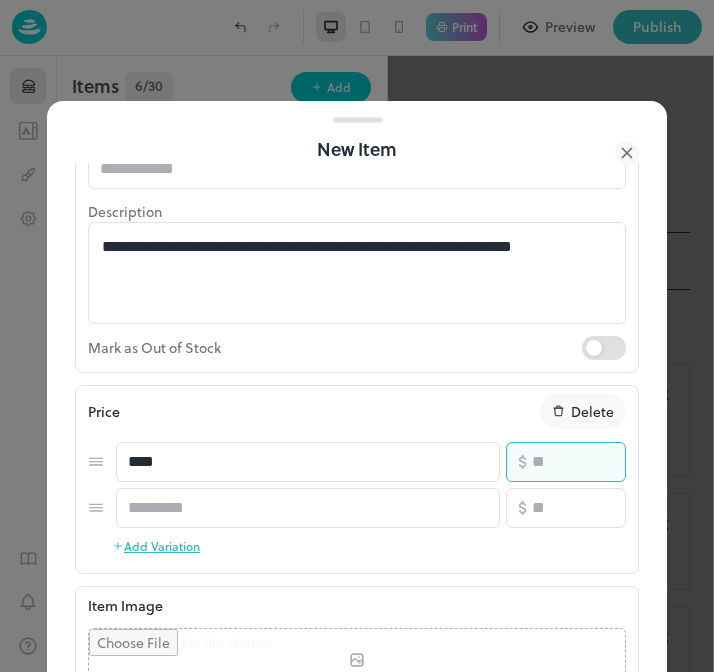 click at bounding box center [579, 462] 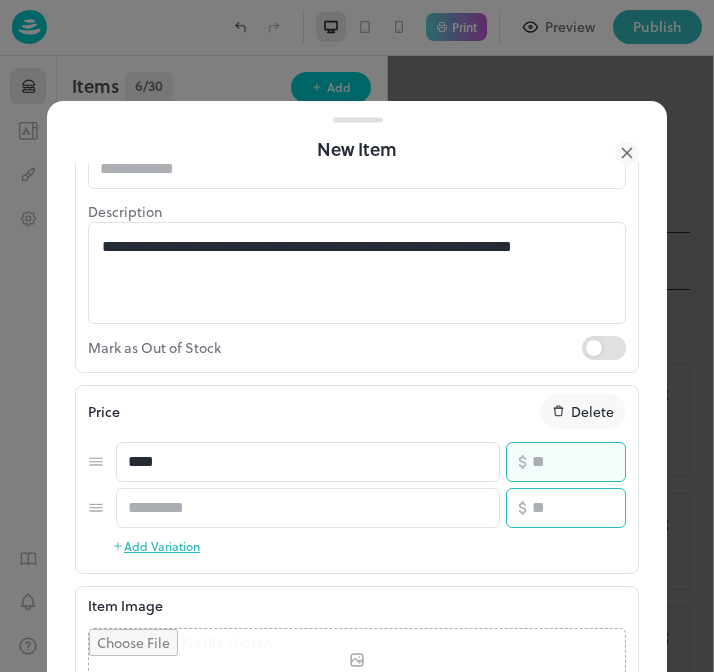 type on "**" 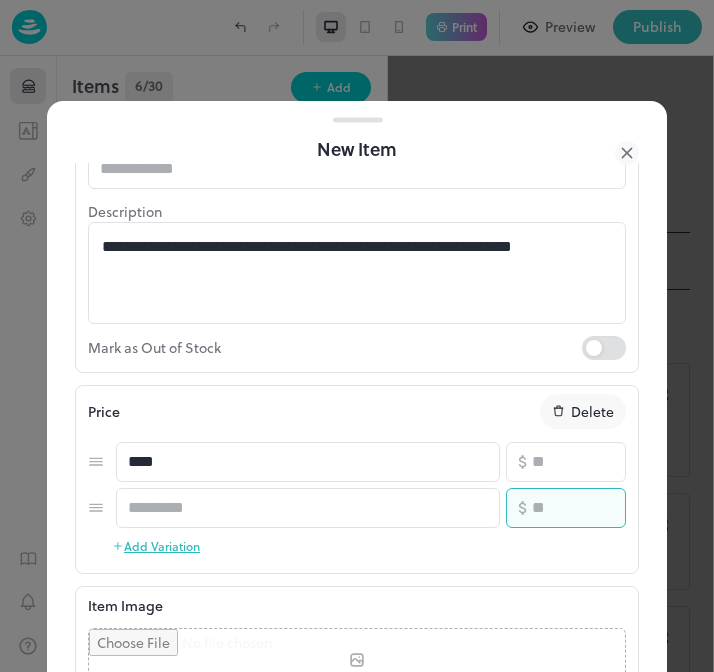 type on "**" 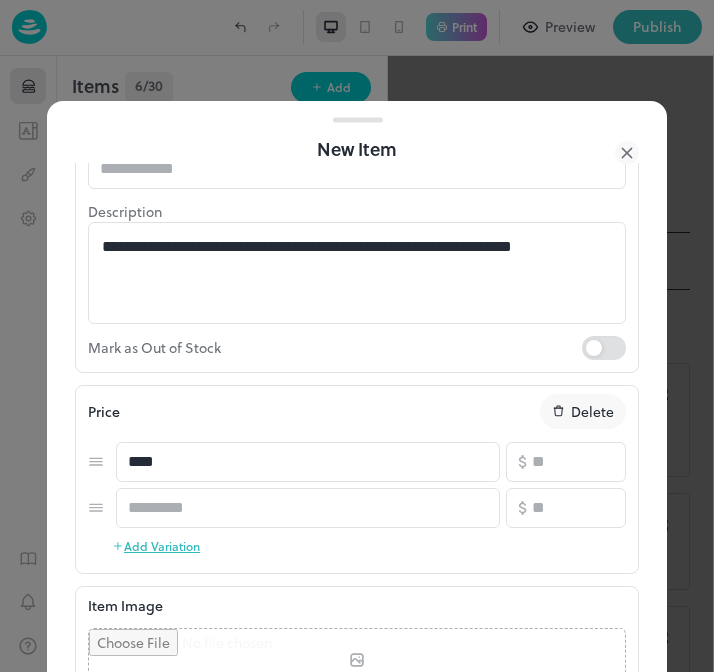 click on "Price Delete **** ​ ​ ** ​ ​ ​ ** ​  Add Variation" at bounding box center [357, 477] 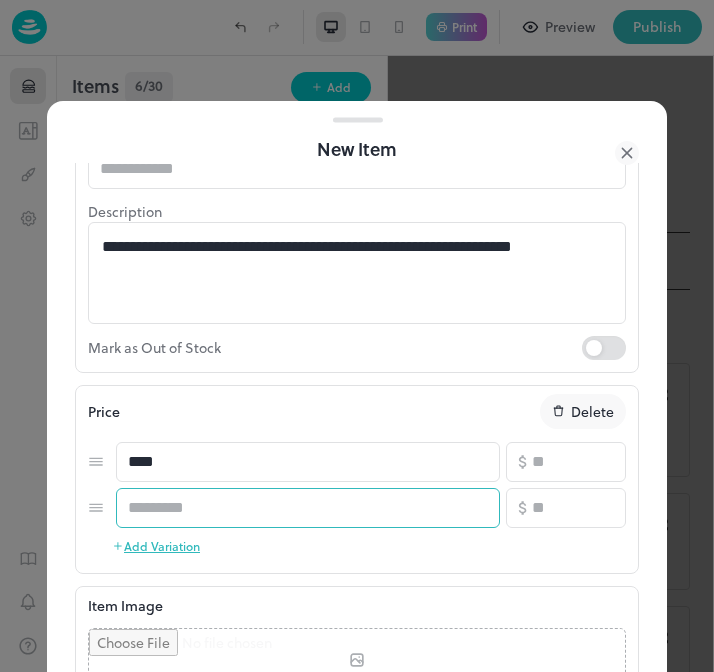 click at bounding box center [308, 508] 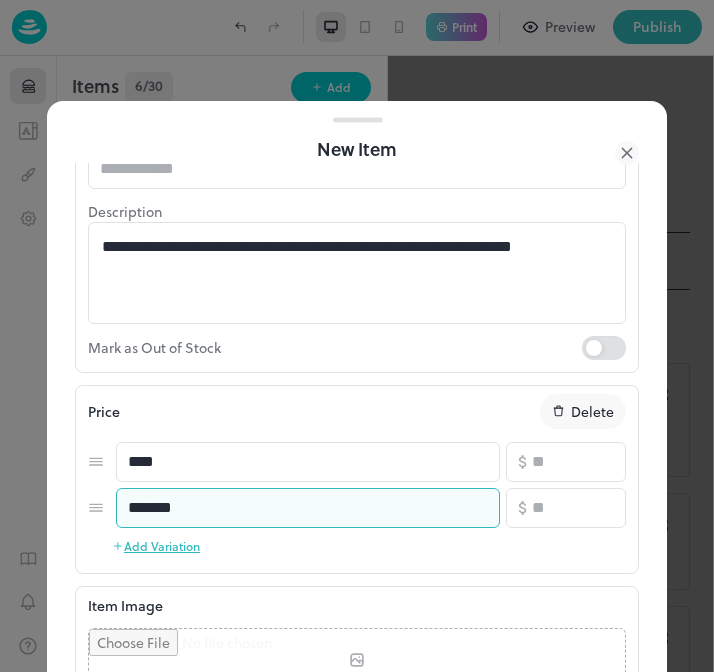 type on "*******" 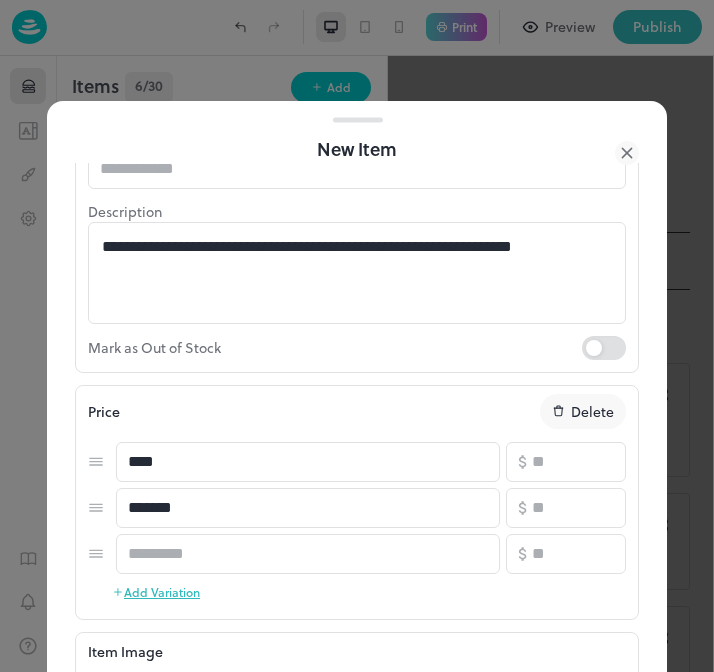 click at bounding box center (308, 554) 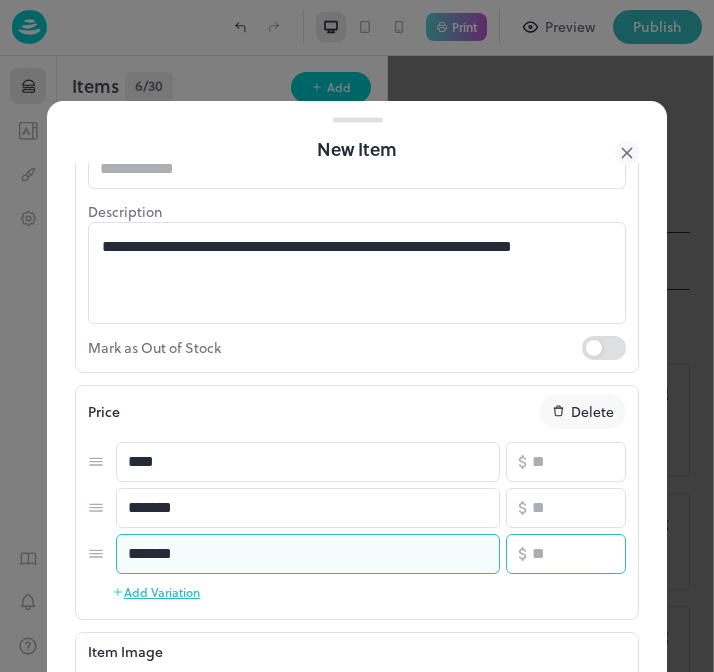 type on "*******" 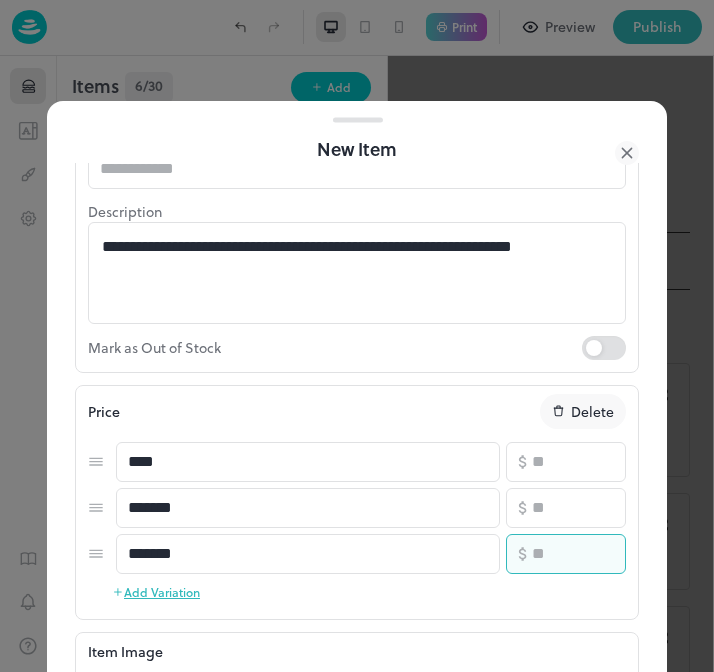 click at bounding box center [579, 554] 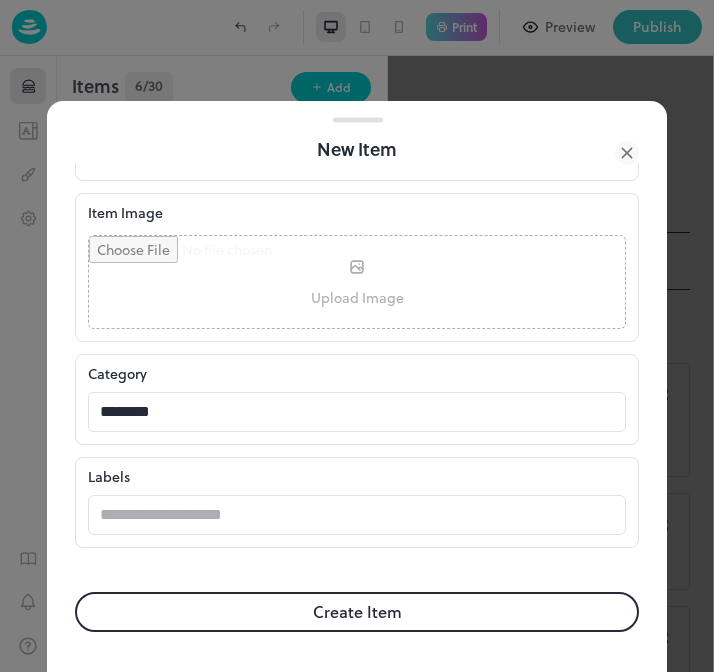 scroll, scrollTop: 605, scrollLeft: 0, axis: vertical 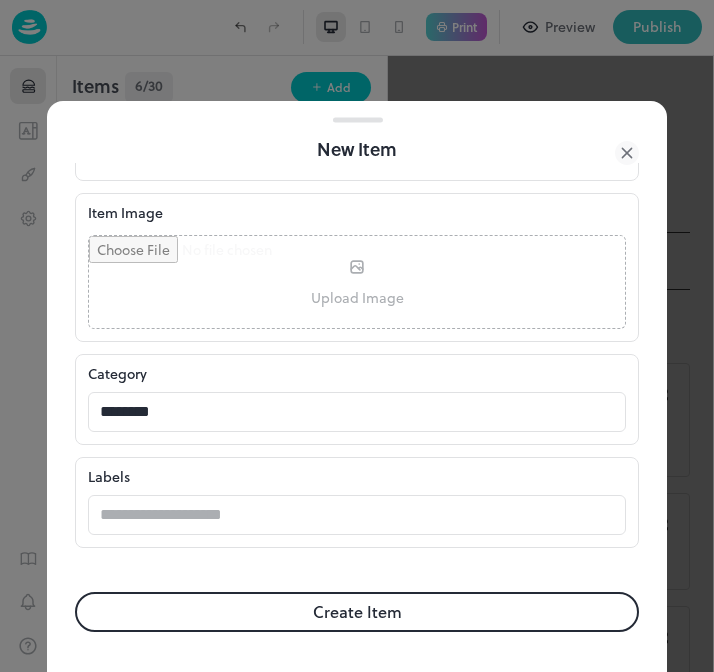 type on "**" 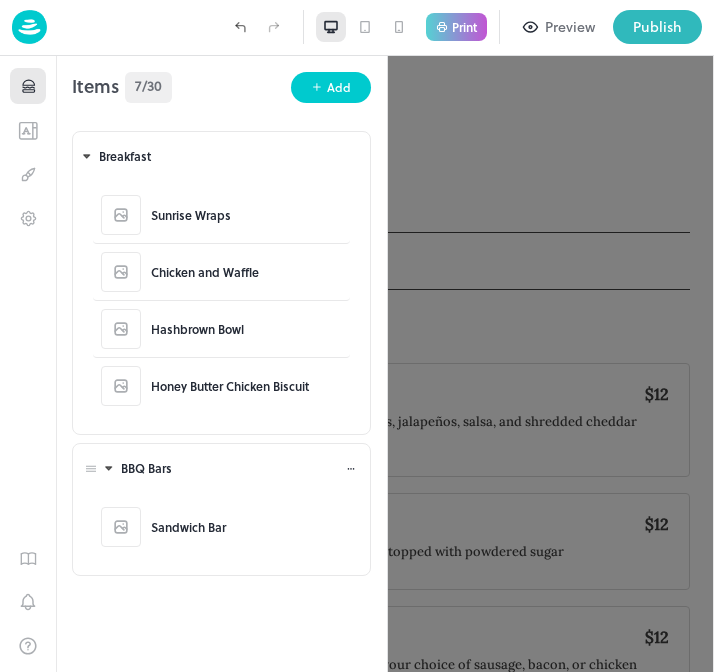 click at bounding box center (351, 468) 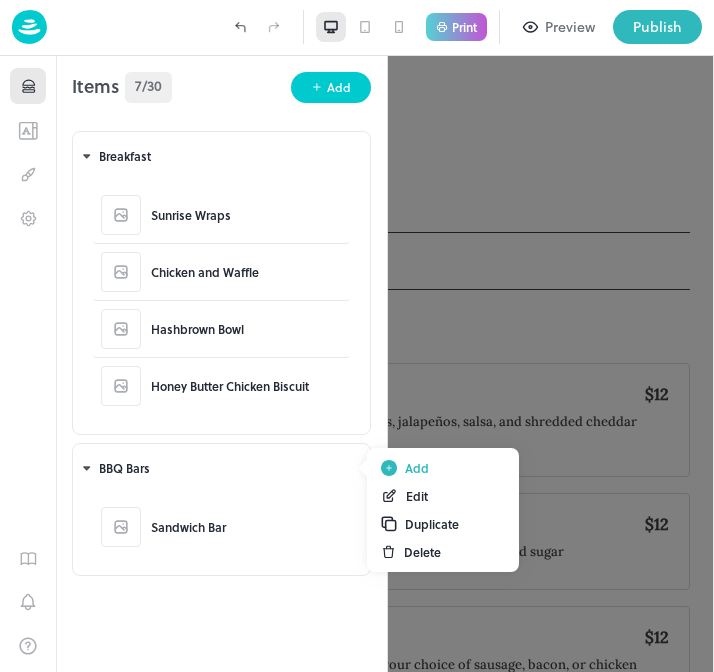 click on "Add" at bounding box center (417, 468) 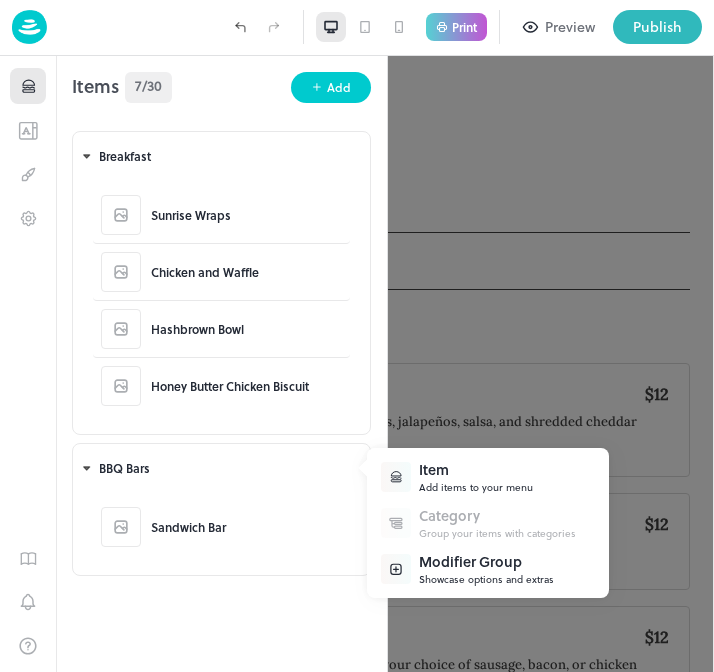 click on "Item" at bounding box center [476, 469] 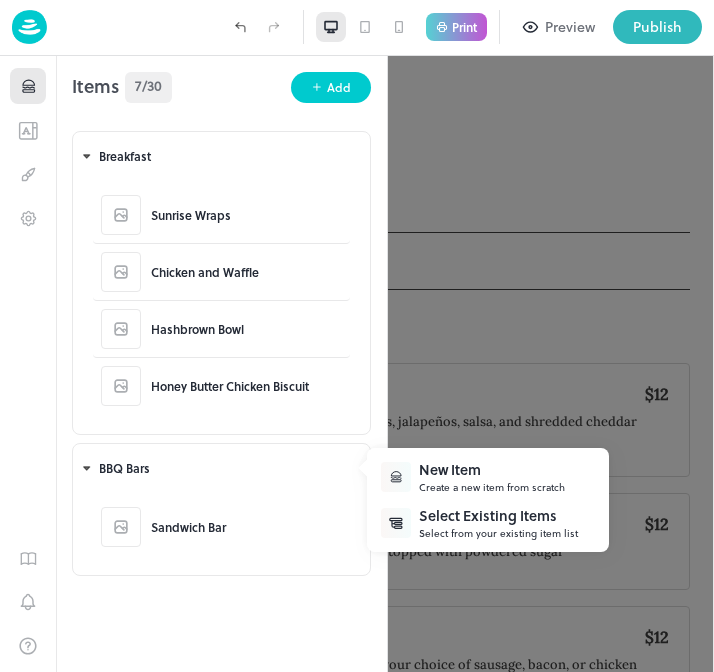 click on "New Item" at bounding box center (492, 469) 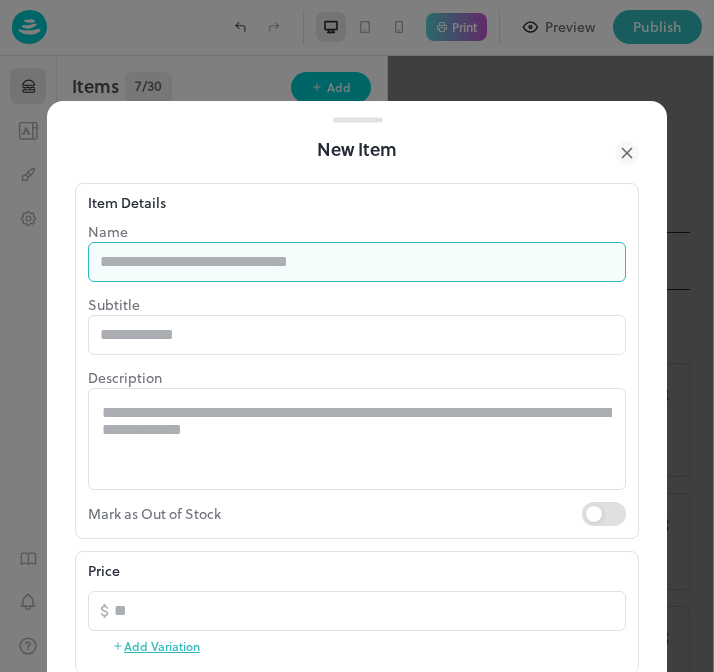 click at bounding box center [357, 262] 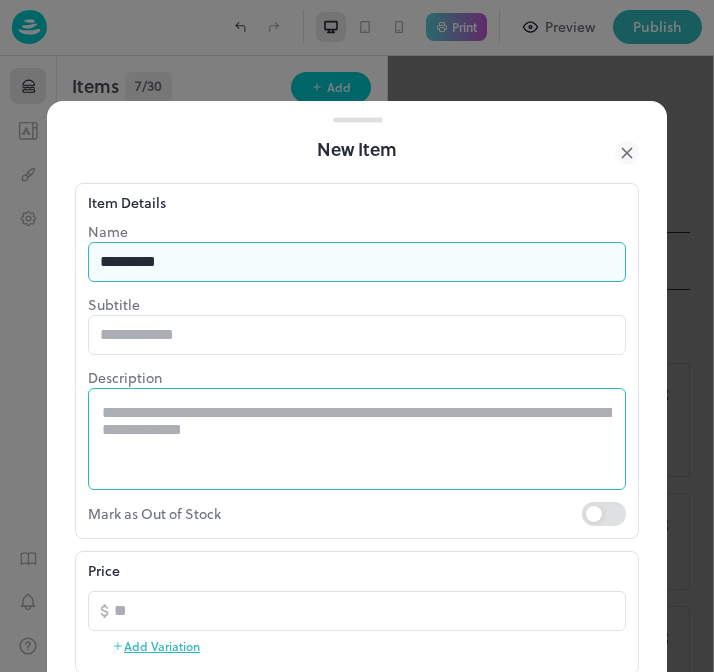 type on "*********" 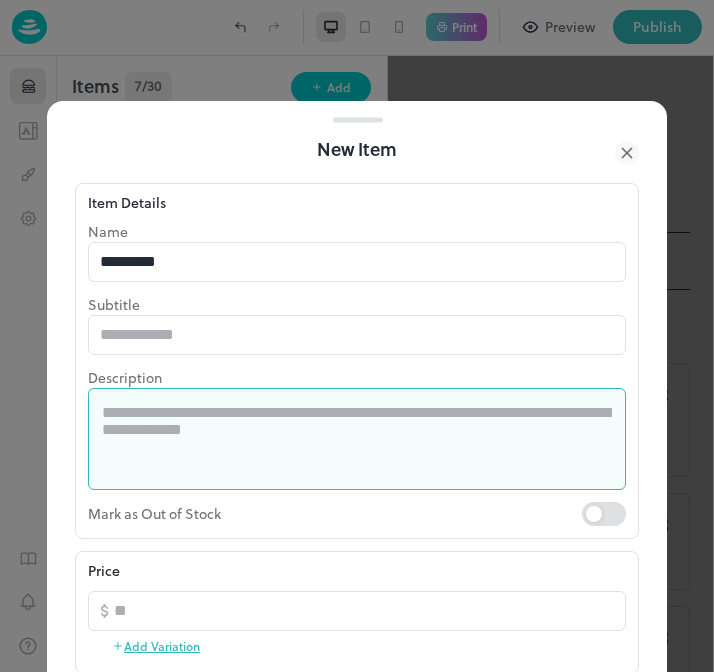 paste on "**********" 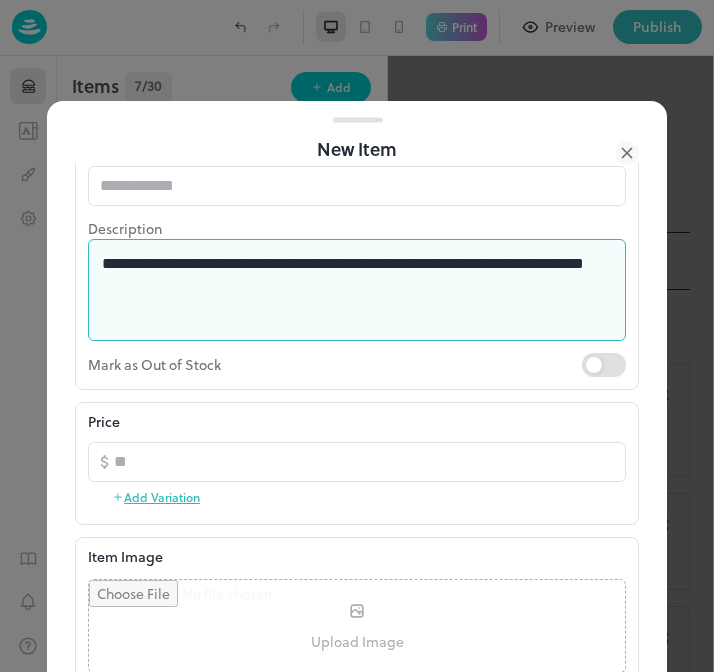 scroll, scrollTop: 177, scrollLeft: 0, axis: vertical 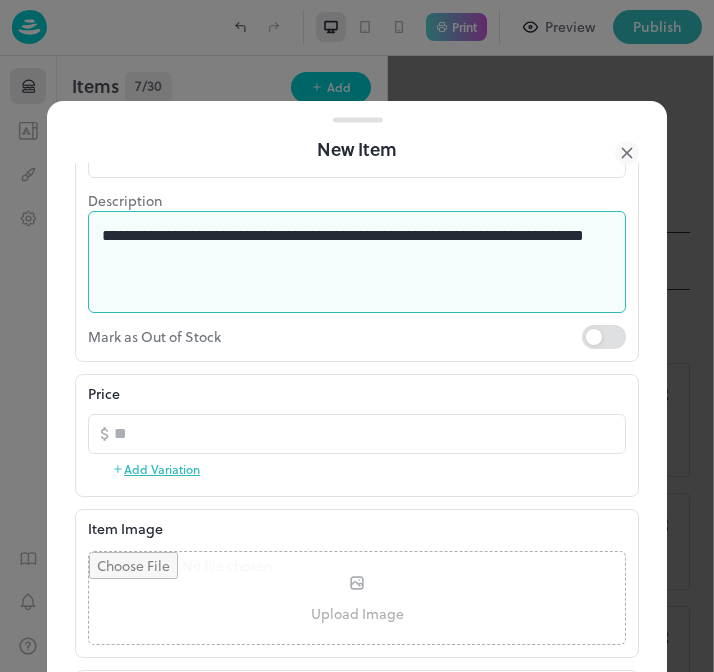 type on "**********" 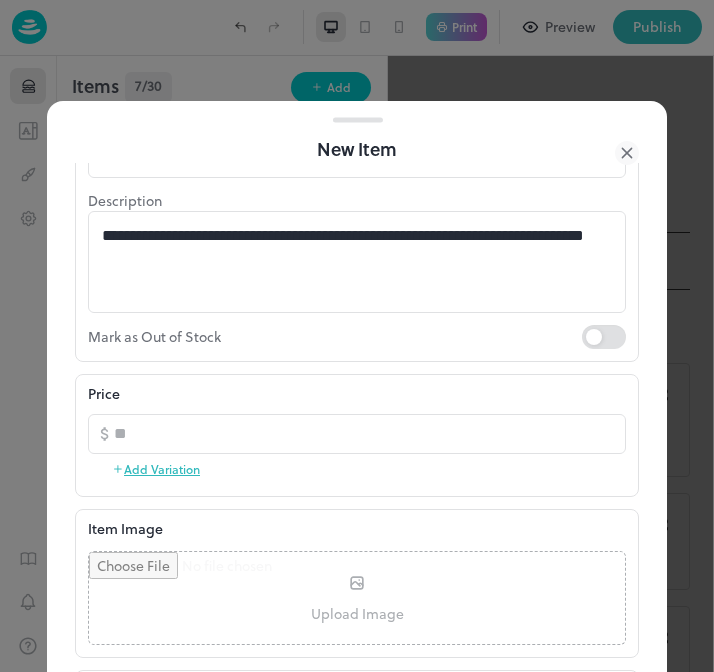 click on "Add Variation" at bounding box center [156, 469] 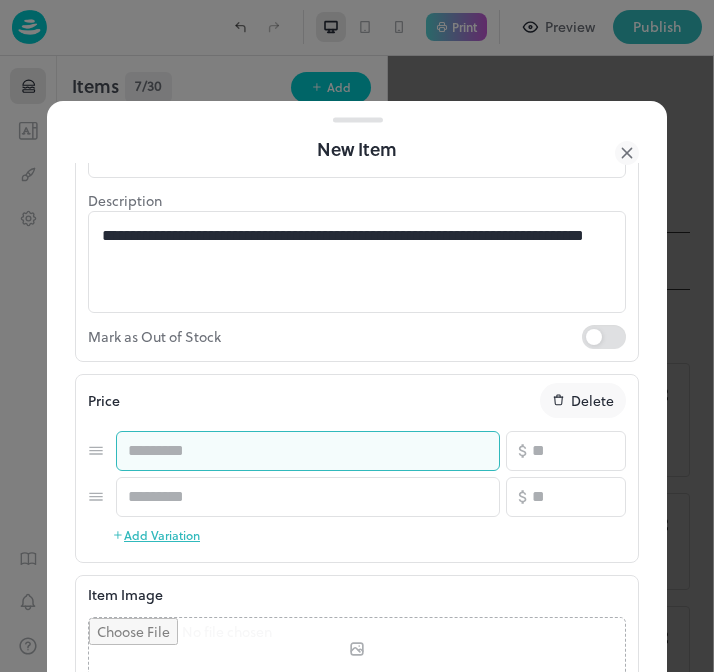 click at bounding box center (308, 451) 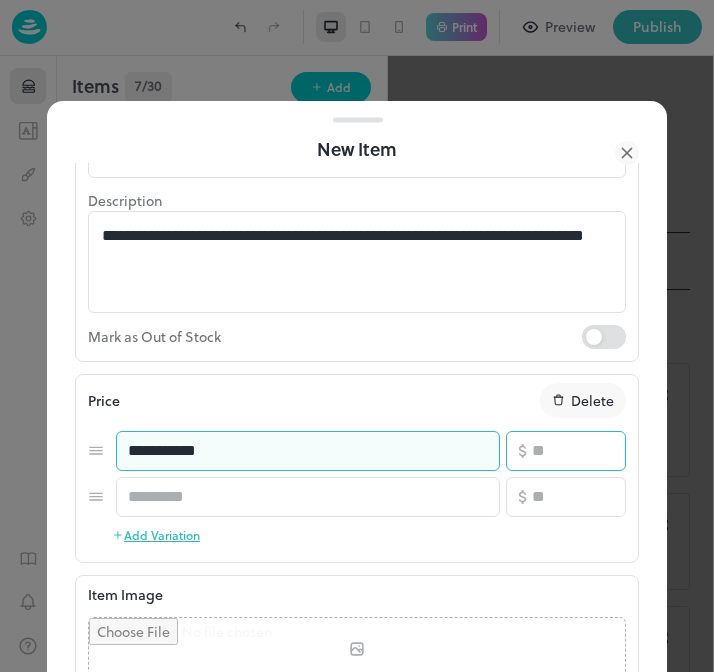type on "**********" 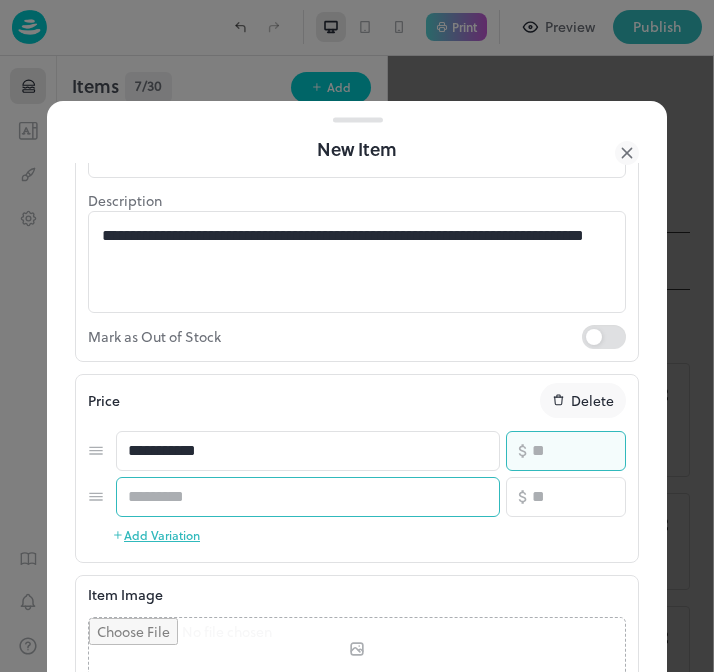 type on "**" 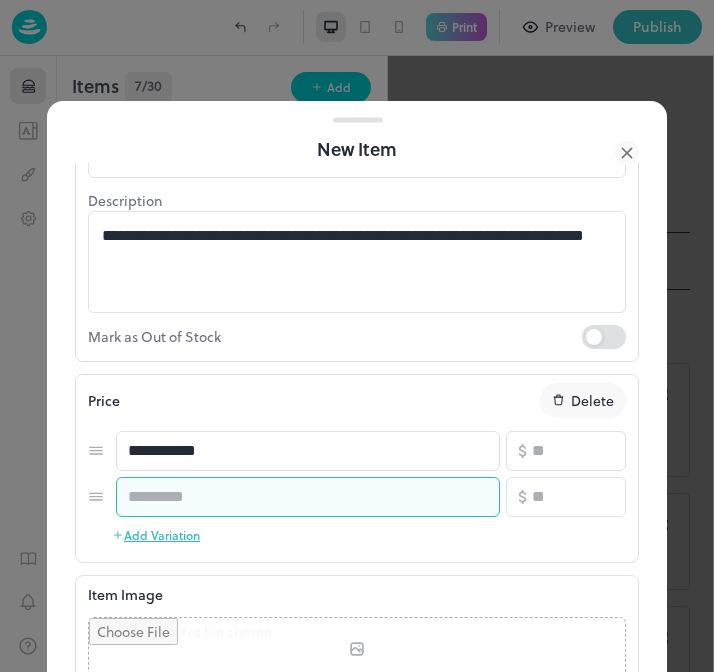 click at bounding box center (308, 497) 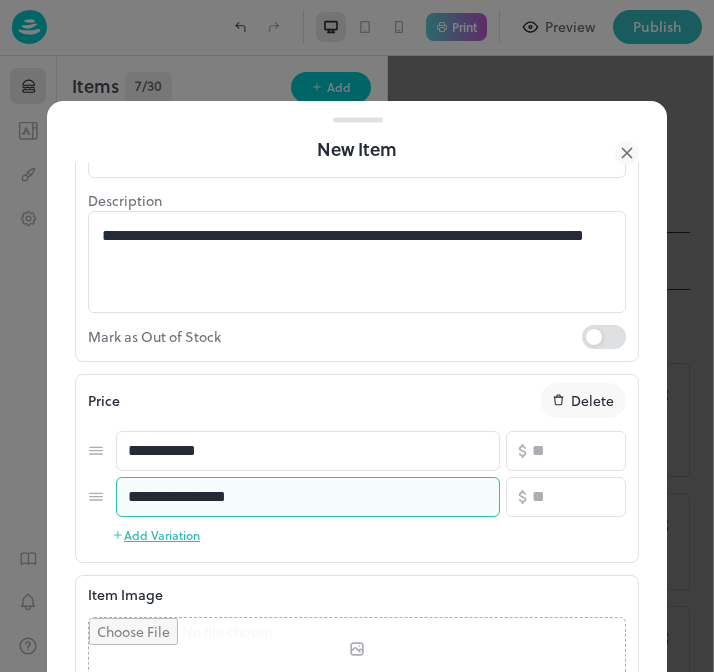 type on "**********" 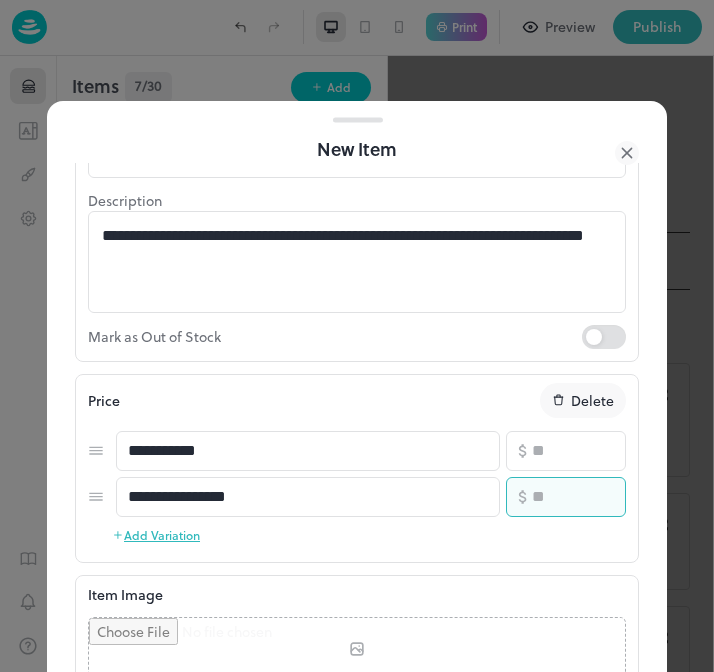 type on "**" 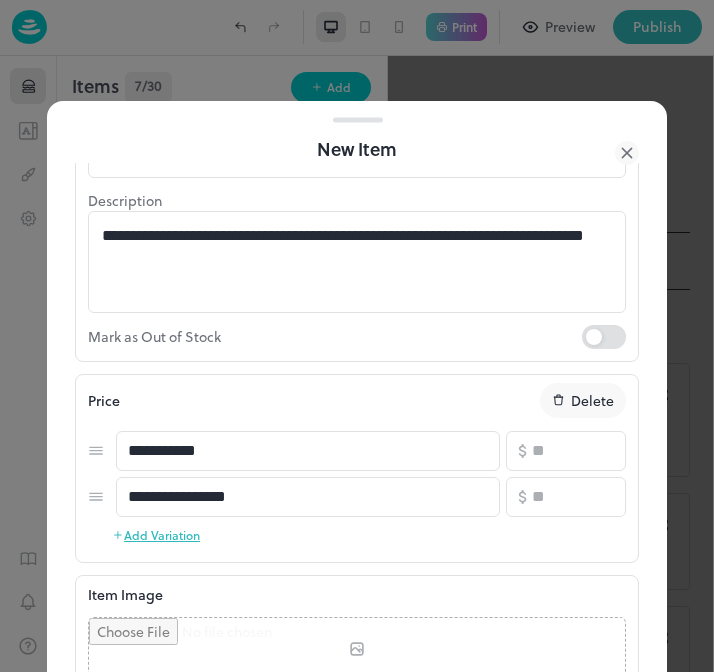 click on "Add Variation" at bounding box center (156, 535) 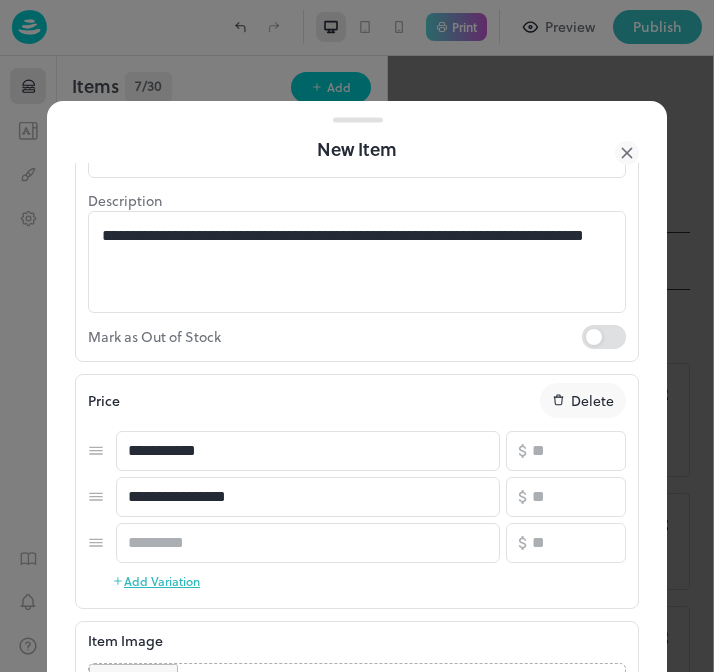 click at bounding box center (308, 543) 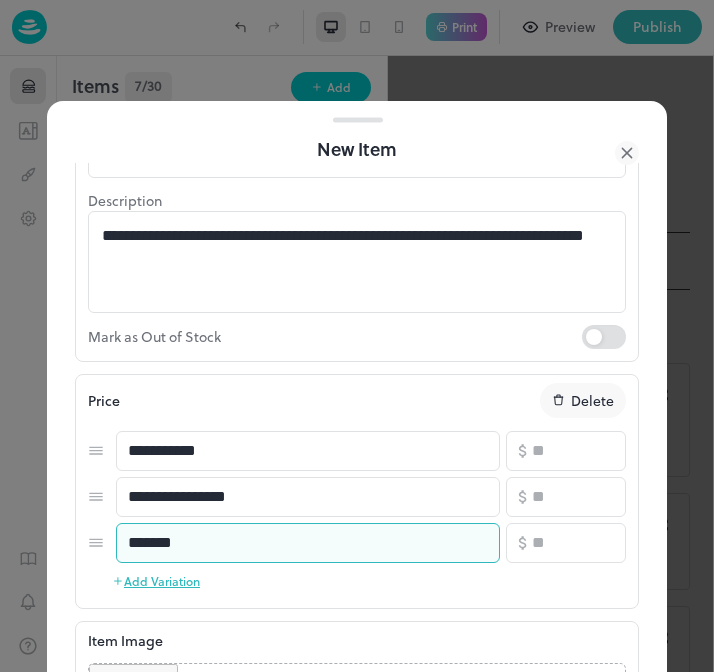 type on "*******" 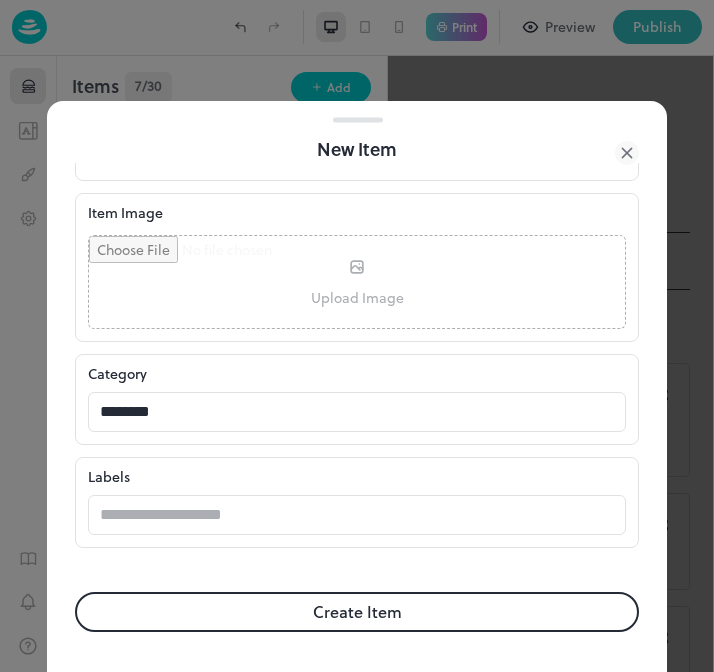 scroll, scrollTop: 605, scrollLeft: 0, axis: vertical 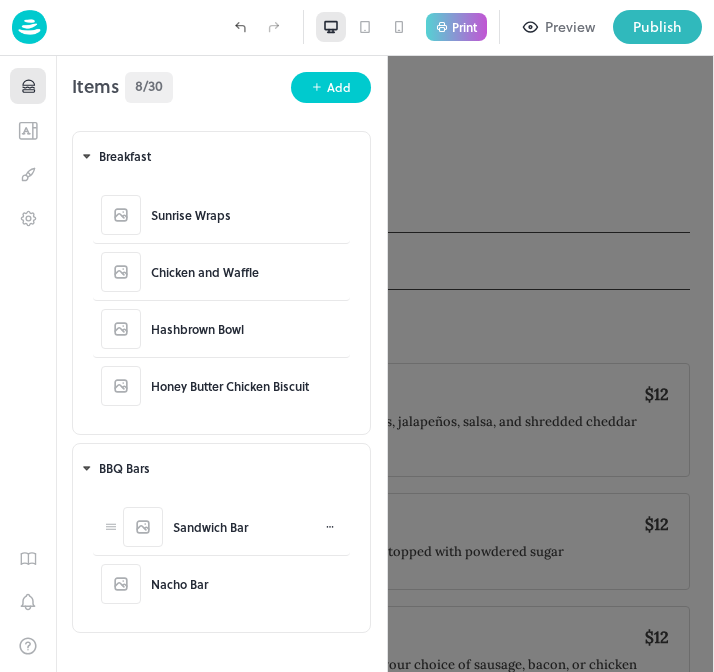 click at bounding box center (330, 527) 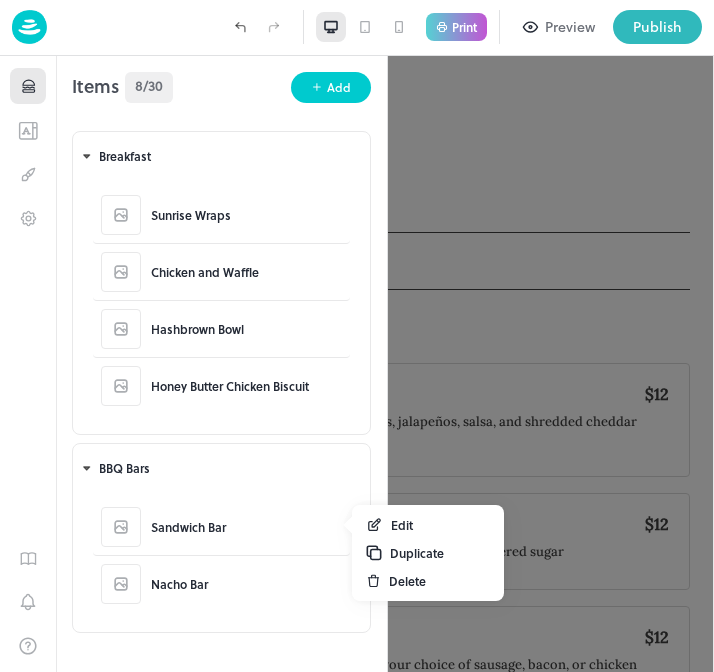 click on "Edit" at bounding box center [402, 525] 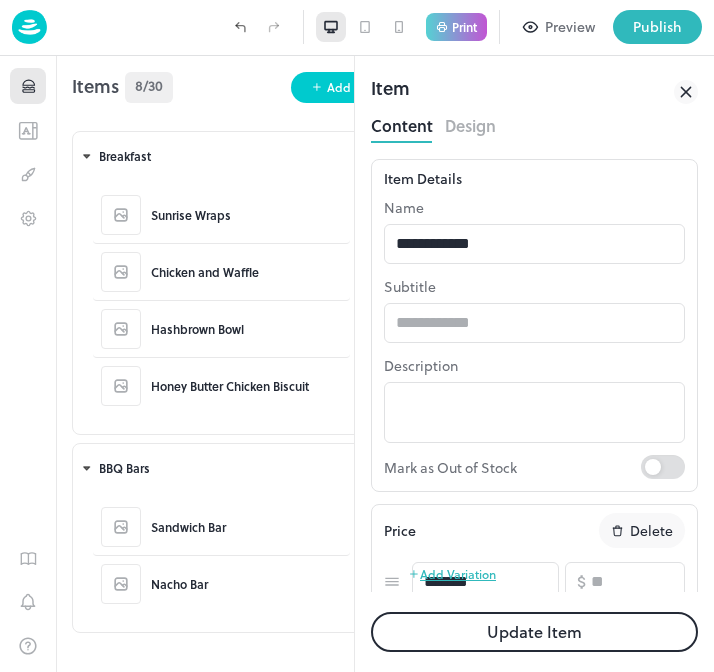 scroll, scrollTop: 0, scrollLeft: 0, axis: both 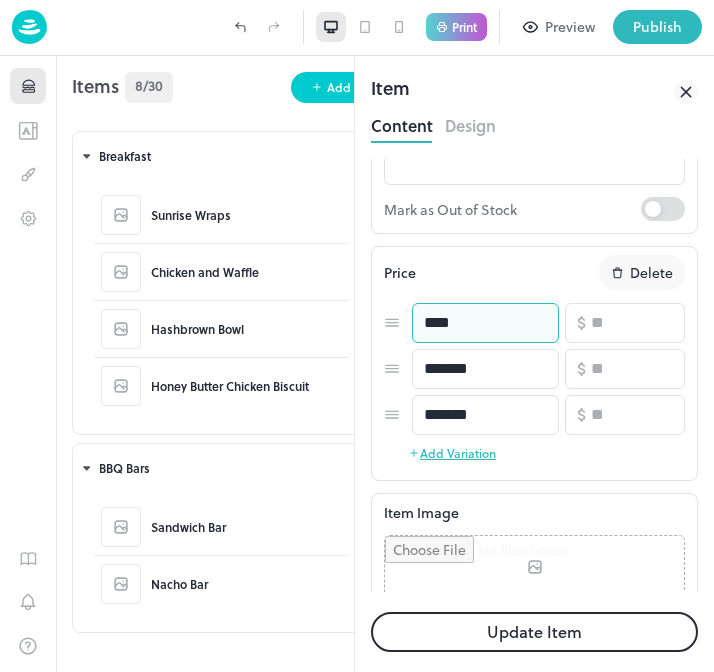 click on "****" at bounding box center (485, 323) 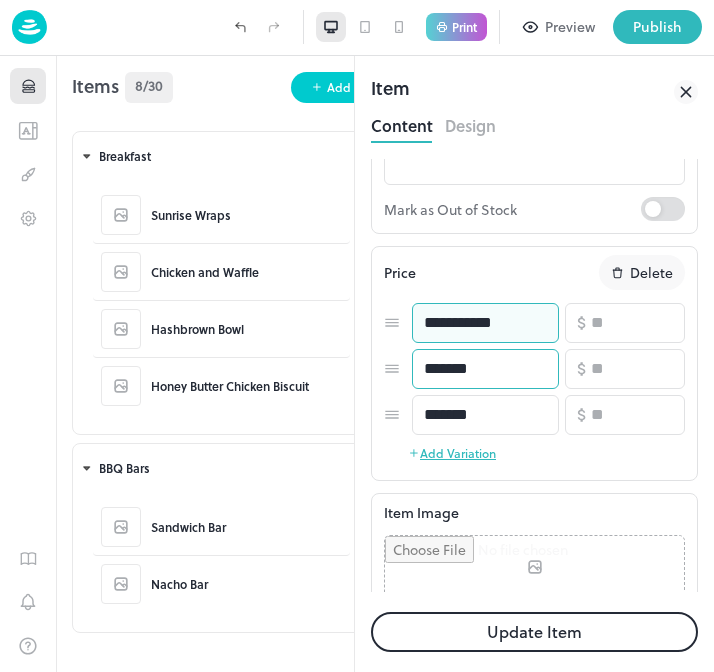 type on "**********" 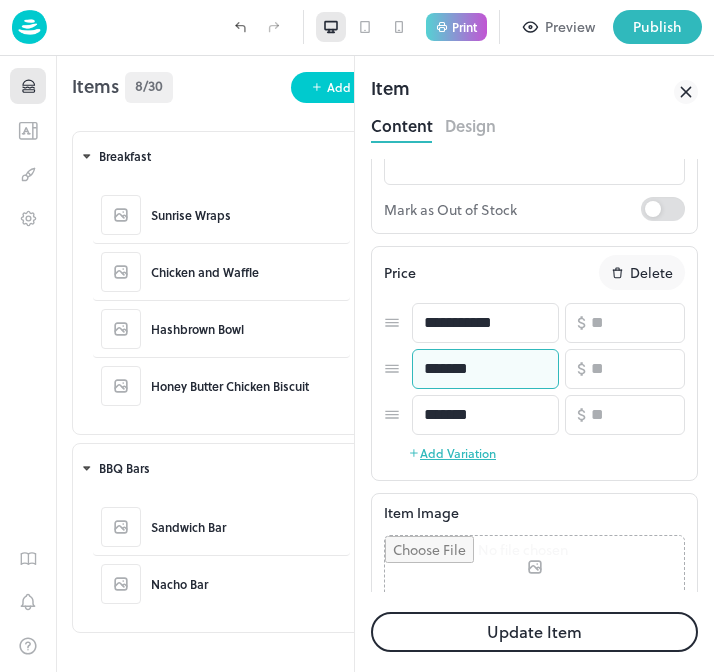 click on "*******" at bounding box center [485, 369] 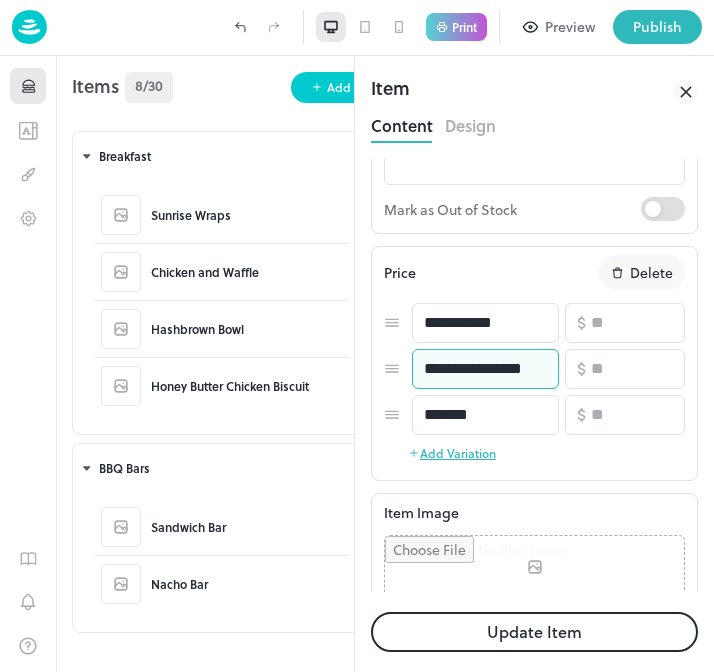 type on "**********" 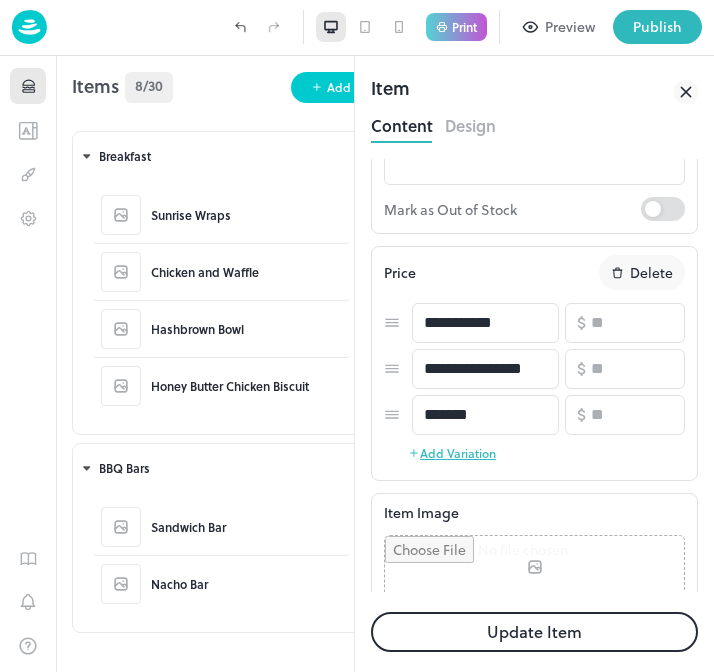 click on "Update Item" at bounding box center [534, 632] 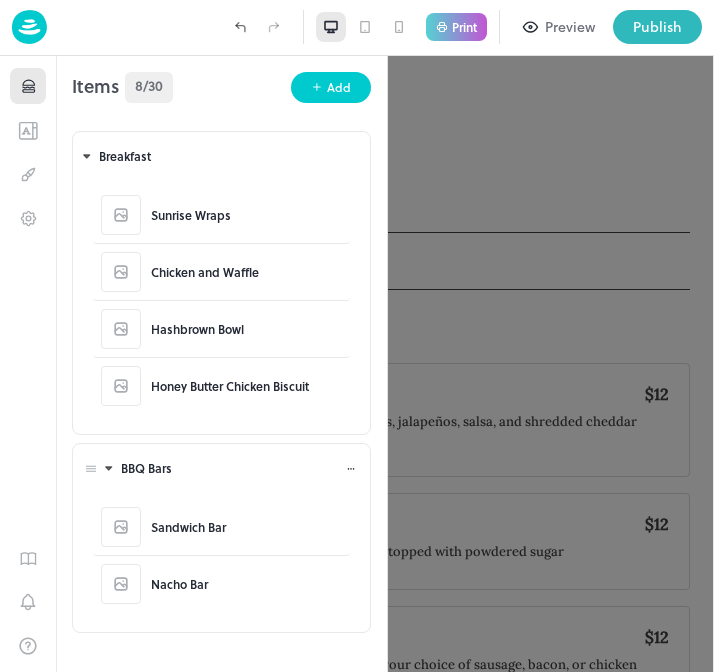 scroll, scrollTop: 0, scrollLeft: 0, axis: both 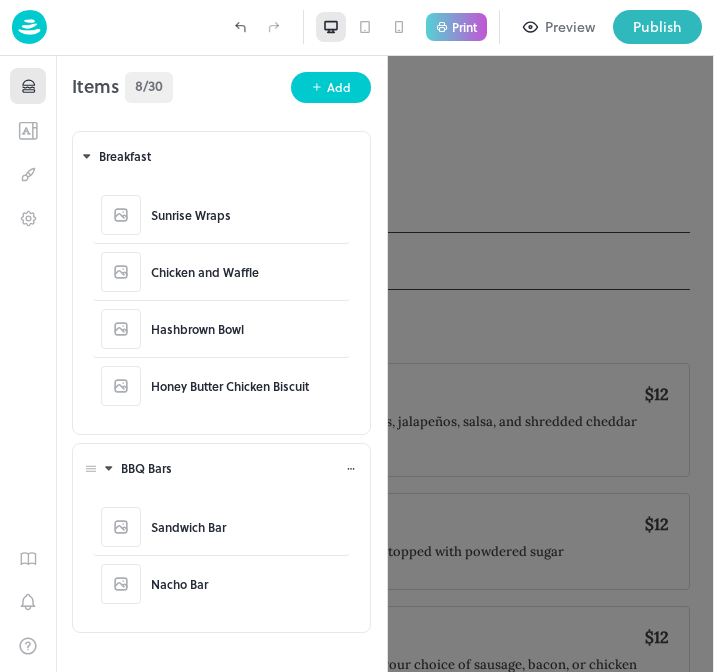 click 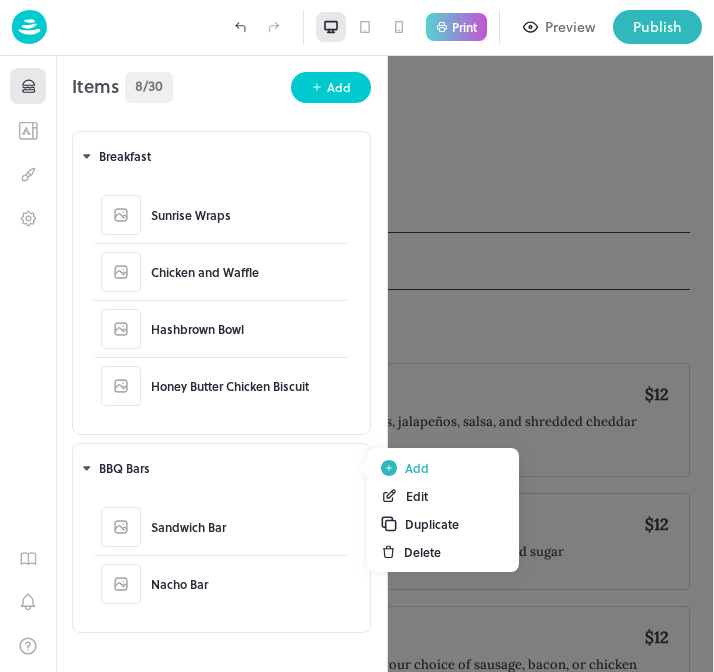 click on "Add" at bounding box center [417, 468] 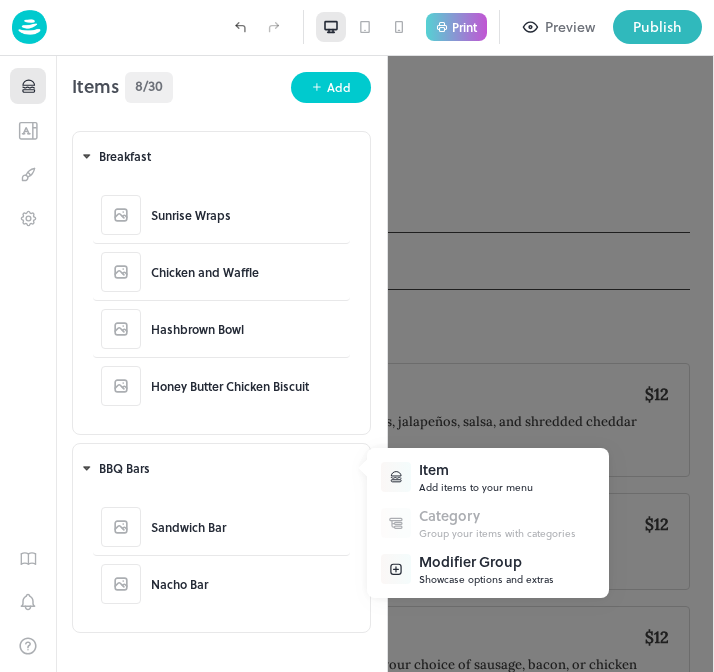 click on "Add items to your menu" at bounding box center (476, 487) 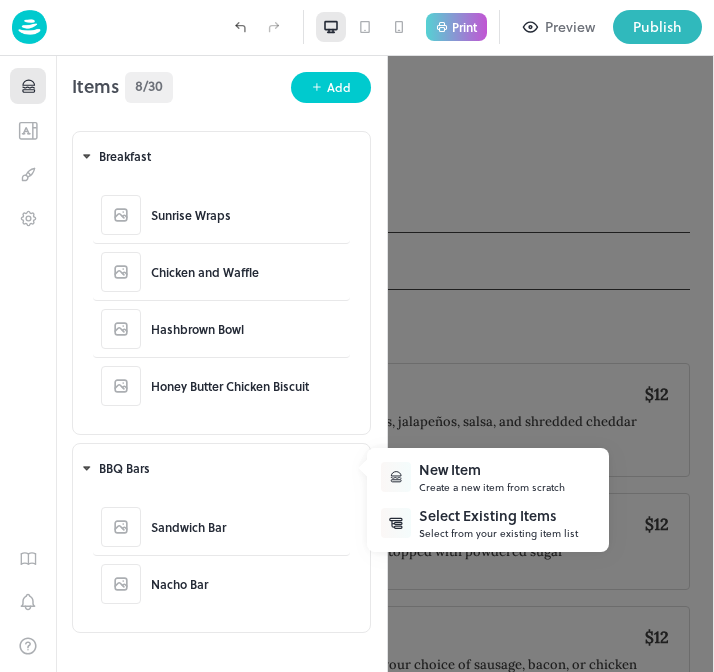 click on "Create a new item from scratch" at bounding box center (492, 487) 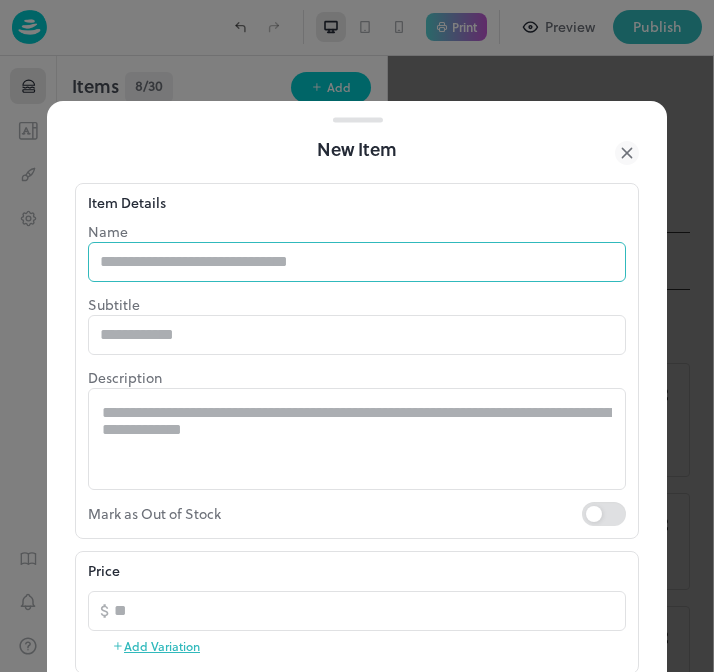 click at bounding box center (357, 262) 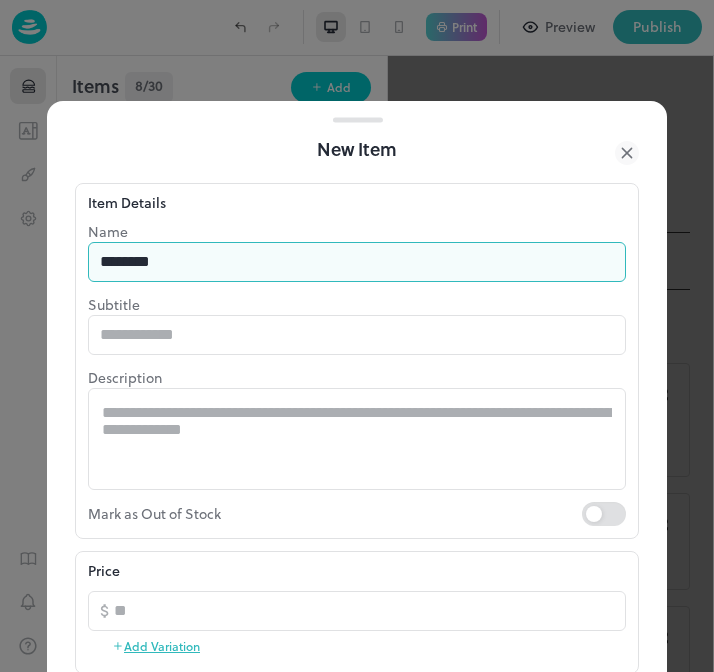 type on "********" 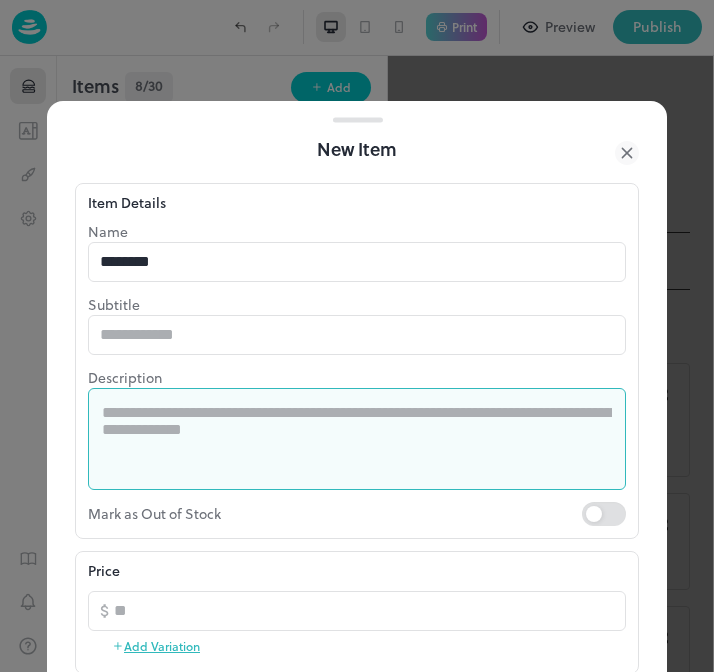 click at bounding box center (357, 438) 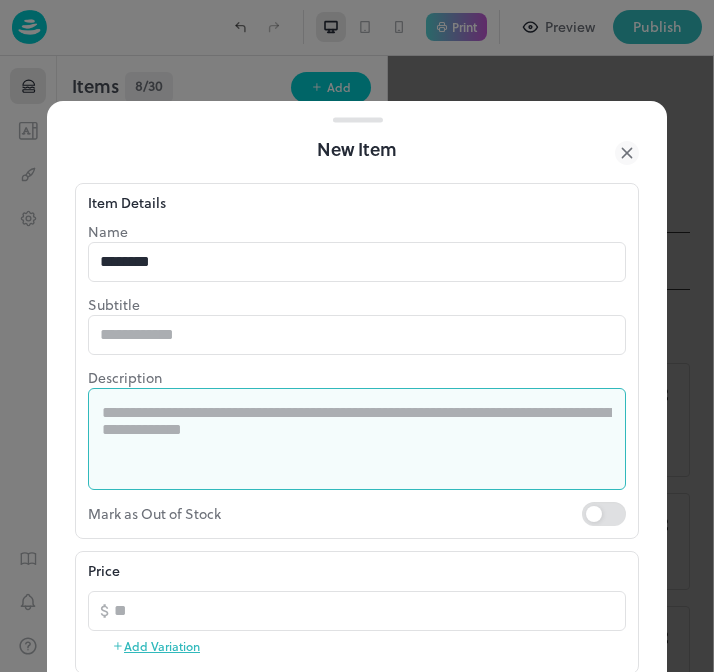 paste on "**********" 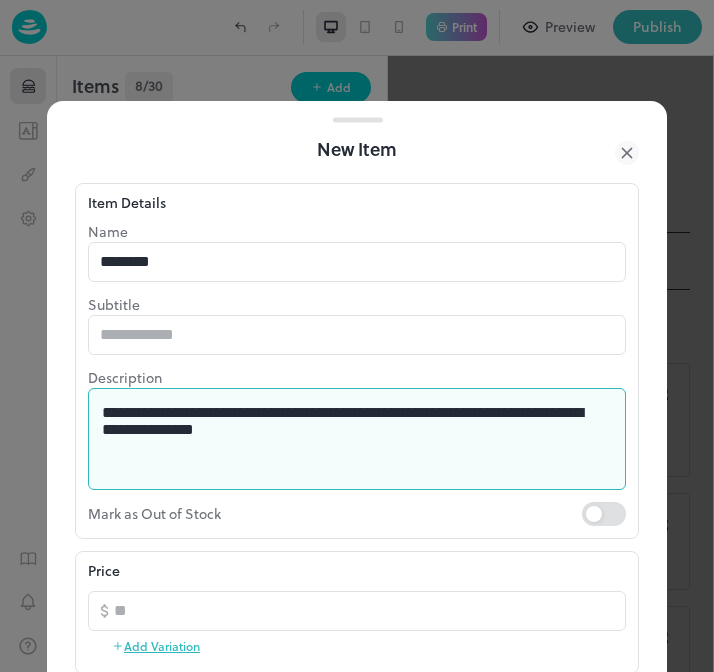 click on "**********" at bounding box center [349, 438] 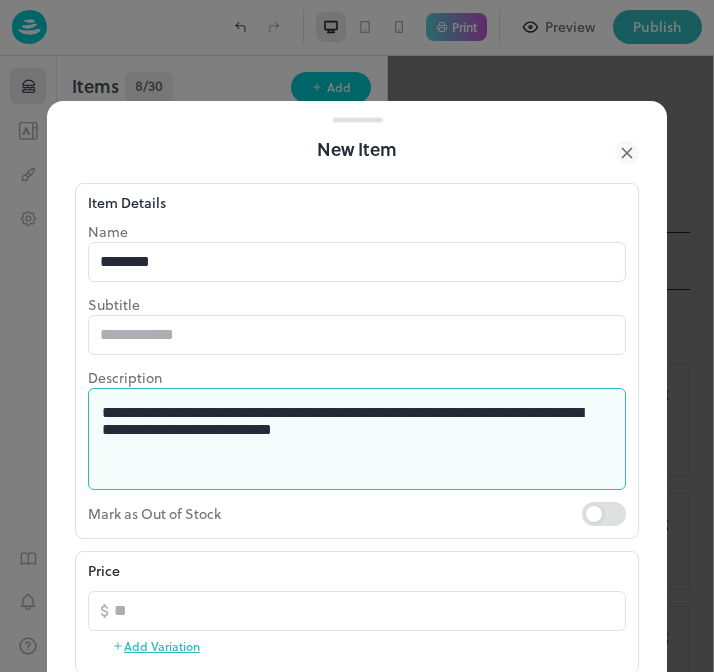 click on "**********" at bounding box center [349, 438] 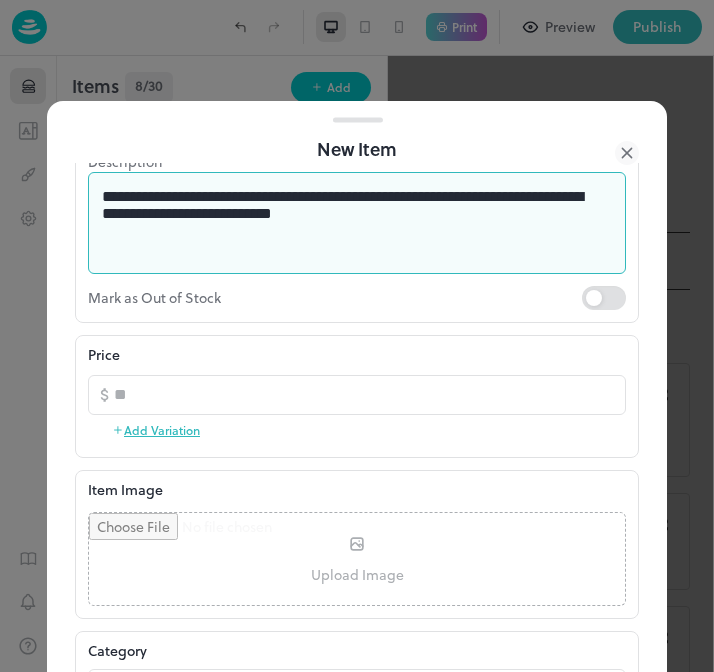 scroll, scrollTop: 224, scrollLeft: 0, axis: vertical 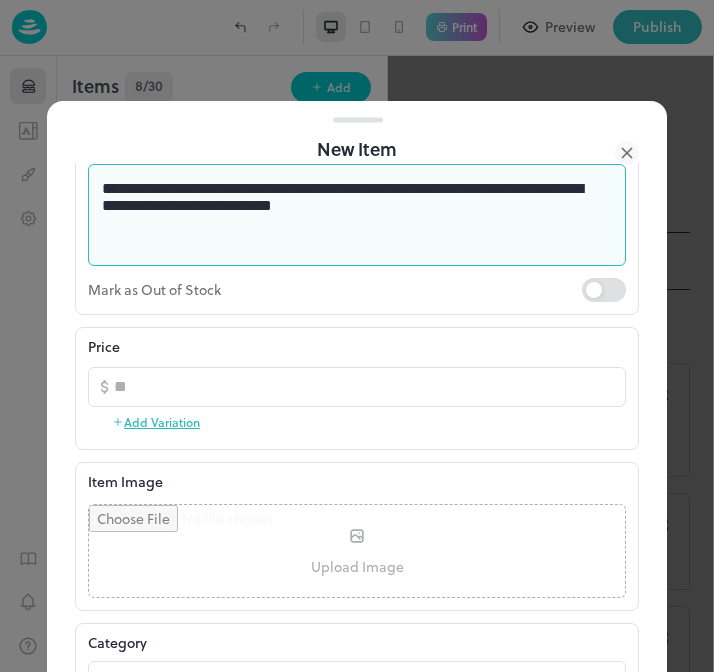 type on "**********" 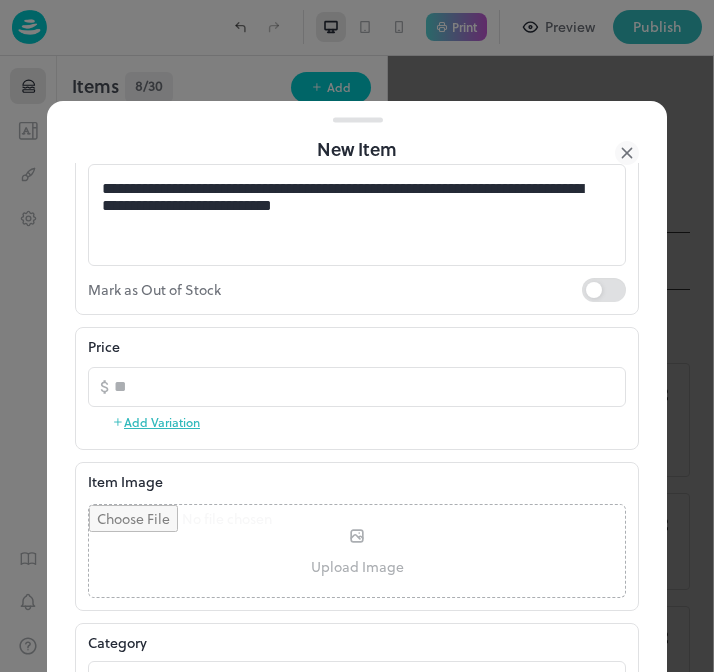click on "Add Variation" at bounding box center [156, 422] 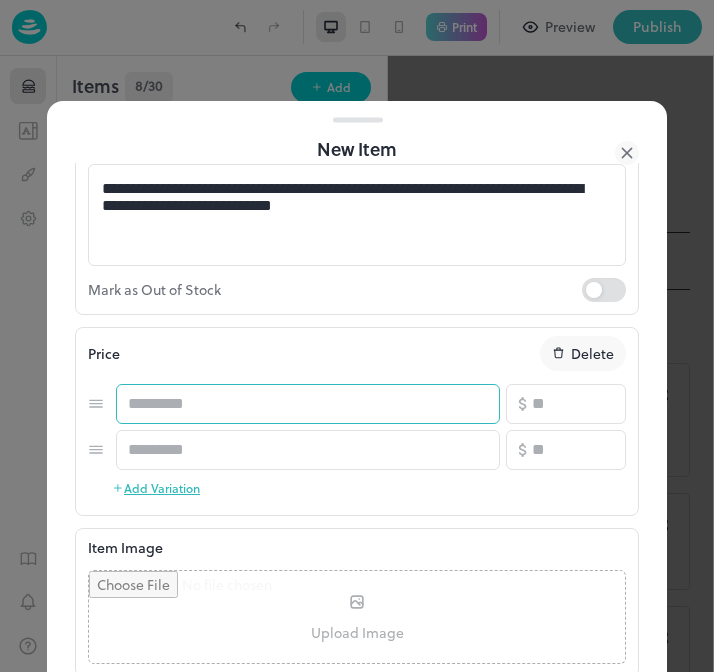 click at bounding box center [308, 404] 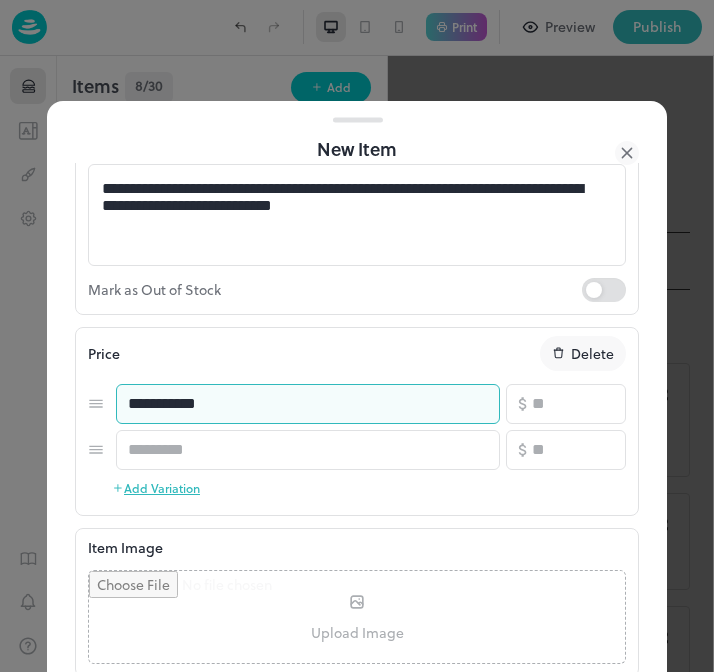 type on "**********" 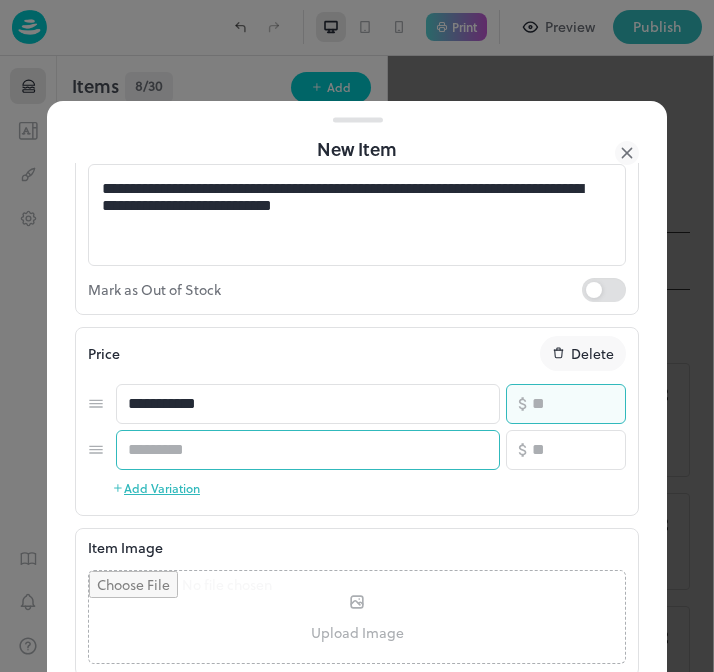 type on "**" 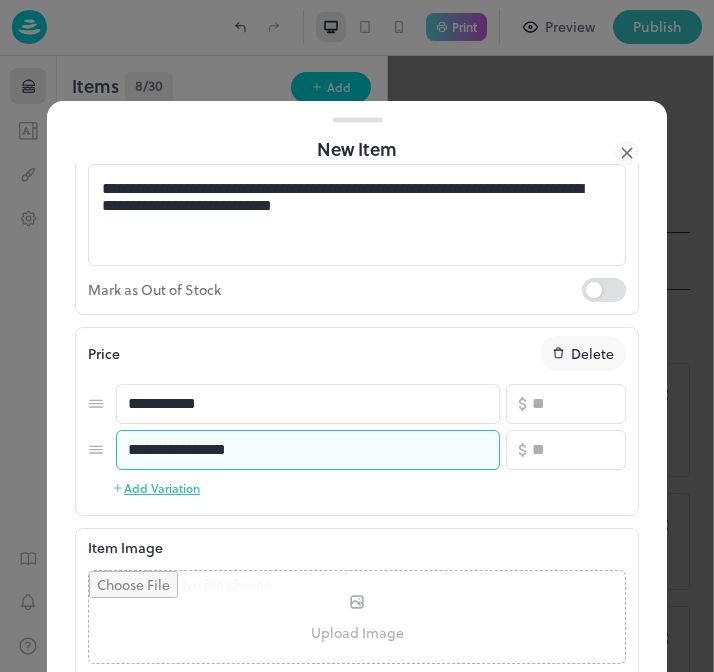 type on "**********" 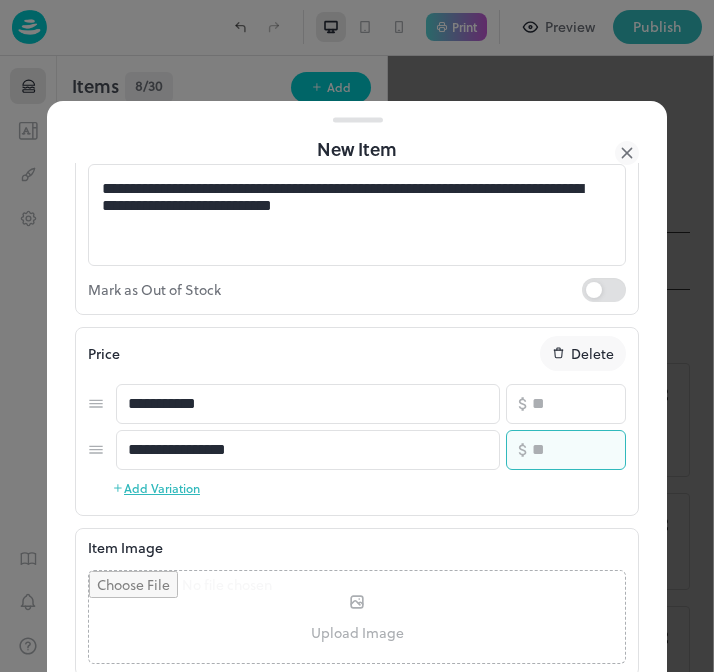 type on "**" 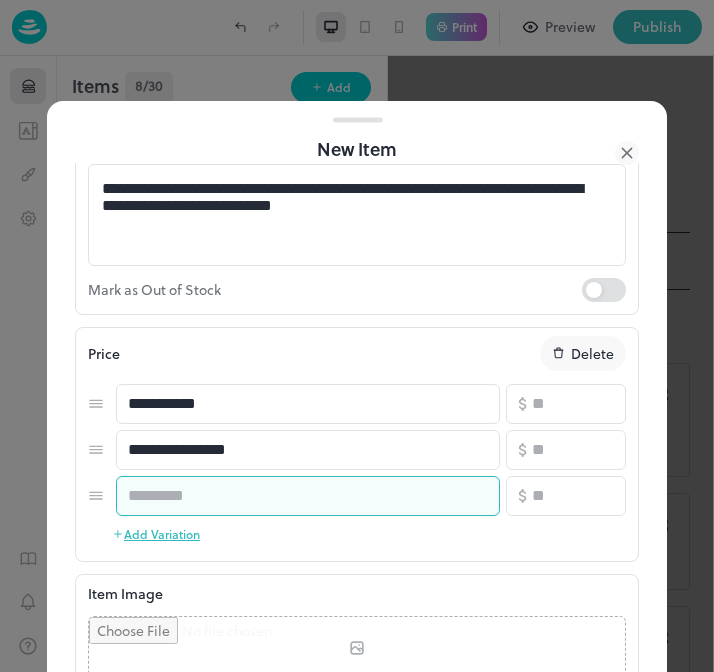 click at bounding box center (308, 496) 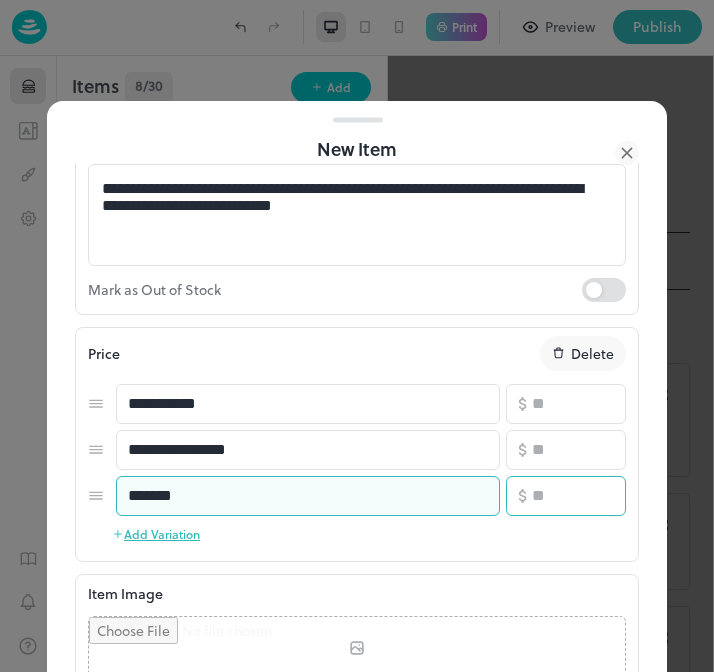 type on "*******" 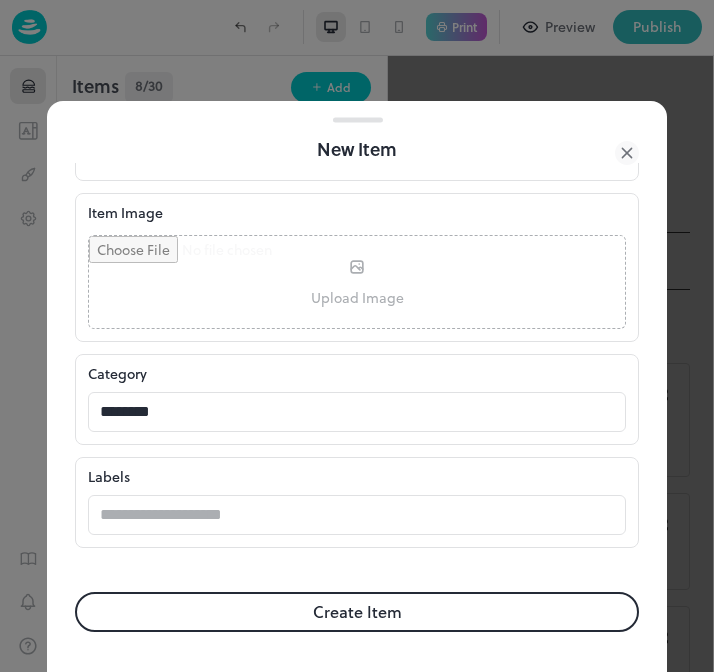 scroll, scrollTop: 605, scrollLeft: 0, axis: vertical 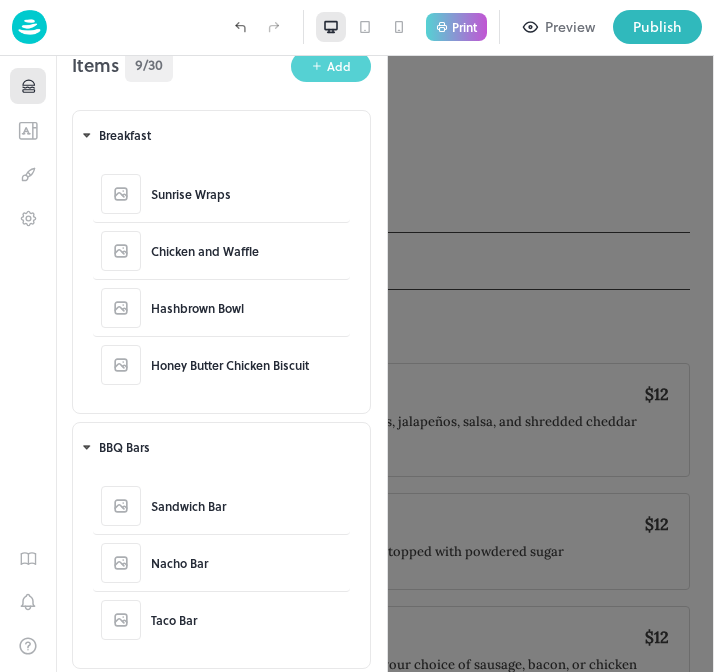 click on "Add" at bounding box center [331, 66] 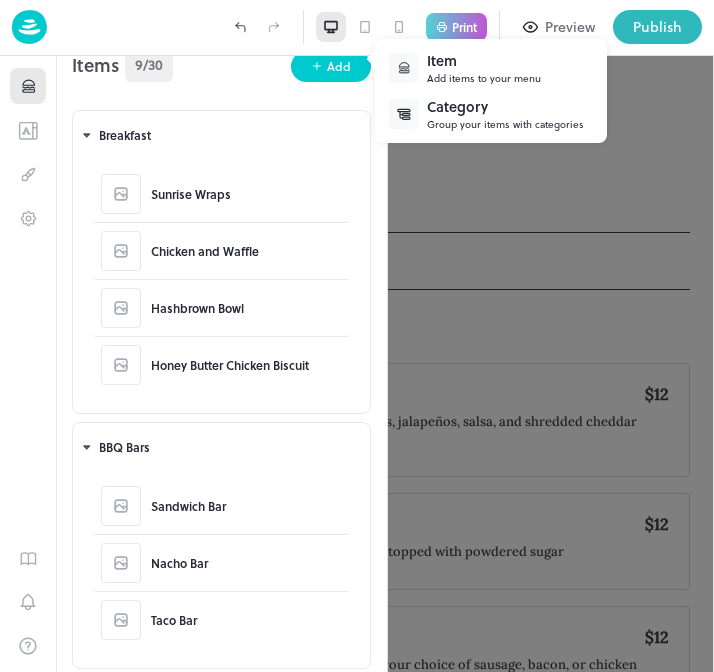 click on "Category Group your items with categories" at bounding box center (491, 114) 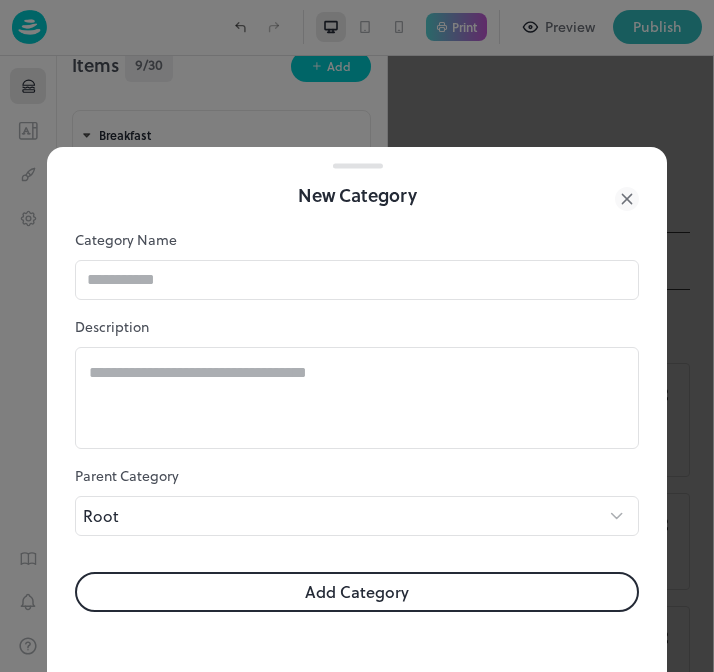 scroll, scrollTop: 16, scrollLeft: 0, axis: vertical 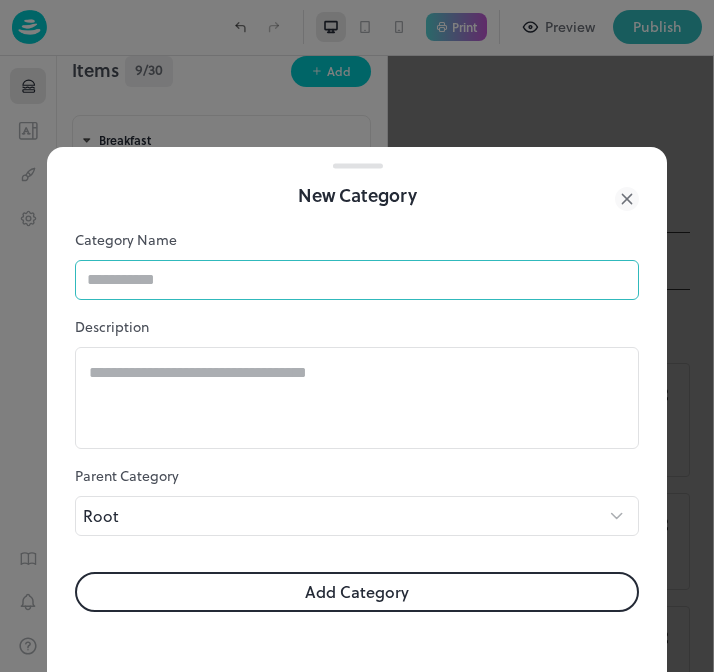 click at bounding box center (357, 280) 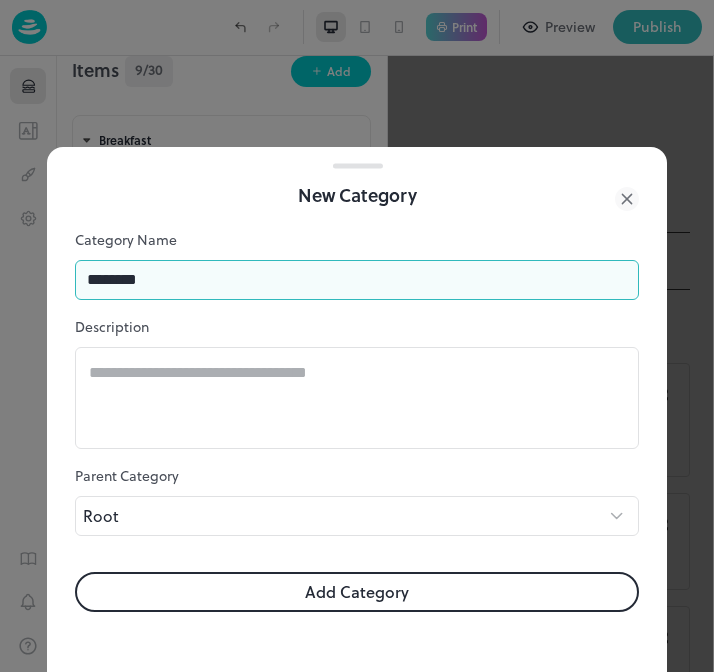 type on "********" 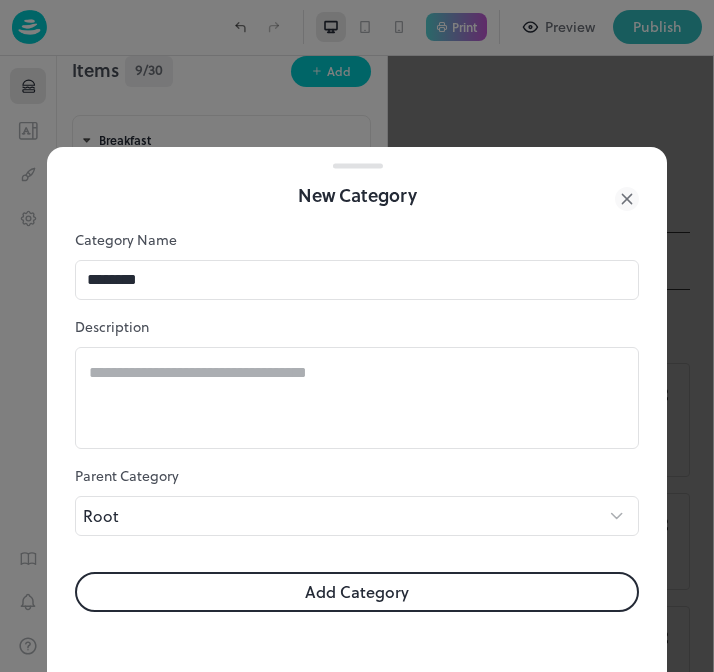 click on "Add Category" at bounding box center [357, 592] 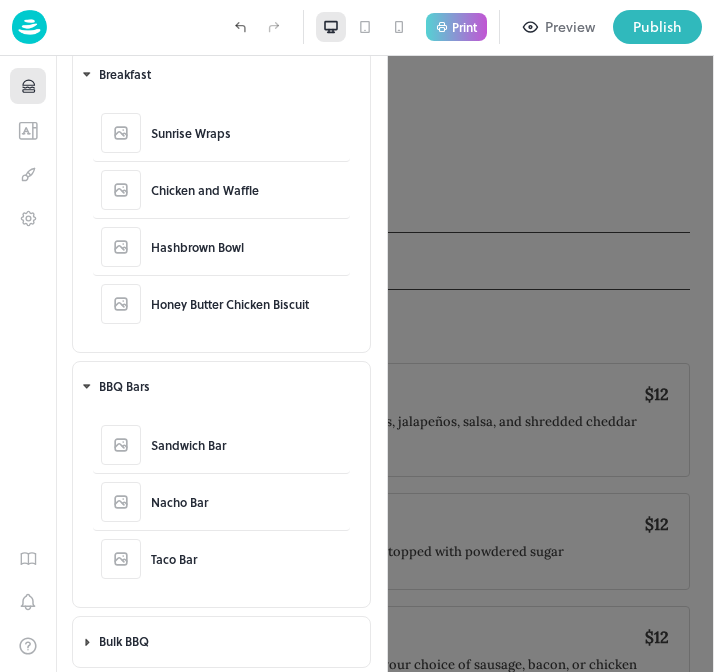 scroll, scrollTop: 81, scrollLeft: 0, axis: vertical 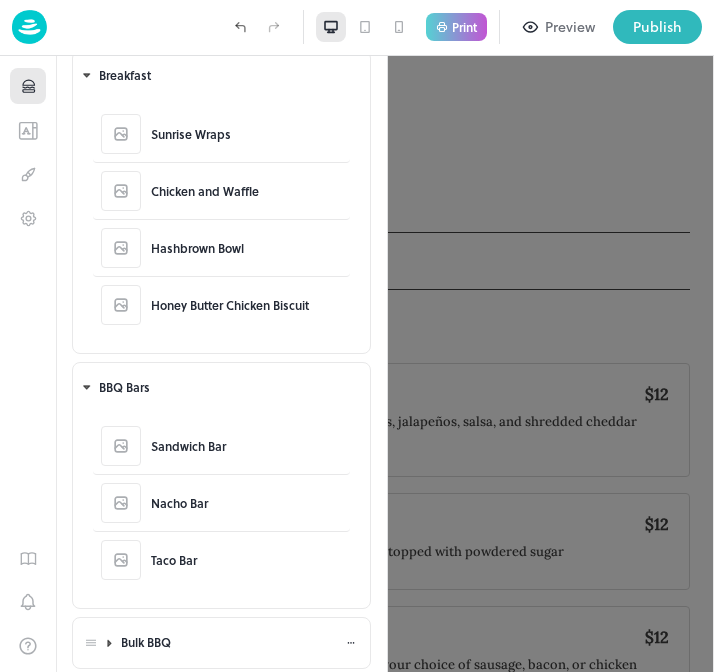 click on "Bulk BBQ" at bounding box center [239, 642] 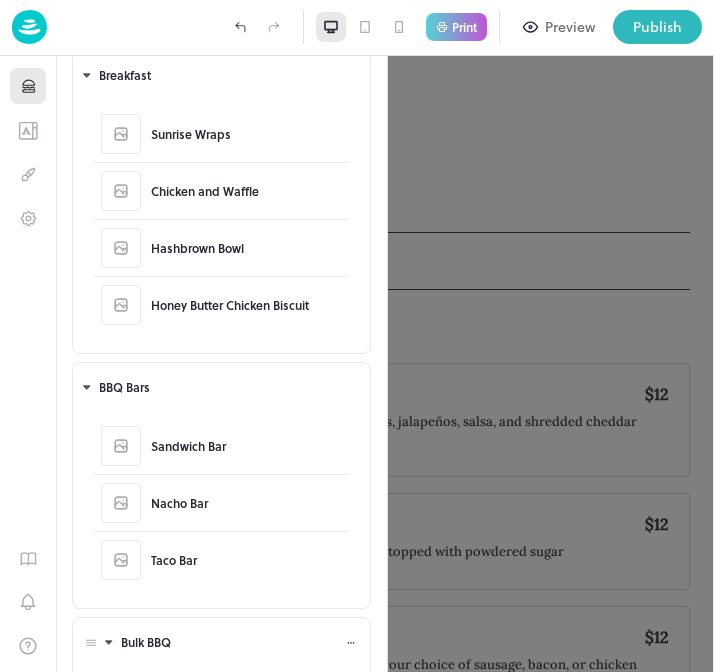 click 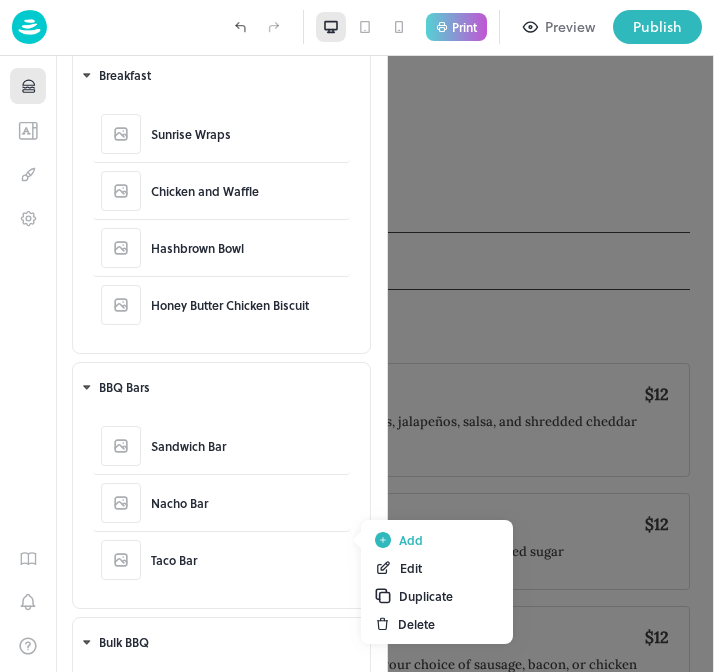 click on "Add" at bounding box center (437, 540) 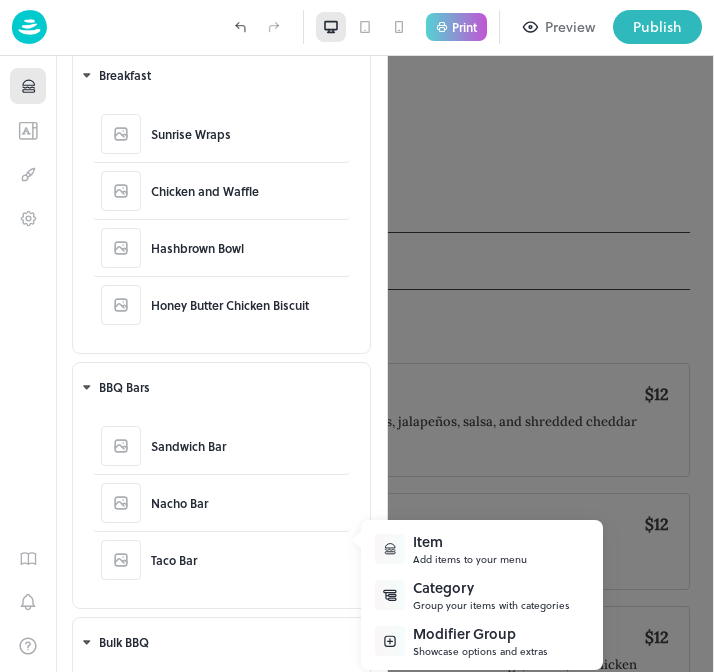 click on "Item" at bounding box center (470, 541) 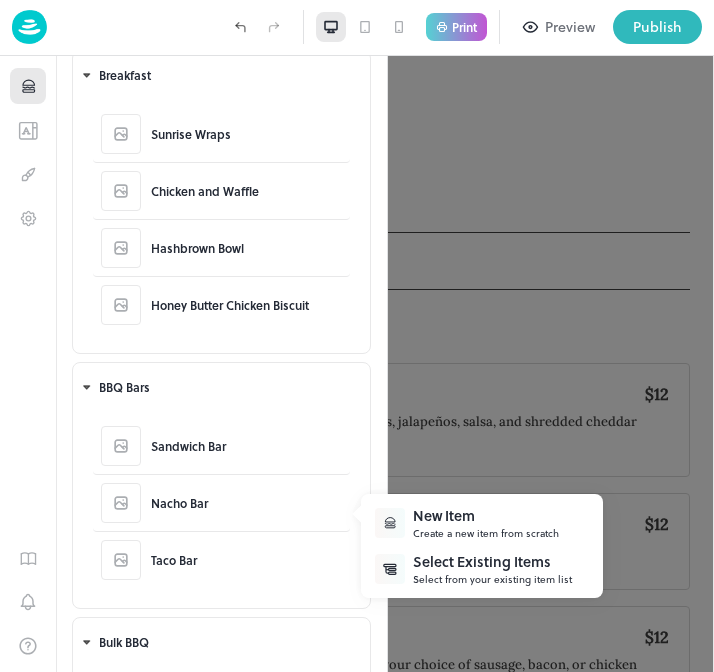 click on "New Item" at bounding box center (486, 515) 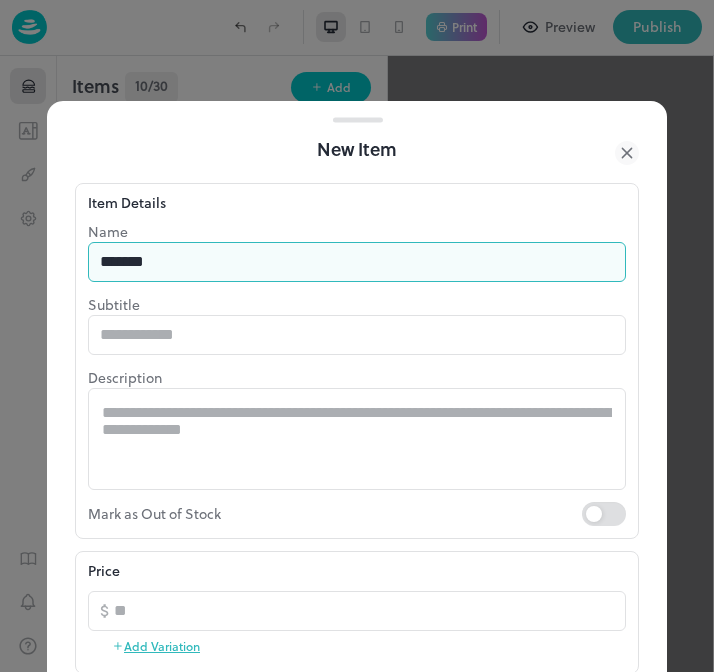scroll, scrollTop: 0, scrollLeft: 0, axis: both 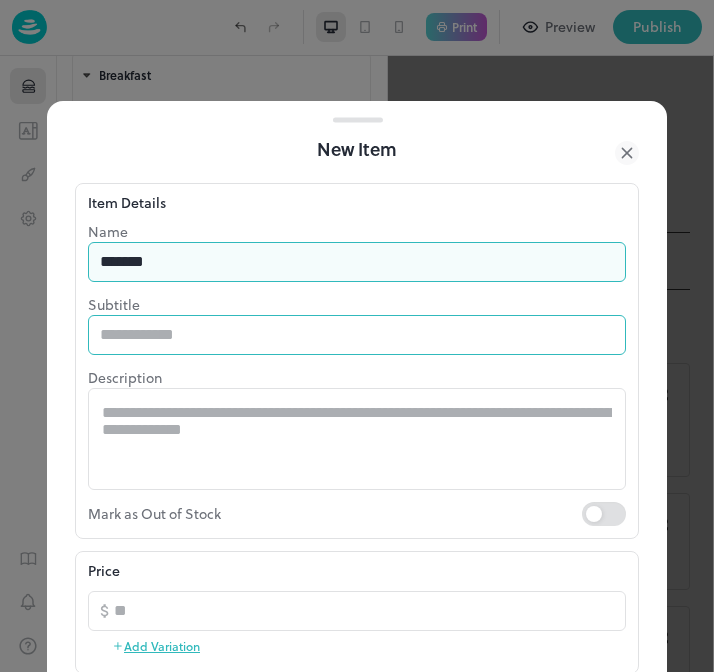 type on "*******" 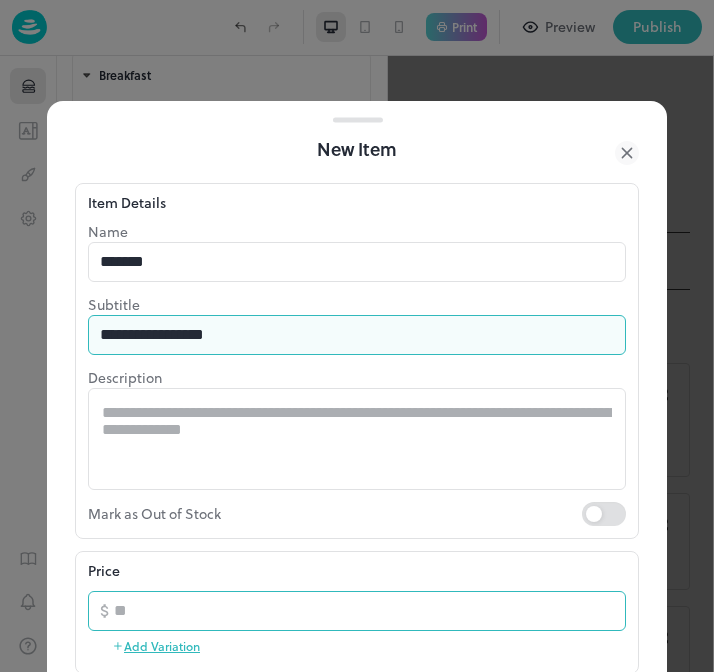 type on "**********" 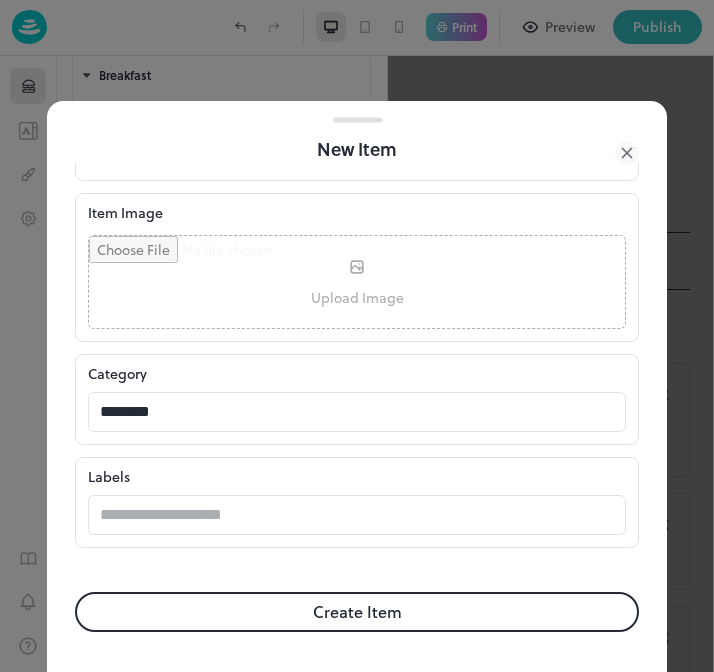 scroll, scrollTop: 493, scrollLeft: 0, axis: vertical 